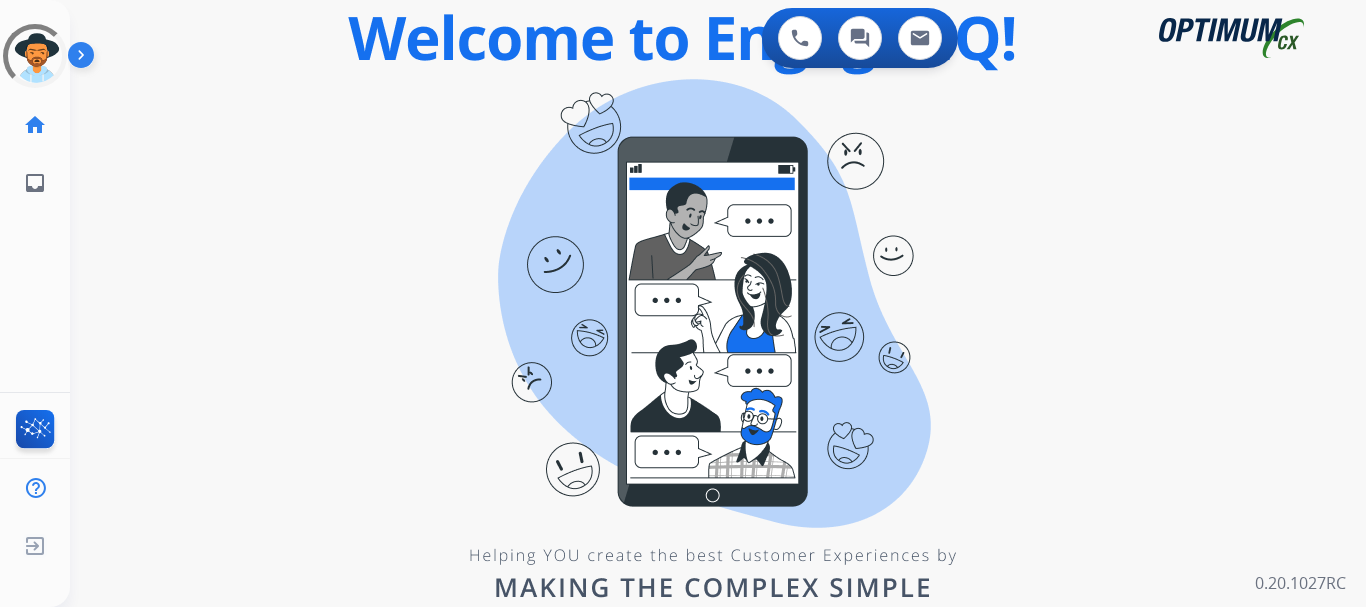 scroll, scrollTop: 0, scrollLeft: 0, axis: both 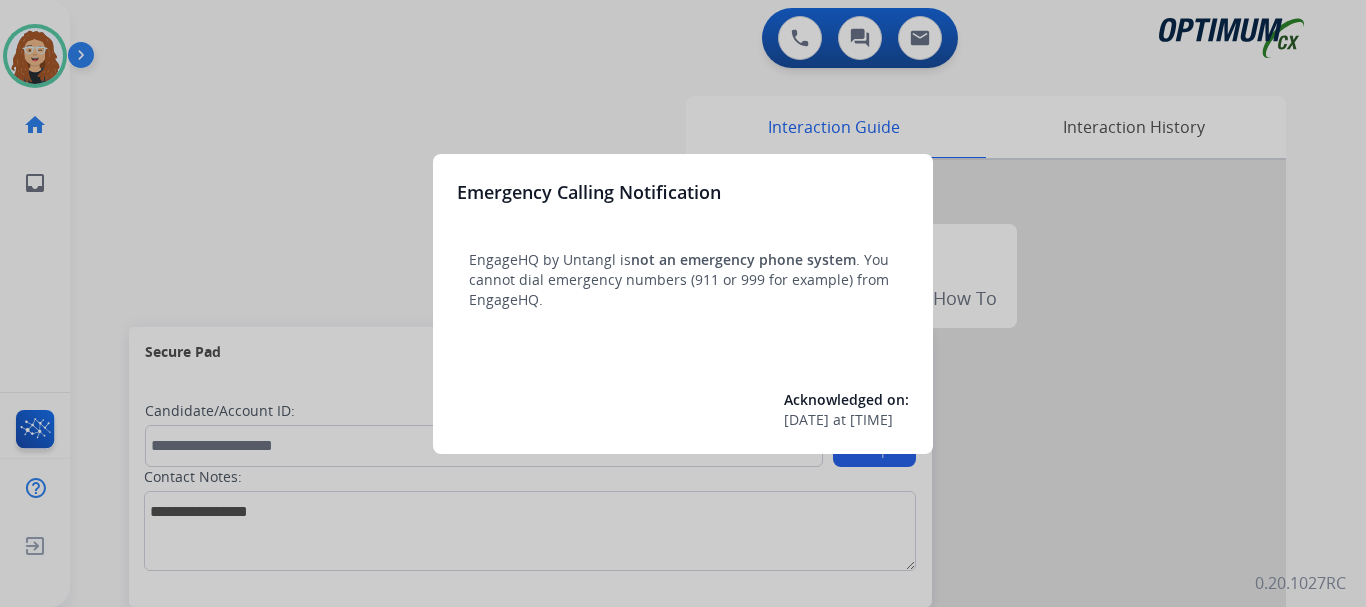 click at bounding box center (683, 303) 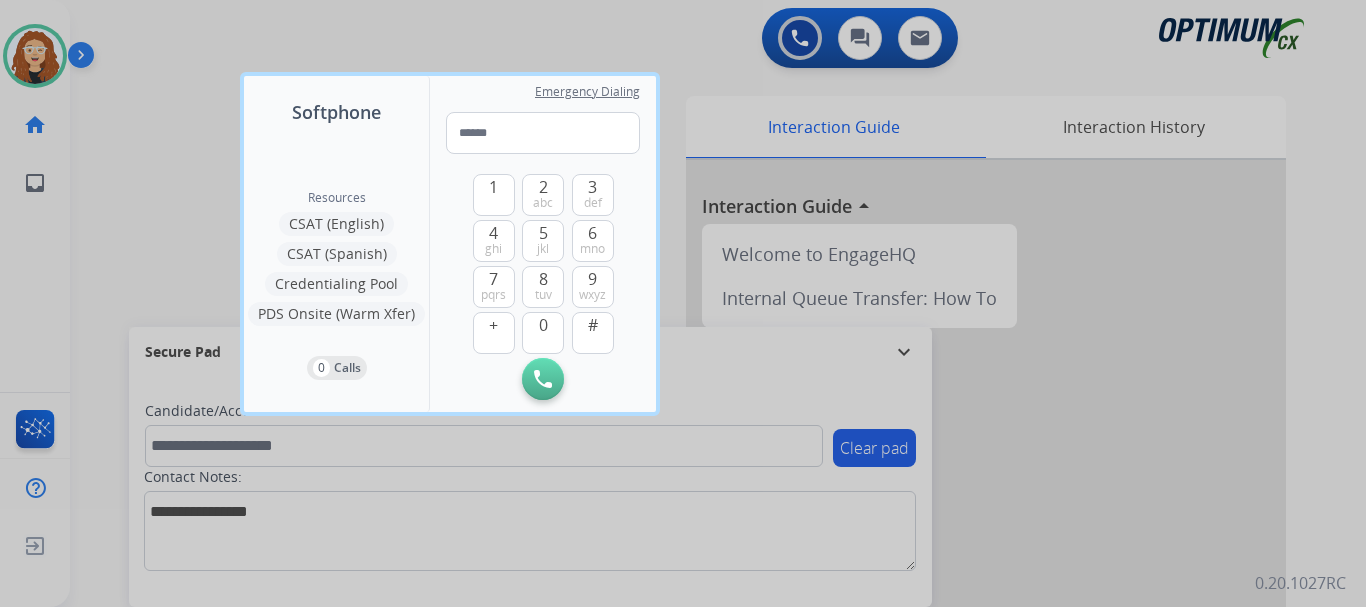 click at bounding box center (683, 303) 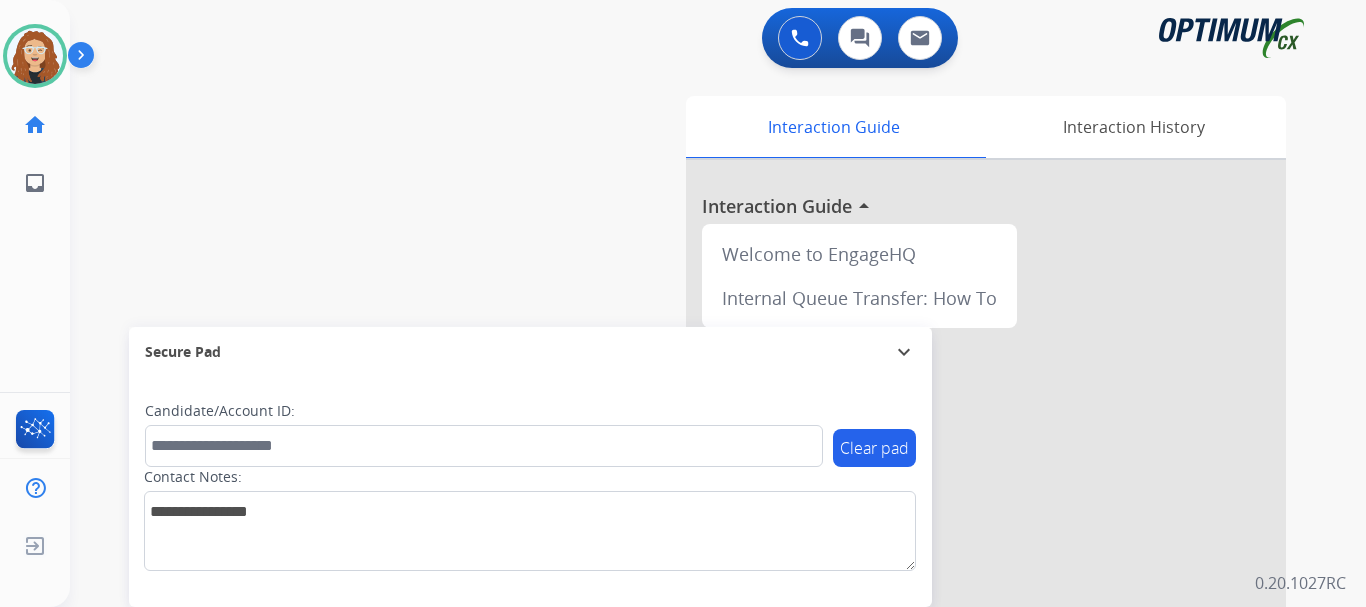 click on "swap_horiz Break voice bridge close_fullscreen Connect 3-Way Call merge_type Separate 3-Way Call  Interaction Guide   Interaction History  Interaction Guide arrow_drop_up  Welcome to EngageHQ   Internal Queue Transfer: How To  Secure Pad expand_more Clear pad Candidate/Account ID: Contact Notes:" at bounding box center (694, 489) 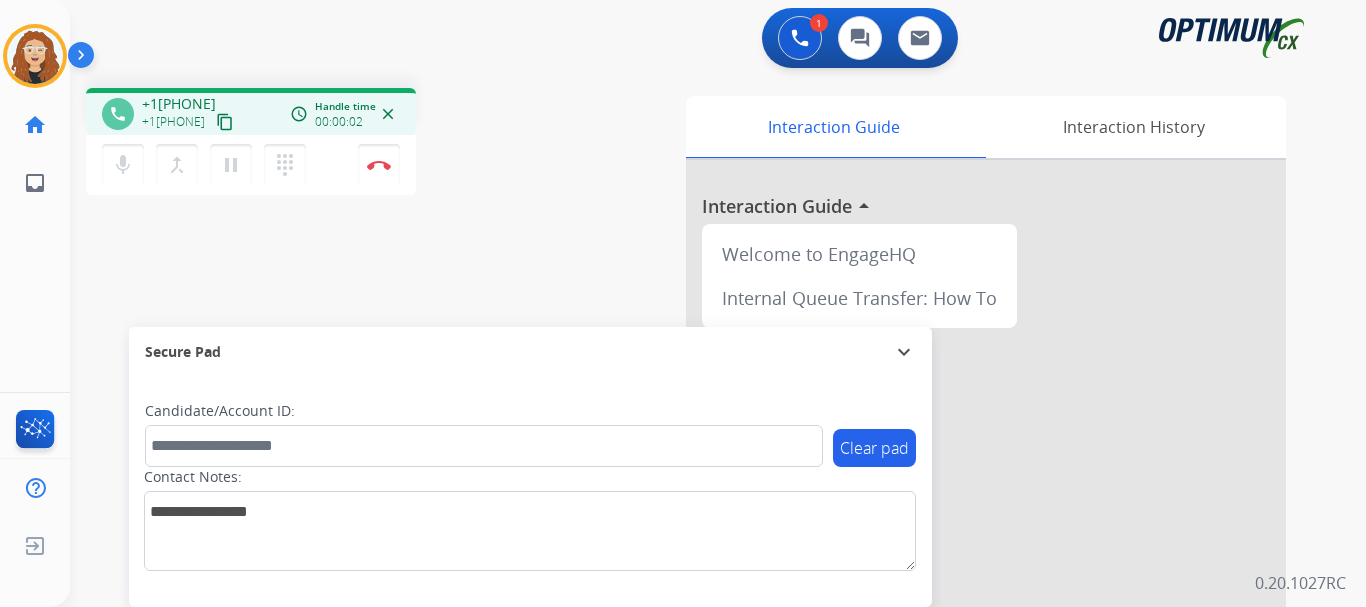 drag, startPoint x: 158, startPoint y: 103, endPoint x: 239, endPoint y: 92, distance: 81.7435 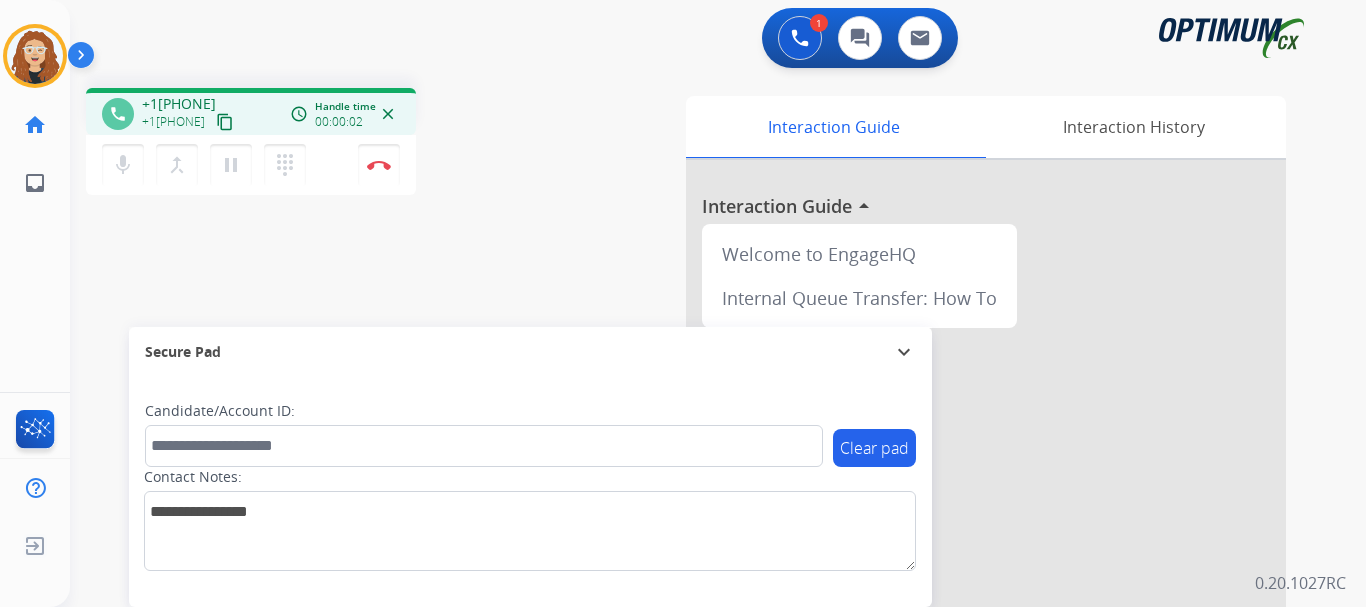 click on "phone +1[PHONE] +1[PHONE] content_copy access_time Call metrics Queue   00:10 Hold   00:00 Talk   00:03 Total   00:12 Handle time 00:00:02 close" at bounding box center (251, 111) 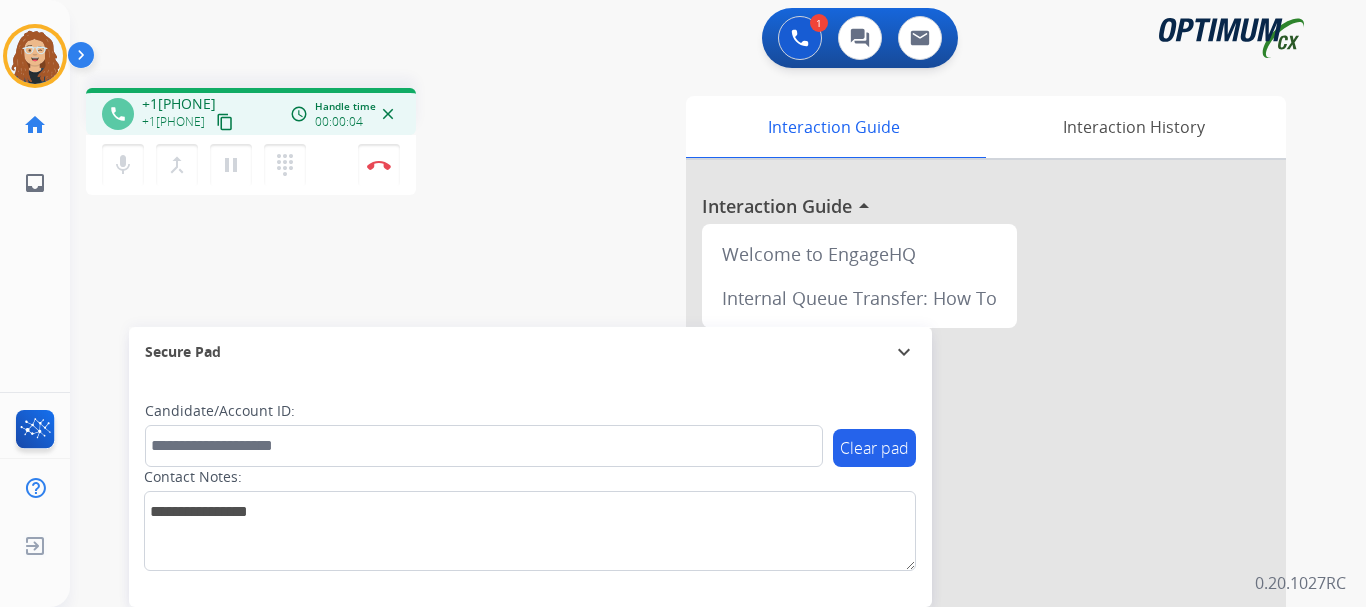 copy on "[PHONE]" 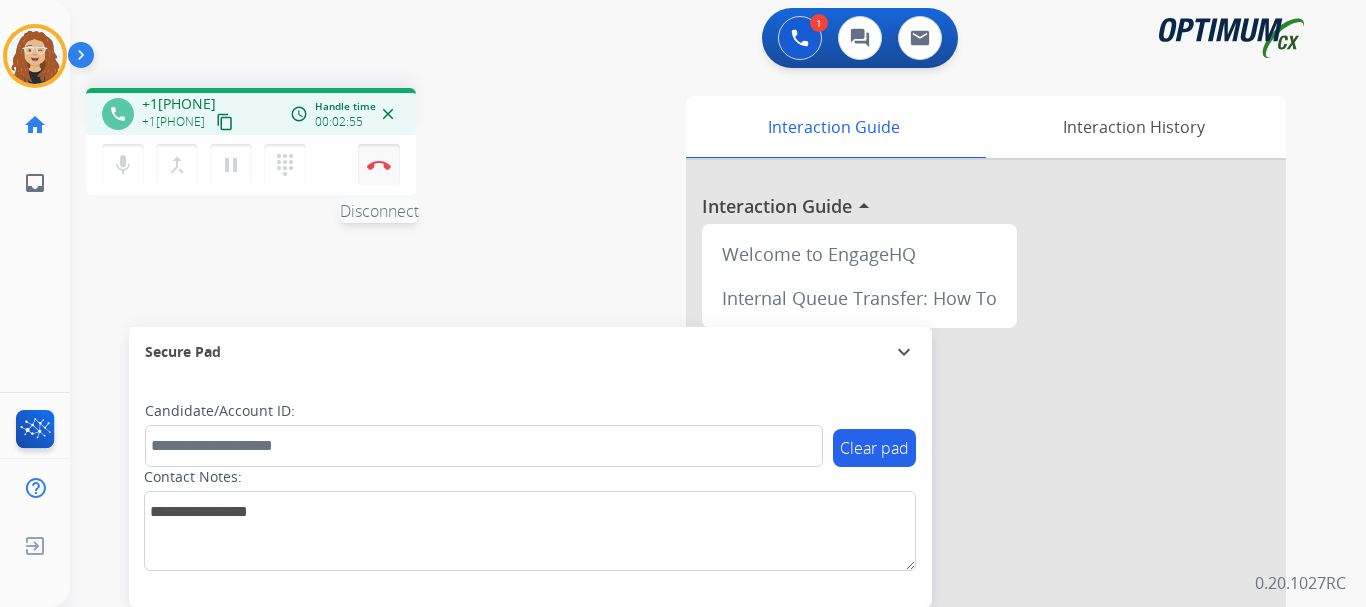 click at bounding box center [379, 165] 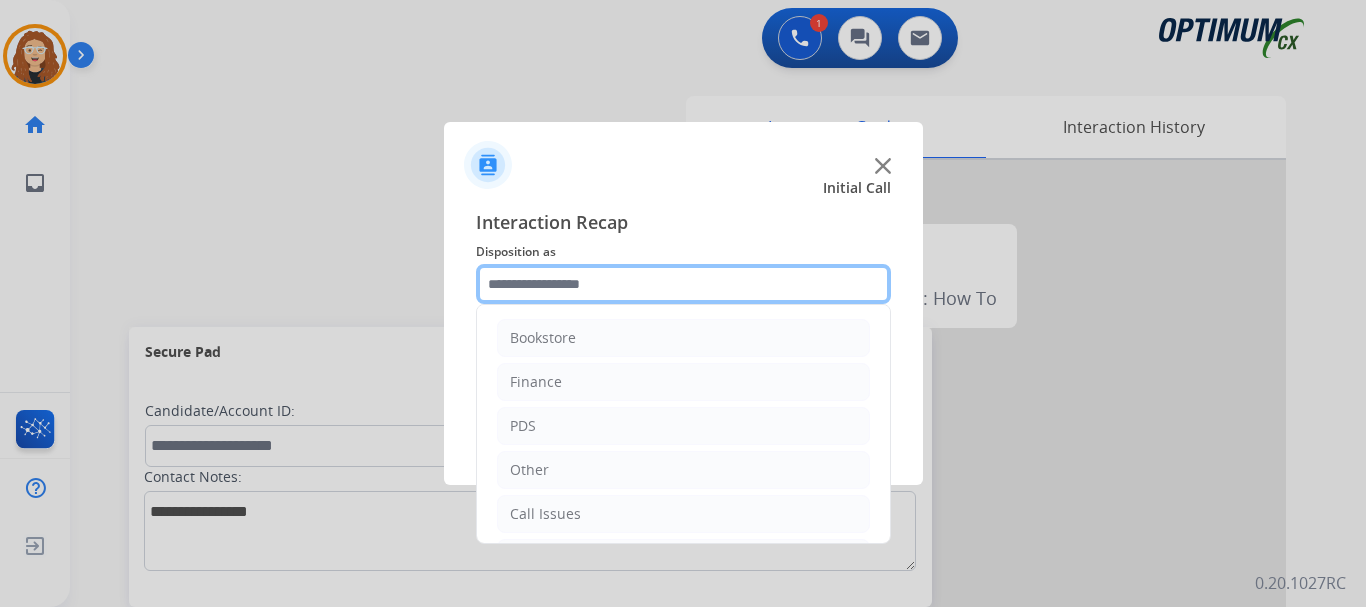 click 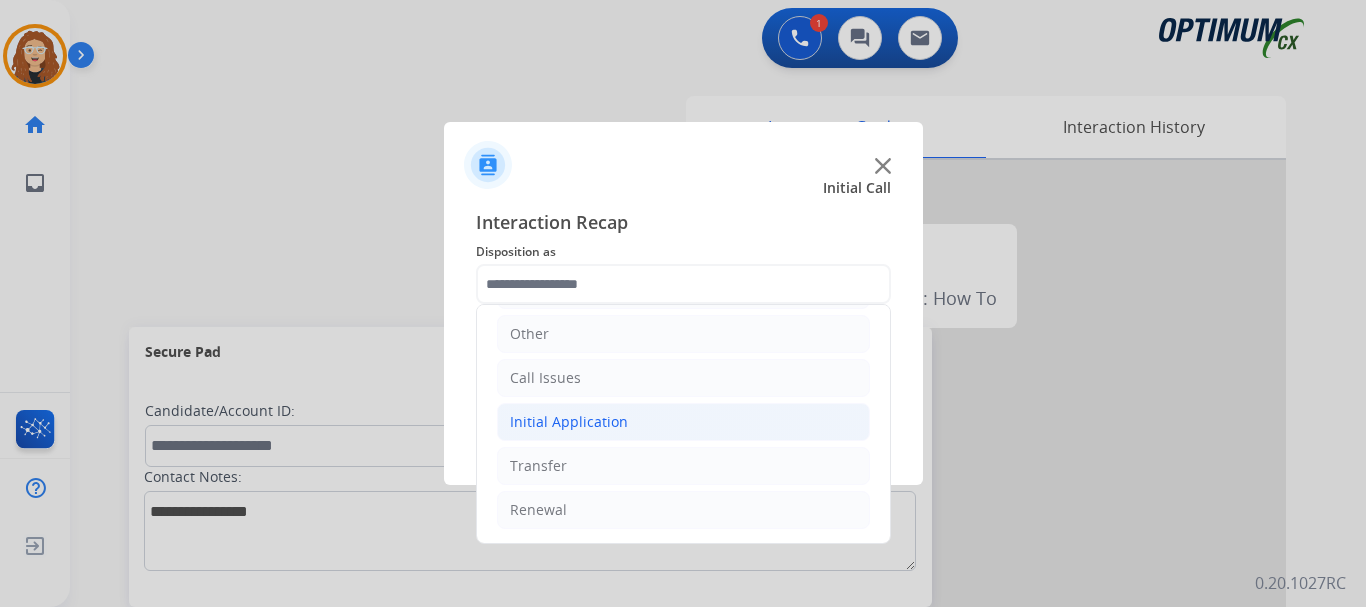 click on "Initial Application" 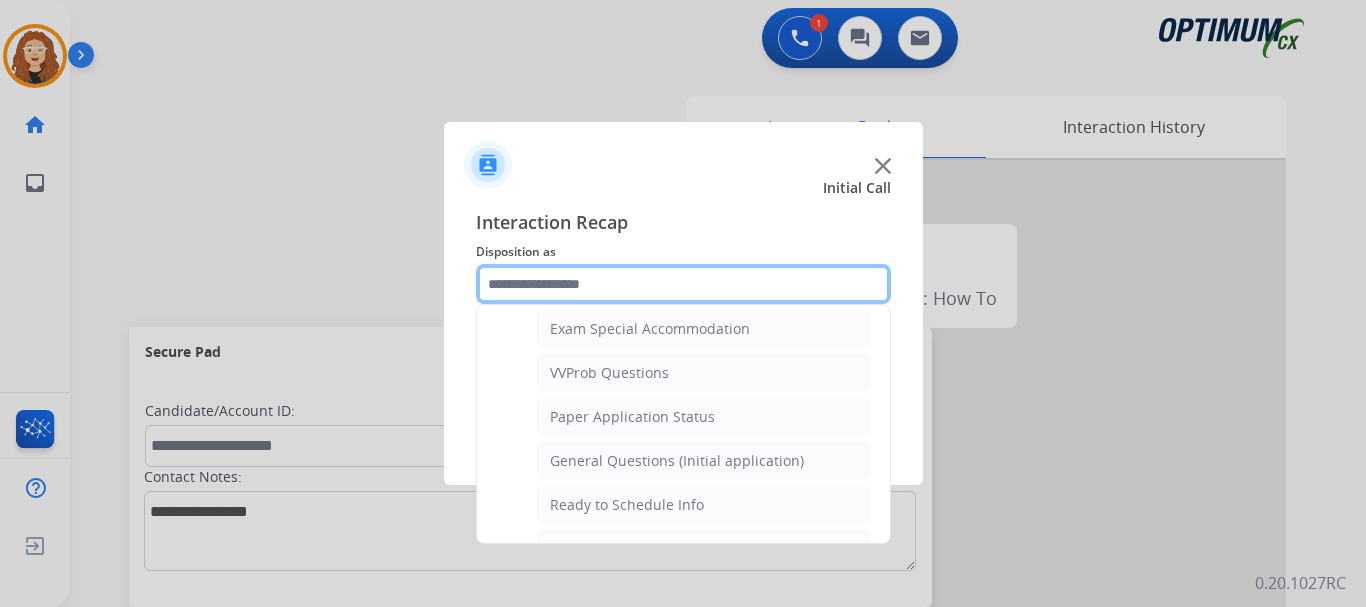 scroll, scrollTop: 1042, scrollLeft: 0, axis: vertical 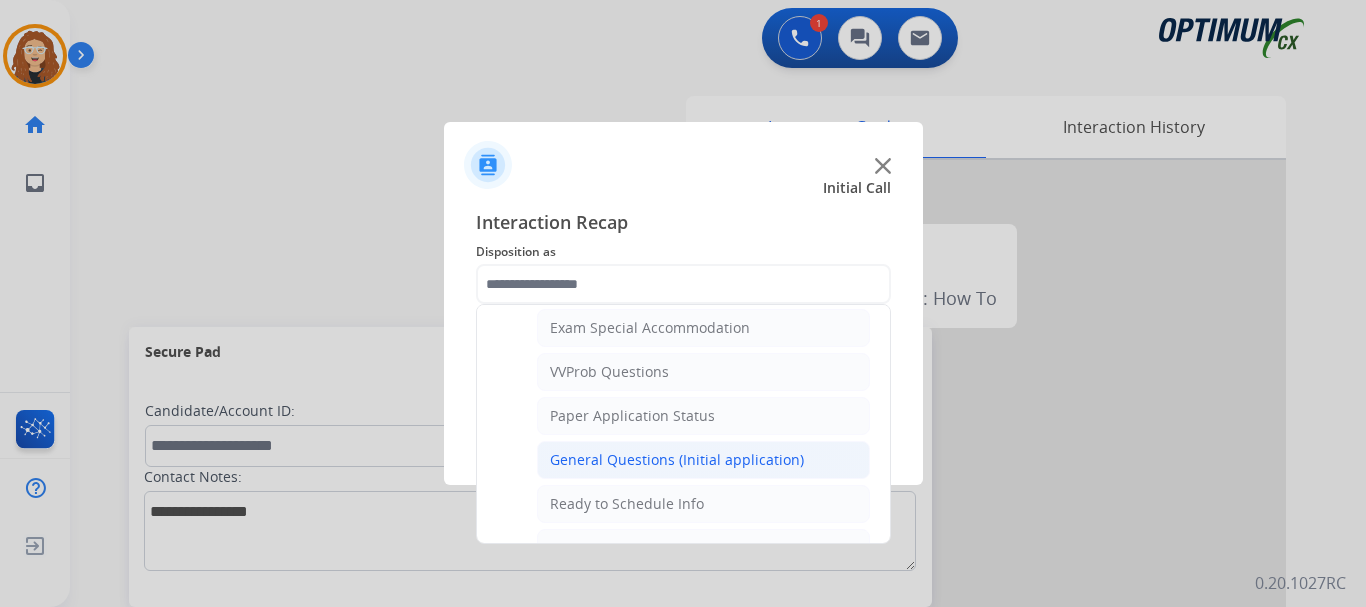 click on "General Questions (Initial application)" 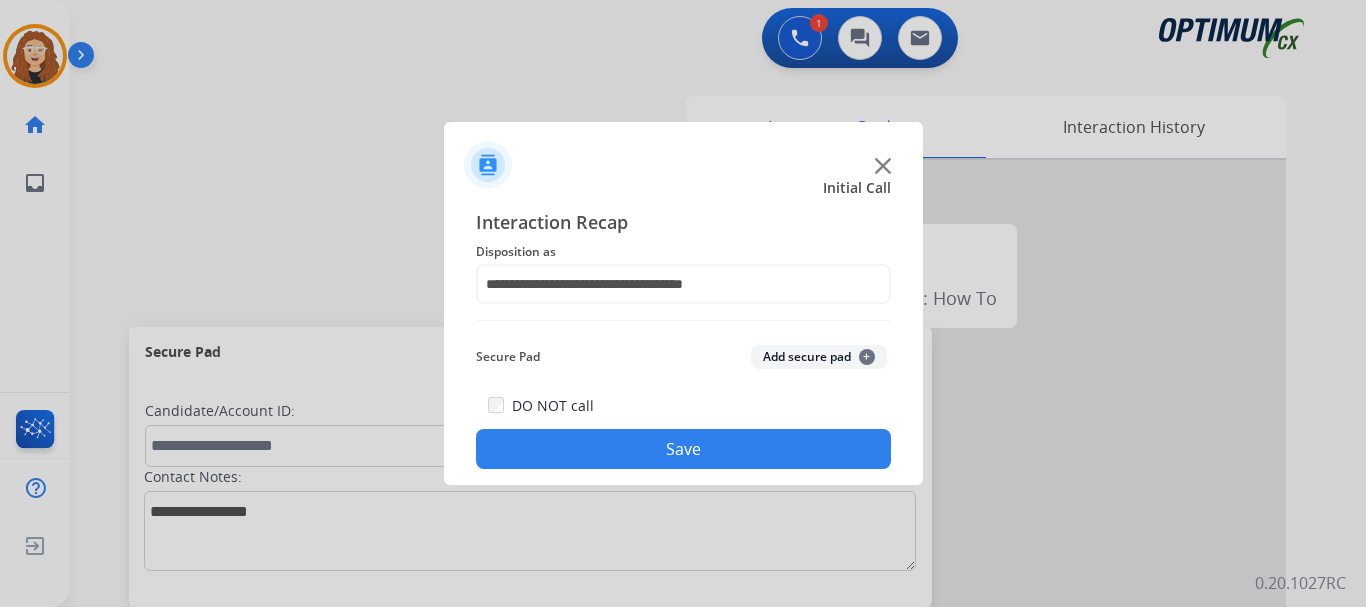 click on "Save" 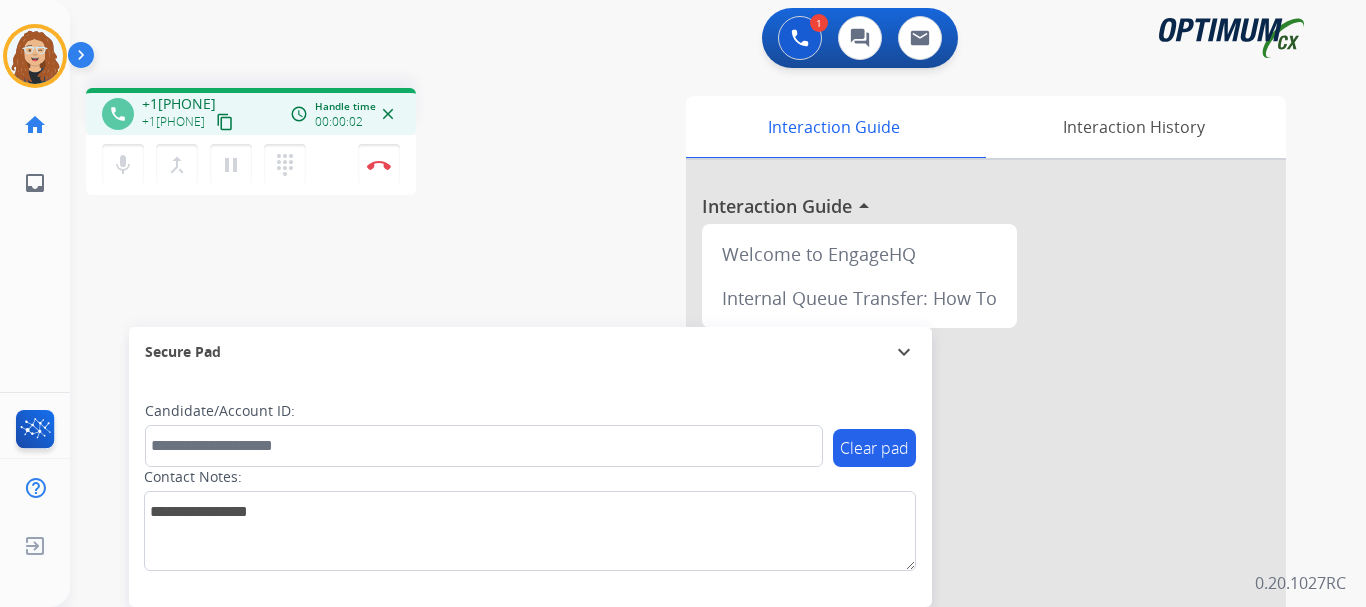 drag, startPoint x: 159, startPoint y: 103, endPoint x: 243, endPoint y: 100, distance: 84.05355 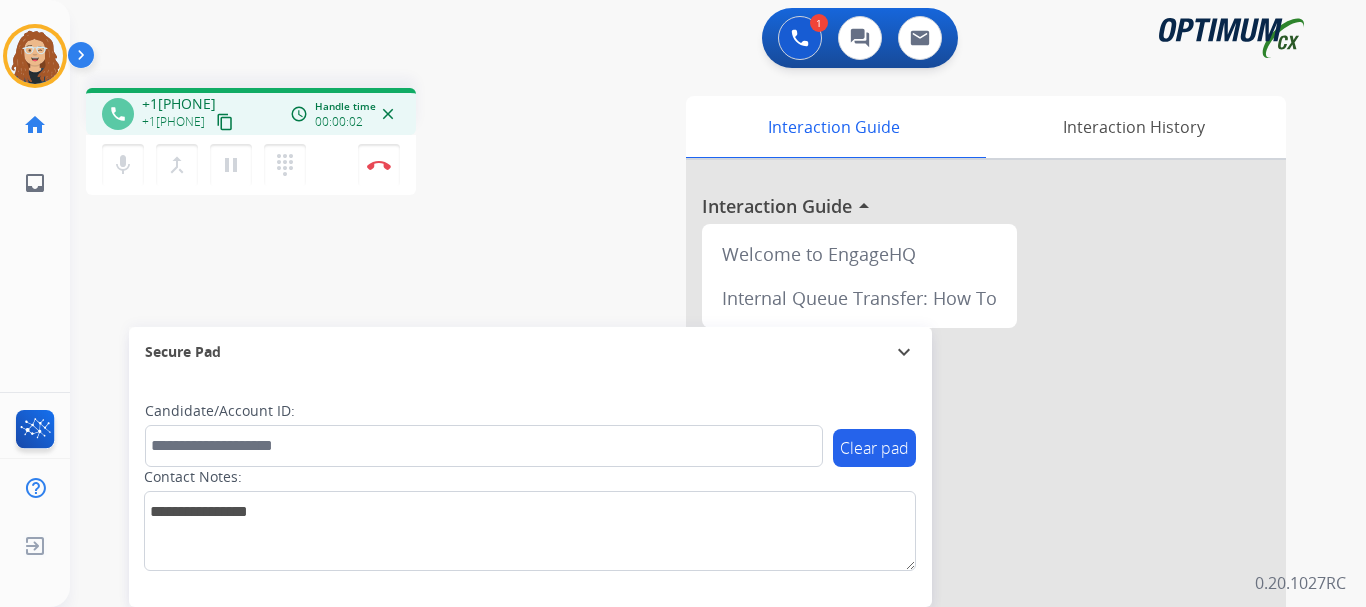 click on "+1[PHONE] +1[PHONE] content_copy" at bounding box center [189, 114] 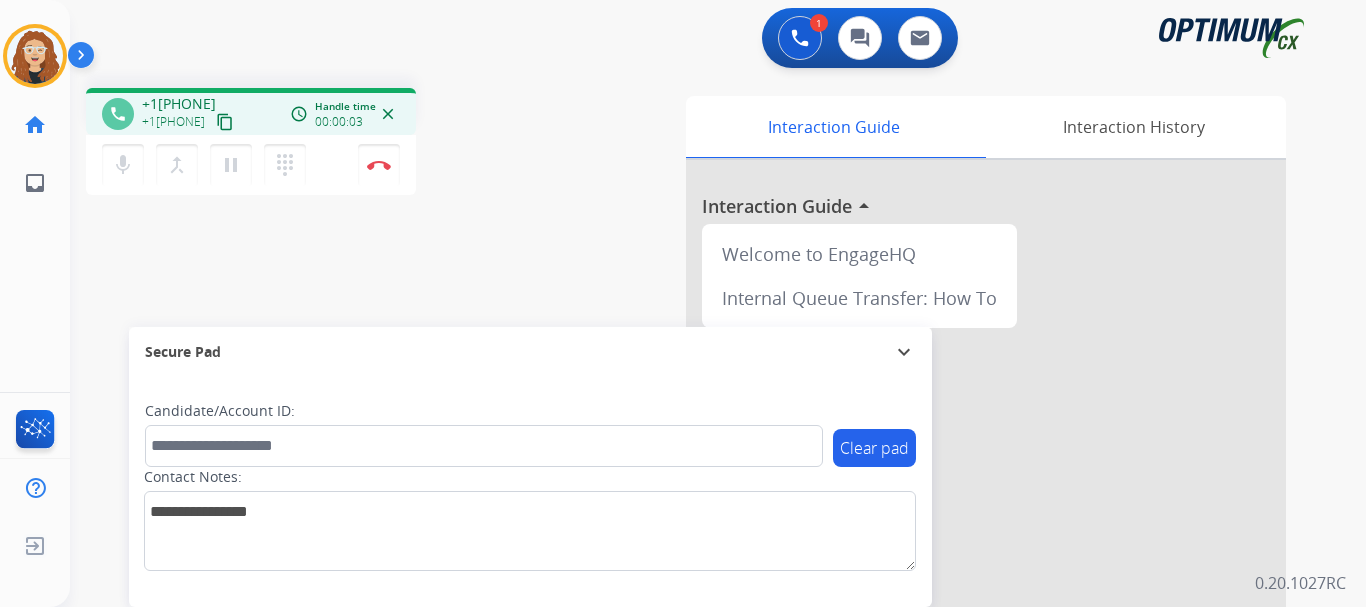 copy on "[PHONE]" 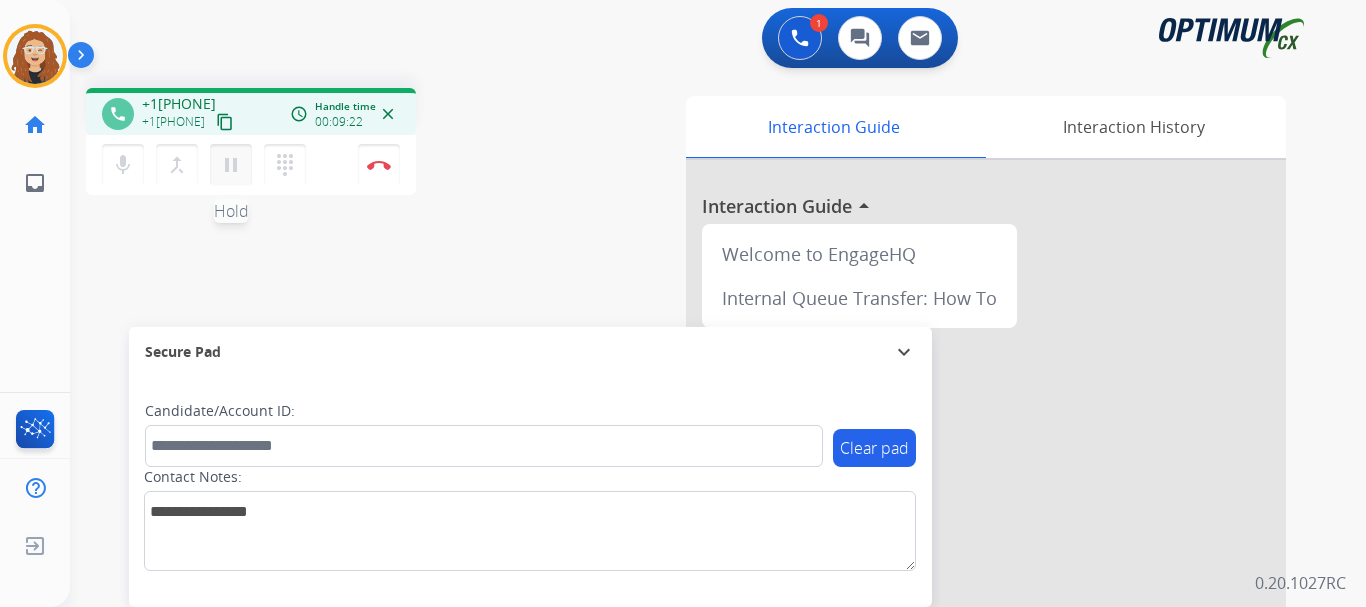 click on "pause" at bounding box center (231, 165) 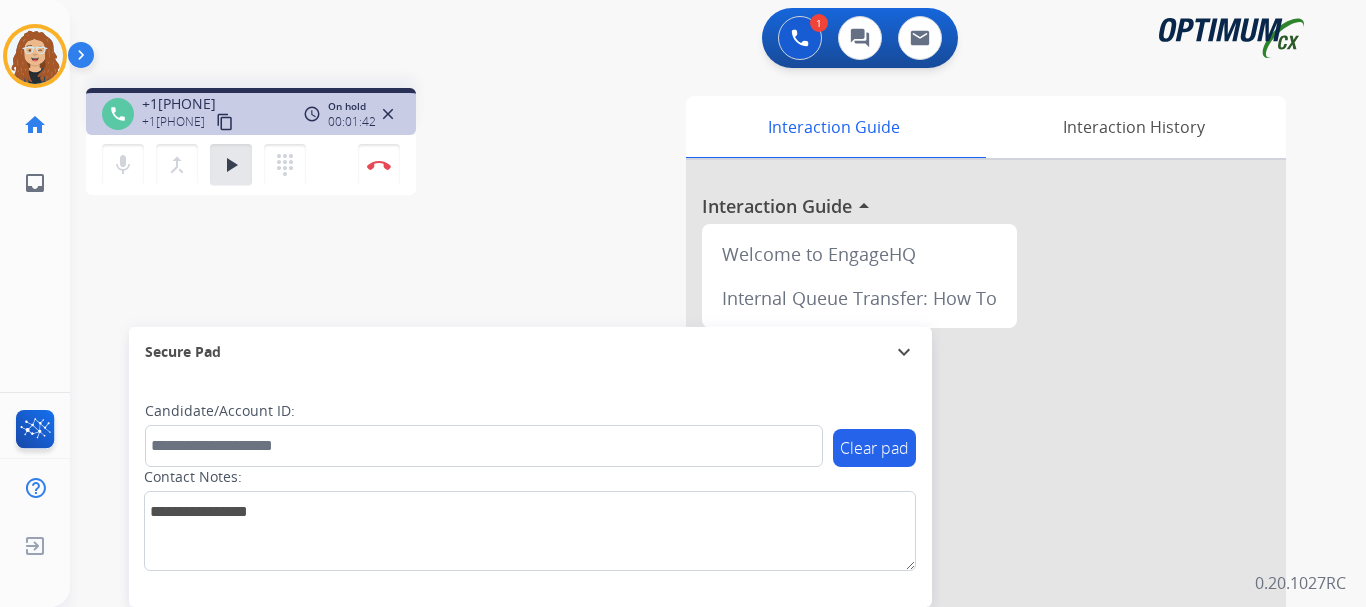 click on "phone +1[PHONE] +1[PHONE] content_copy access_time Call metrics Queue   00:09 Hold   01:42 Talk   09:23 Total   11:13 On hold 00:01:42 close mic Mute merge_type Bridge play_arrow Hold dialpad Dialpad Disconnect swap_horiz Break voice bridge close_fullscreen Connect 3-Way Call merge_type Separate 3-Way Call  Interaction Guide   Interaction History  Interaction Guide arrow_drop_up  Welcome to EngageHQ   Internal Queue Transfer: How To  Secure Pad expand_more Clear pad Candidate/Account ID: Contact Notes:" at bounding box center [694, 489] 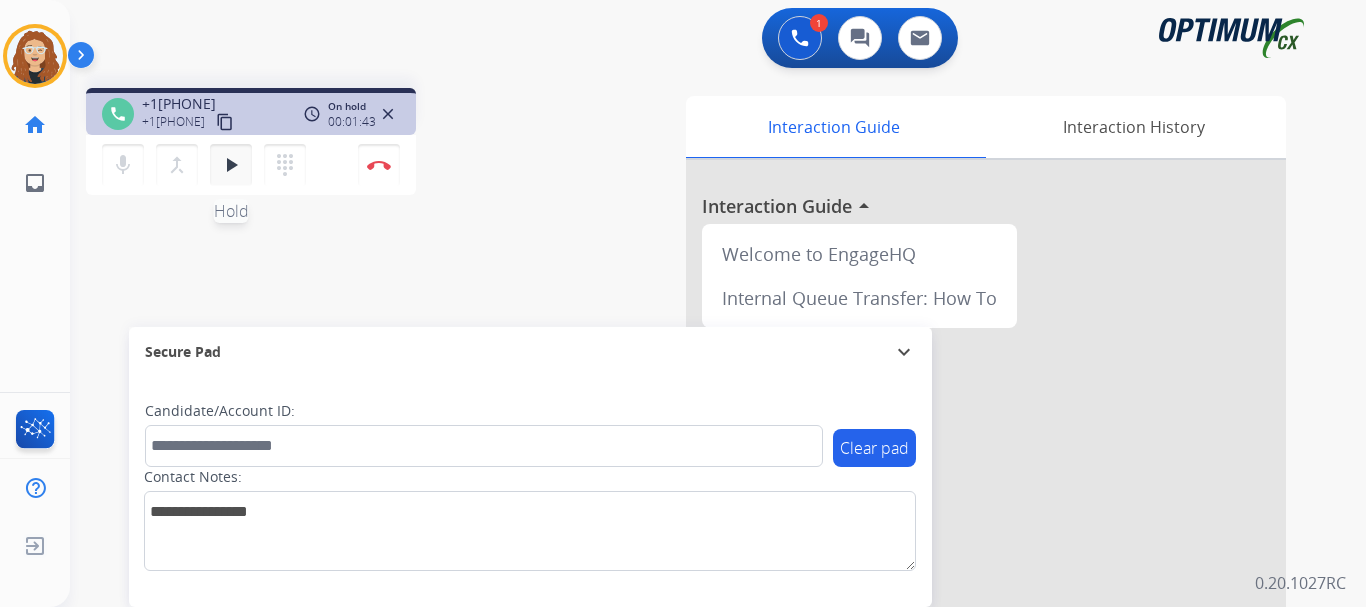 click on "play_arrow" at bounding box center (231, 165) 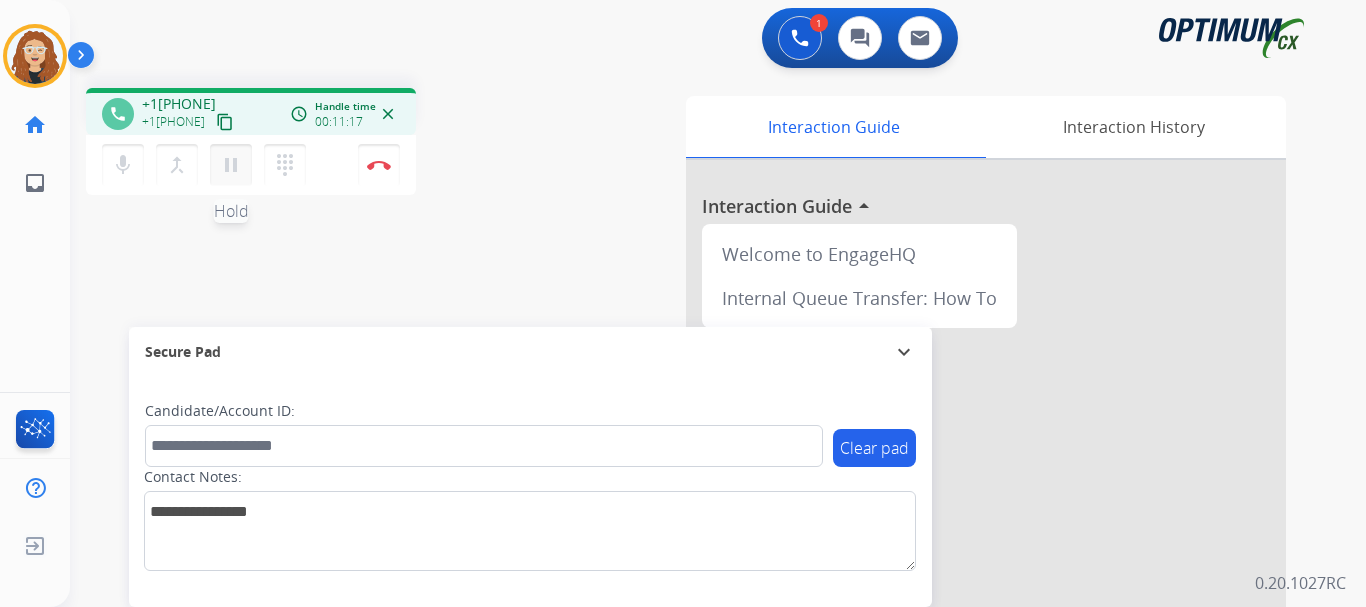 click on "pause Hold" at bounding box center [231, 165] 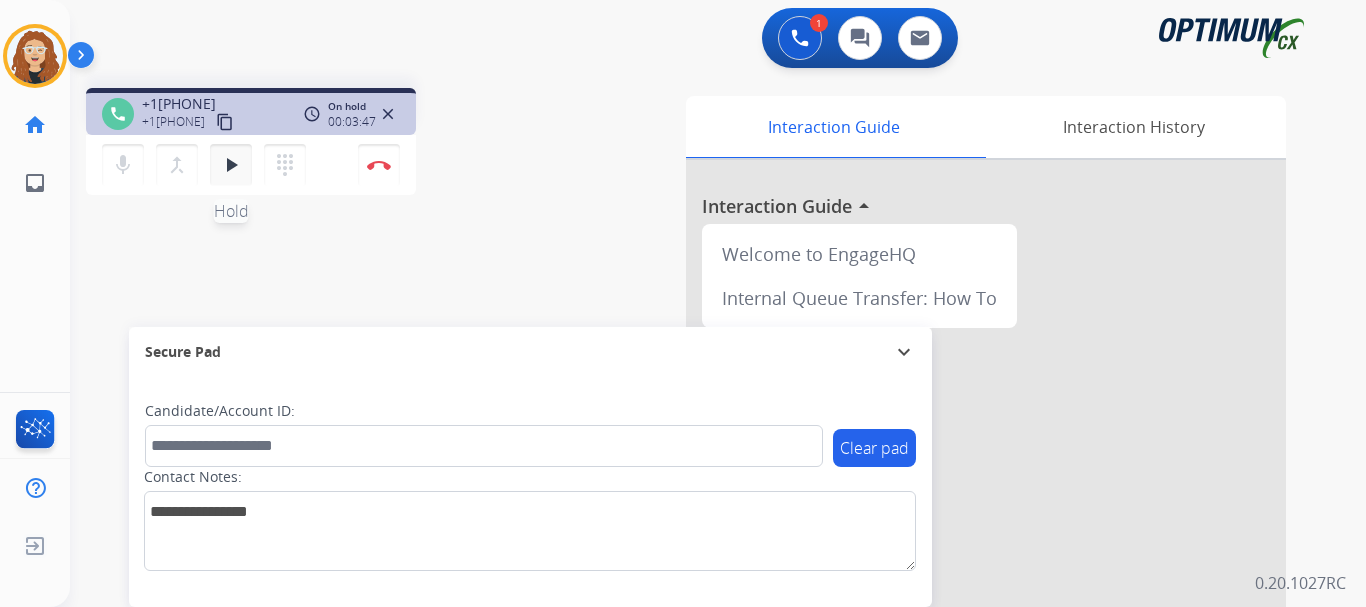 click on "play_arrow" at bounding box center [231, 165] 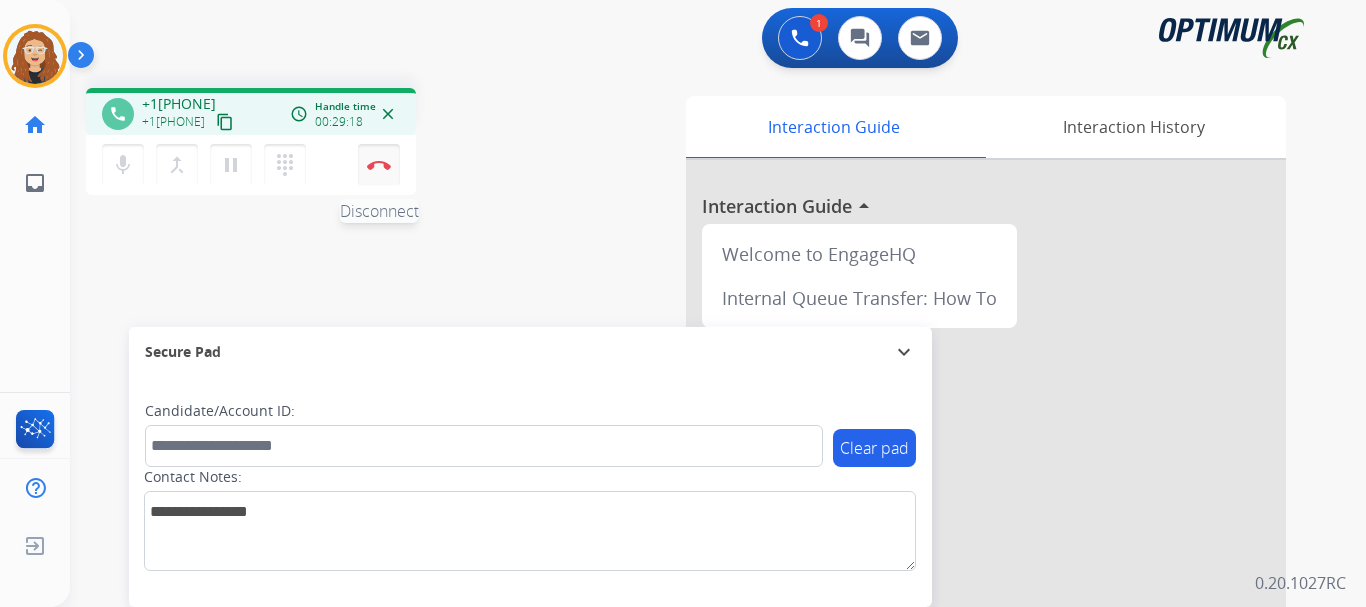 click at bounding box center [379, 165] 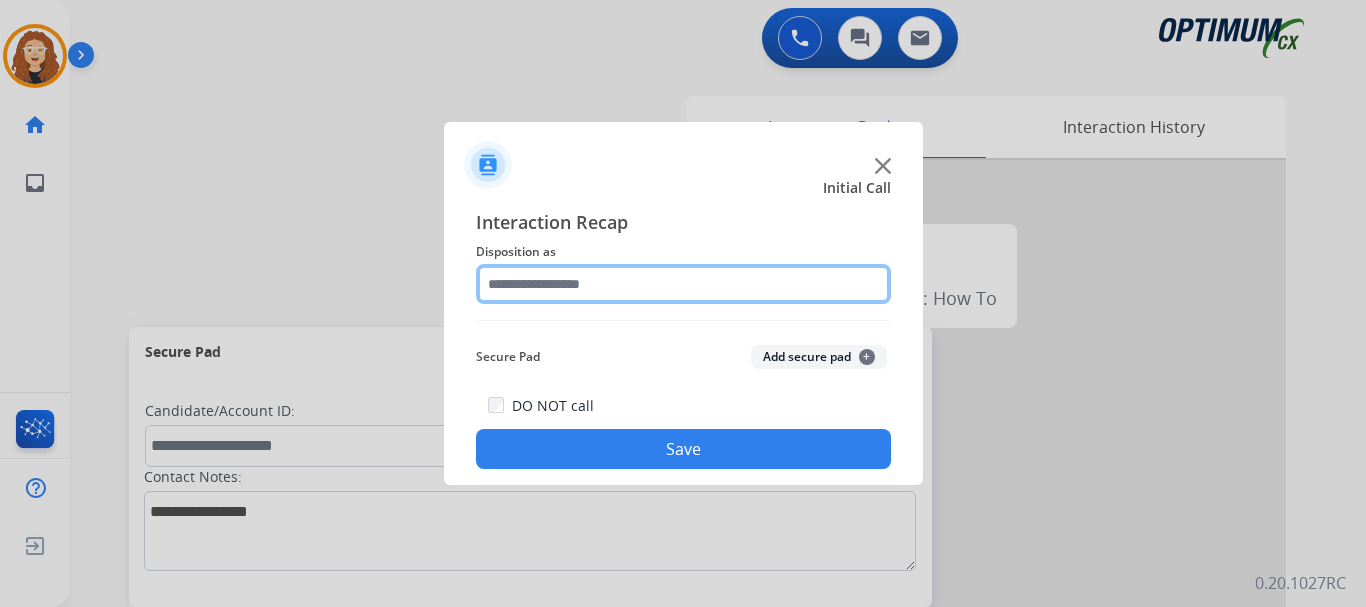 click 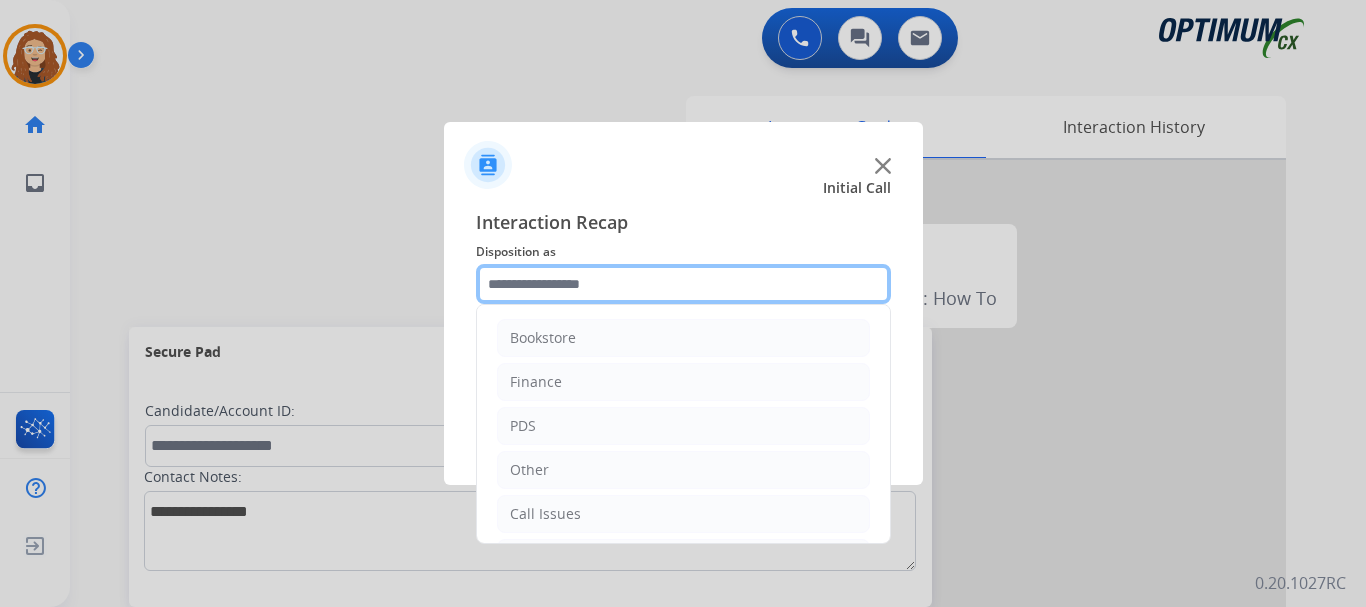 scroll, scrollTop: 136, scrollLeft: 0, axis: vertical 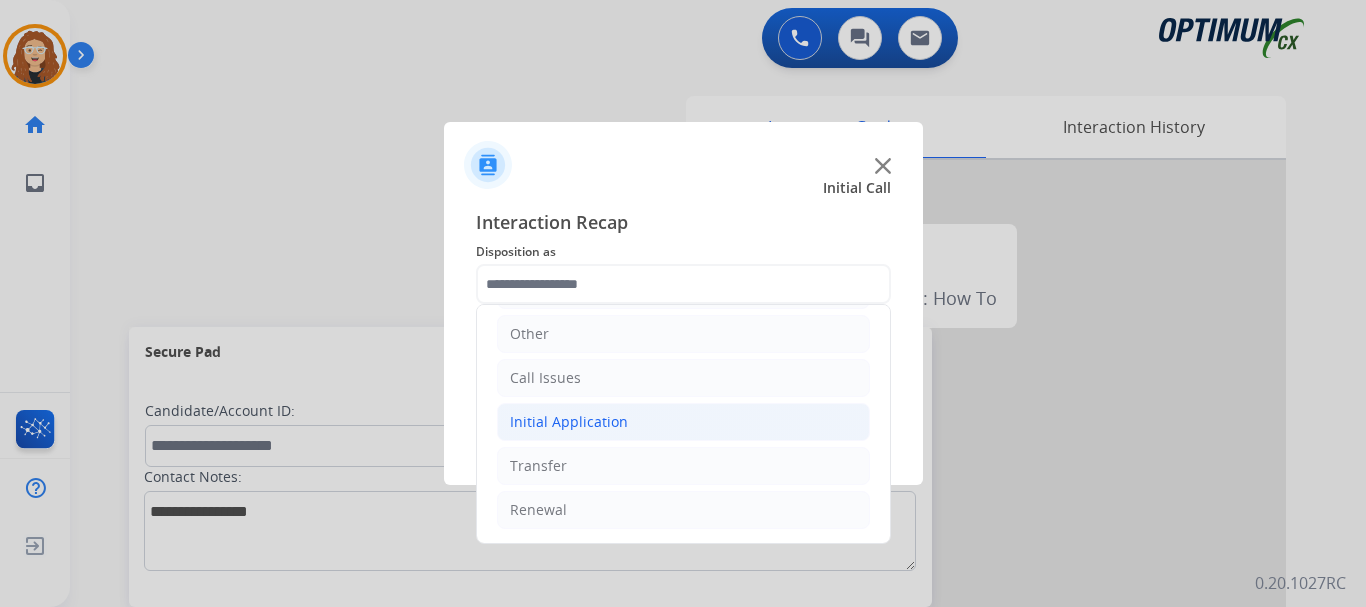 click on "Initial Application" 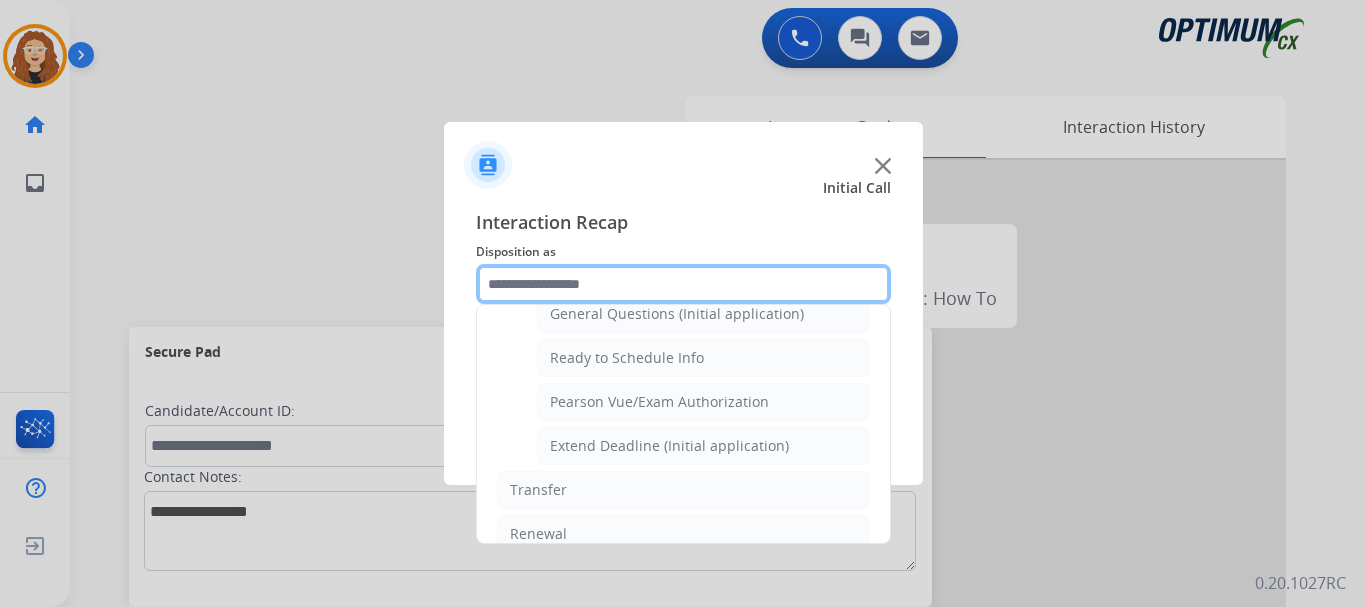scroll, scrollTop: 1047, scrollLeft: 0, axis: vertical 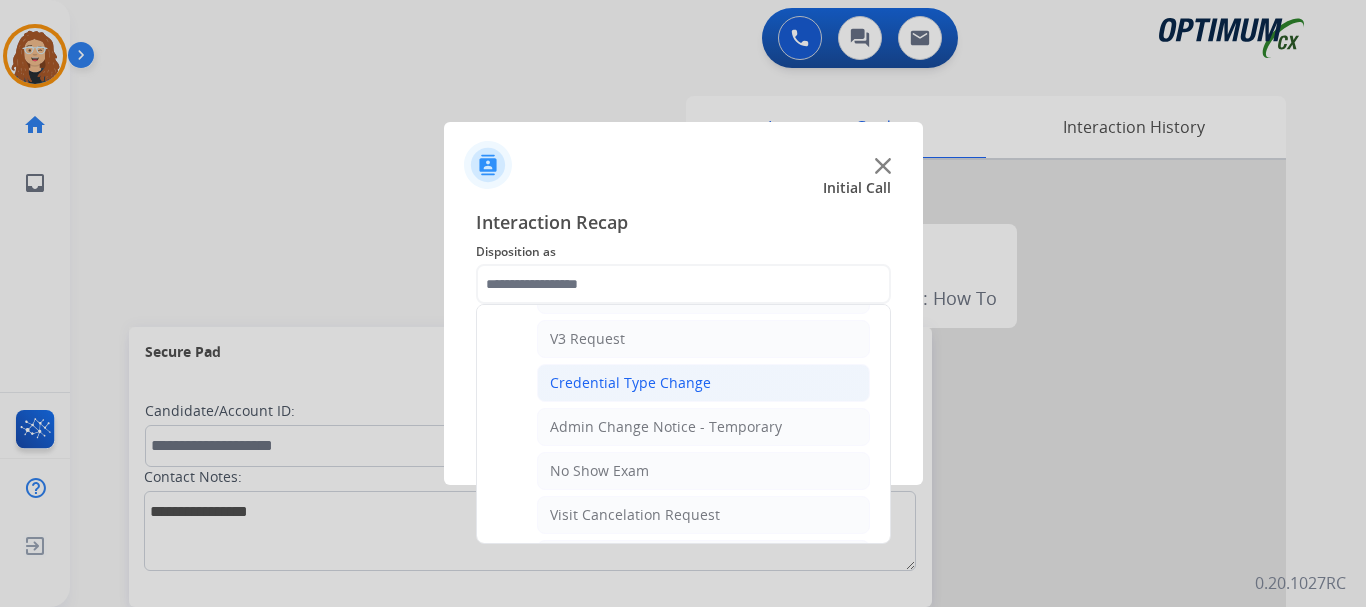 click on "Credential Type Change" 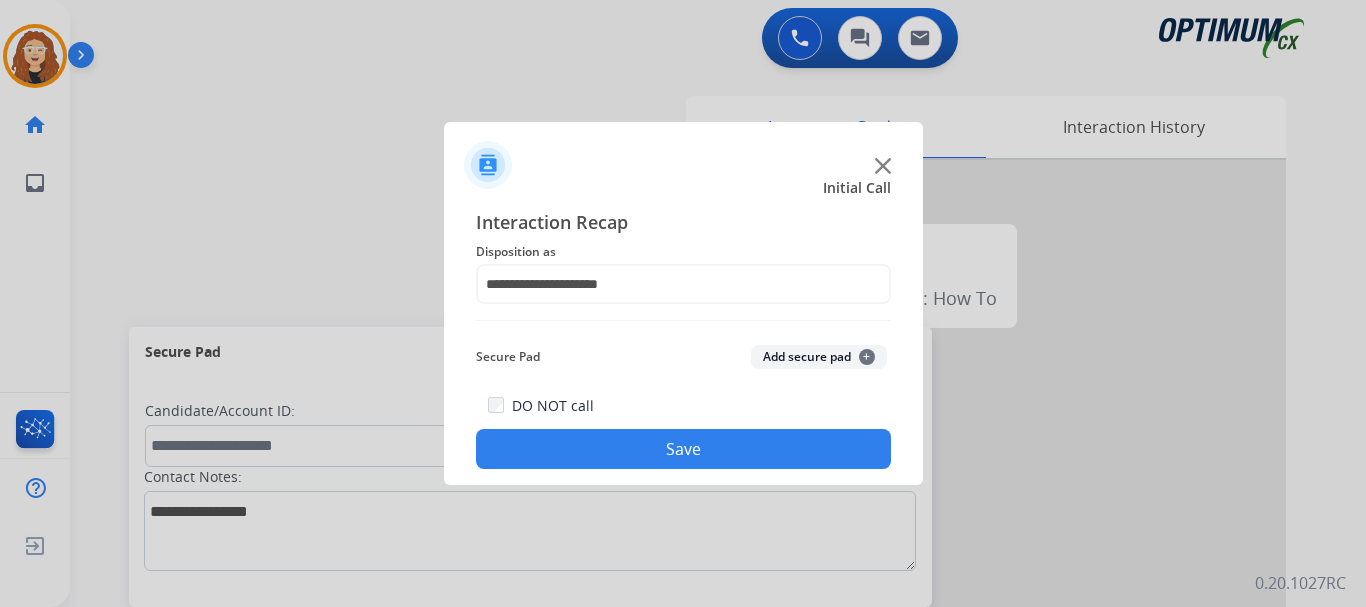 click on "Save" 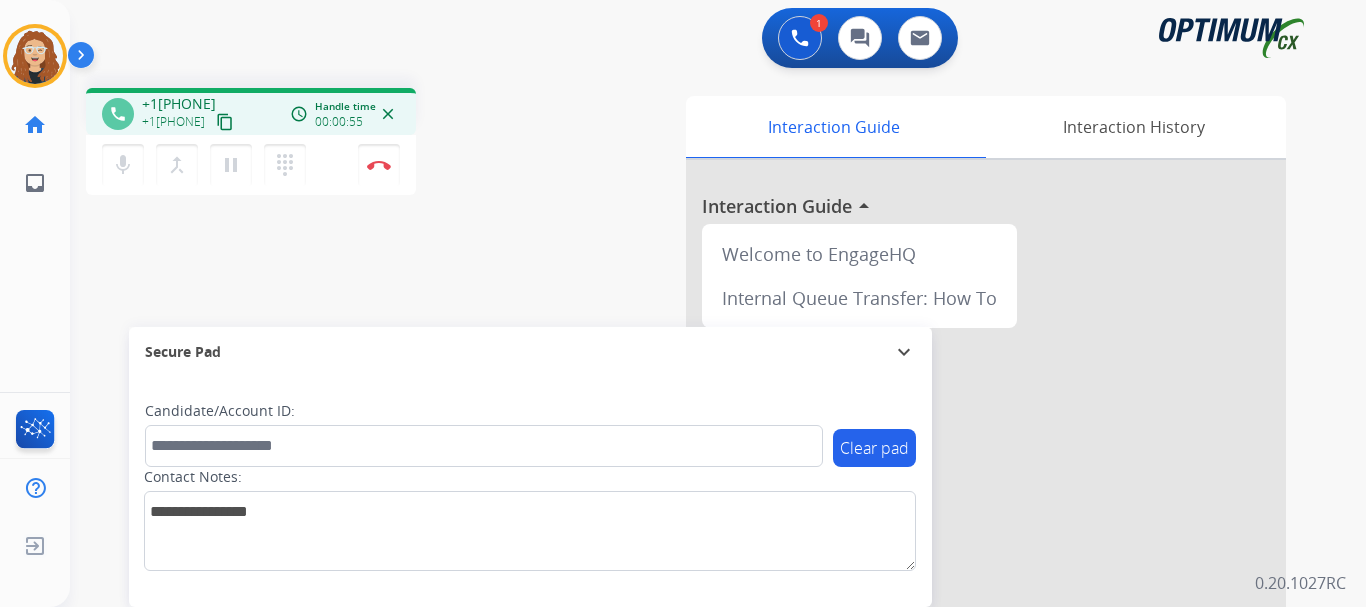 drag, startPoint x: 178, startPoint y: 106, endPoint x: 223, endPoint y: 103, distance: 45.099888 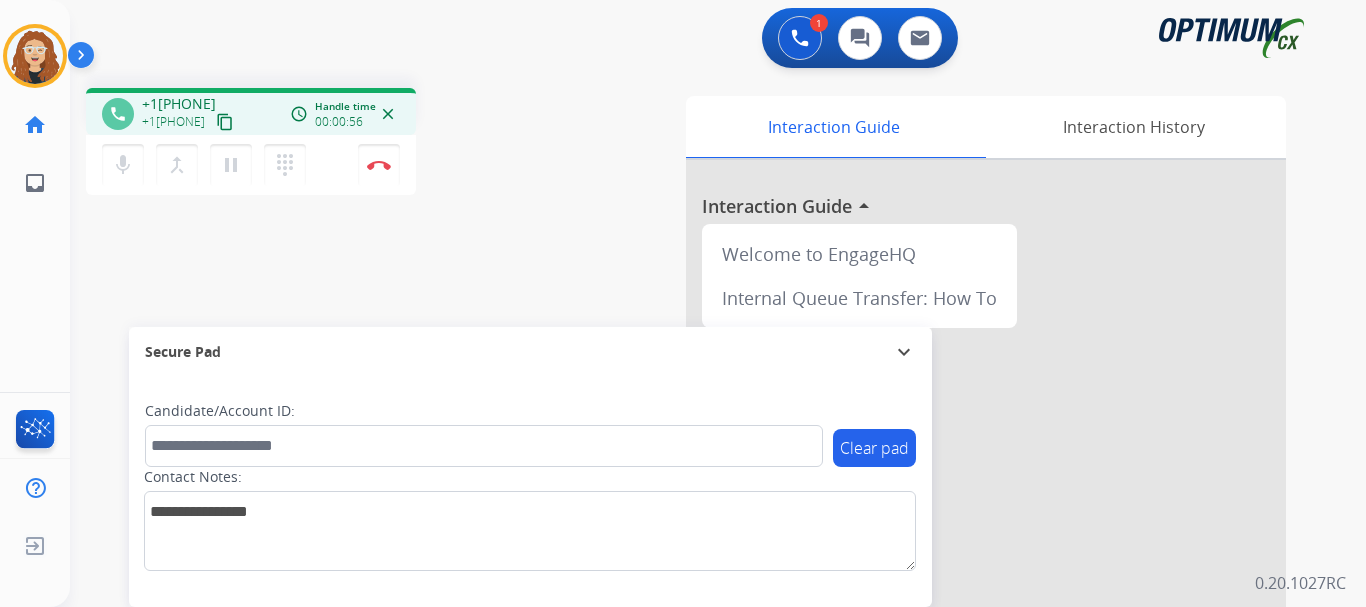 copy on "[PHONE]" 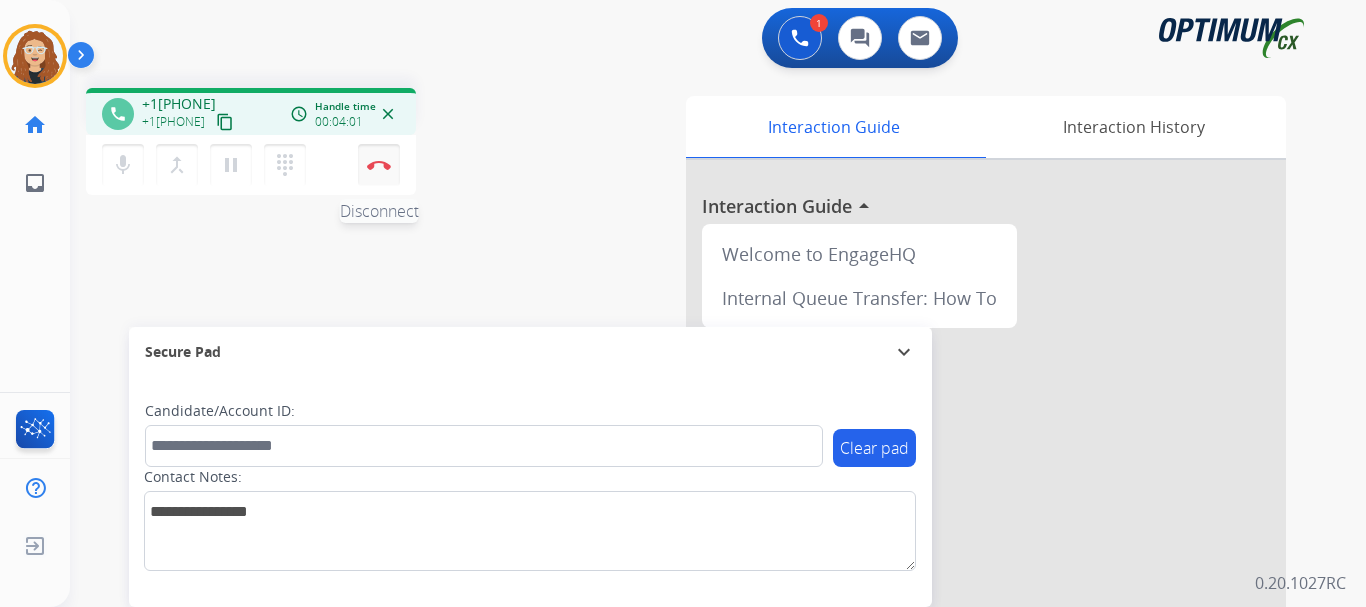 click on "Disconnect" at bounding box center [379, 165] 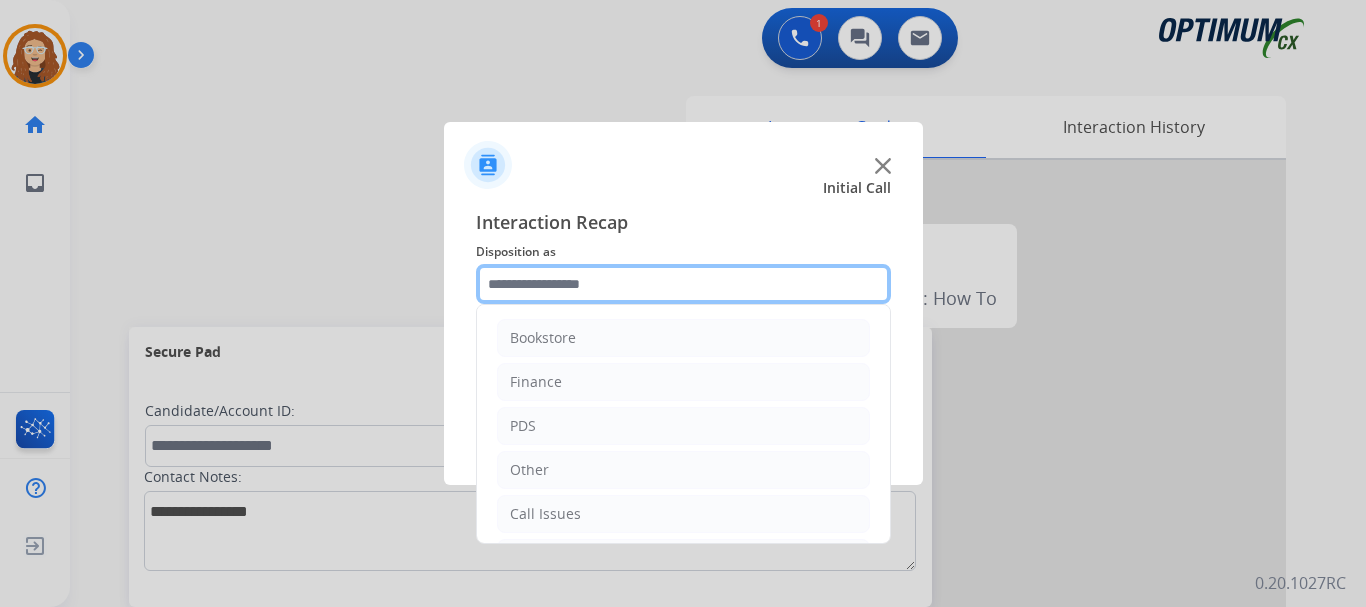 click 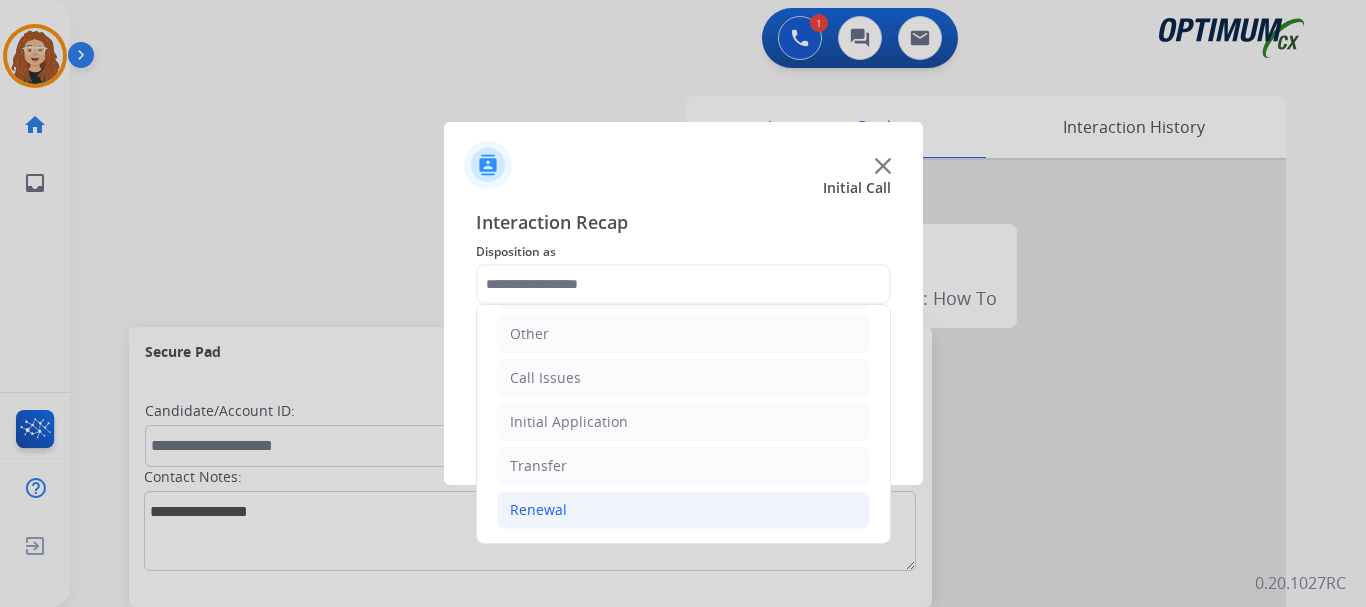 drag, startPoint x: 686, startPoint y: 509, endPoint x: 776, endPoint y: 502, distance: 90.27181 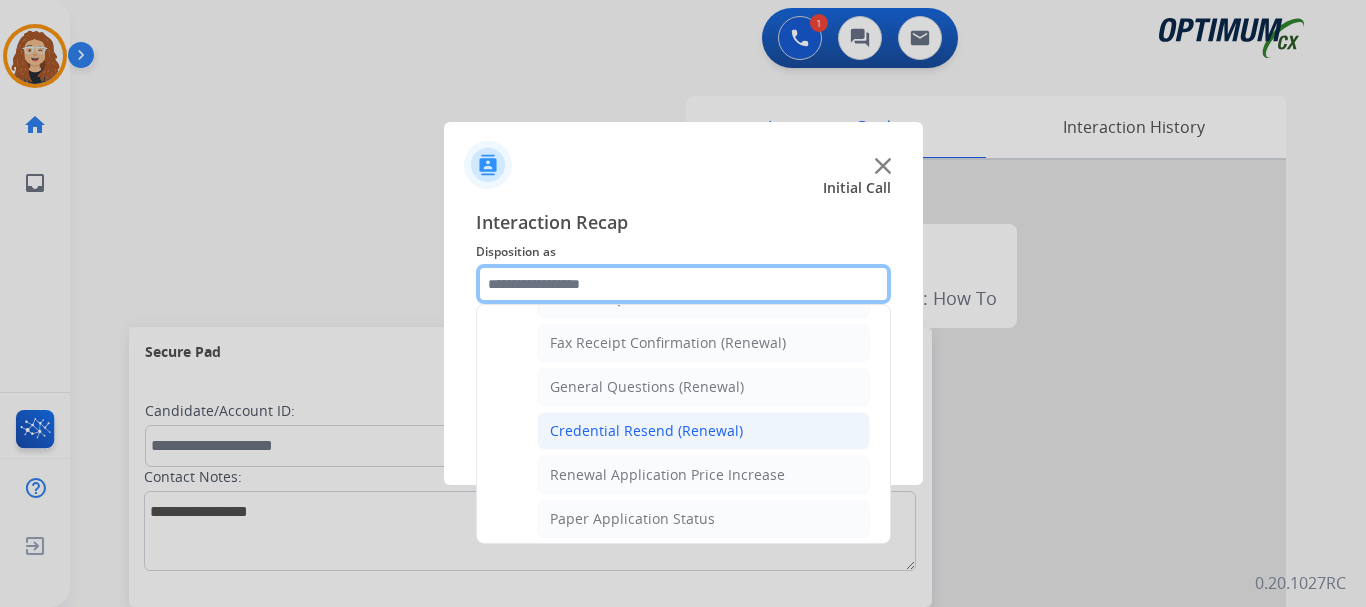 scroll, scrollTop: 535, scrollLeft: 0, axis: vertical 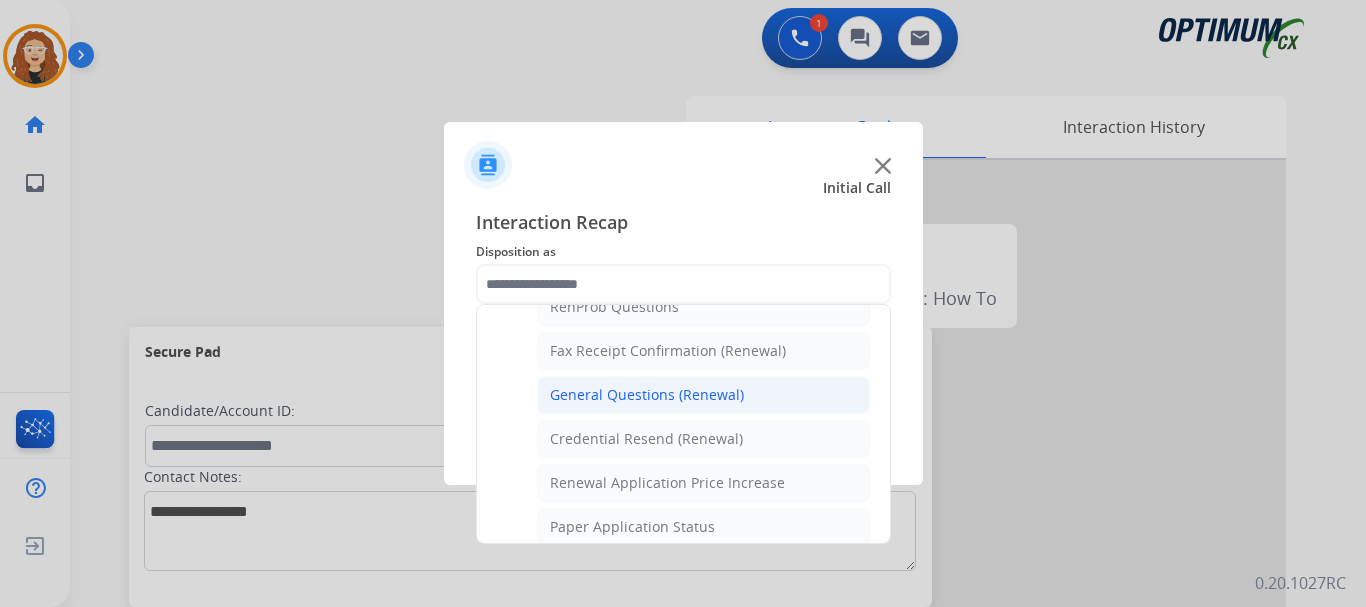 click on "General Questions (Renewal)" 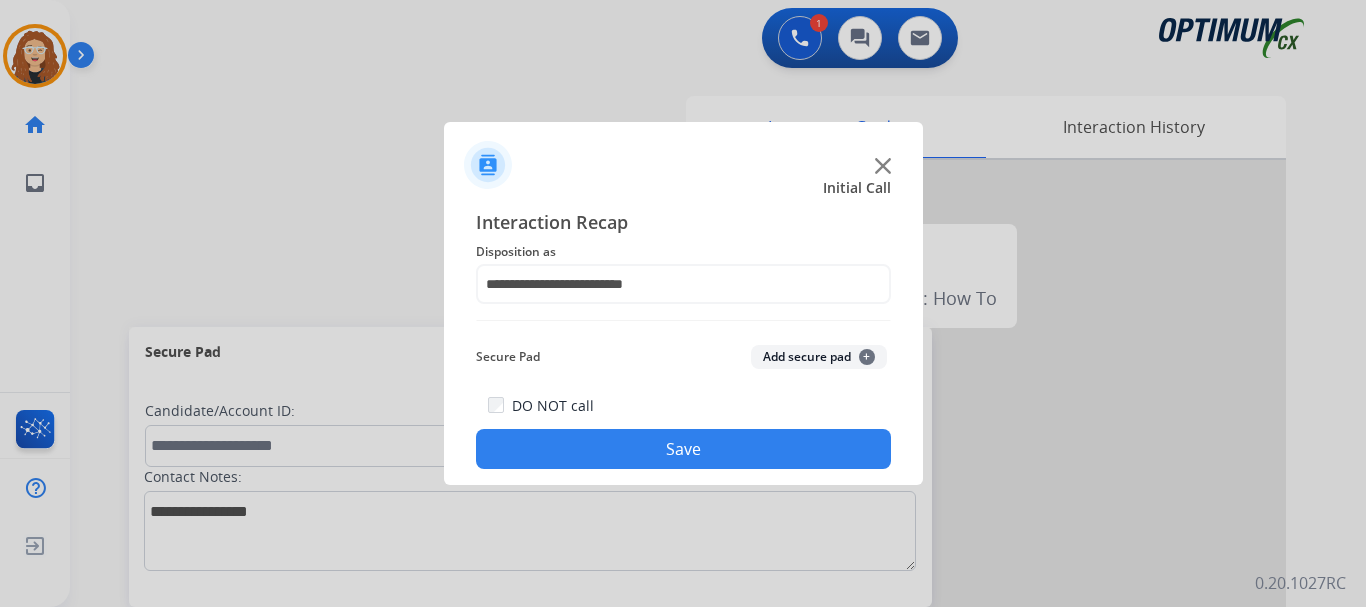 click on "Save" 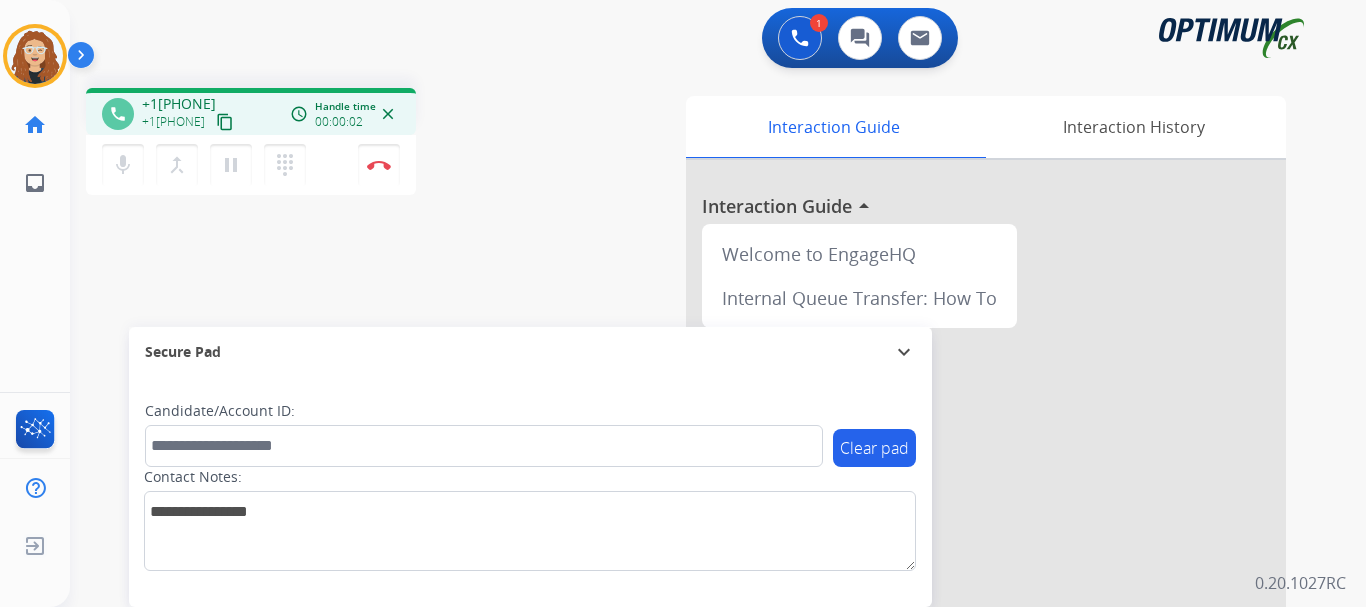 drag, startPoint x: 160, startPoint y: 99, endPoint x: 239, endPoint y: 98, distance: 79.00633 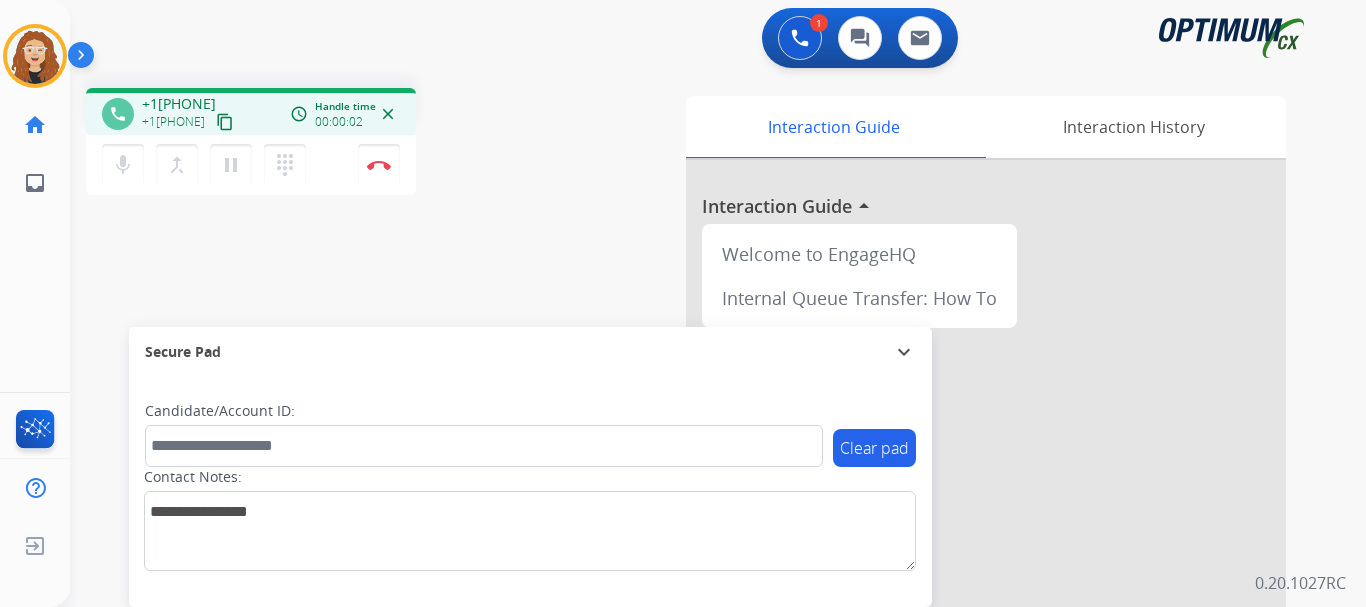 click on "+1[PHONE] +1[PHONE] content_copy" at bounding box center (189, 114) 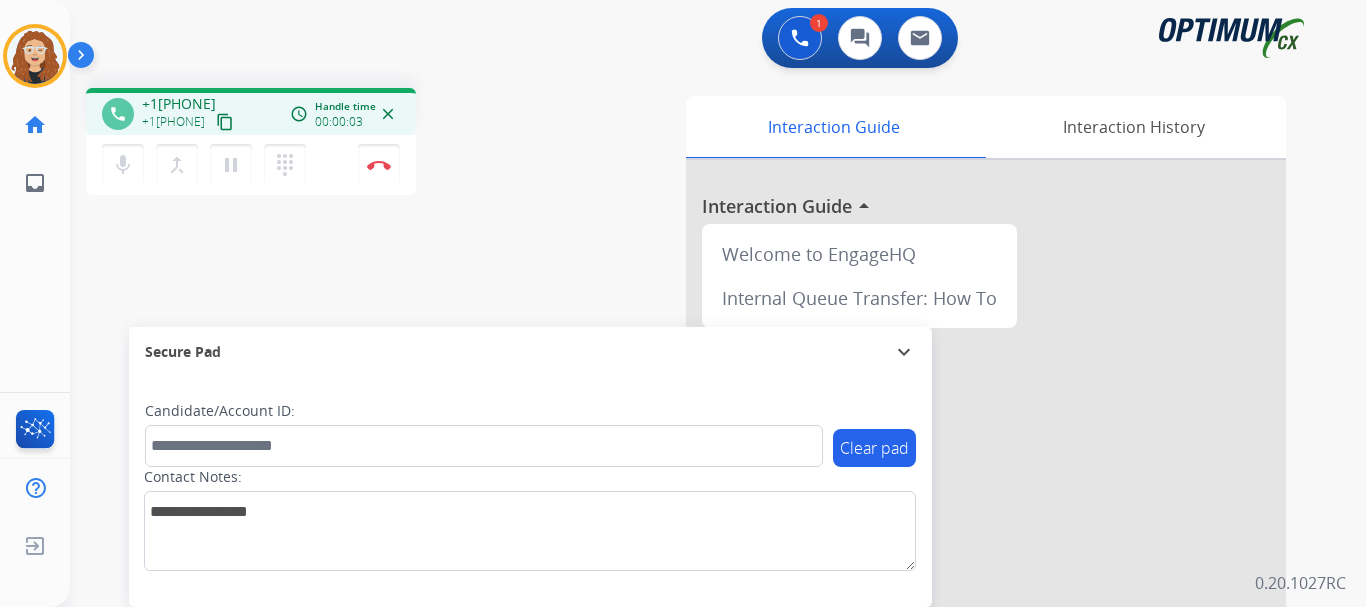 copy on "[PHONE]" 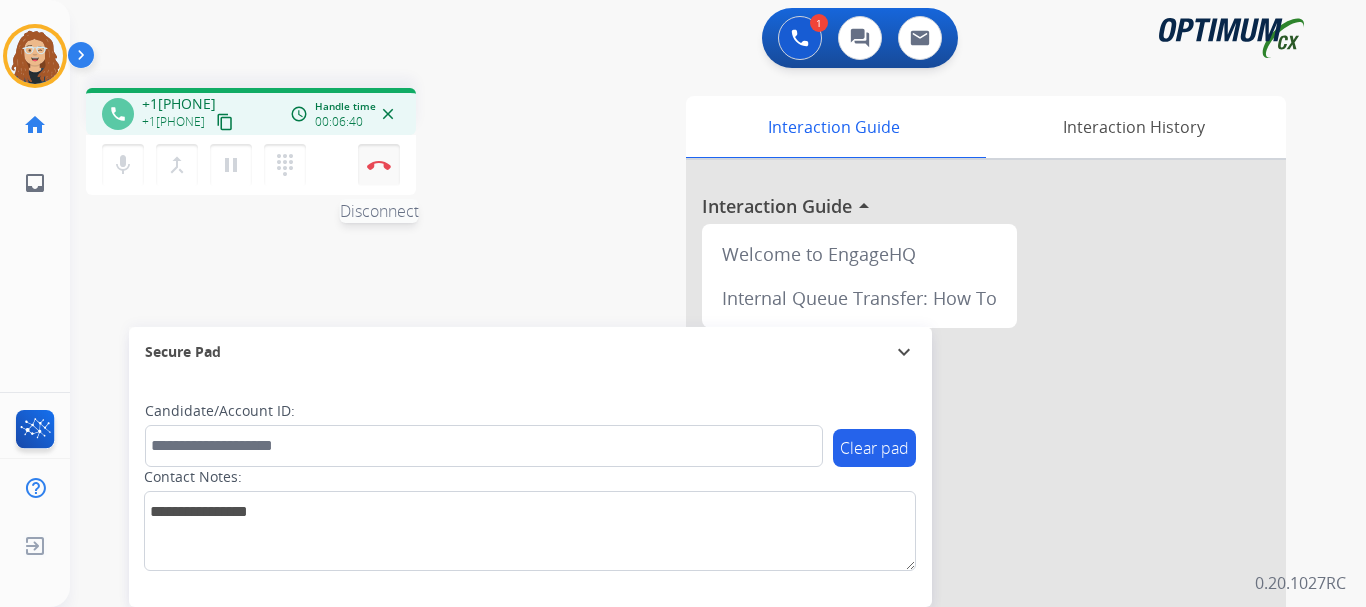 click at bounding box center (379, 165) 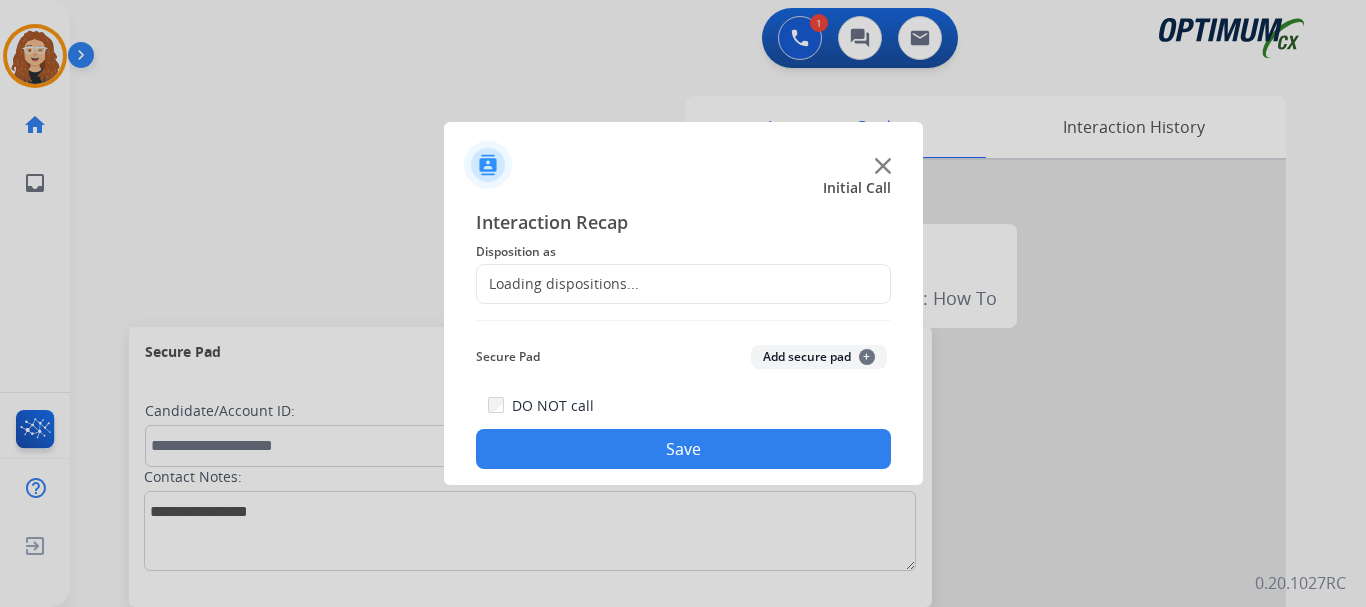 click on "Loading dispositions..." 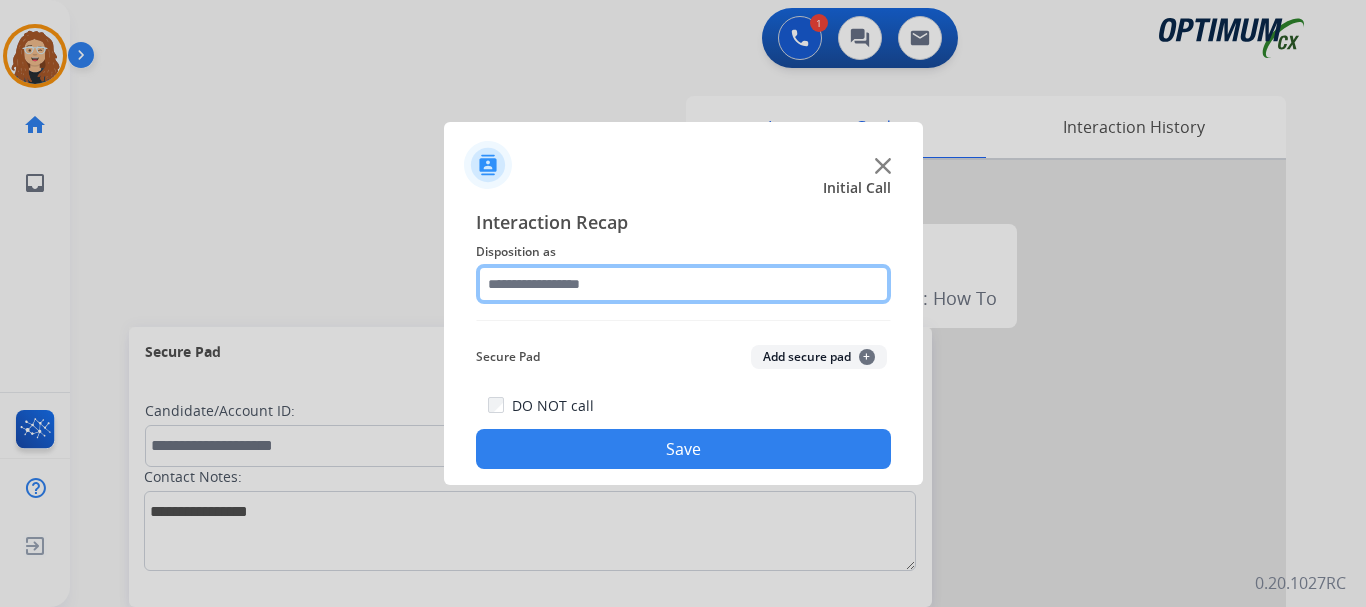 click 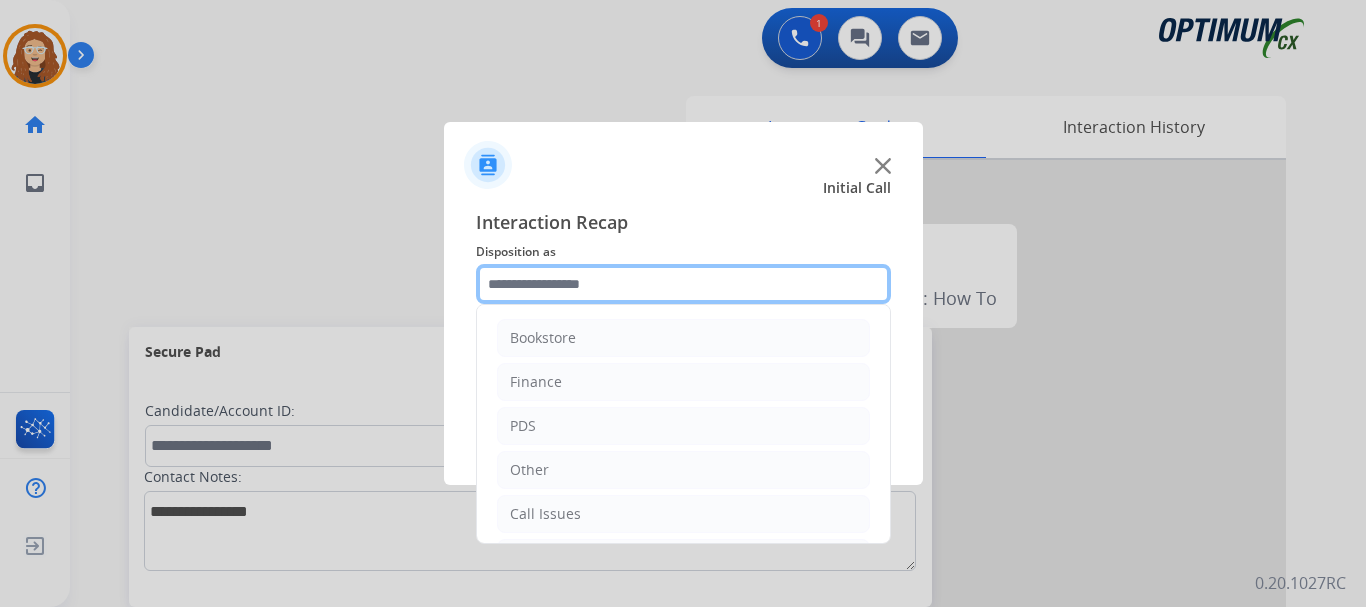 scroll, scrollTop: 136, scrollLeft: 0, axis: vertical 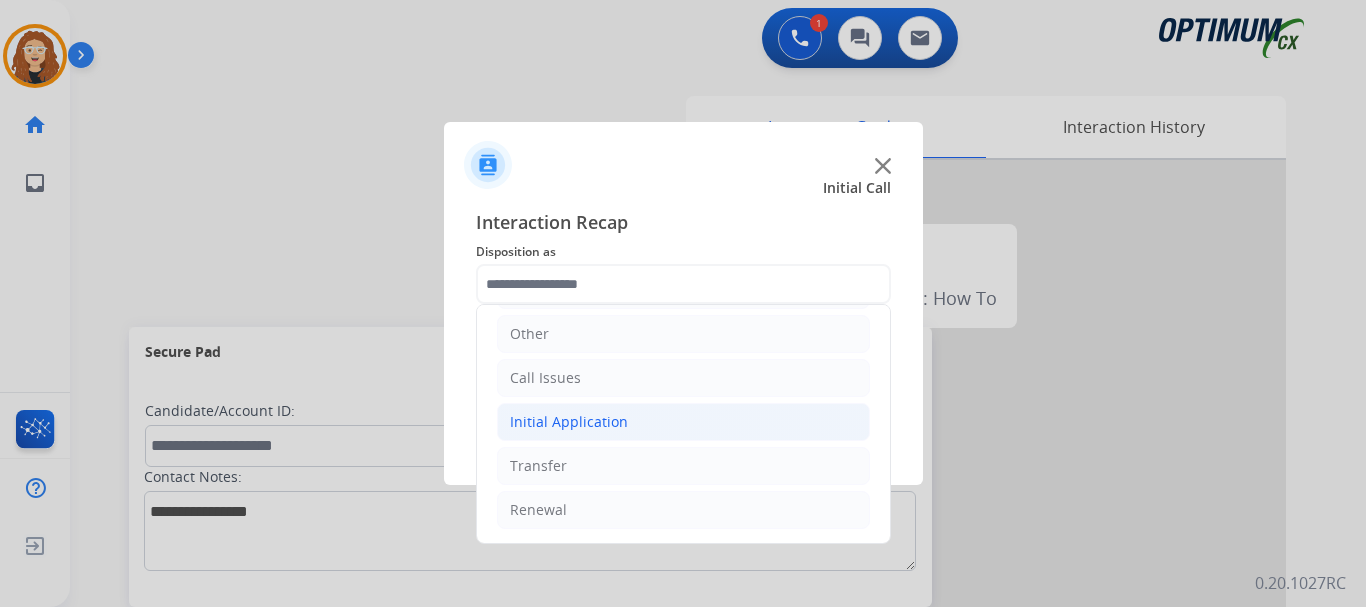 click on "Initial Application" 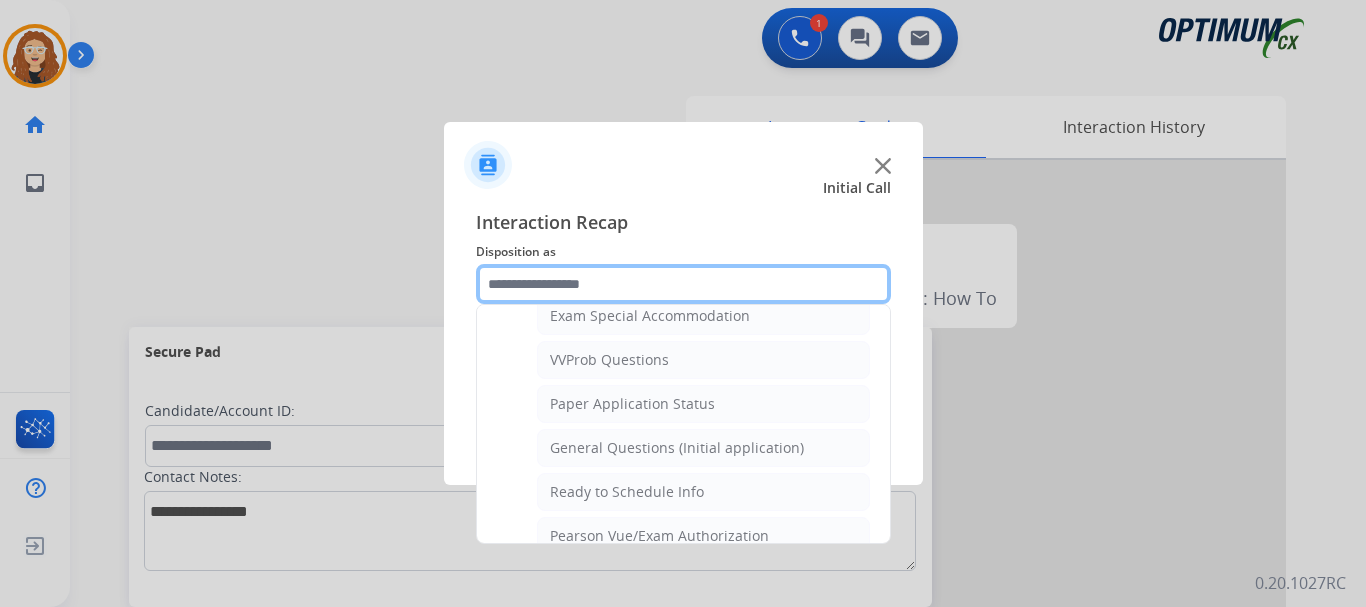scroll, scrollTop: 1078, scrollLeft: 0, axis: vertical 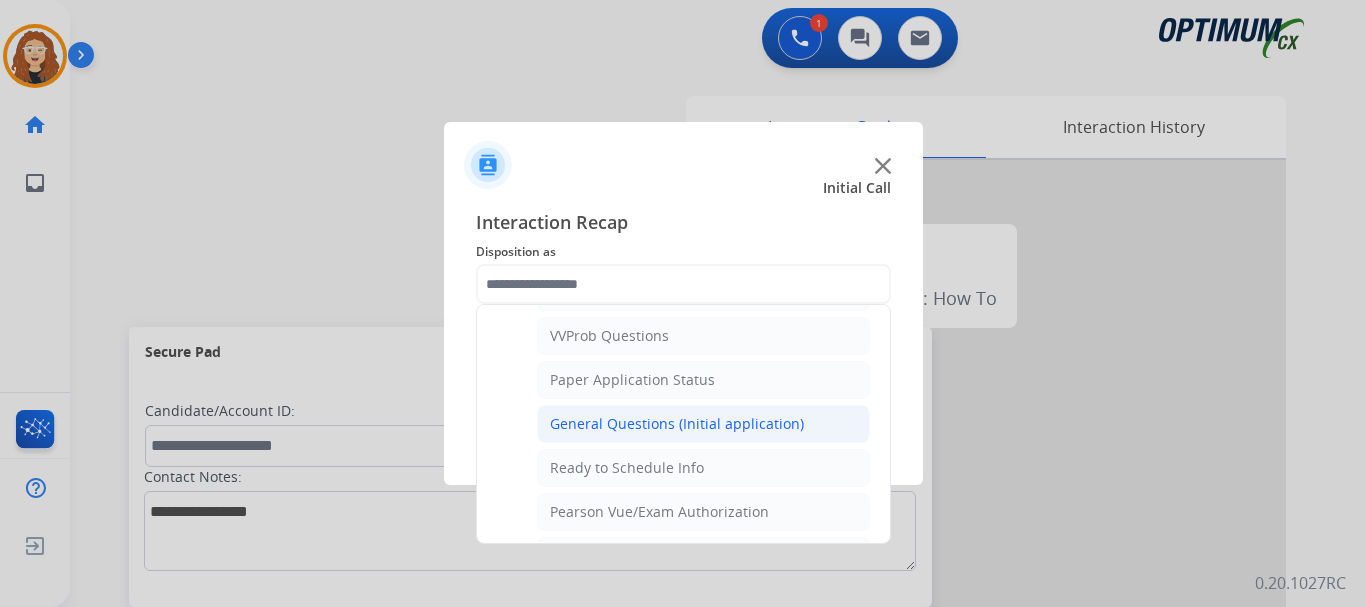 click on "General Questions (Initial application)" 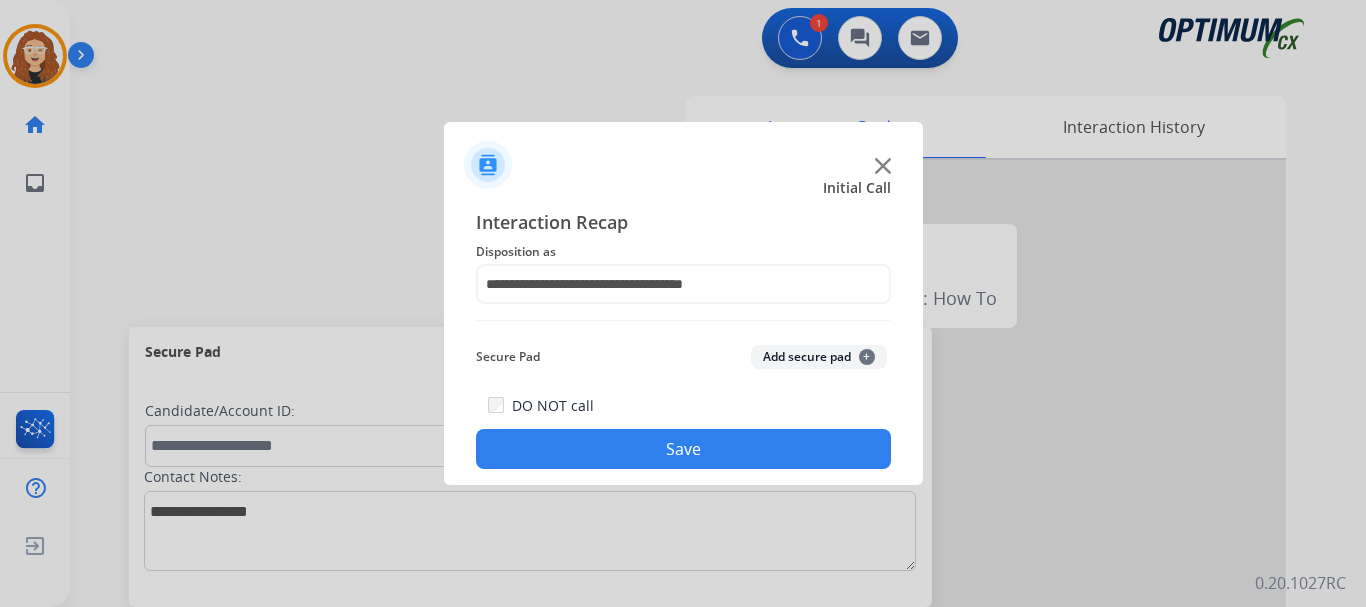 click on "Save" 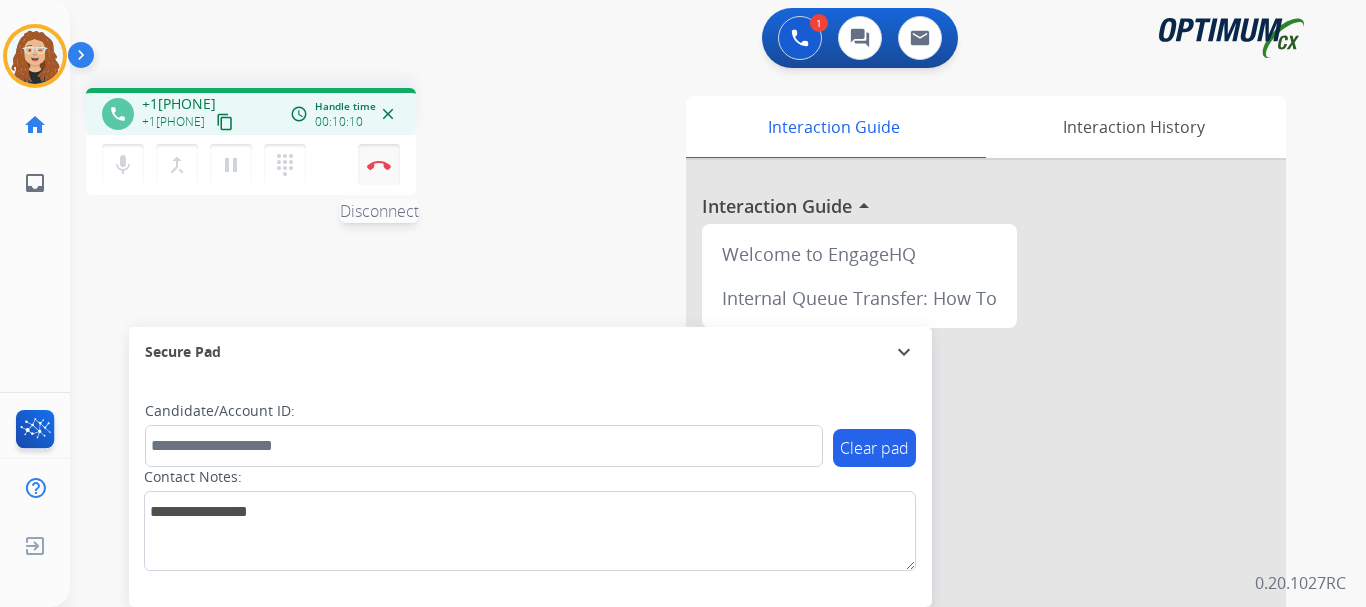 click at bounding box center (379, 165) 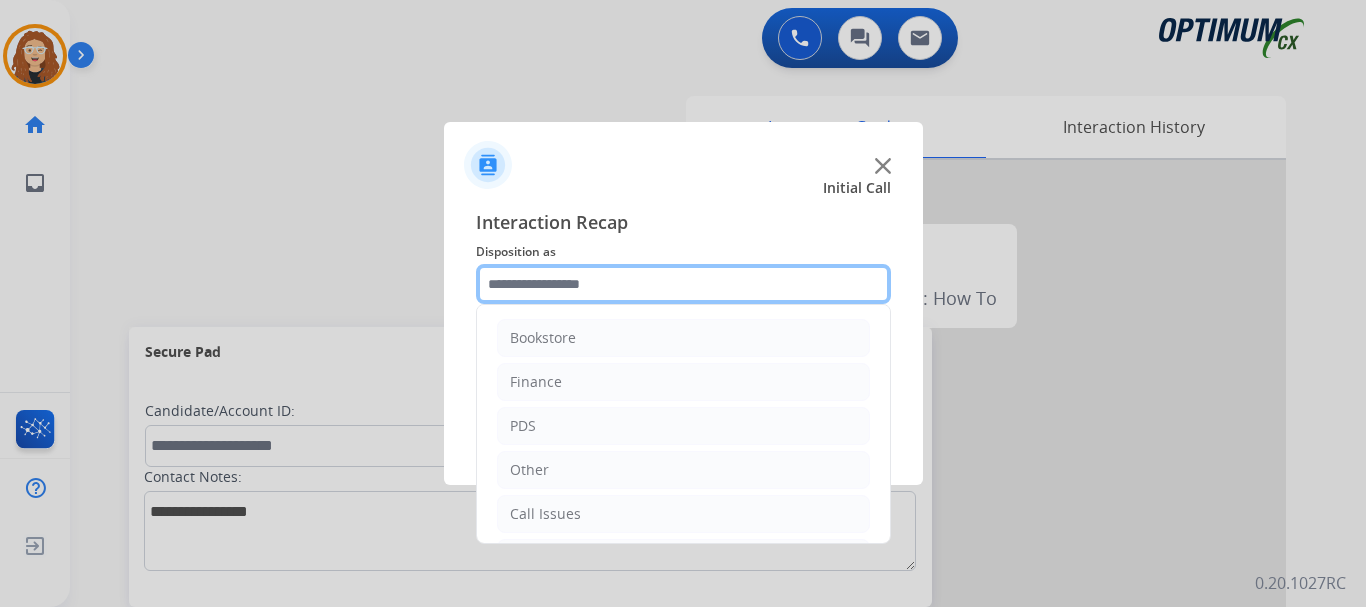 click 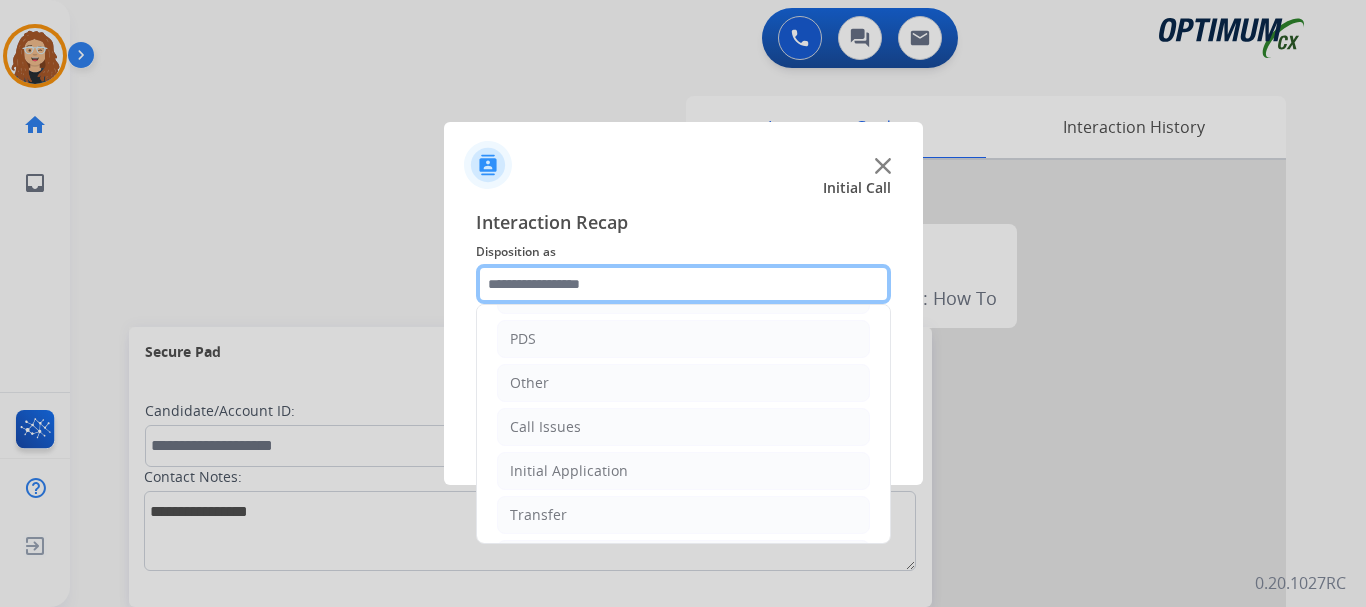 scroll, scrollTop: 136, scrollLeft: 0, axis: vertical 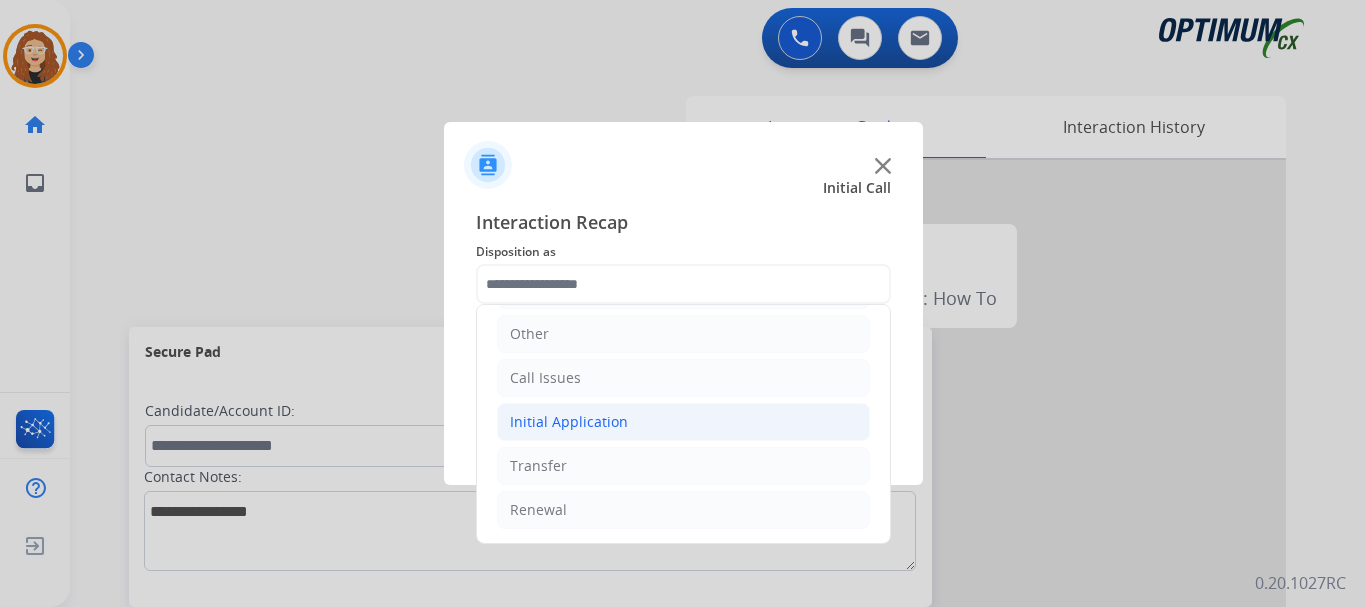 click on "Initial Application" 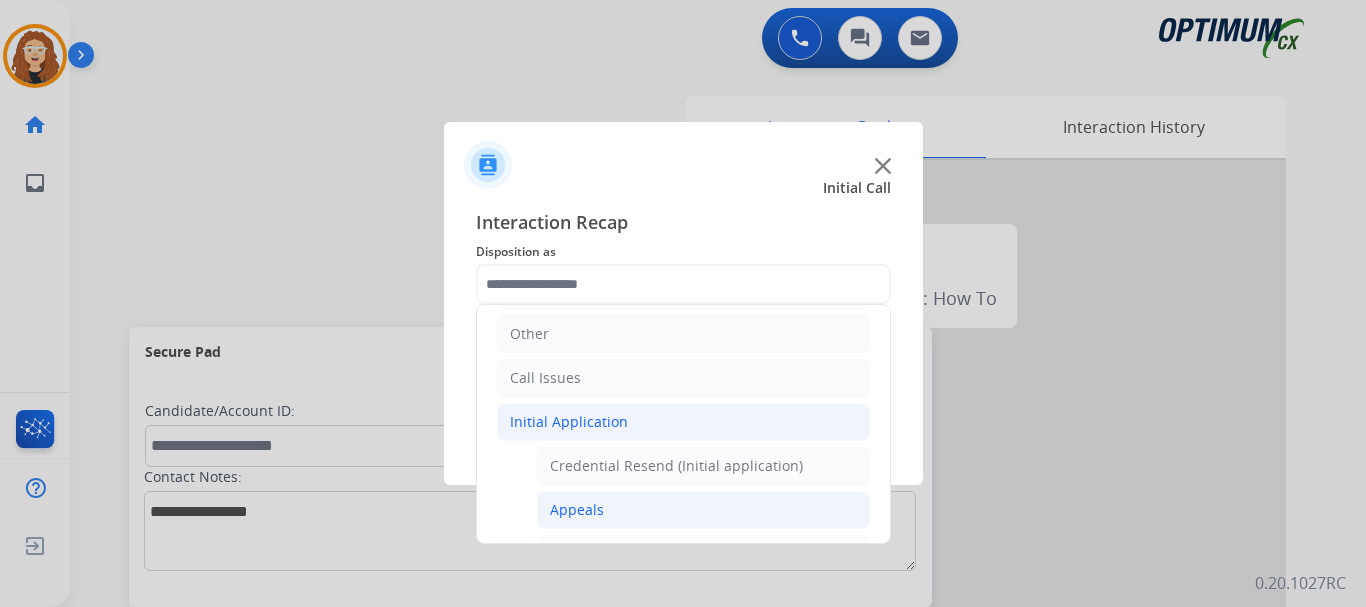 click on "Appeals" 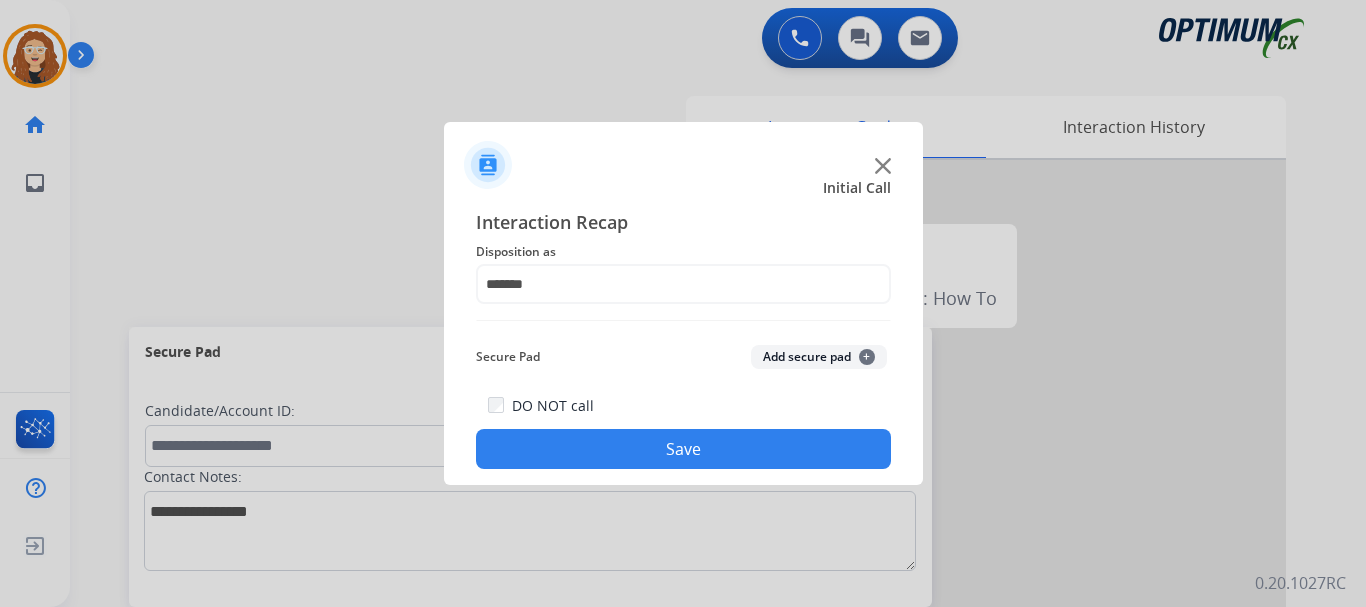 click on "Save" 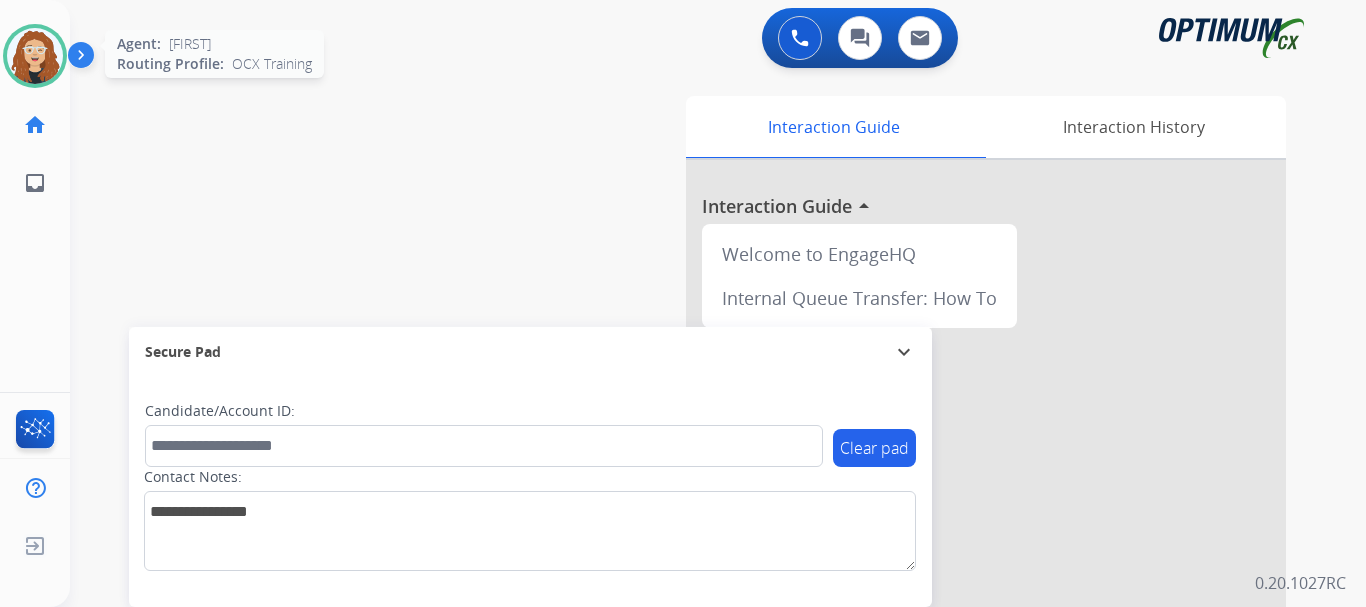 click at bounding box center [35, 56] 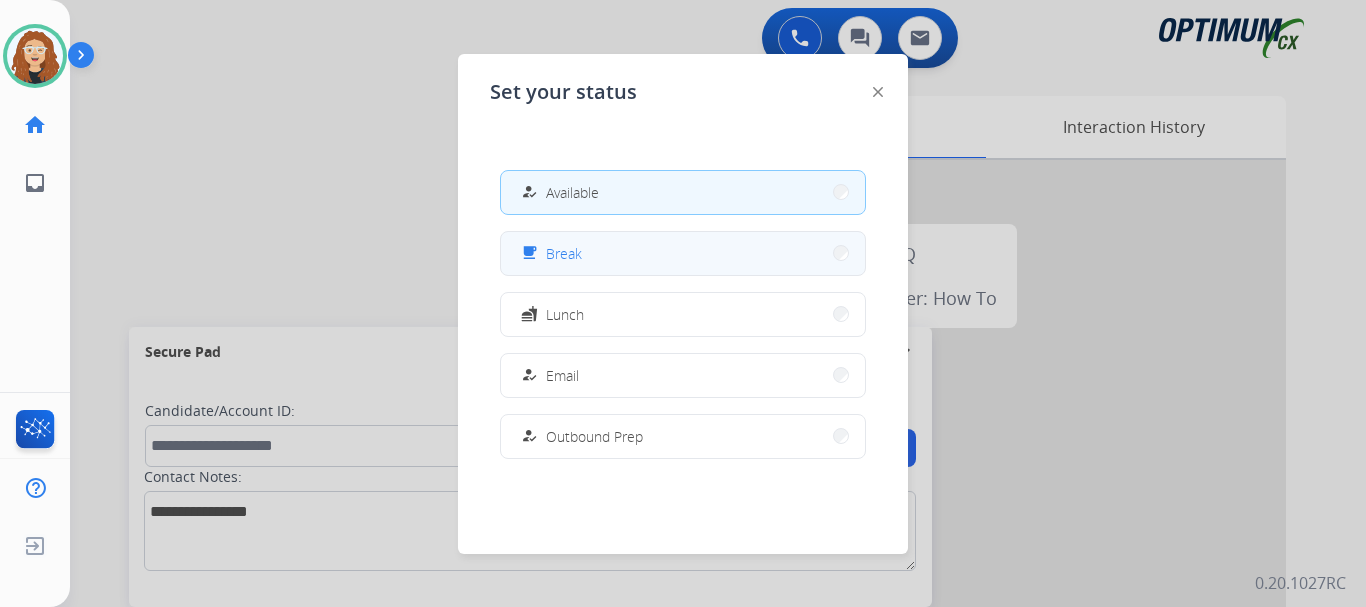 click on "free_breakfast Break" at bounding box center (683, 253) 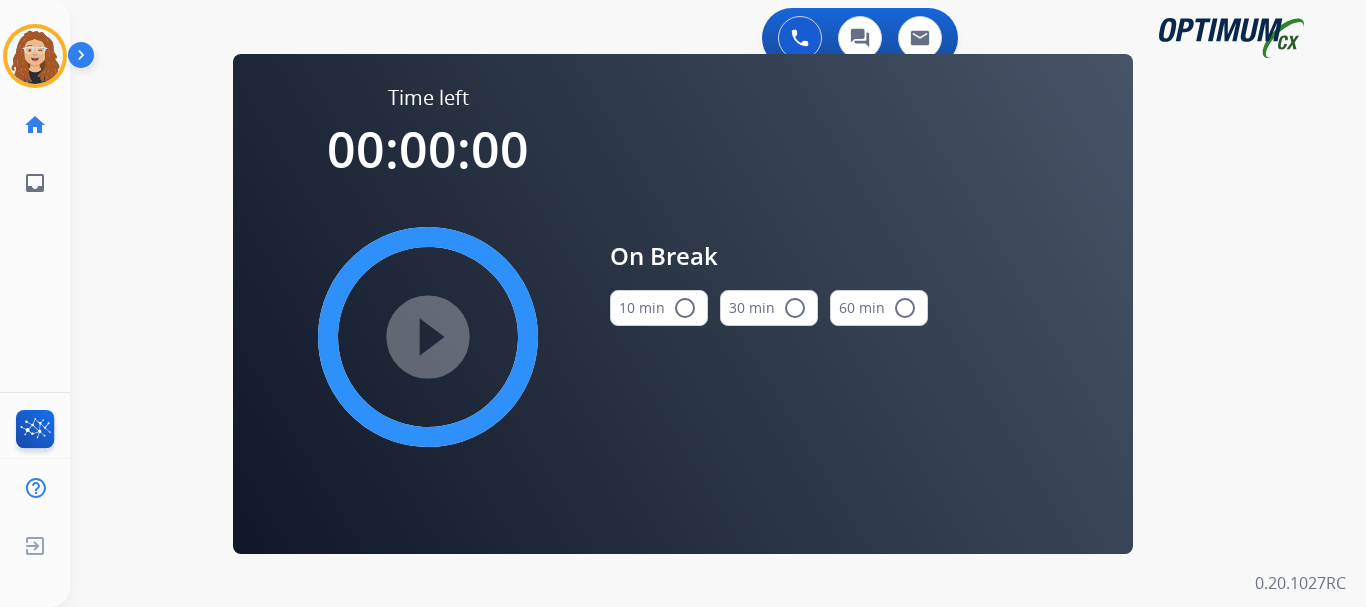 click on "radio_button_unchecked" at bounding box center [685, 308] 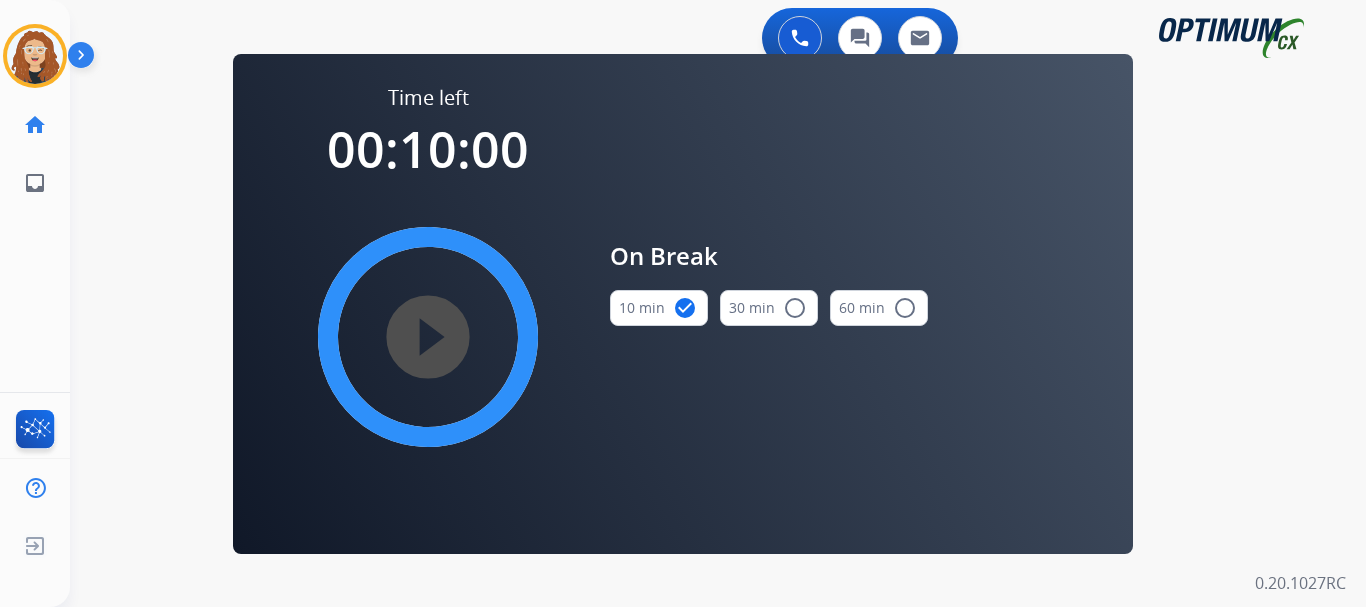 click on "play_circle_filled" at bounding box center [428, 337] 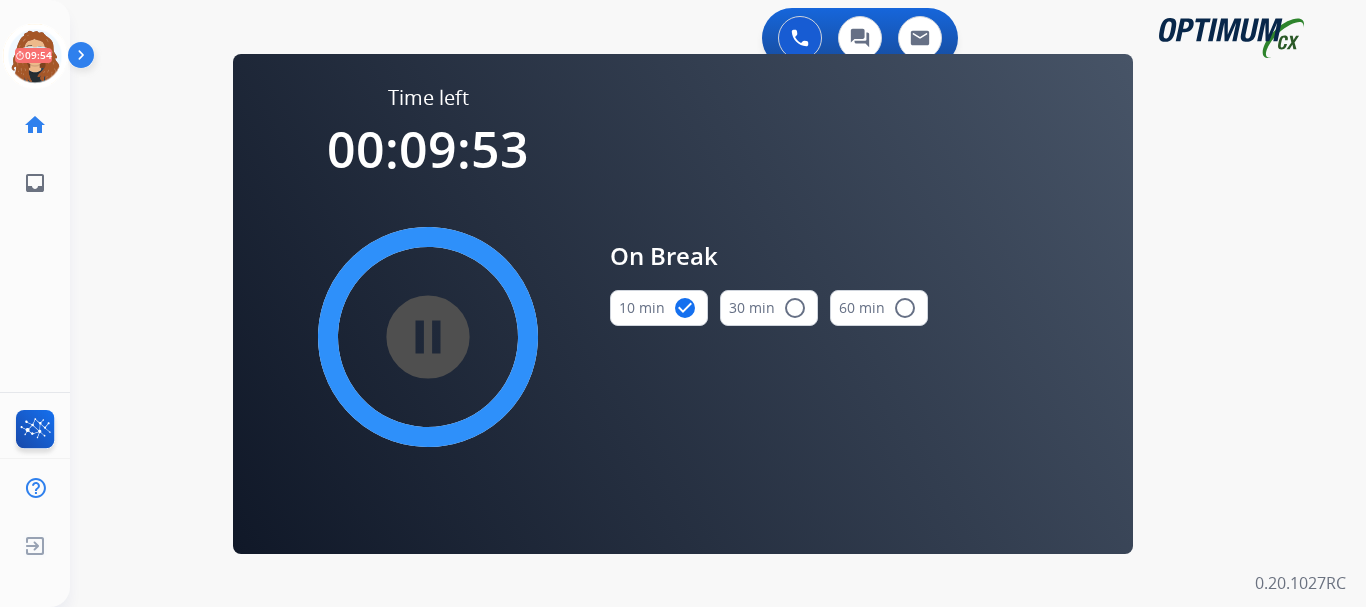 click on "0 Voice Interactions  0  Chat Interactions   0  Email Interactions swap_horiz Break voice bridge close_fullscreen Connect 3-Way Call merge_type Separate 3-Way Call Time left 00:09:53 pause_circle_filled On Break  10 min  check_circle  30 min  radio_button_unchecked  60 min  radio_button_unchecked  Interaction Guide   Interaction History  Interaction Guide arrow_drop_up  Welcome to EngageHQ   Internal Queue Transfer: How To  Secure Pad expand_more Clear pad Candidate/Account ID: Contact Notes:                  0.20.1027RC" at bounding box center (718, 303) 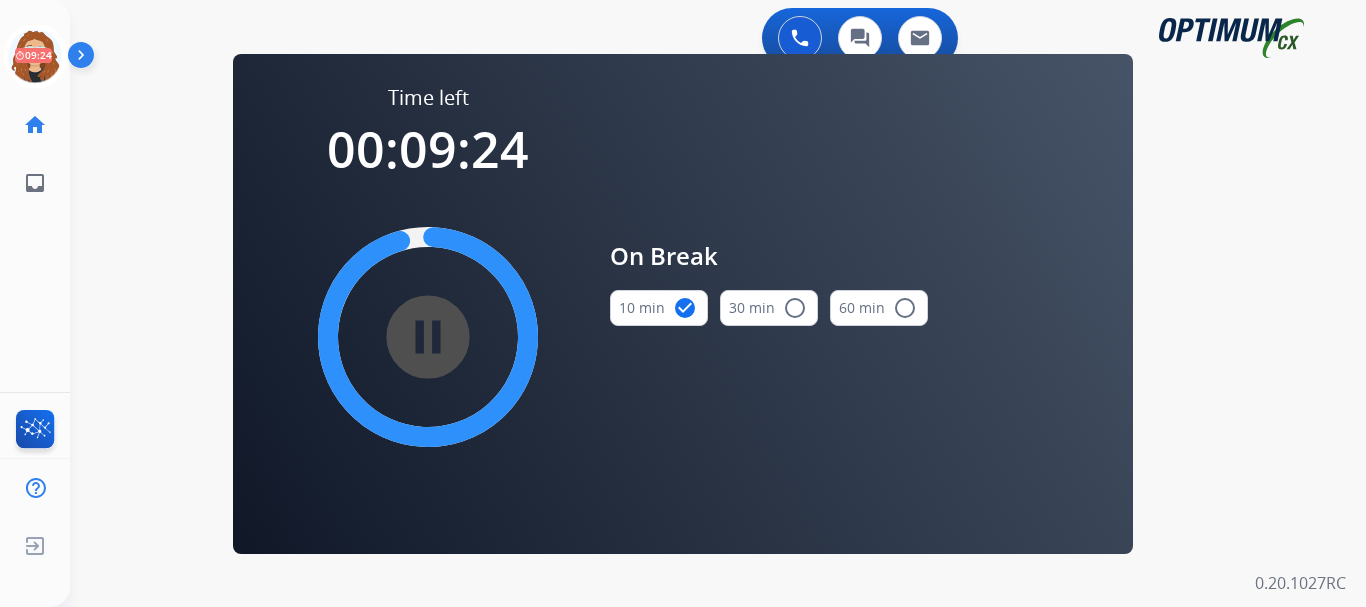 click on "0 Voice Interactions  0  Chat Interactions   0  Email Interactions swap_horiz Break voice bridge close_fullscreen Connect 3-Way Call merge_type Separate 3-Way Call Time left 00:09:24 pause_circle_filled On Break  10 min  check_circle  30 min  radio_button_unchecked  60 min  radio_button_unchecked  Interaction Guide   Interaction History  Interaction Guide arrow_drop_up  Welcome to EngageHQ   Internal Queue Transfer: How To  Secure Pad expand_more Clear pad Candidate/Account ID: Contact Notes:                  0.20.1027RC" at bounding box center [718, 303] 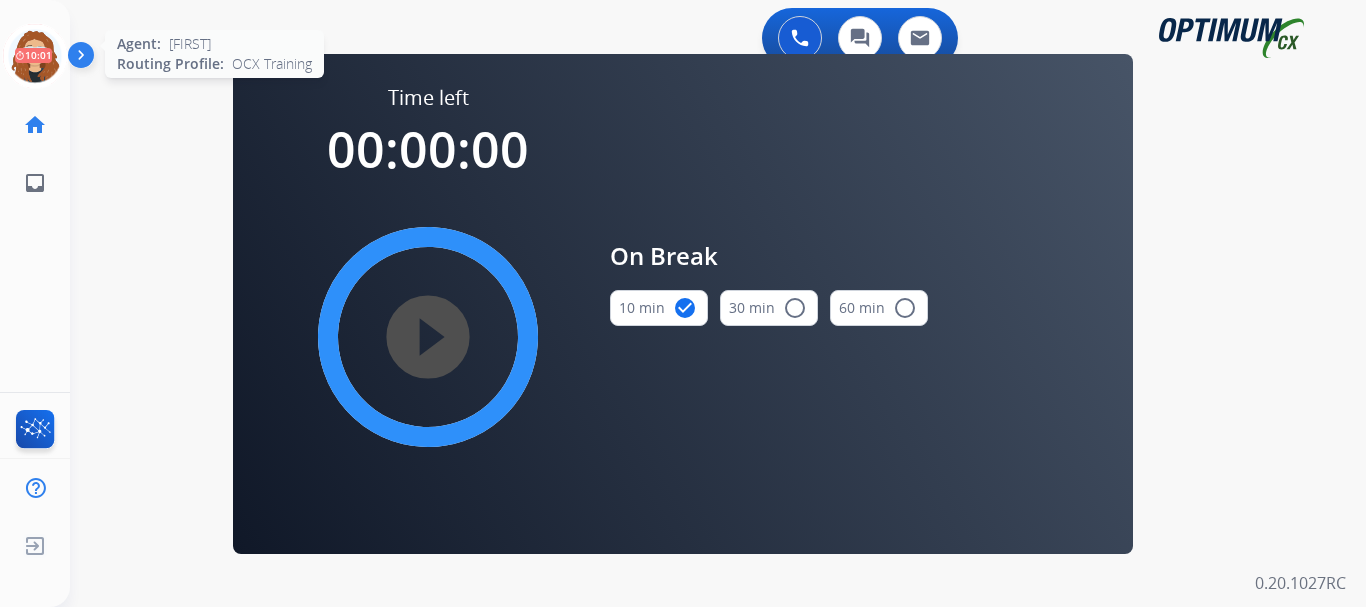 click 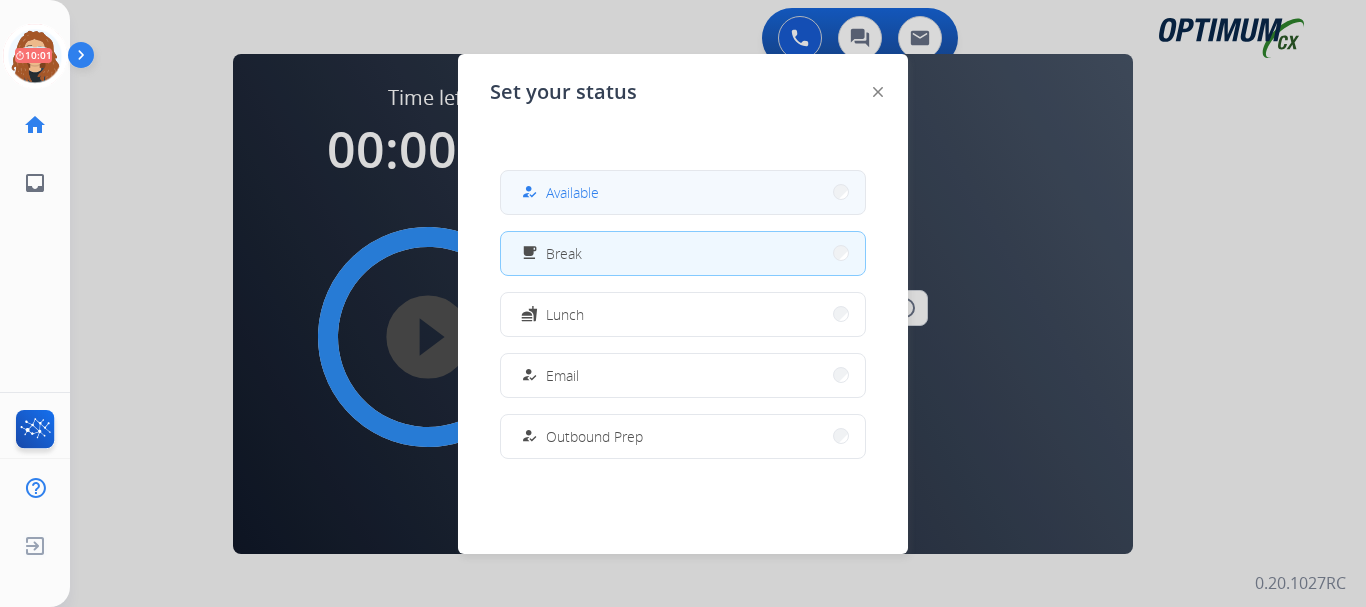 click on "Available" at bounding box center (572, 192) 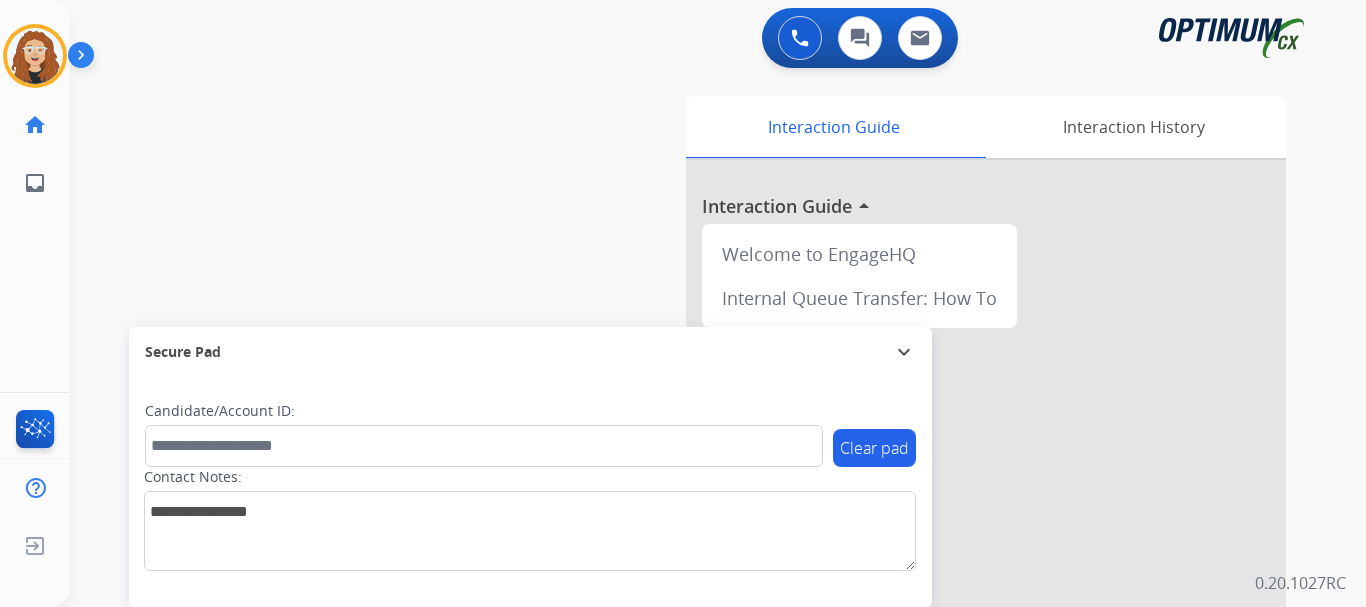 click on "swap_horiz Break voice bridge close_fullscreen Connect 3-Way Call merge_type Separate 3-Way Call  Interaction Guide   Interaction History  Interaction Guide arrow_drop_up  Welcome to EngageHQ   Internal Queue Transfer: How To  Secure Pad expand_more Clear pad Candidate/Account ID: Contact Notes:" at bounding box center (694, 489) 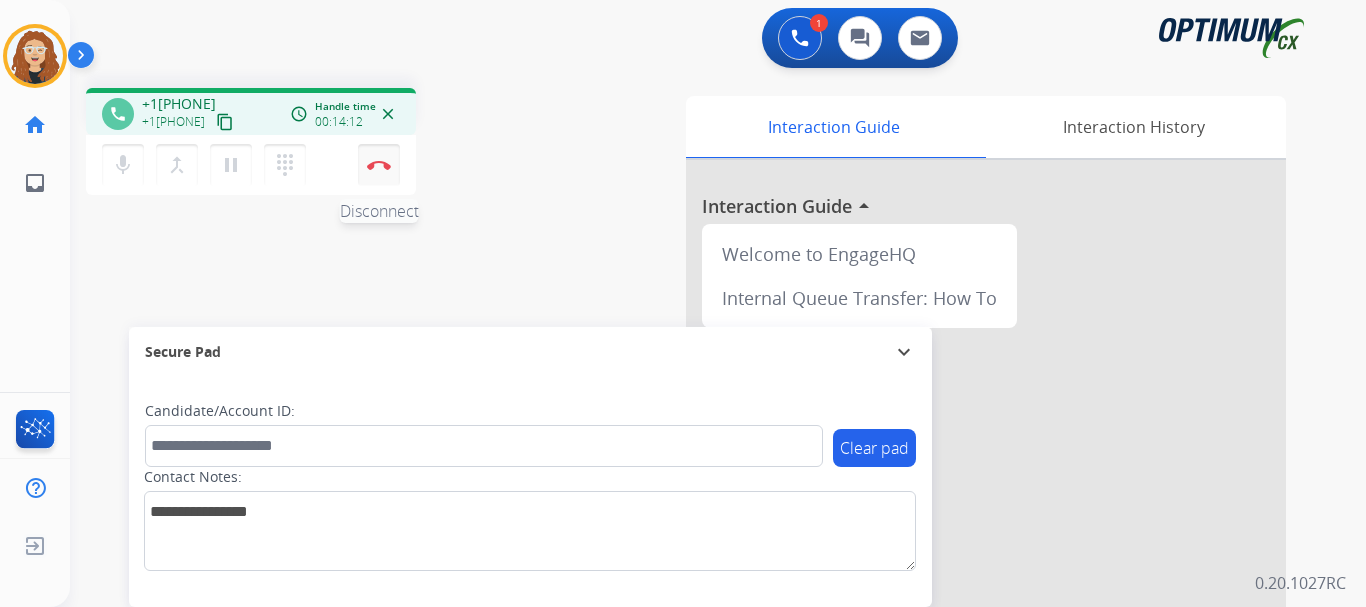 click on "Disconnect" at bounding box center [379, 165] 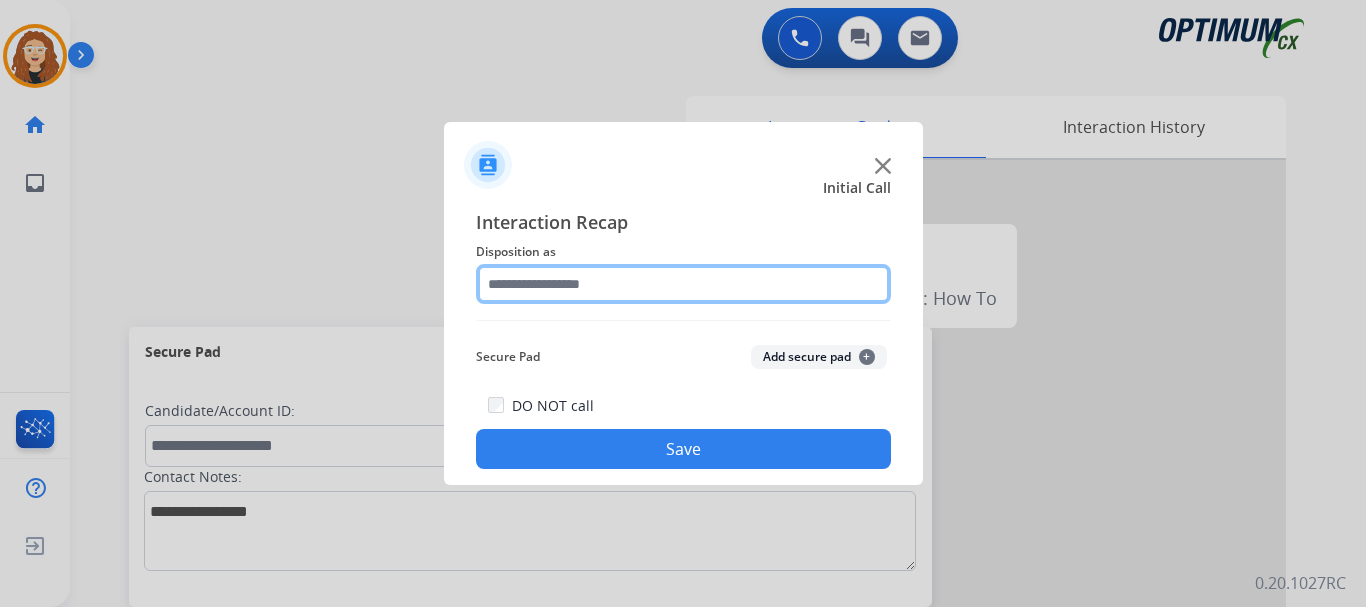 click 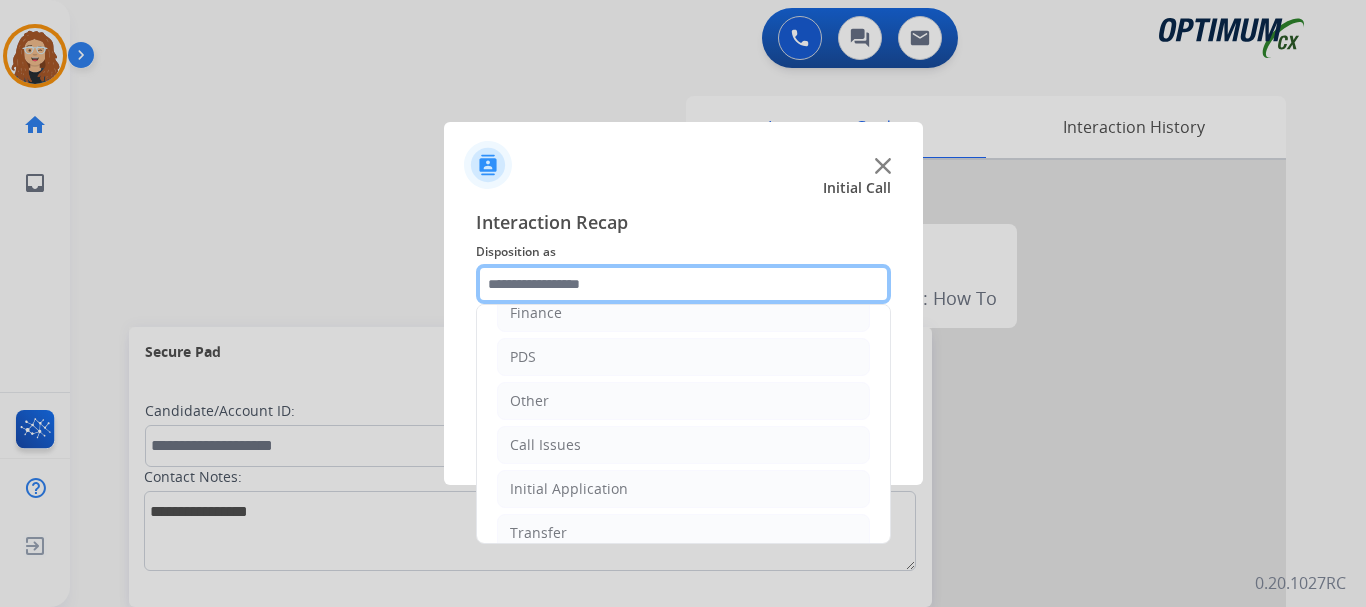 scroll, scrollTop: 136, scrollLeft: 0, axis: vertical 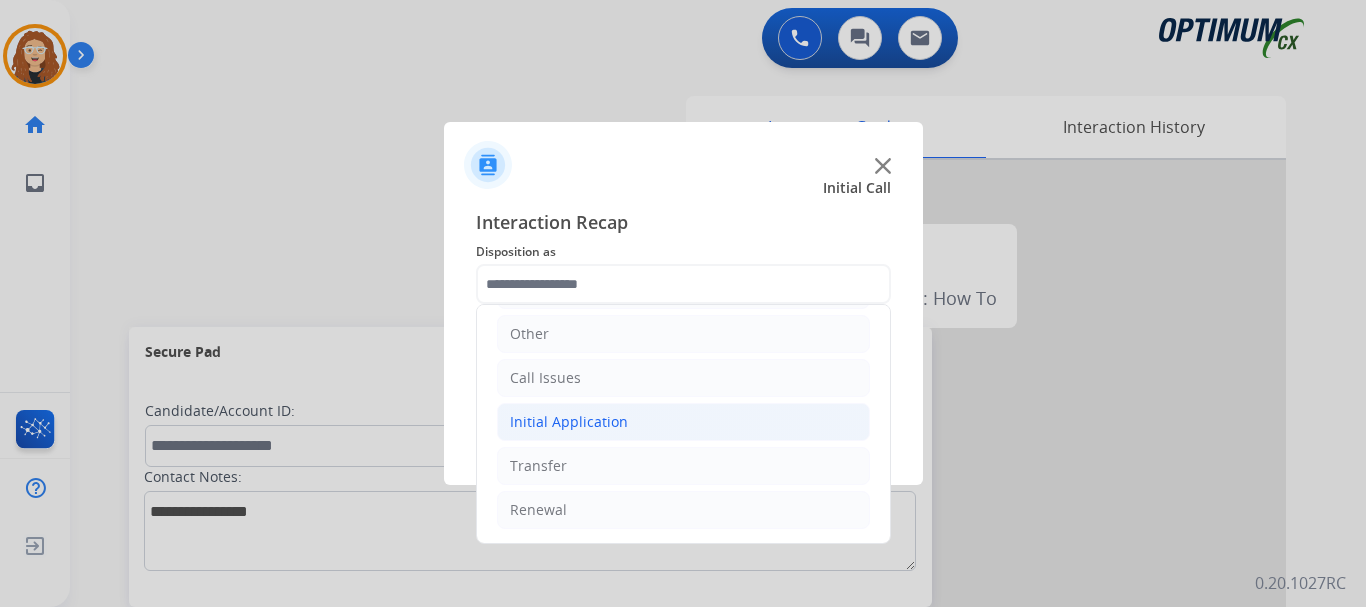 click on "Initial Application" 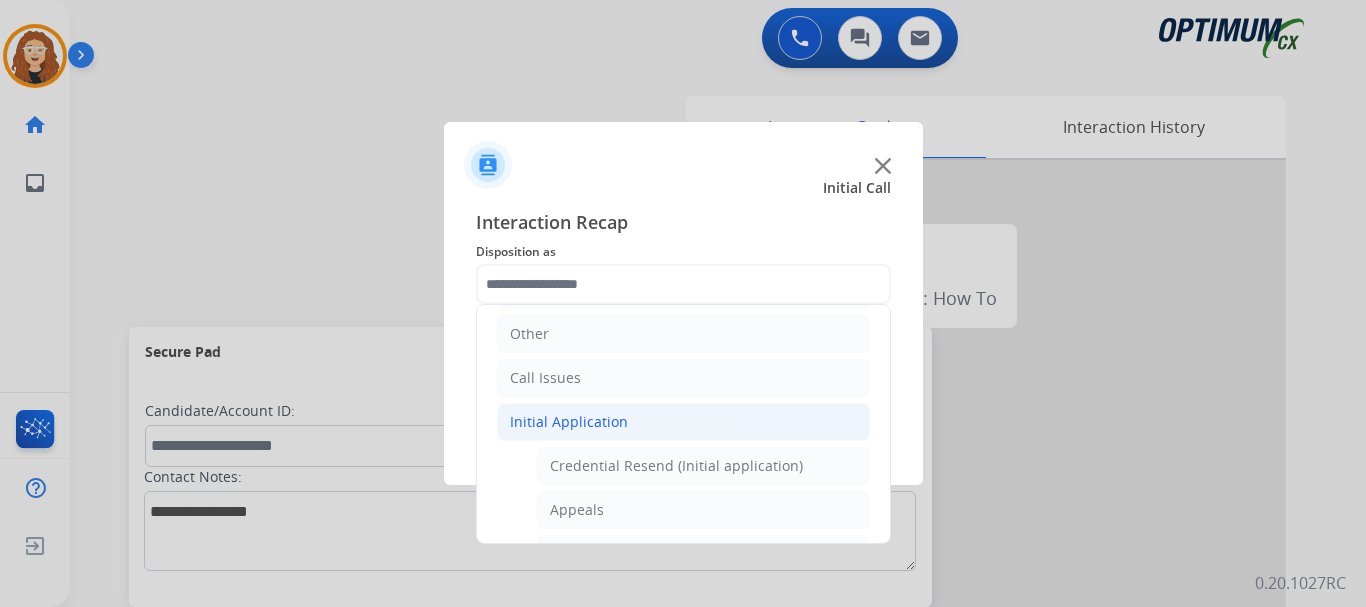 drag, startPoint x: 873, startPoint y: 351, endPoint x: 874, endPoint y: 416, distance: 65.00769 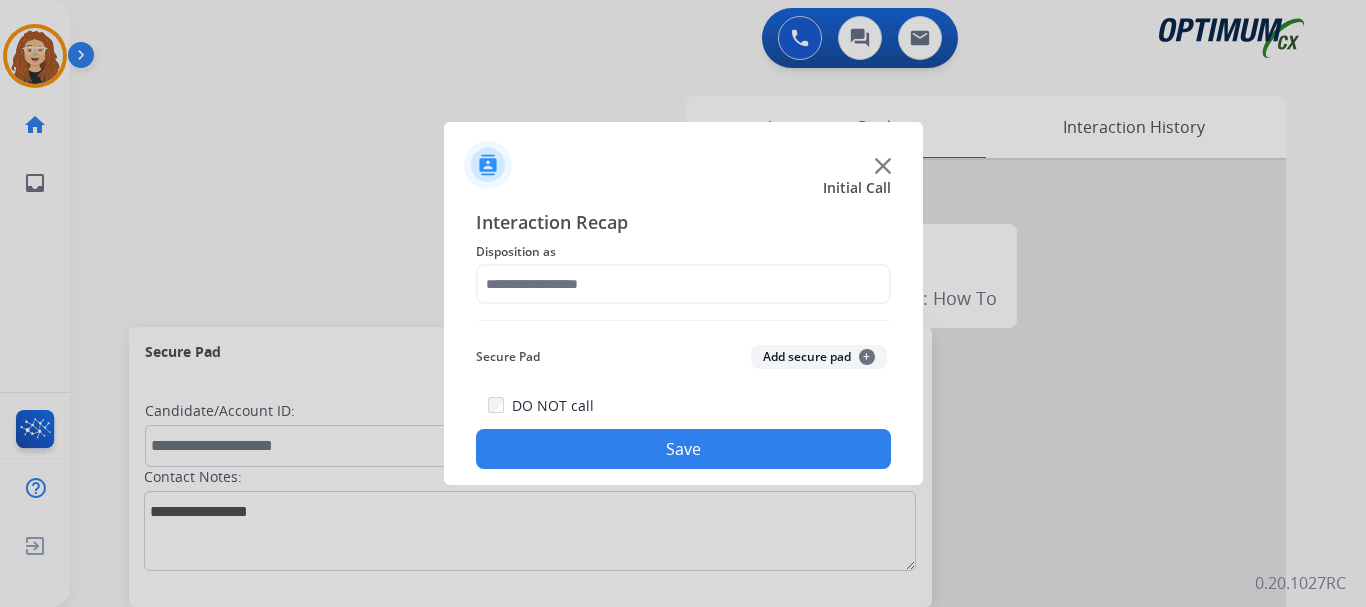 click on "Interaction Recap" 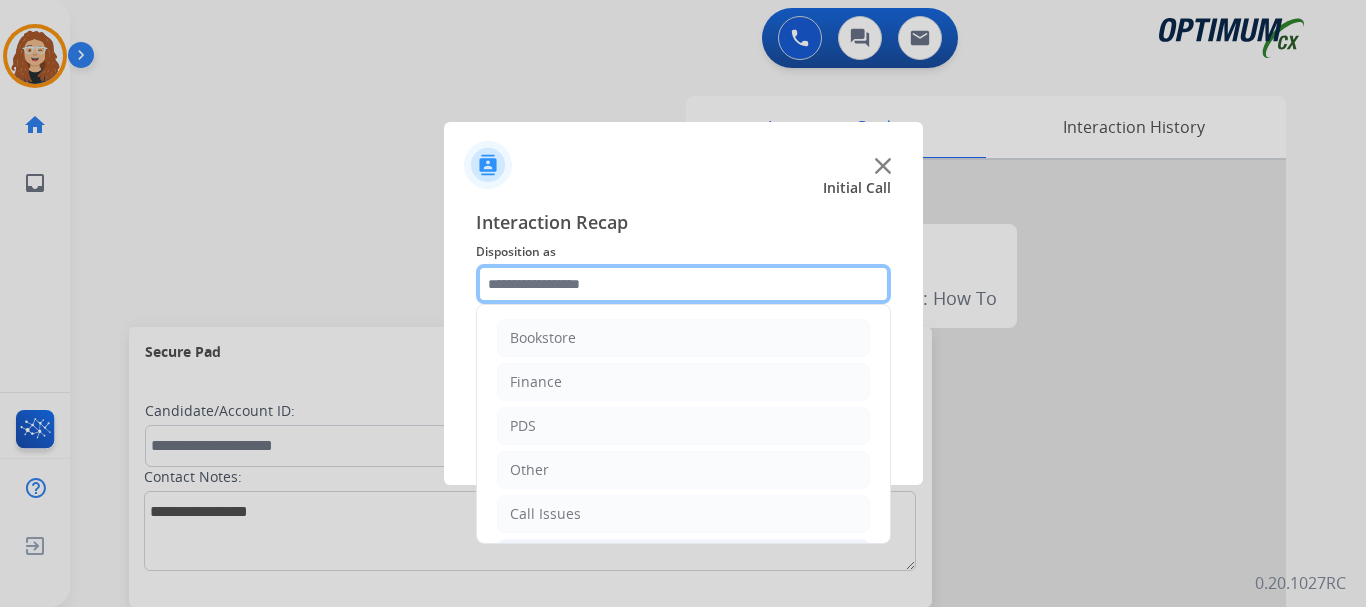 click 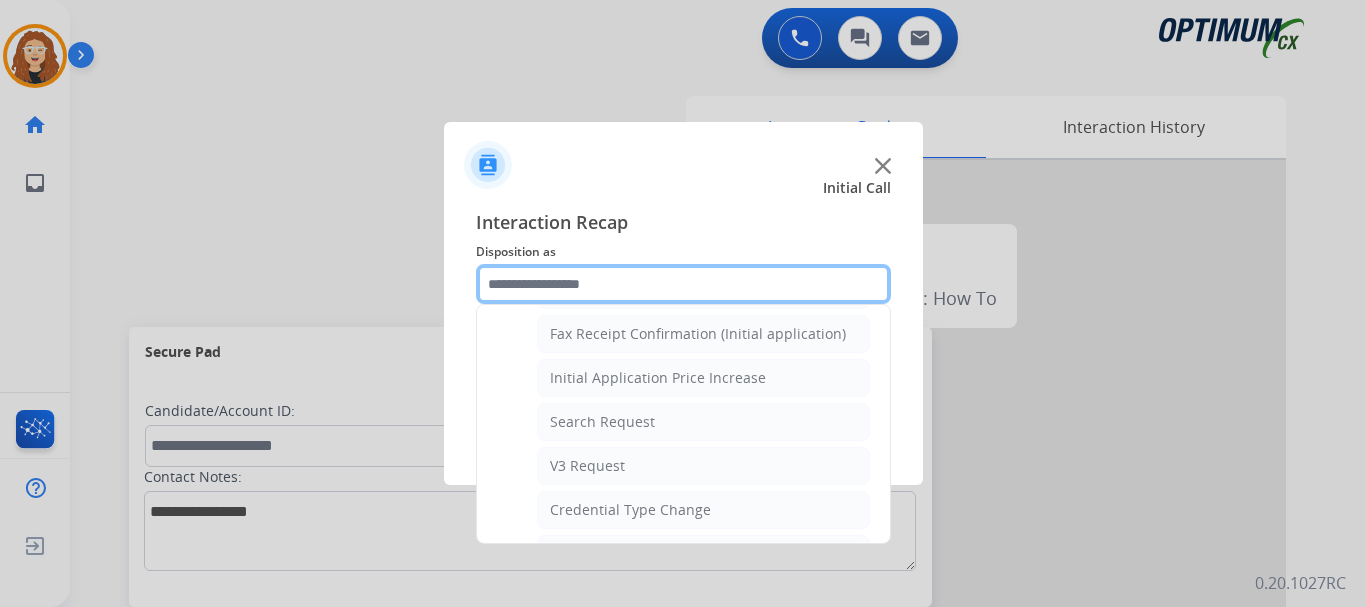 scroll, scrollTop: 652, scrollLeft: 0, axis: vertical 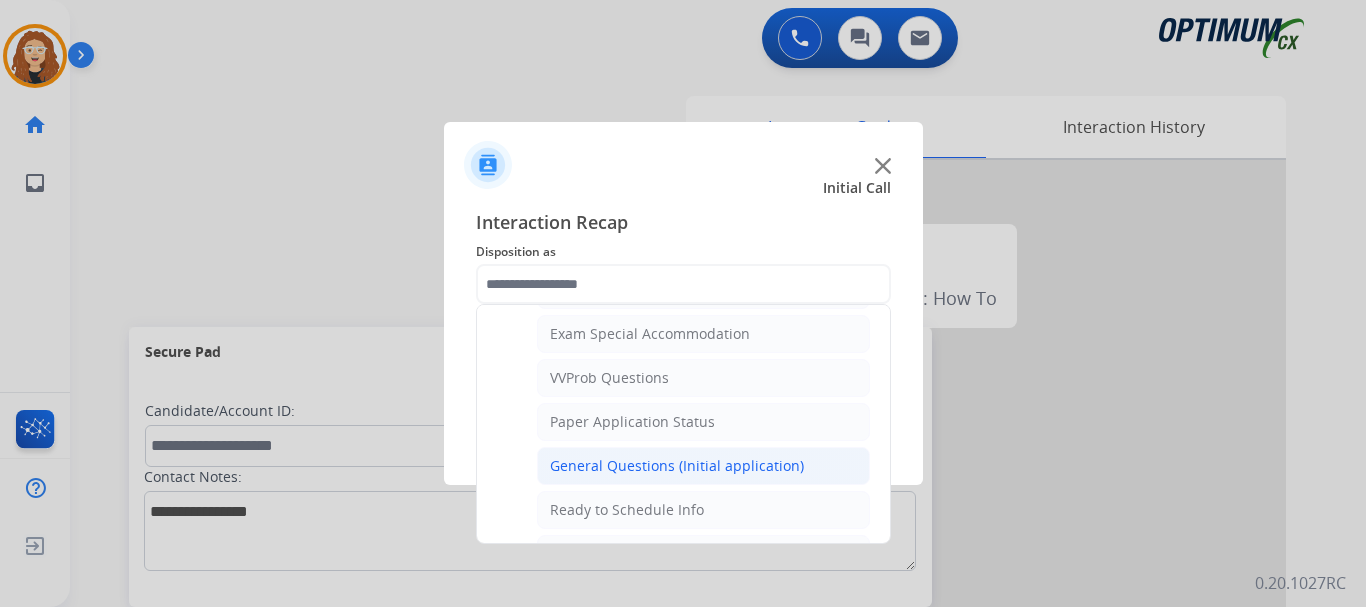 click on "General Questions (Initial application)" 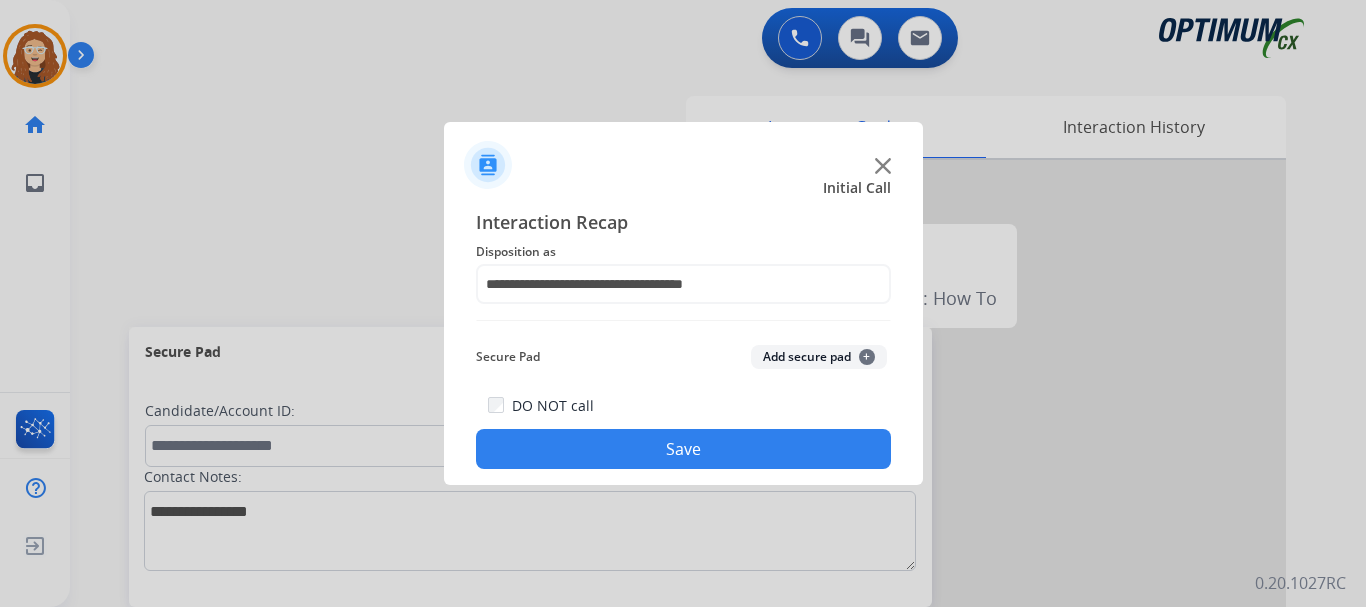 click on "Save" 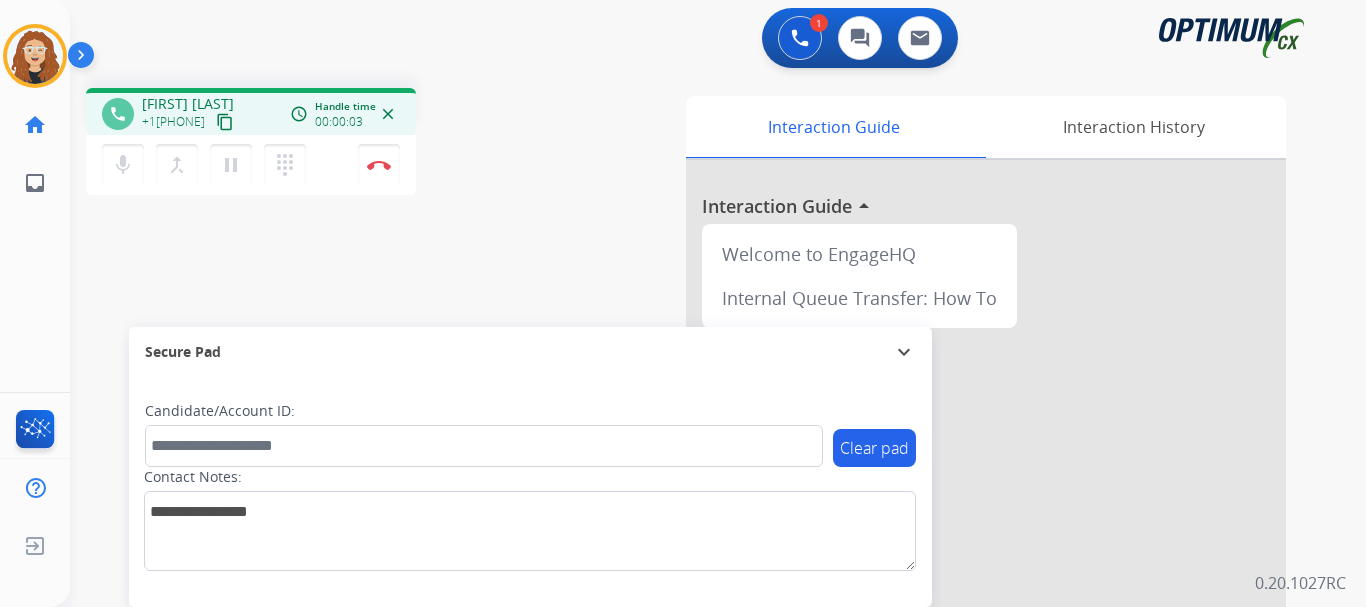 drag, startPoint x: 157, startPoint y: 120, endPoint x: 226, endPoint y: 120, distance: 69 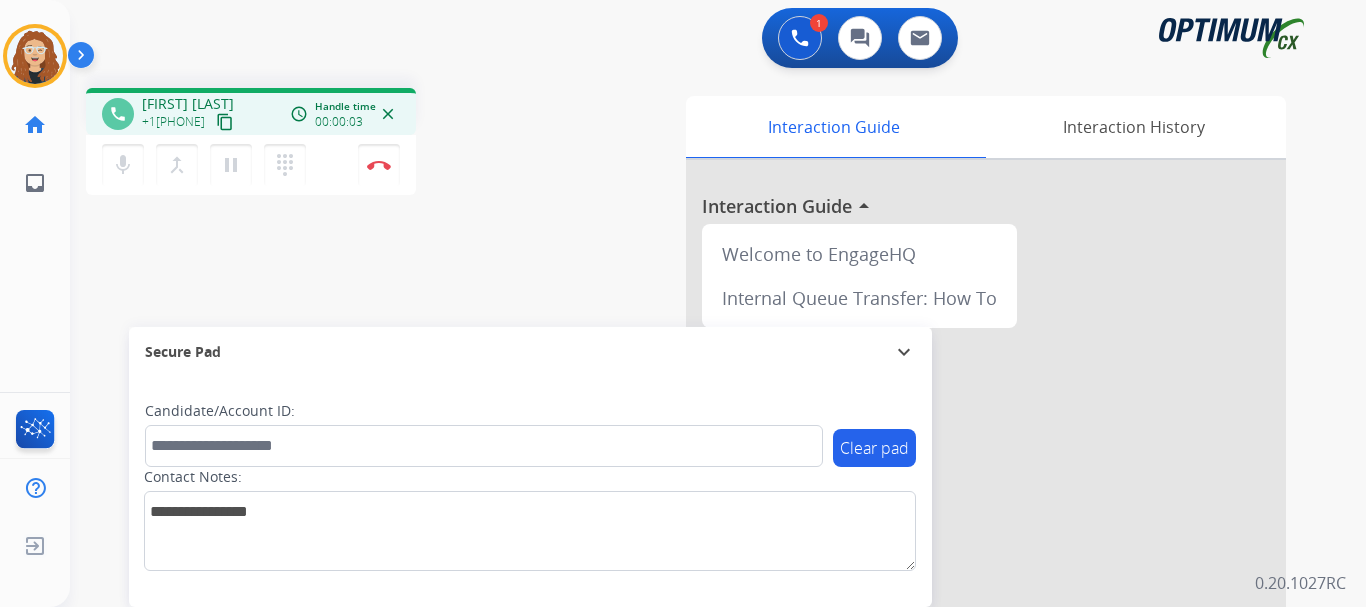 click on "+1[PHONE]" at bounding box center (189, 122) 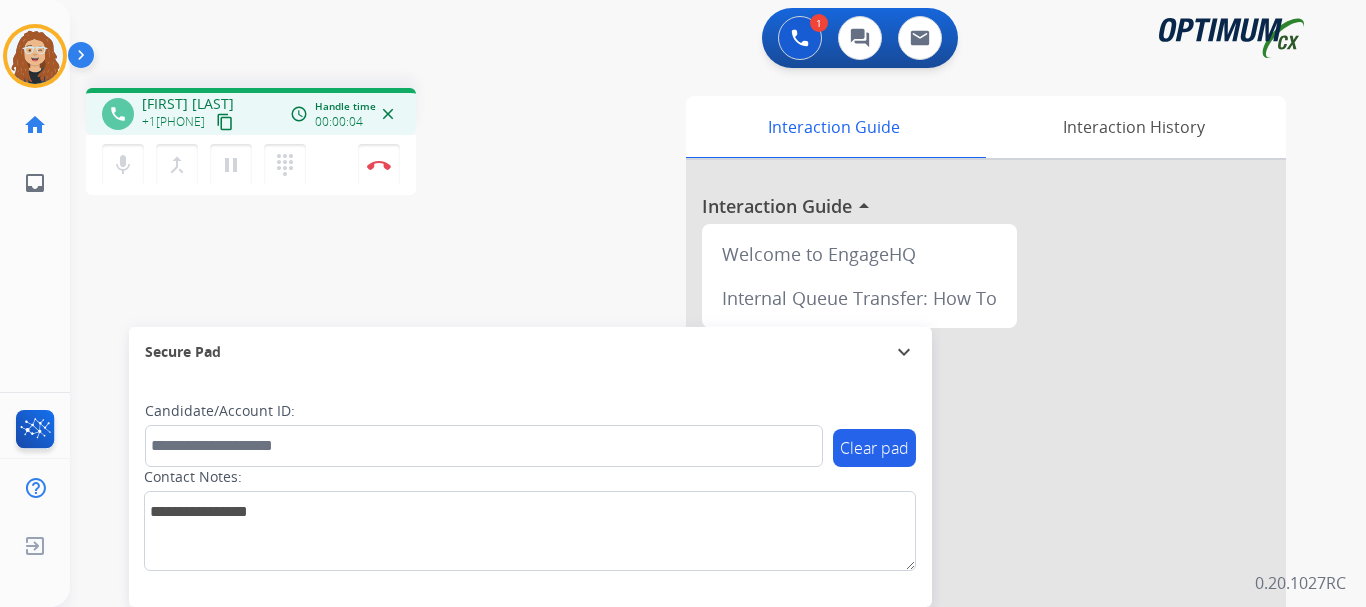 copy on "[PHONE]" 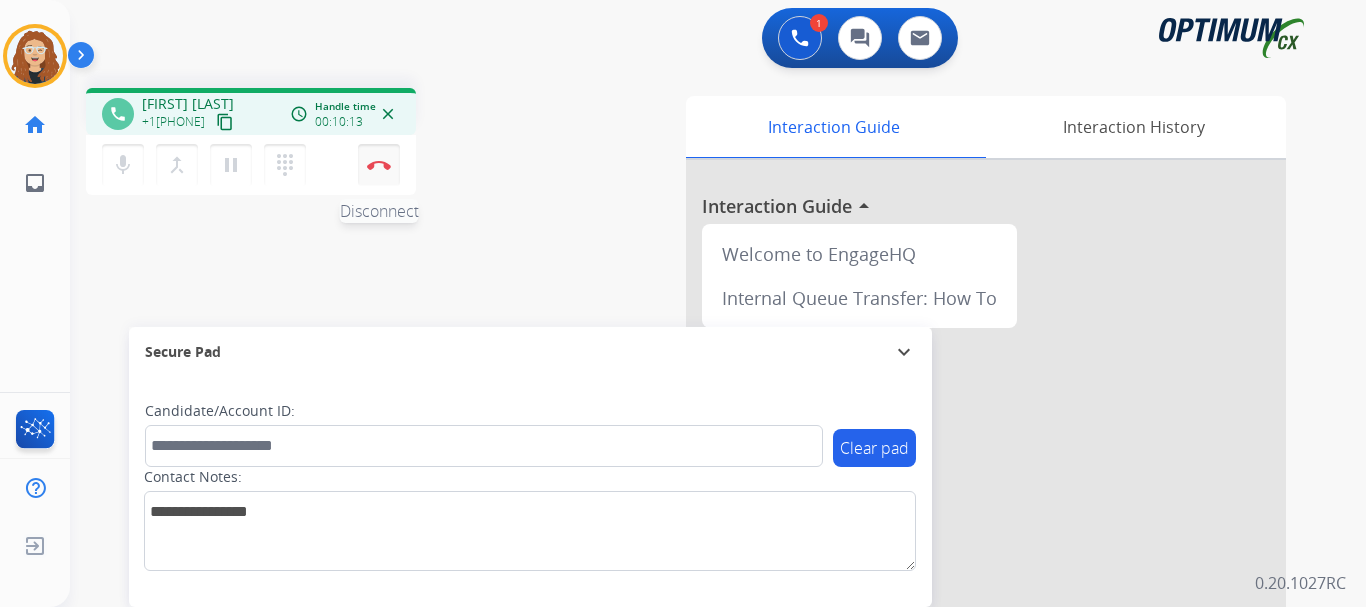 click on "Disconnect" at bounding box center (379, 165) 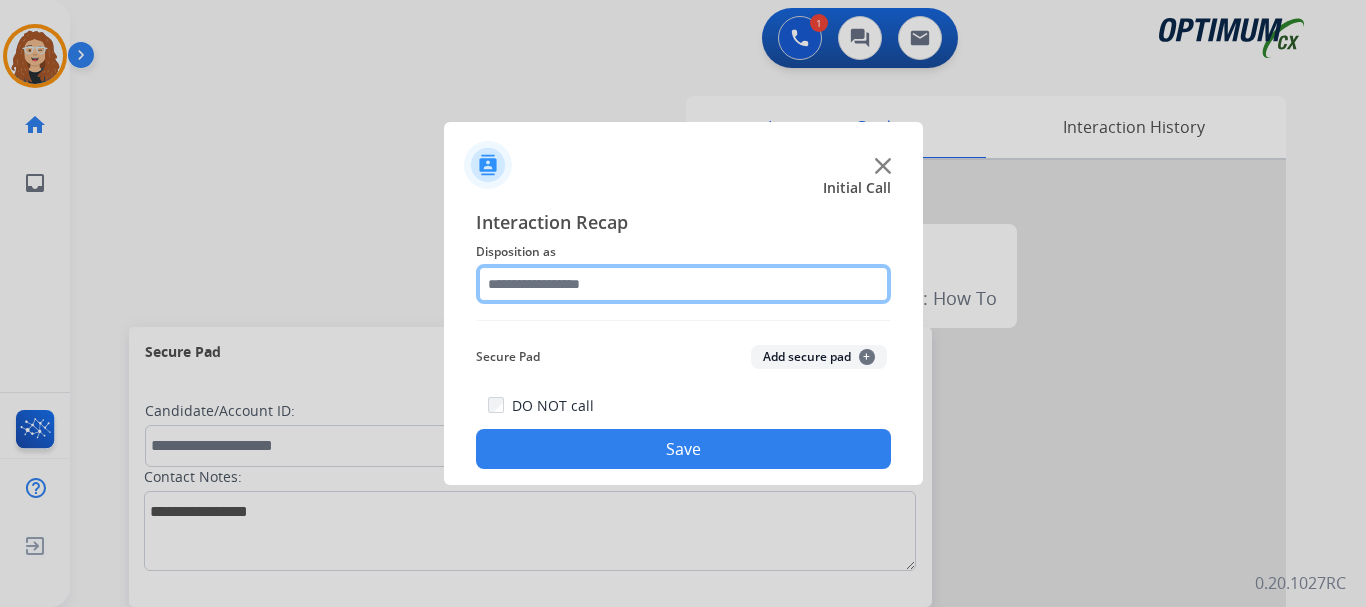 click 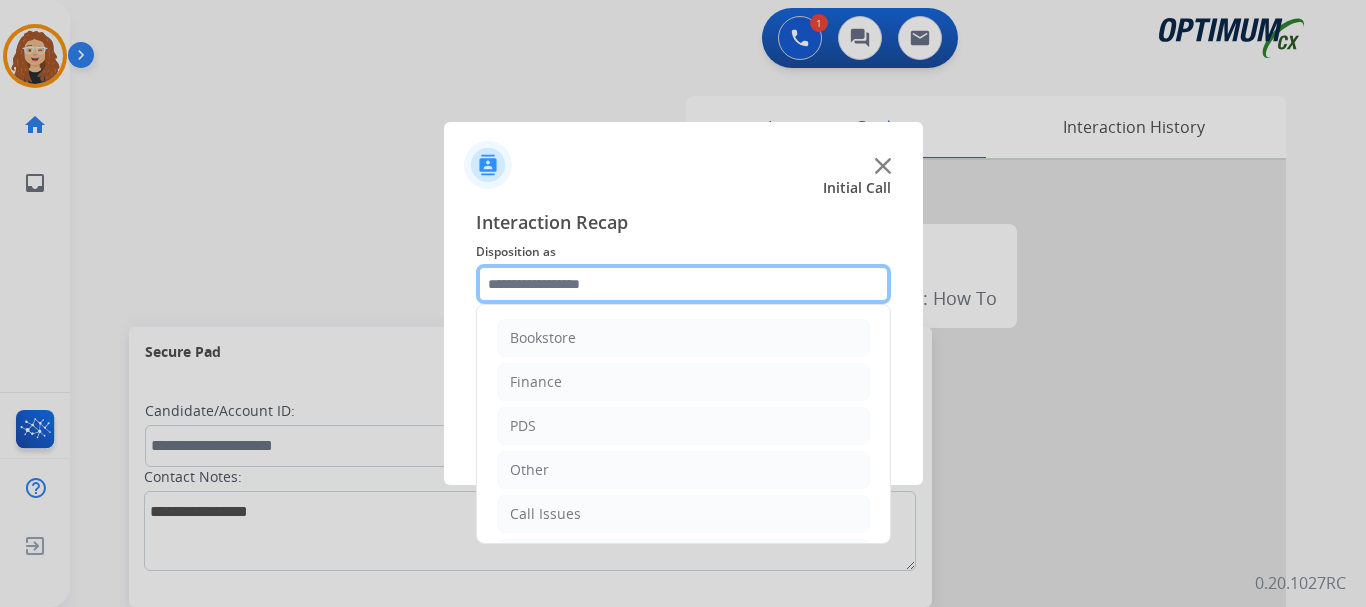 scroll, scrollTop: 136, scrollLeft: 0, axis: vertical 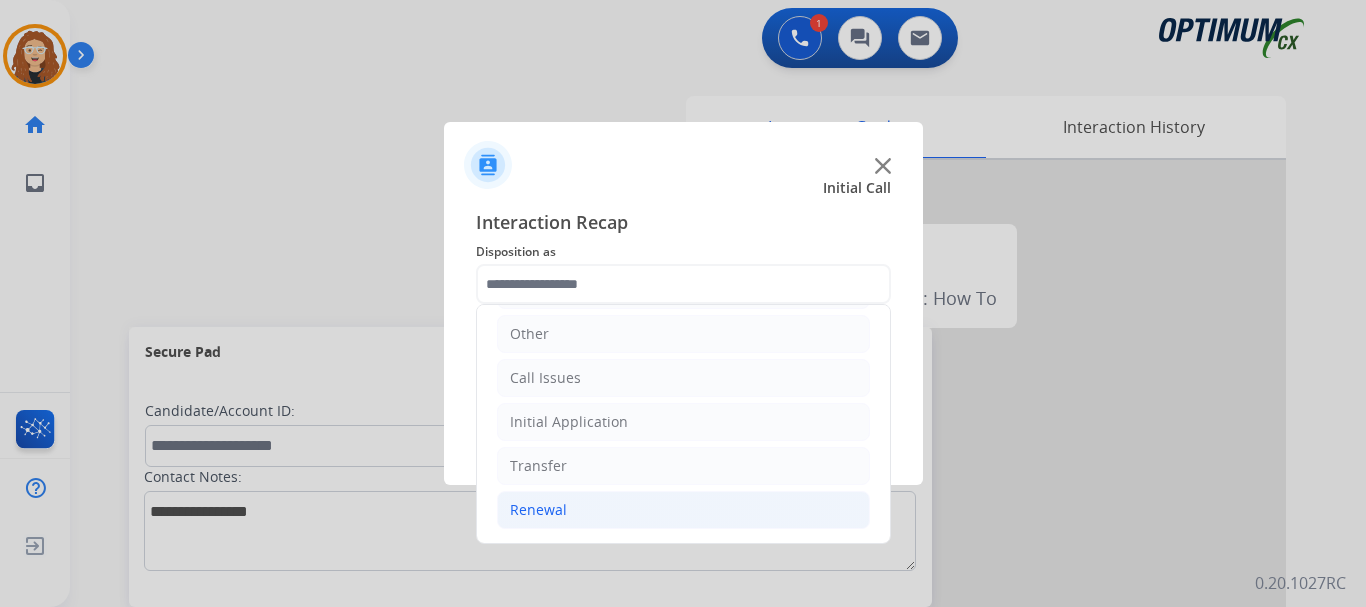 drag, startPoint x: 706, startPoint y: 498, endPoint x: 767, endPoint y: 502, distance: 61.13101 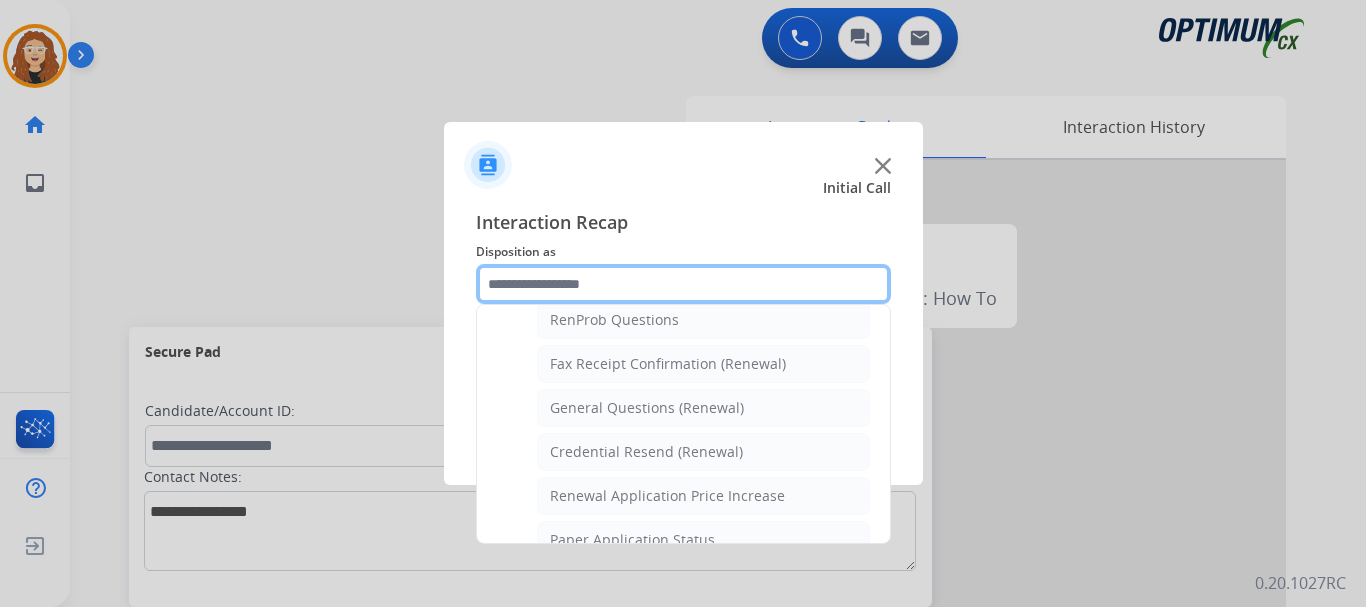 scroll, scrollTop: 526, scrollLeft: 0, axis: vertical 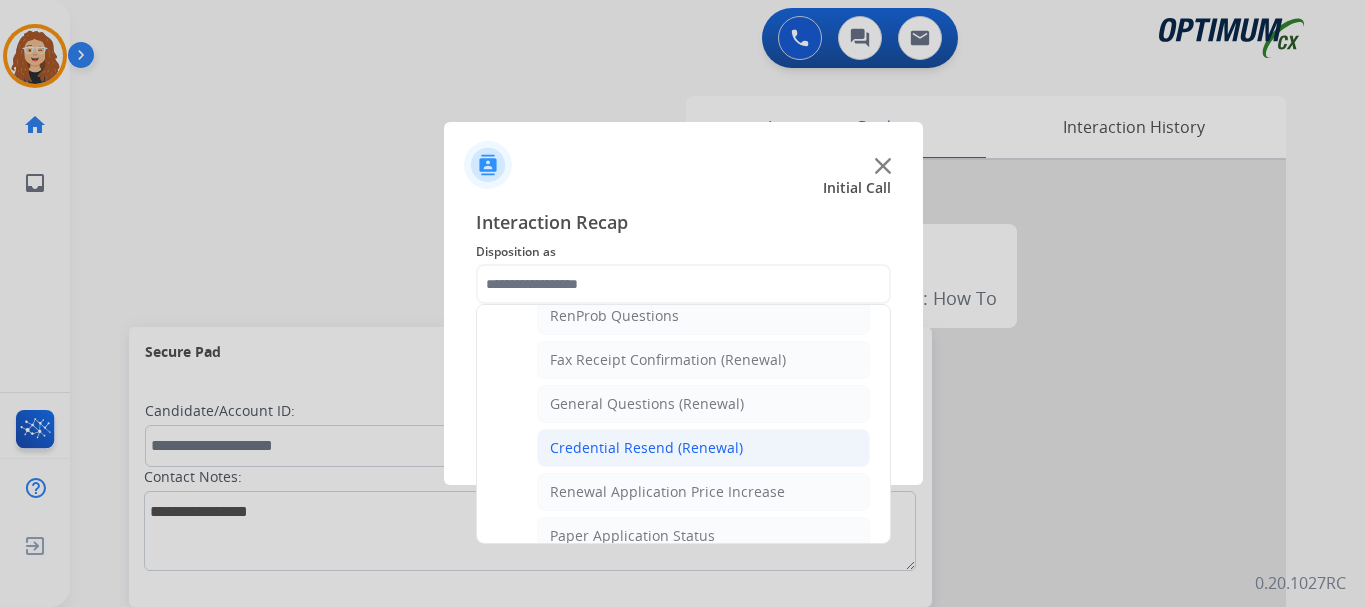 click on "Credential Resend (Renewal)" 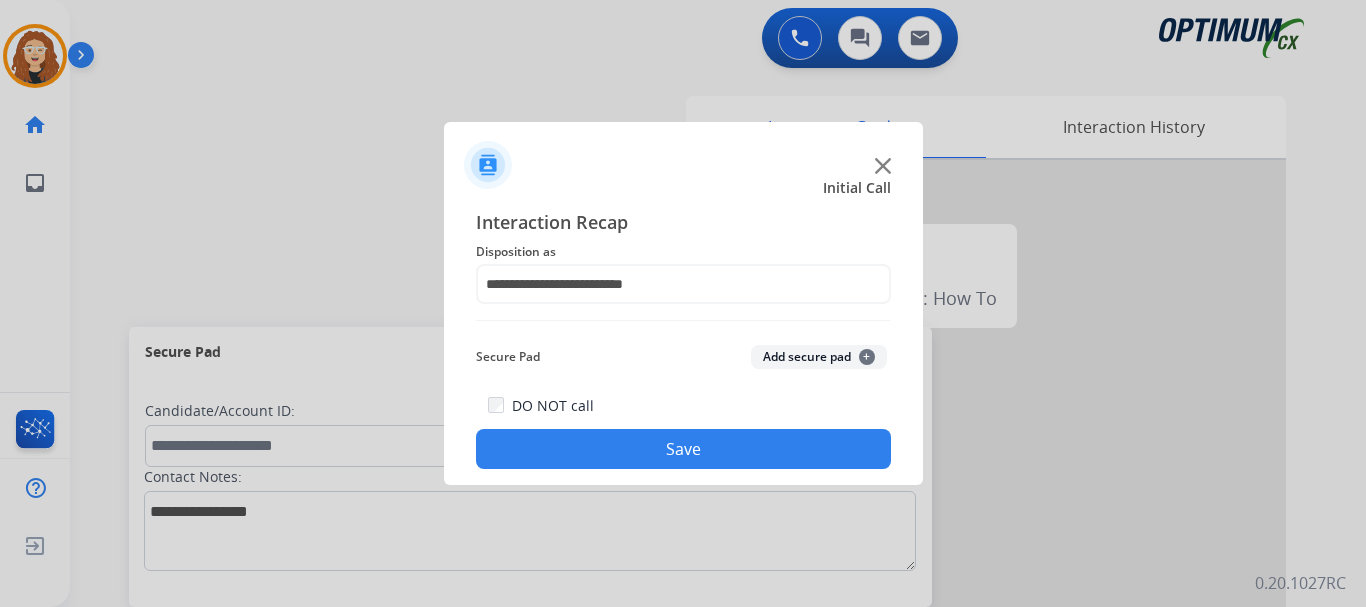 click on "Save" 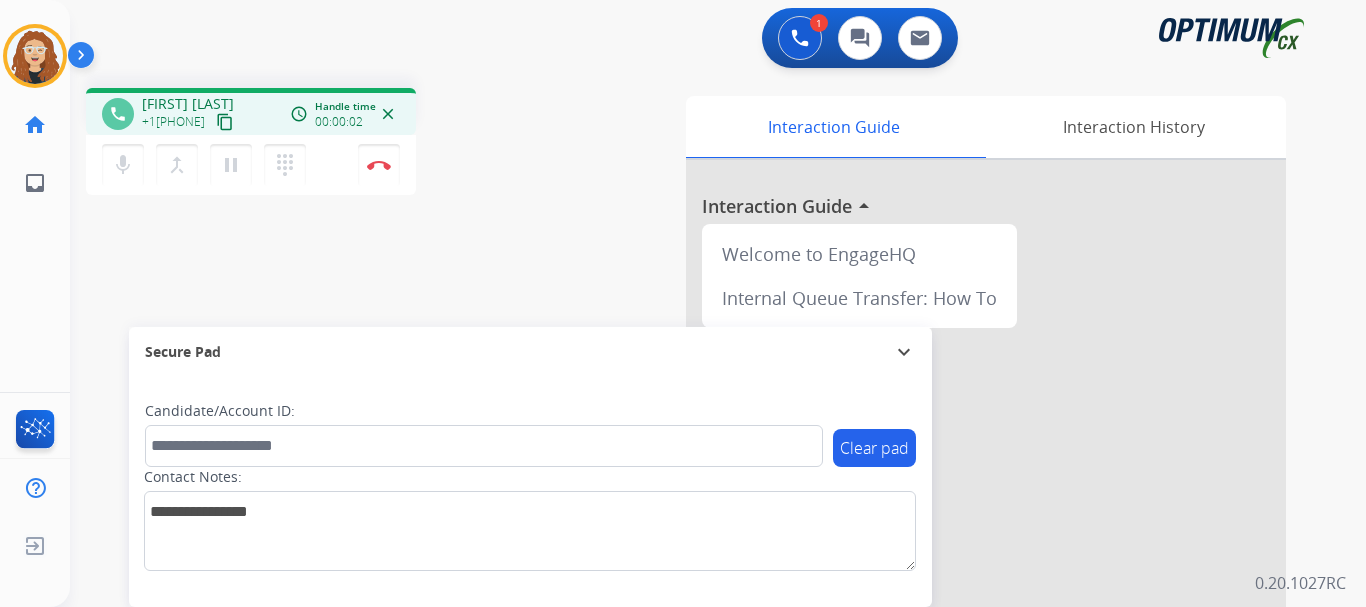 drag, startPoint x: 156, startPoint y: 124, endPoint x: 226, endPoint y: 118, distance: 70.256676 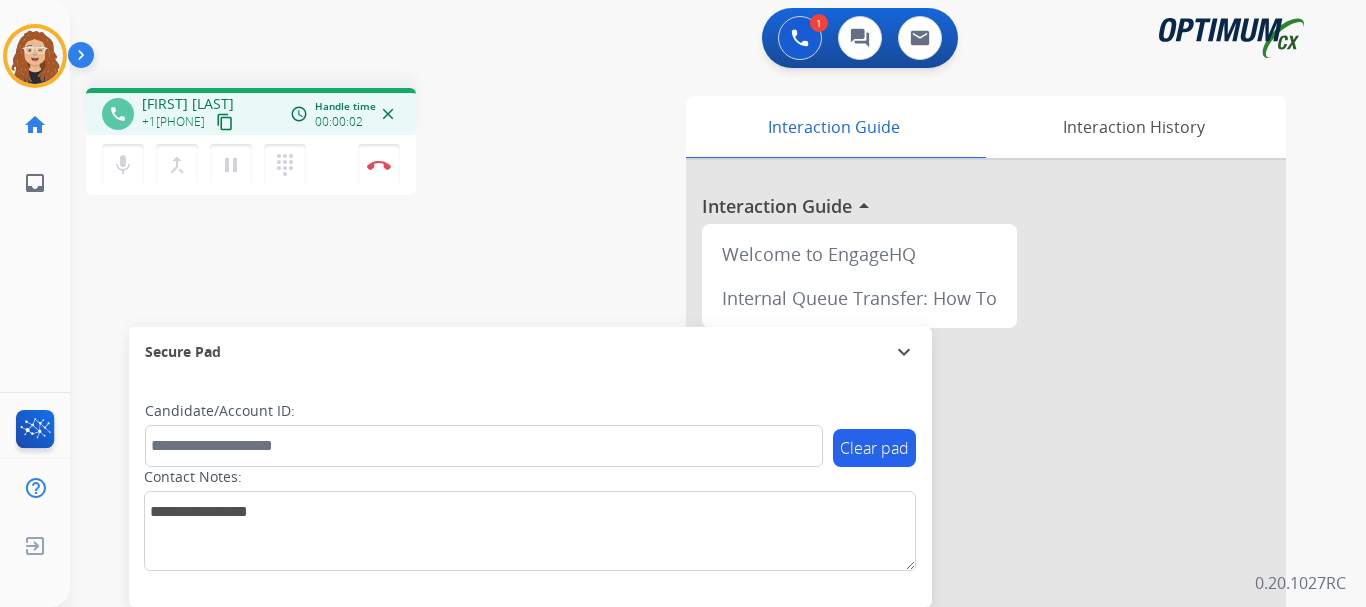 click on "+1[PHONE] content_copy" at bounding box center [189, 122] 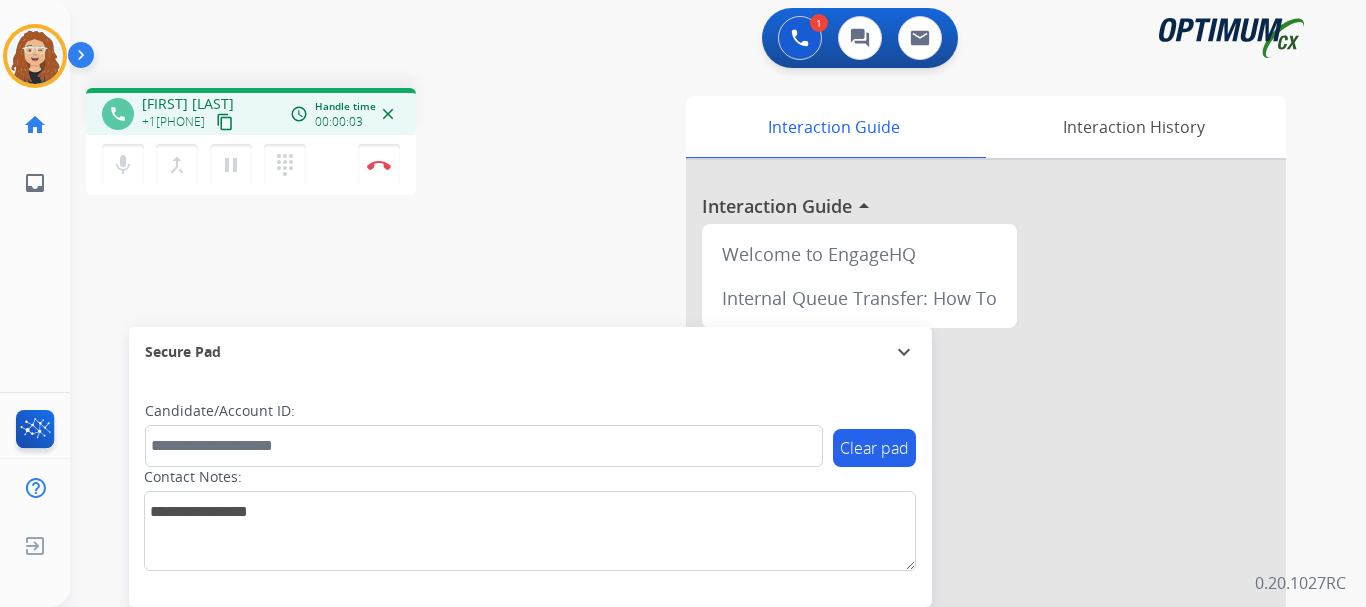 copy on "[PHONE]" 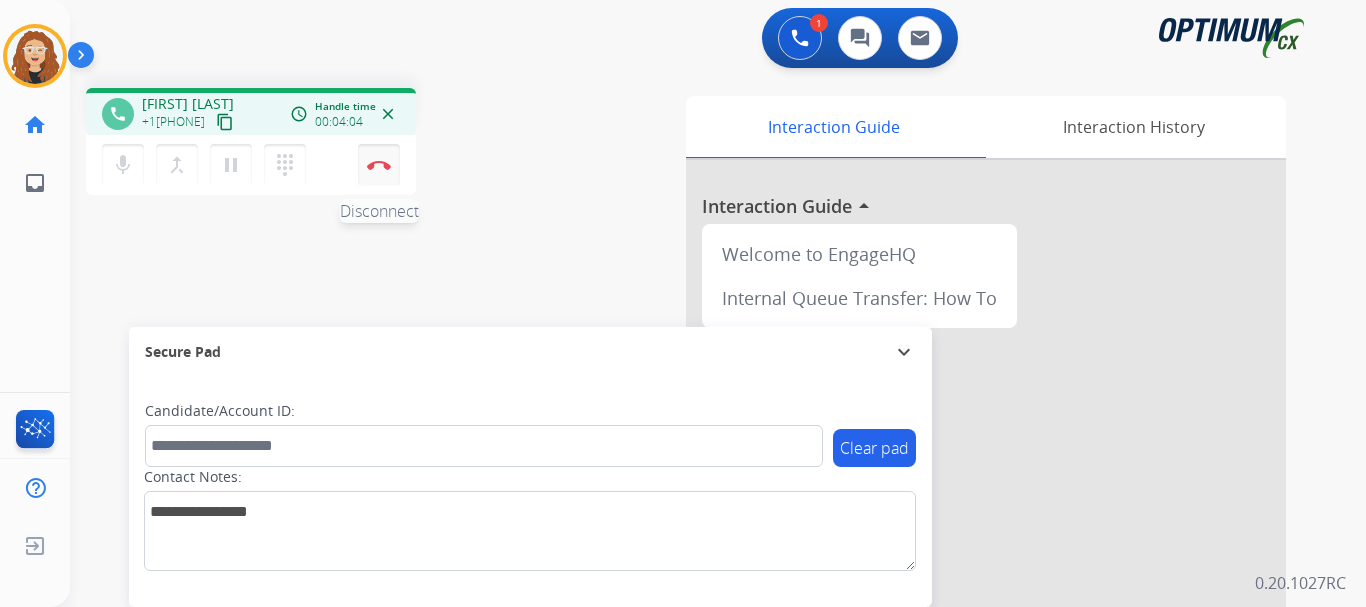 click at bounding box center (379, 165) 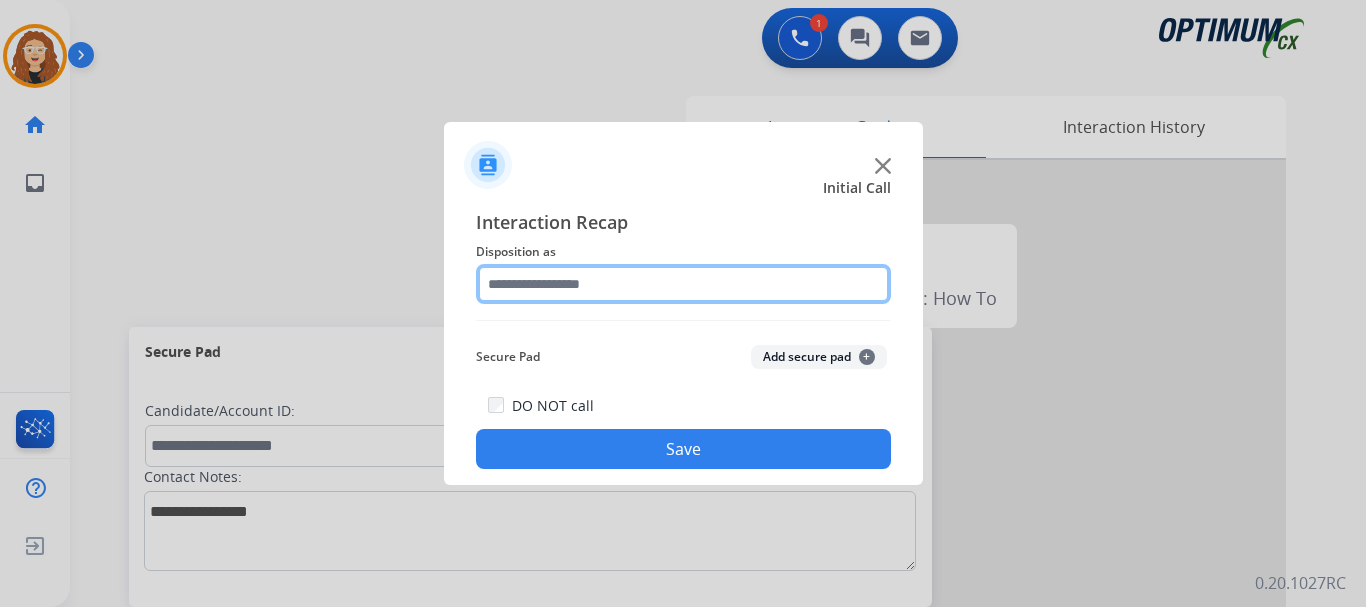 click 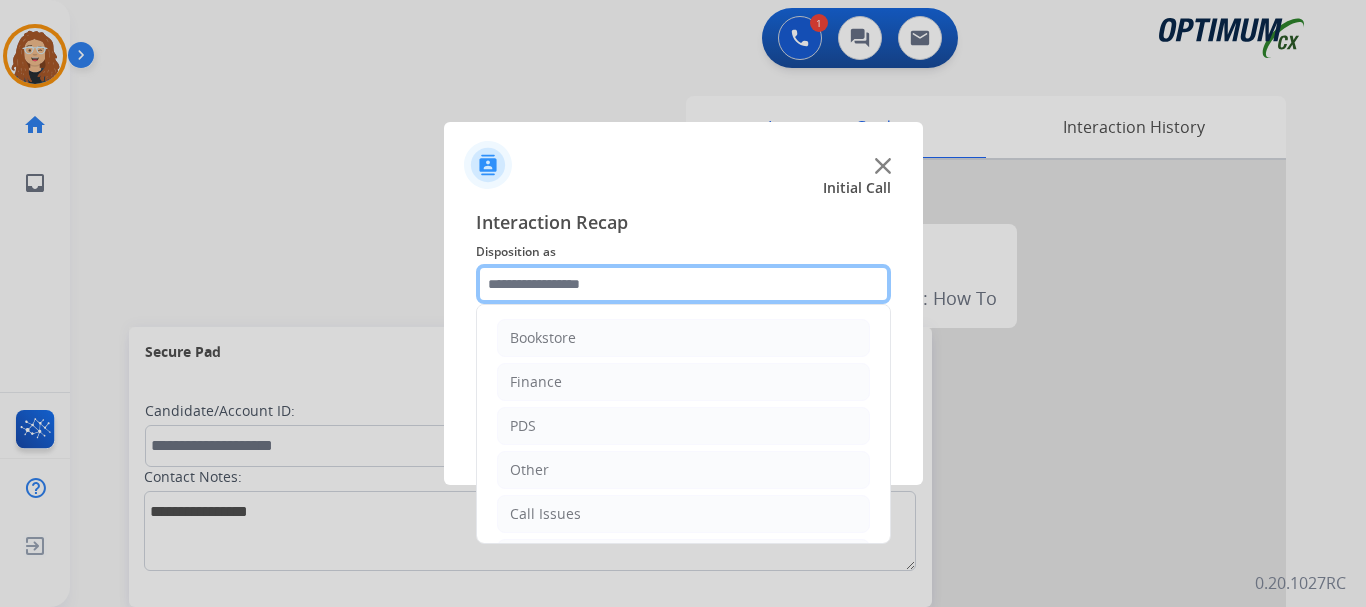 scroll, scrollTop: 136, scrollLeft: 0, axis: vertical 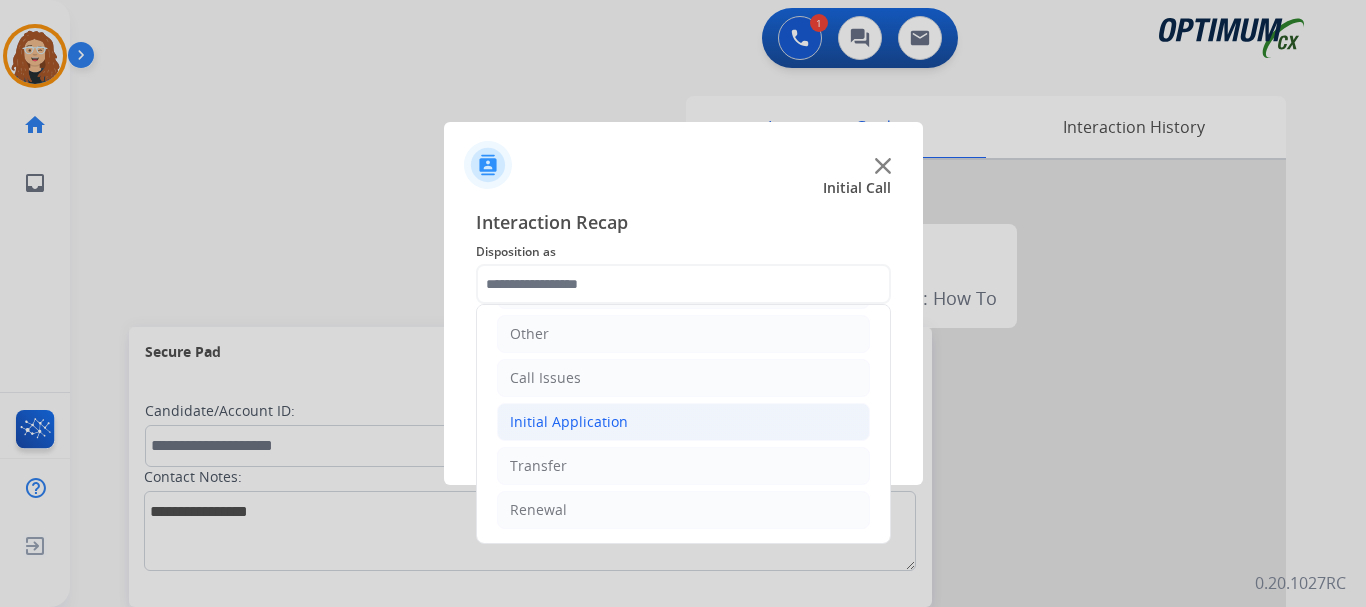 drag, startPoint x: 661, startPoint y: 421, endPoint x: 788, endPoint y: 435, distance: 127.769325 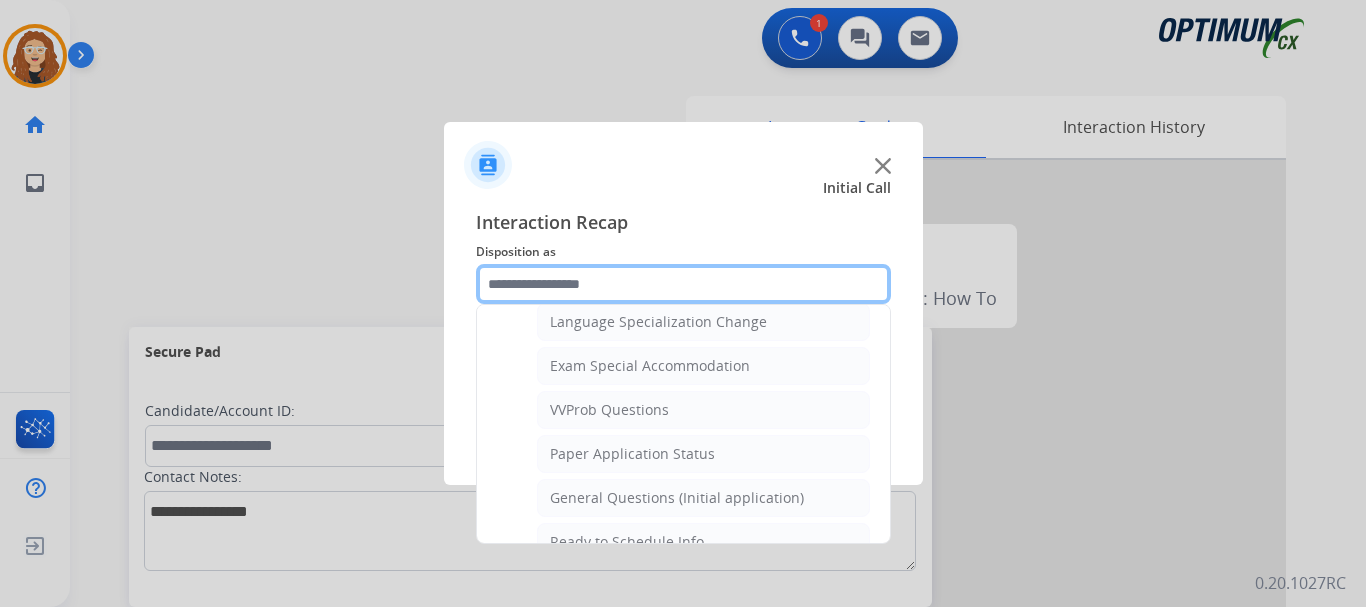 scroll, scrollTop: 1029, scrollLeft: 0, axis: vertical 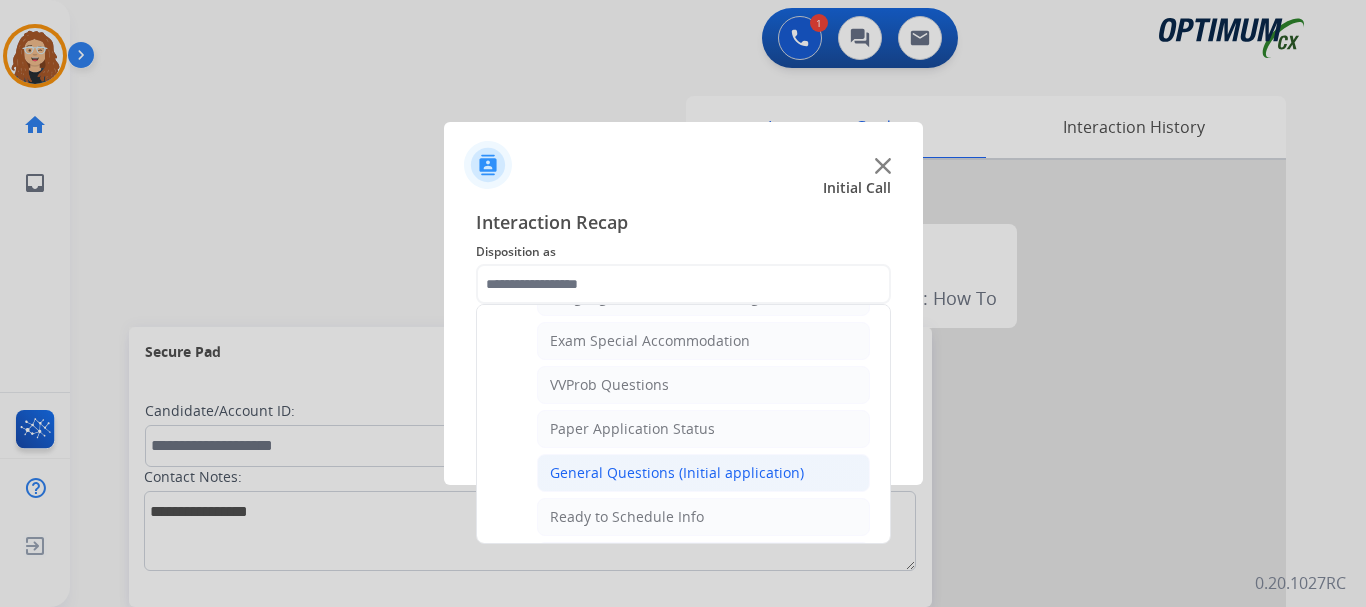 click on "General Questions (Initial application)" 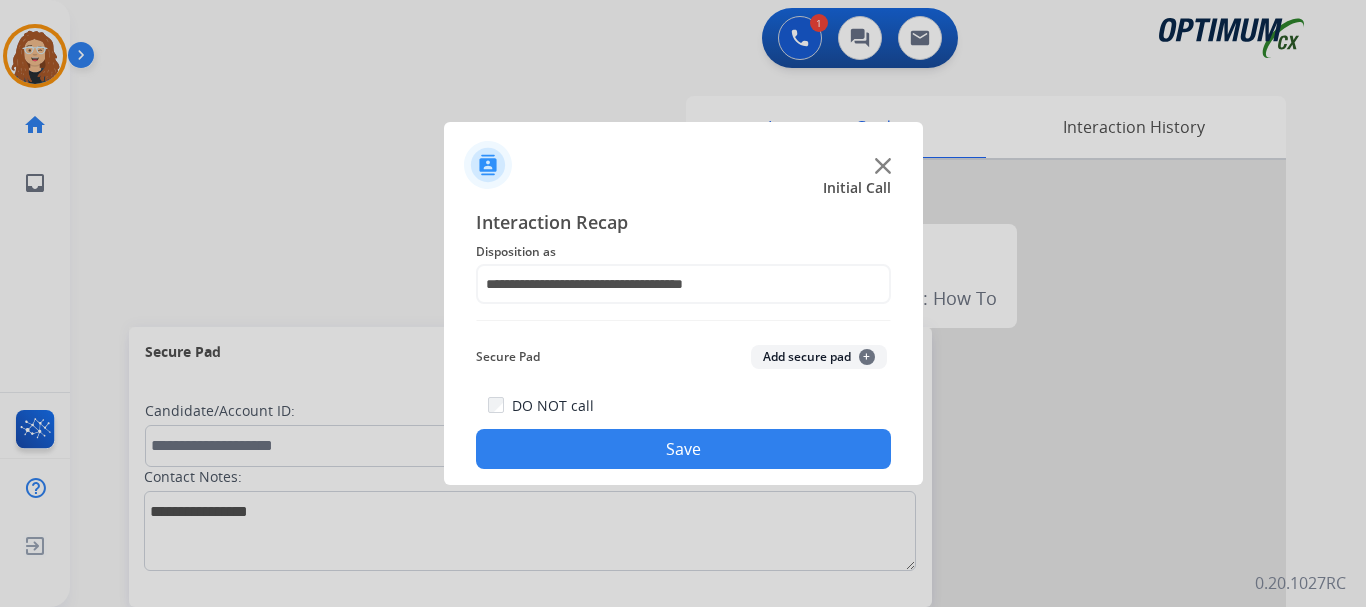 click on "**********" 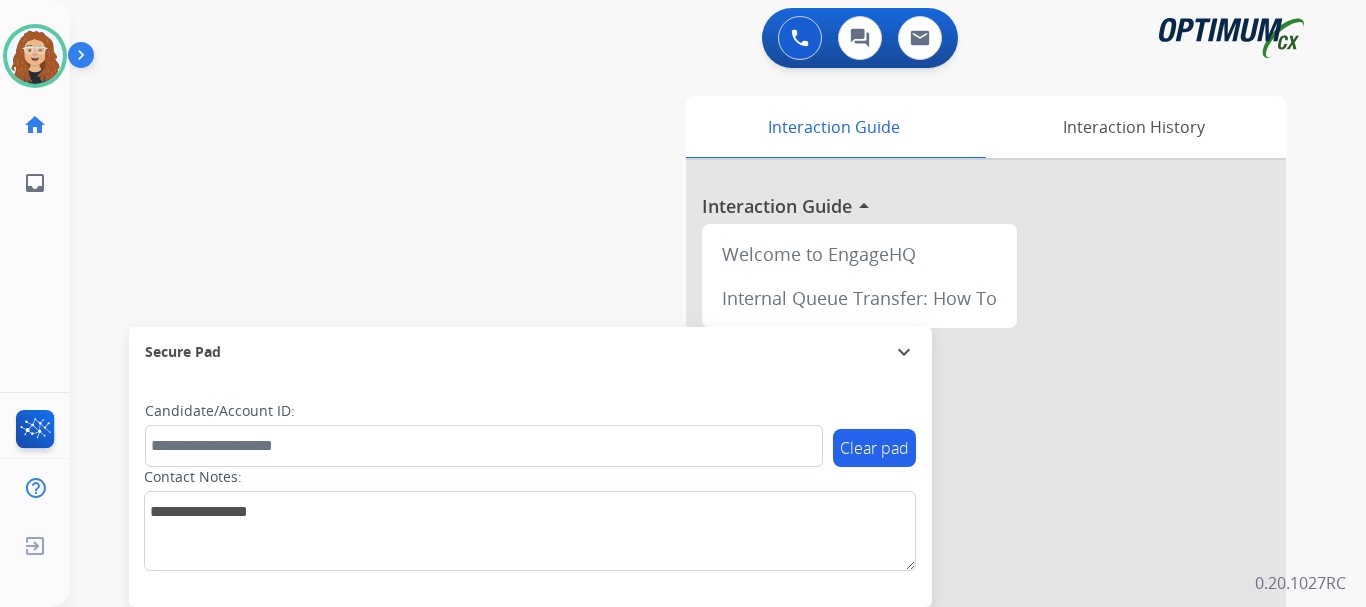 drag, startPoint x: 48, startPoint y: 646, endPoint x: 0, endPoint y: 646, distance: 48 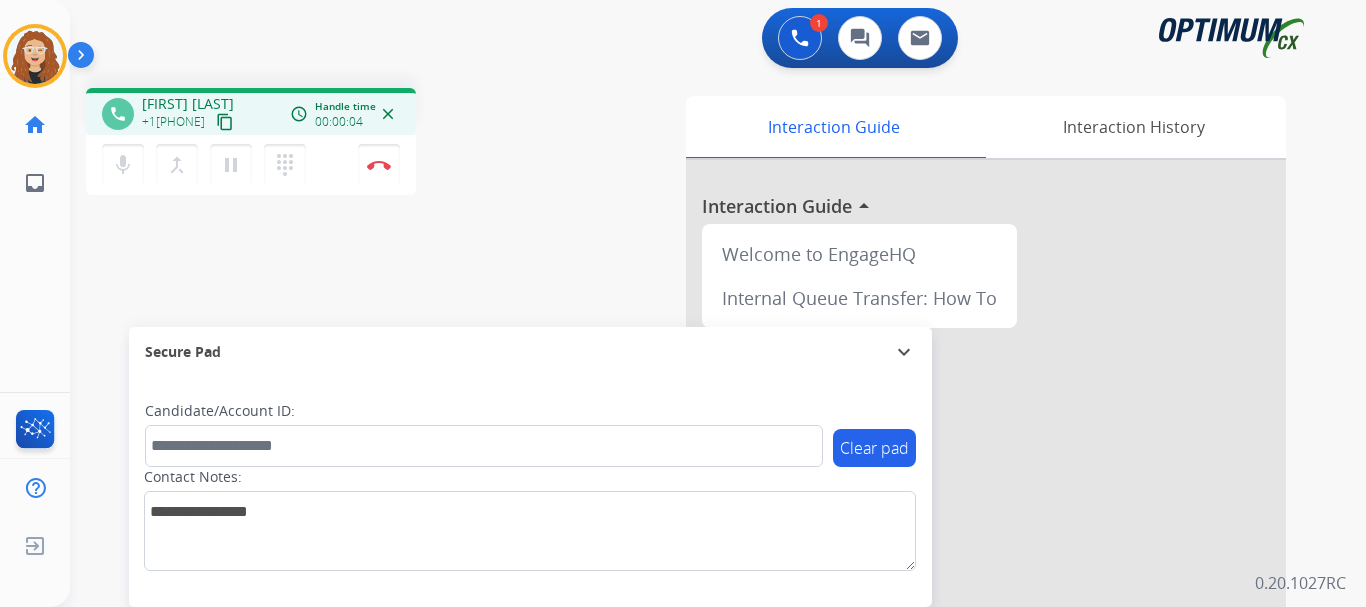 drag, startPoint x: 155, startPoint y: 122, endPoint x: 225, endPoint y: 123, distance: 70.00714 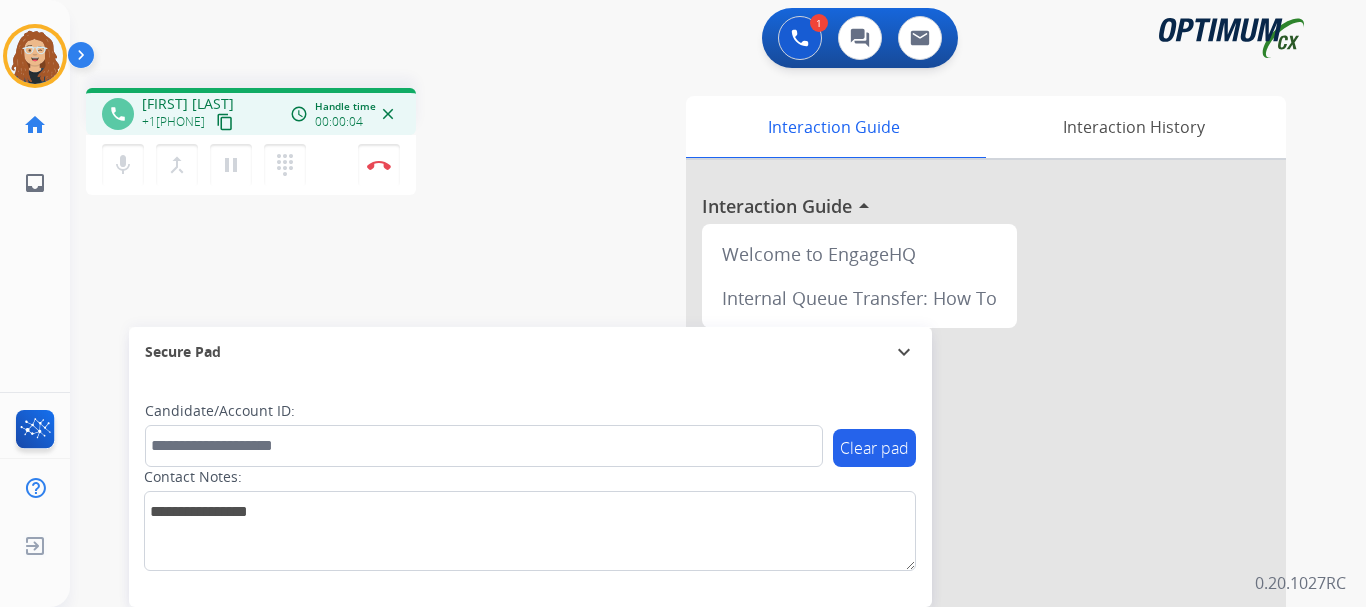 click on "+1[PHONE] content_copy" at bounding box center (189, 122) 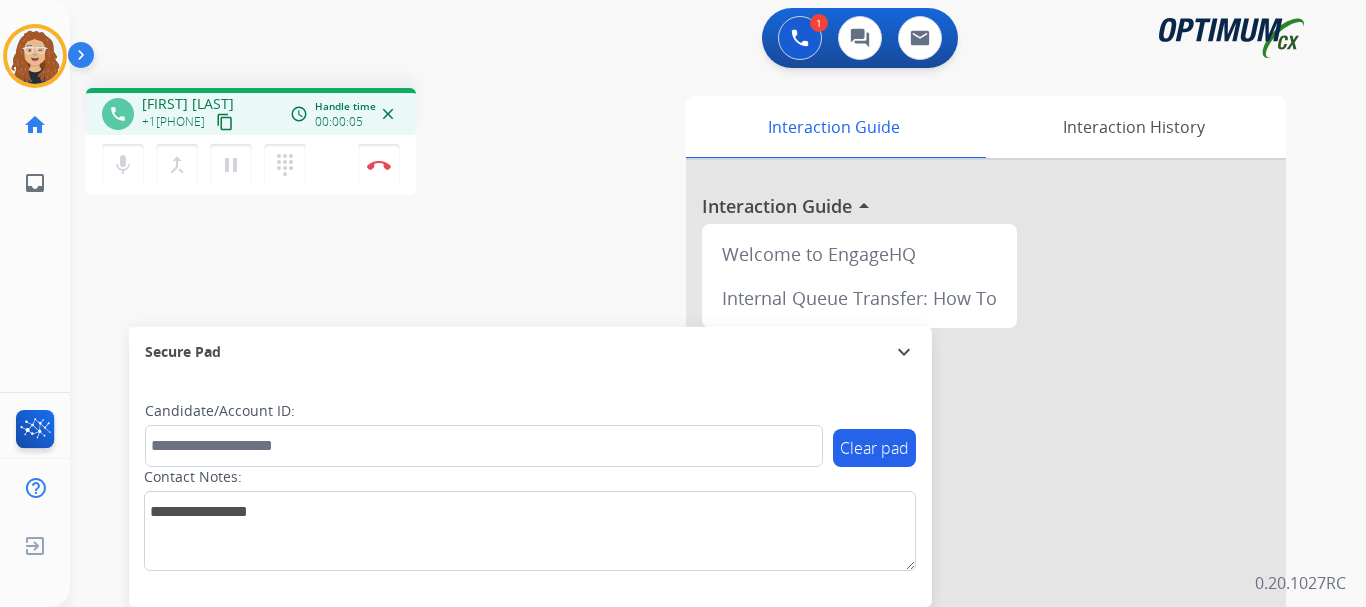 copy on "[PHONE]" 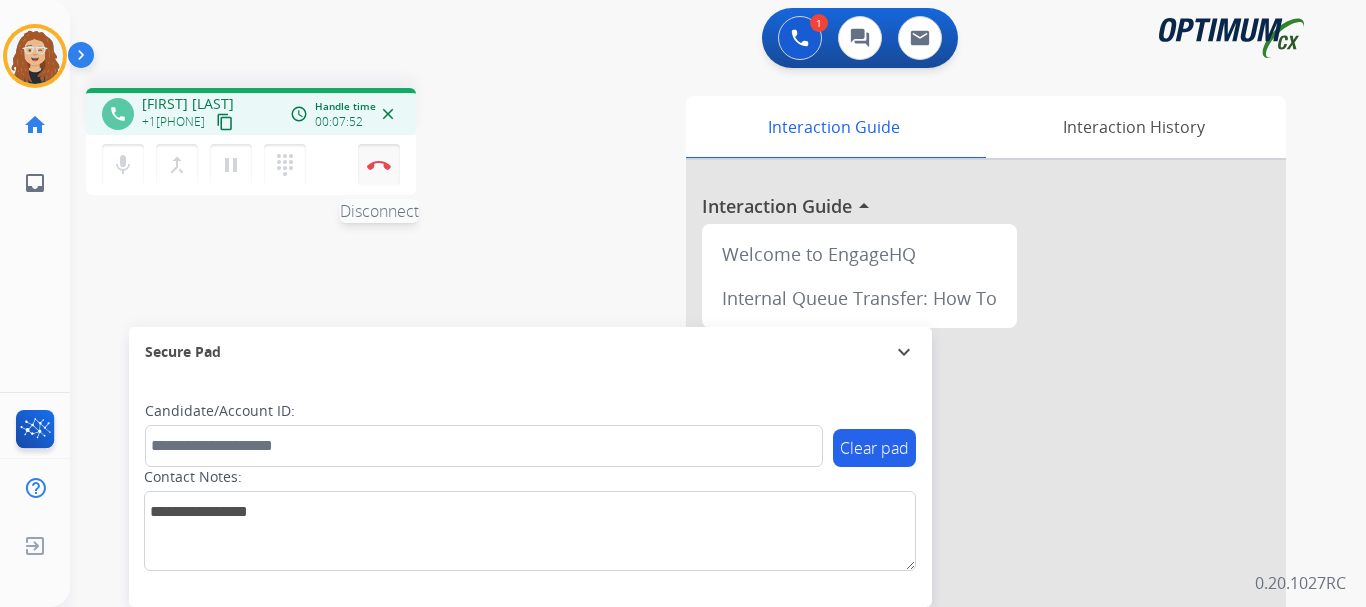 click at bounding box center [379, 165] 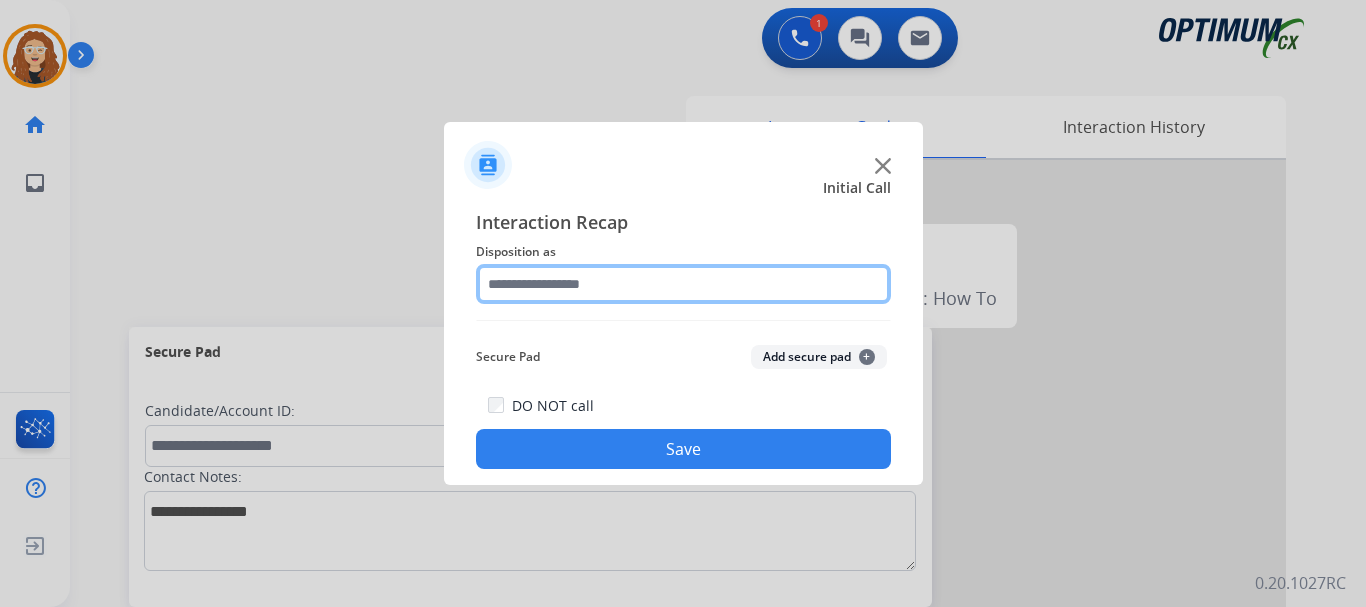 click 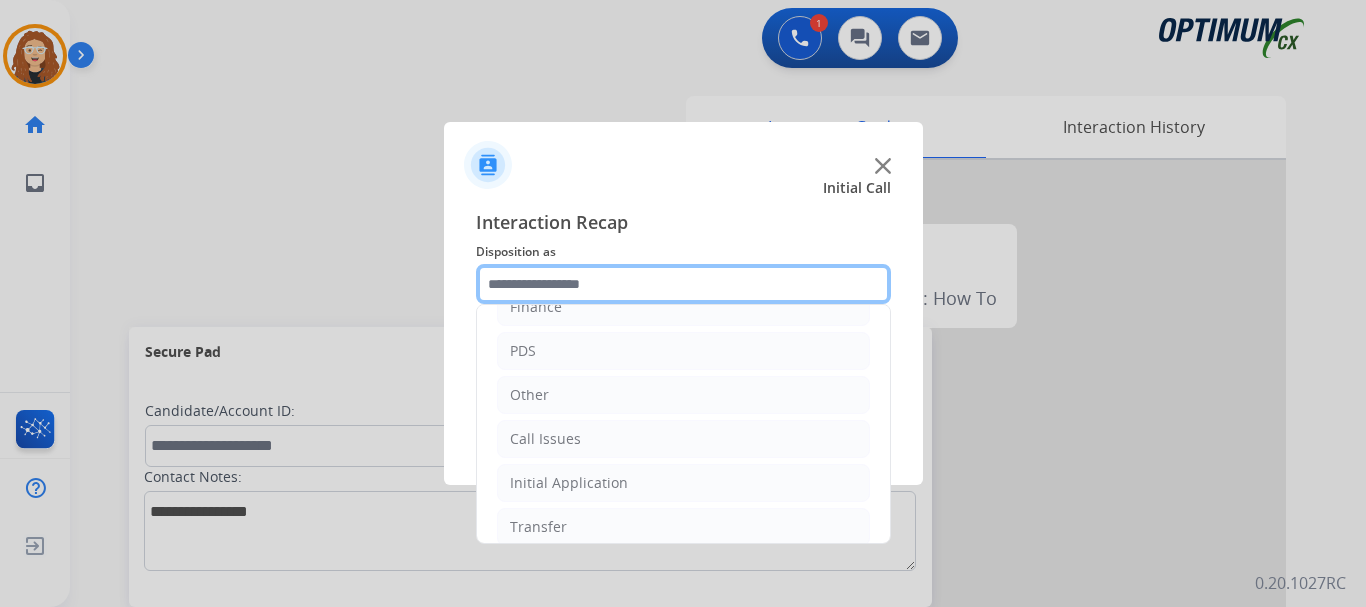 scroll, scrollTop: 136, scrollLeft: 0, axis: vertical 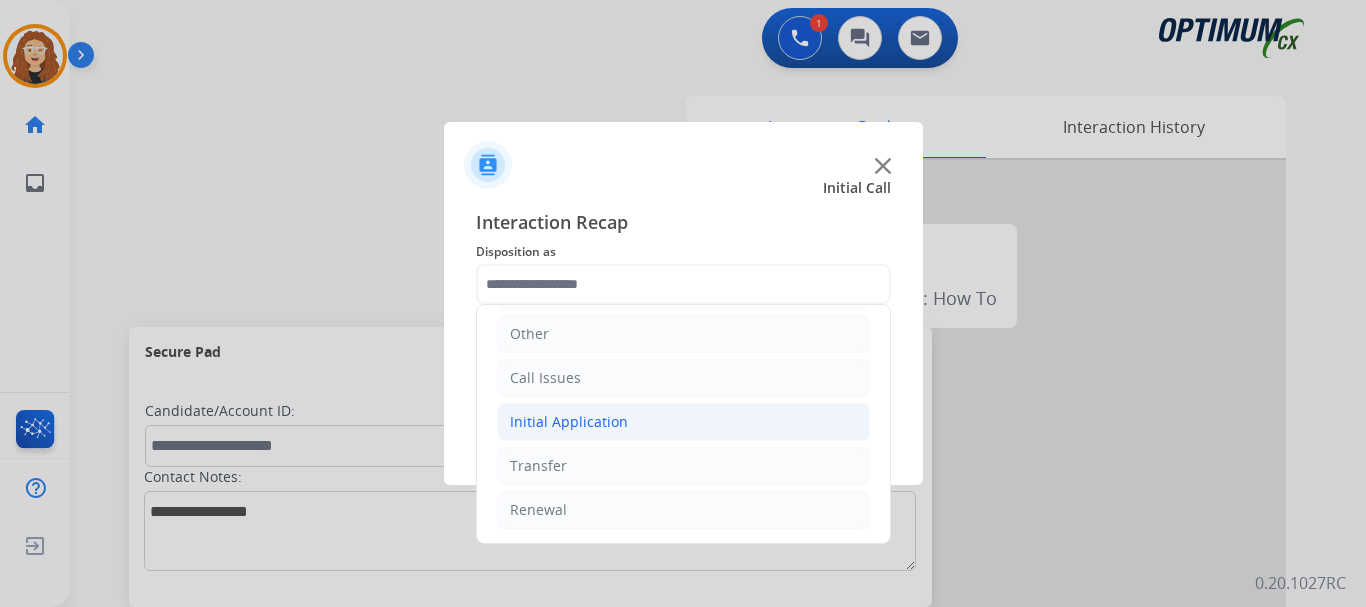 click on "Initial Application" 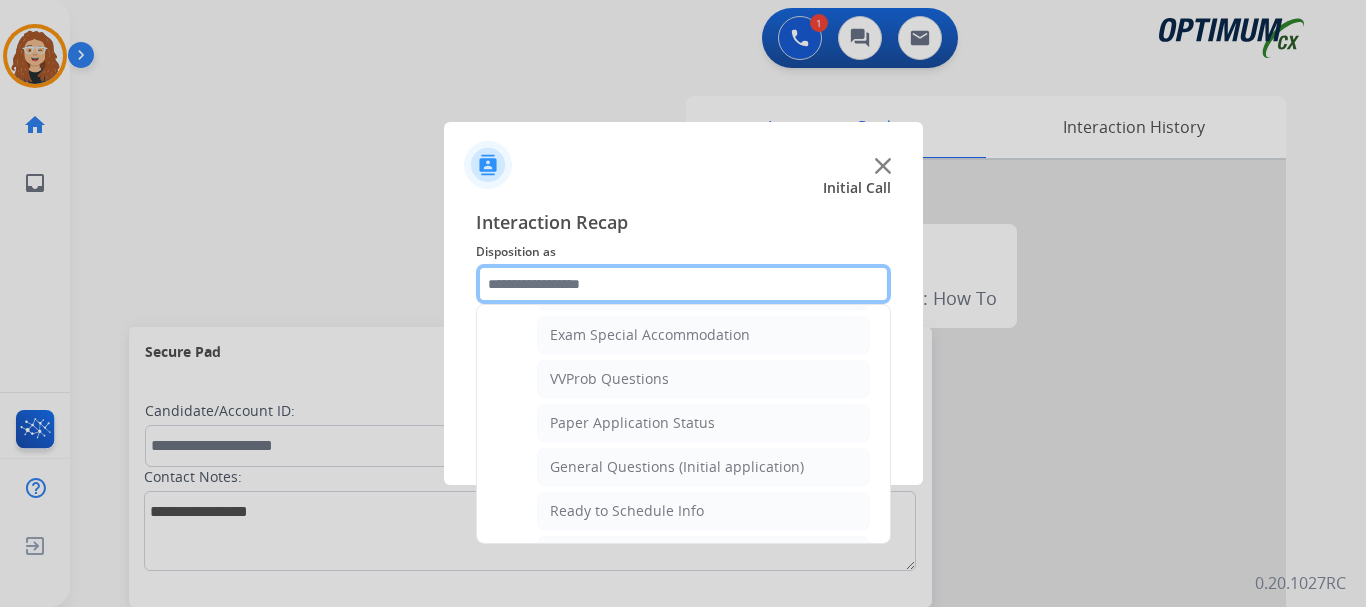 scroll, scrollTop: 1030, scrollLeft: 0, axis: vertical 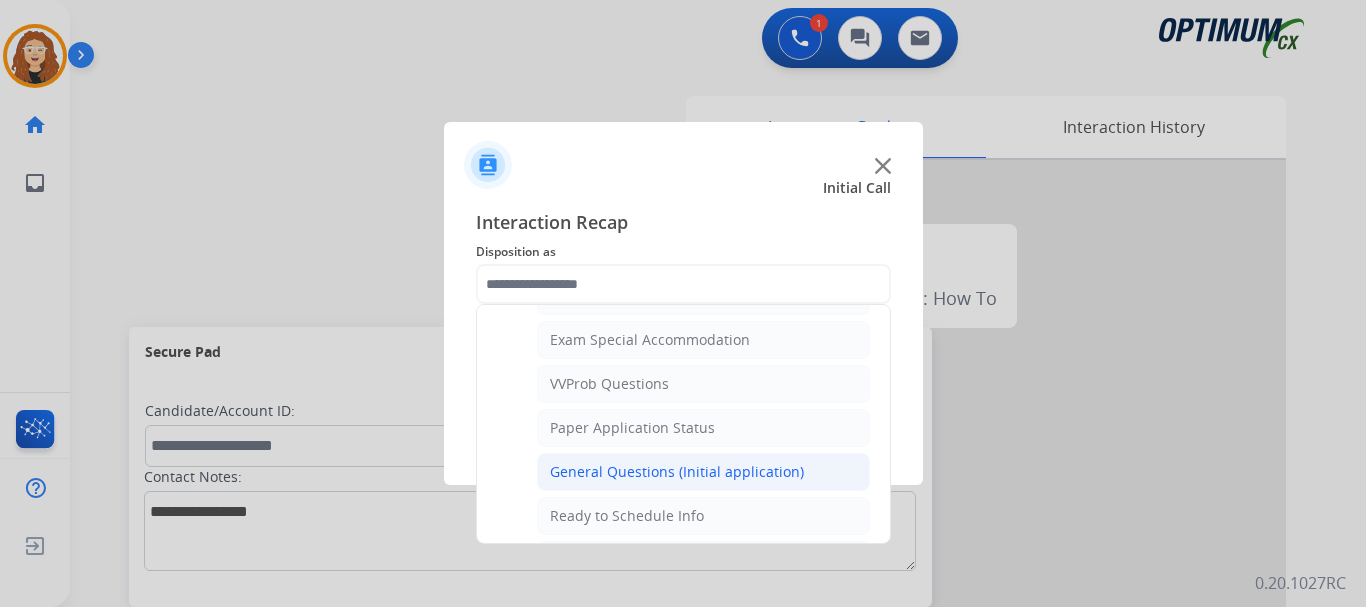 click on "General Questions (Initial application)" 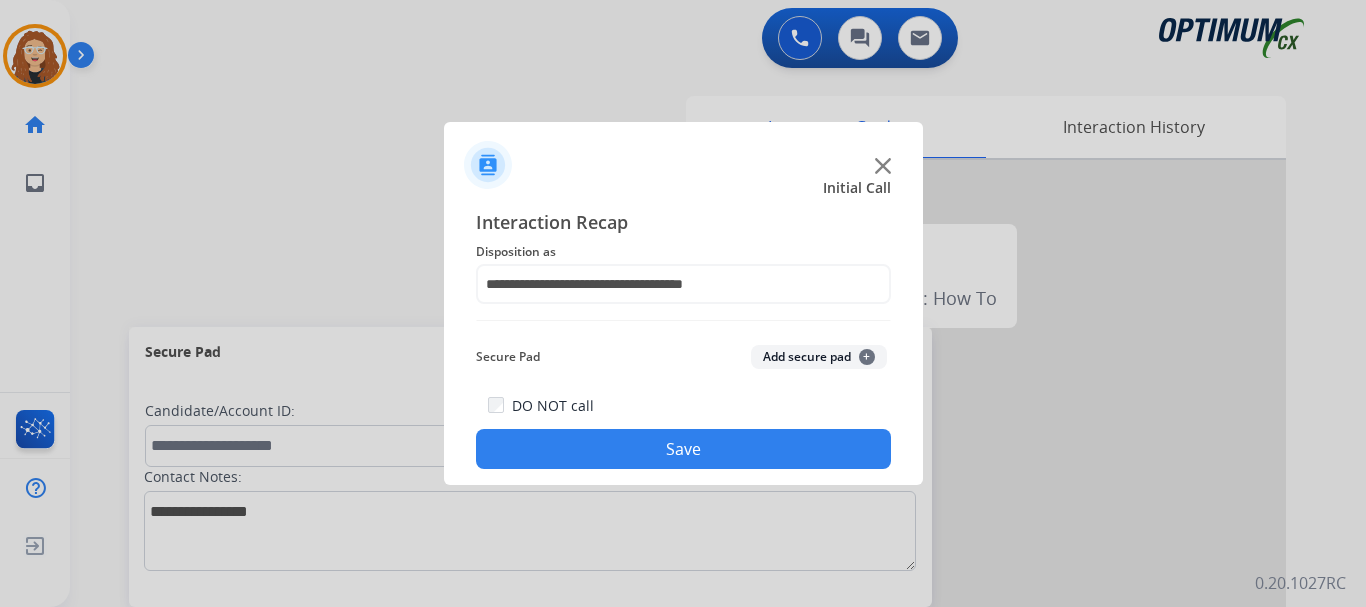 click on "Save" 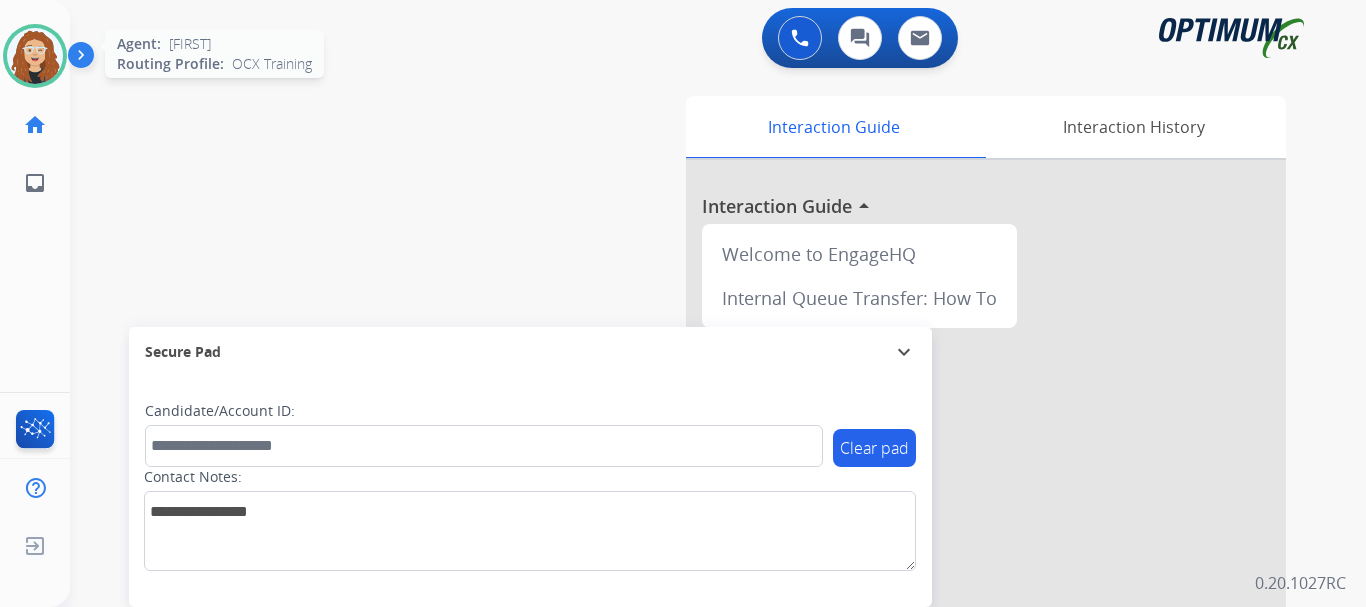 drag, startPoint x: 39, startPoint y: 48, endPoint x: 27, endPoint y: 46, distance: 12.165525 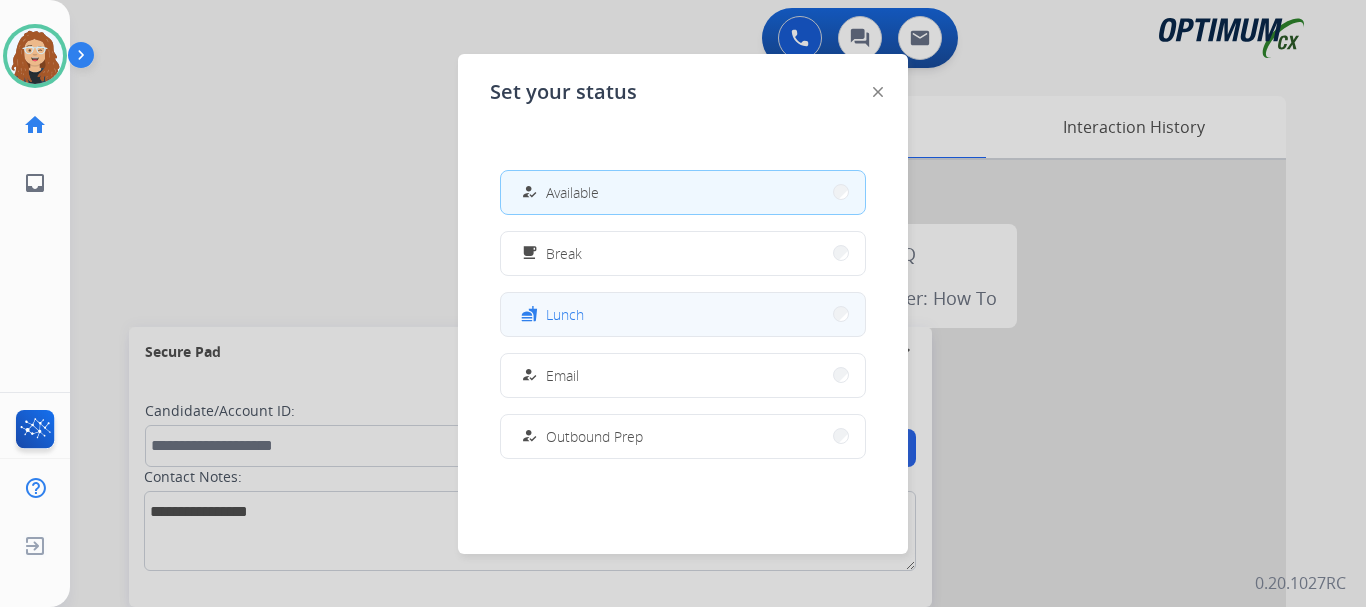 click on "fastfood Lunch" at bounding box center [683, 314] 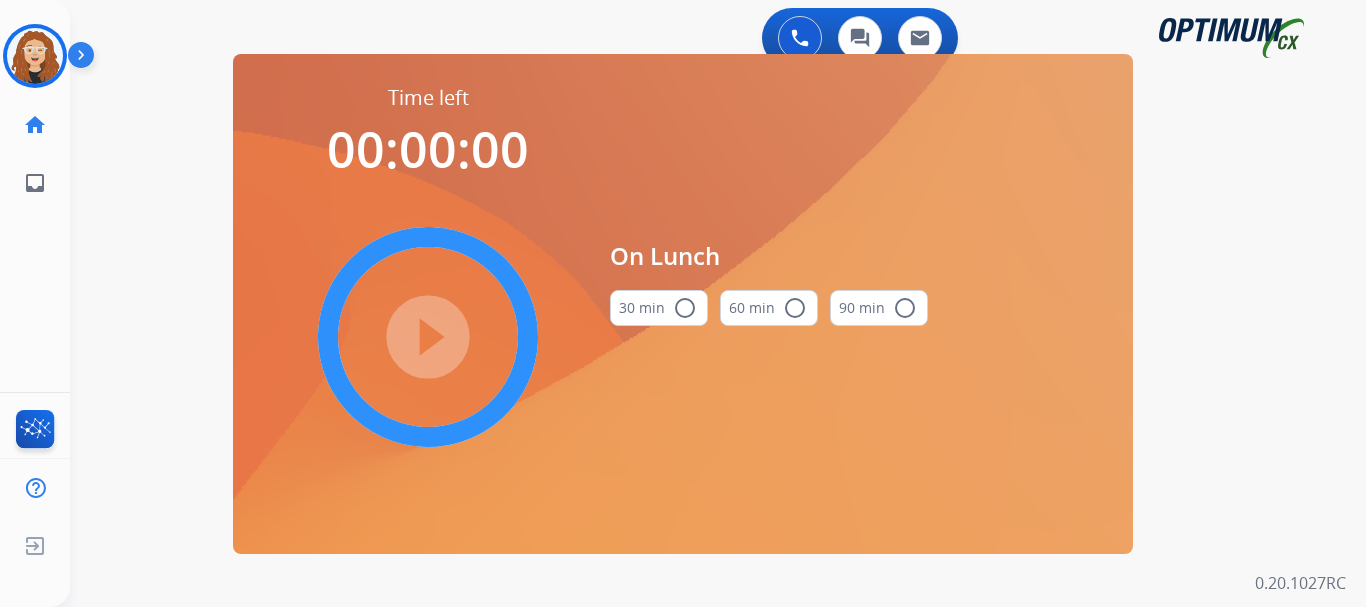 click on "radio_button_unchecked" at bounding box center [685, 308] 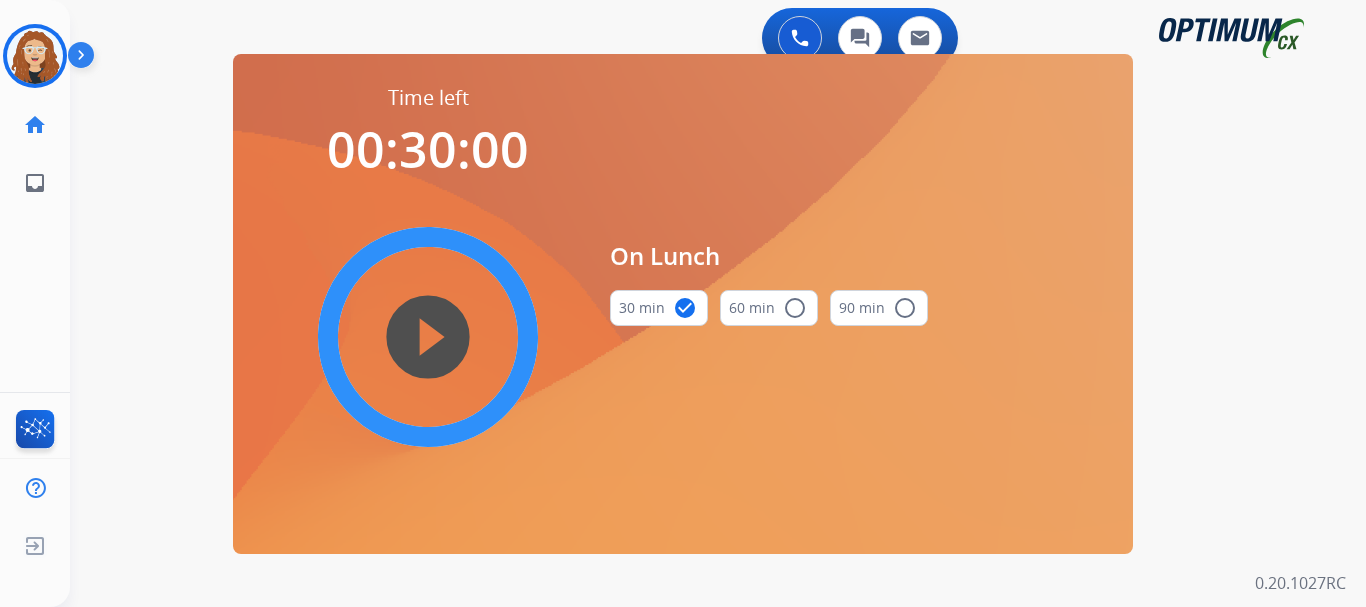 click on "play_circle_filled" at bounding box center [428, 337] 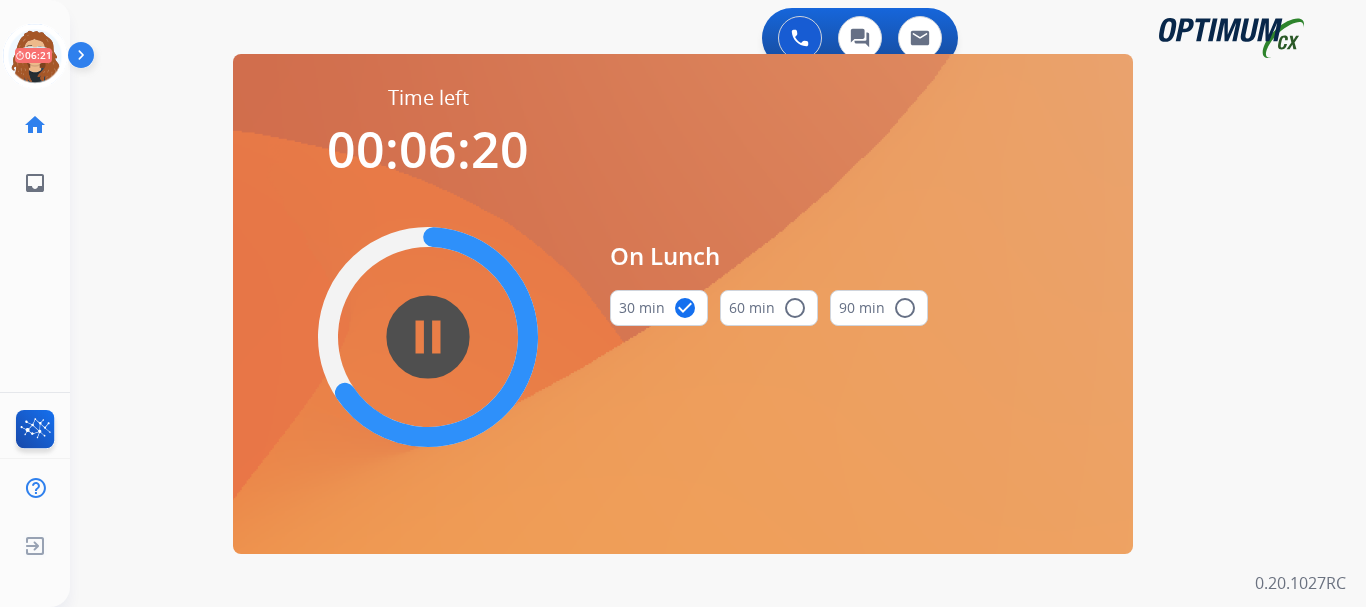 click on "swap_horiz Break voice bridge close_fullscreen Connect 3-Way Call merge_type Separate 3-Way Call Time left 00:06:20 pause_circle_filled On Lunch  30 min  check_circle  60 min  radio_button_unchecked  90 min  radio_button_unchecked  Interaction Guide   Interaction History  Interaction Guide arrow_drop_up  Welcome to EngageHQ   Internal Queue Transfer: How To  Secure Pad expand_more Clear pad Candidate/Account ID: Contact Notes:" at bounding box center (694, 120) 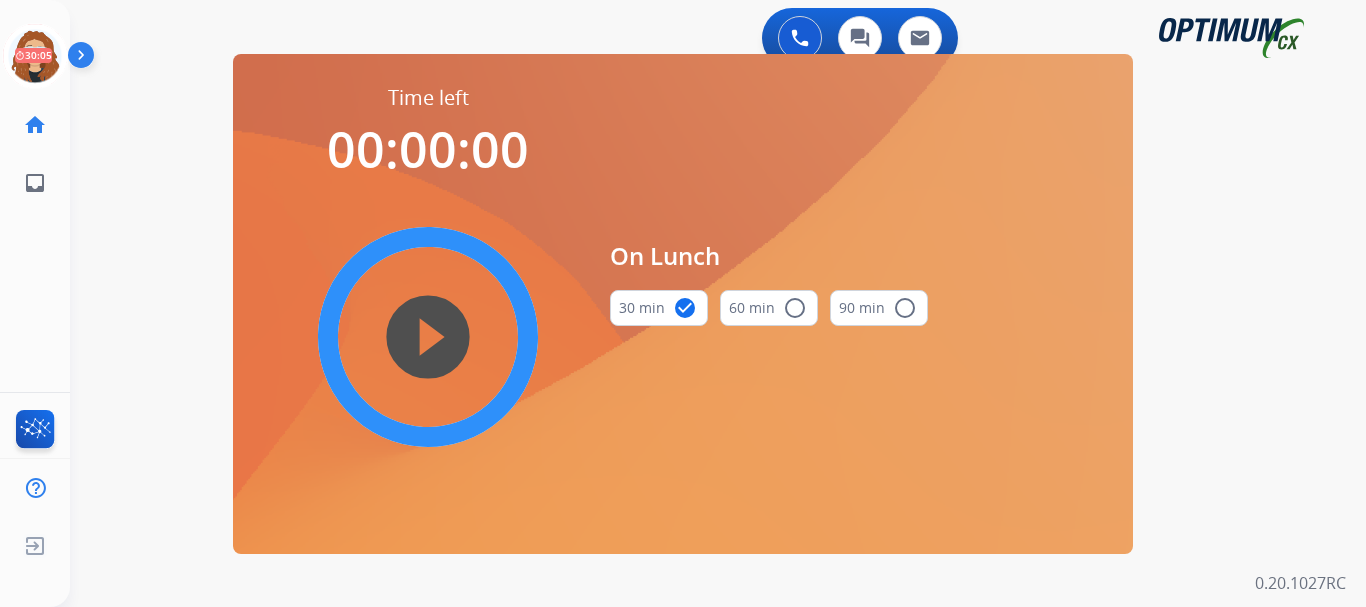 click on "0 Voice Interactions  0  Chat Interactions   0  Email Interactions swap_horiz Break voice bridge close_fullscreen Connect 3-Way Call merge_type Separate 3-Way Call Time left 00:00:00 play_circle_filled On Lunch  30 min  check_circle  60 min  radio_button_unchecked  90 min  radio_button_unchecked  Interaction Guide   Interaction History  Interaction Guide arrow_drop_up  Welcome to EngageHQ   Internal Queue Transfer: How To  Secure Pad expand_more Clear pad Candidate/Account ID: Contact Notes:                  0.20.1027RC" at bounding box center [718, 303] 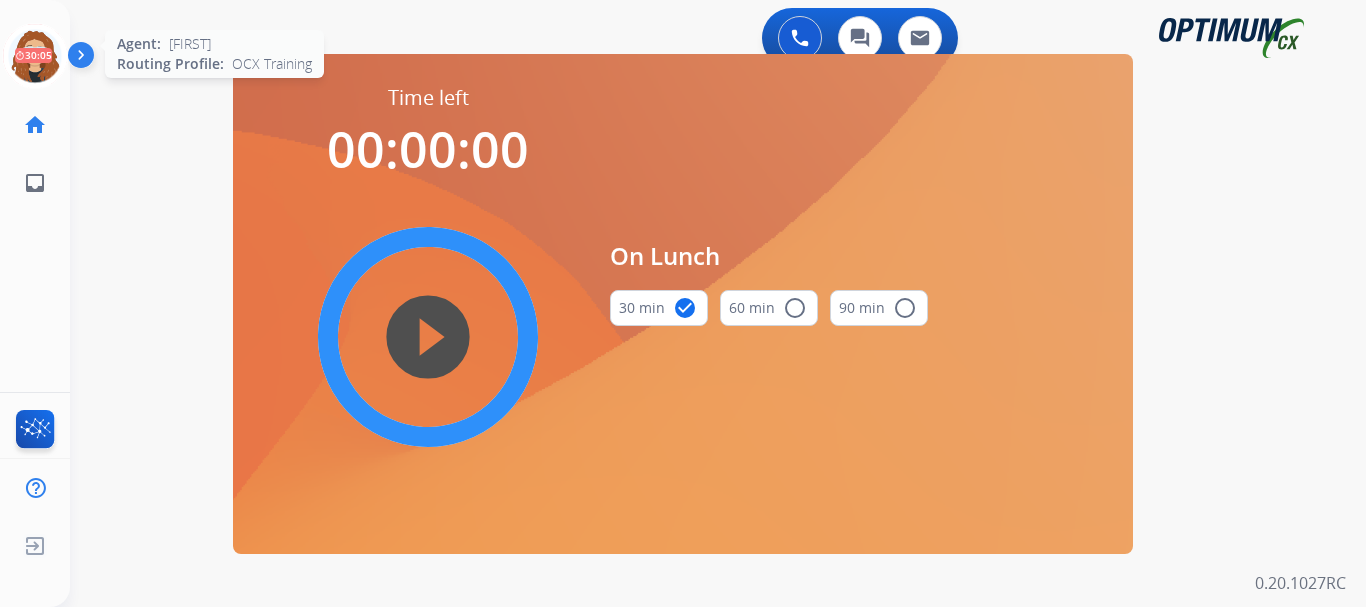 click 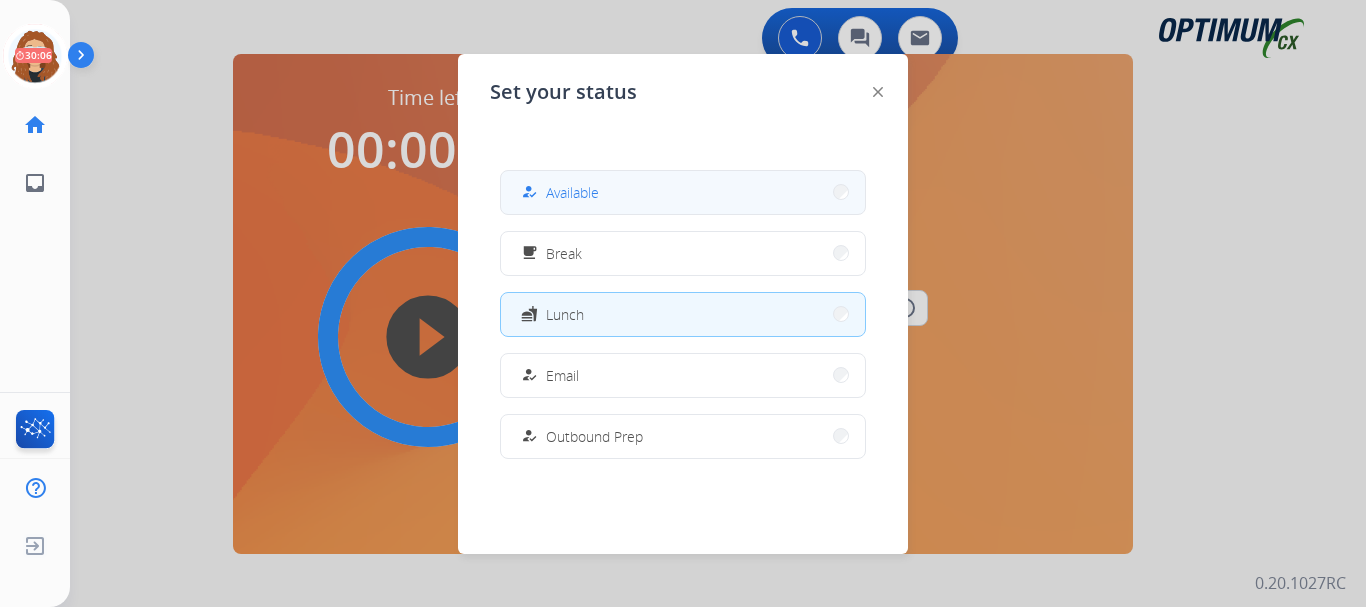 click on "how_to_reg Available" at bounding box center (683, 192) 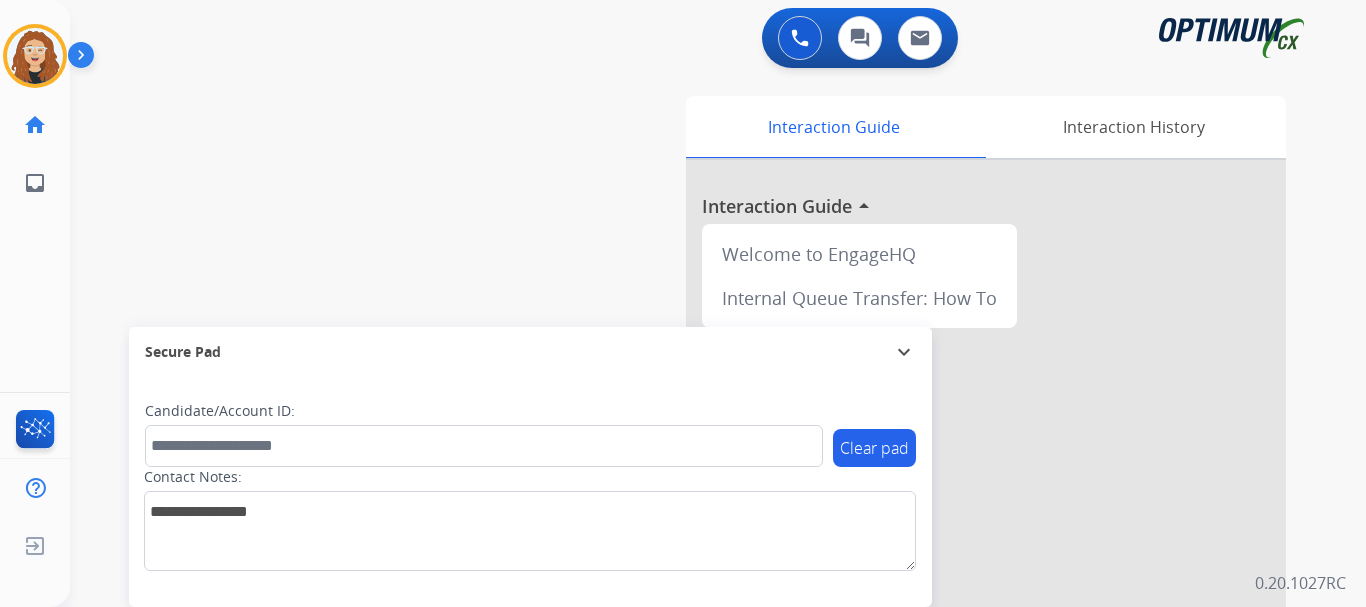 click on "swap_horiz Break voice bridge close_fullscreen Connect 3-Way Call merge_type Separate 3-Way Call  Interaction Guide   Interaction History  Interaction Guide arrow_drop_up  Welcome to EngageHQ   Internal Queue Transfer: How To  Secure Pad expand_more Clear pad Candidate/Account ID: Contact Notes:" at bounding box center [694, 489] 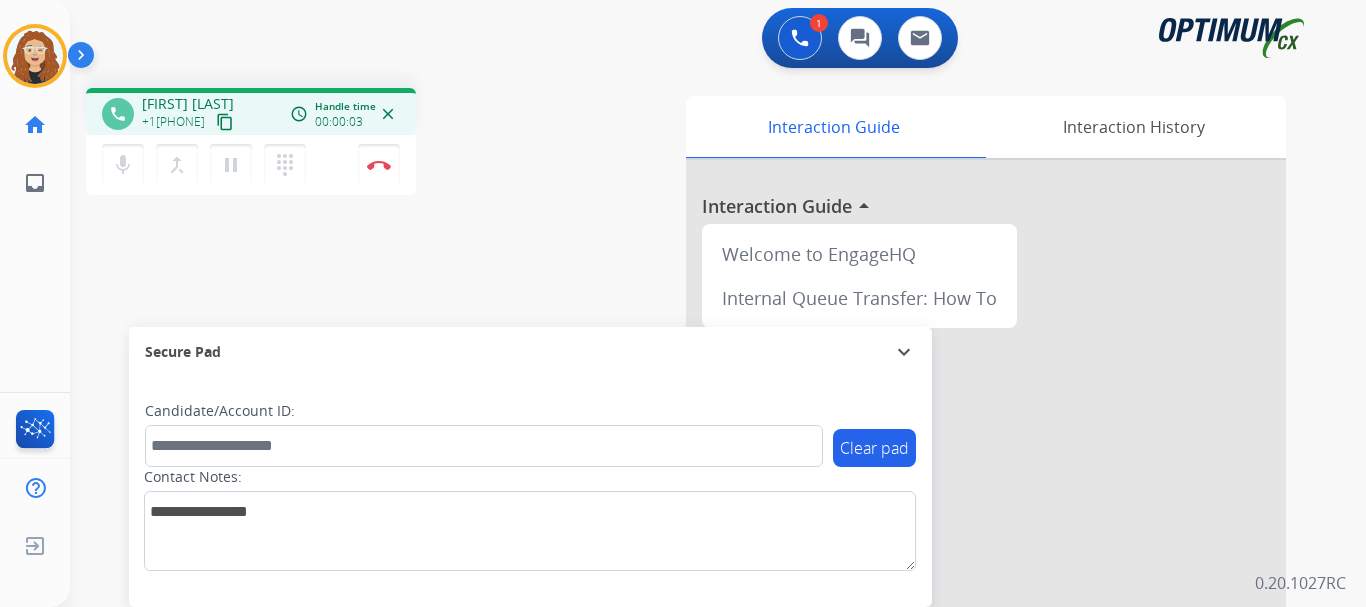 drag, startPoint x: 154, startPoint y: 124, endPoint x: 224, endPoint y: 115, distance: 70.5762 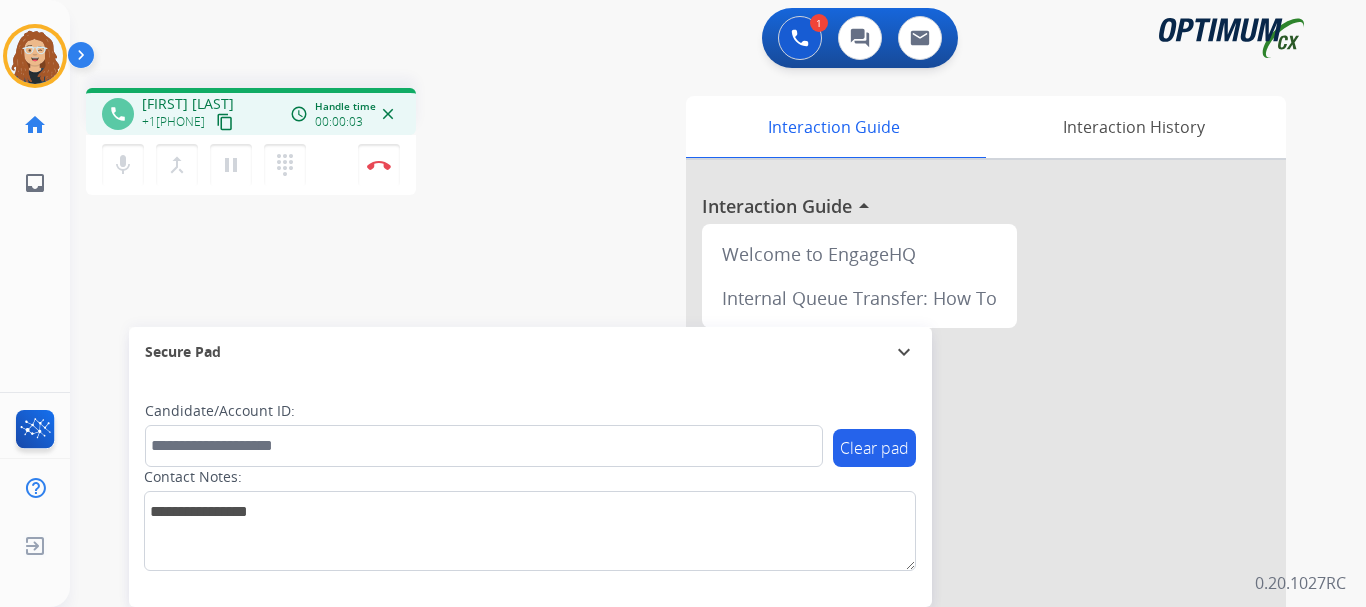 click on "+1[PHONE]" at bounding box center (173, 122) 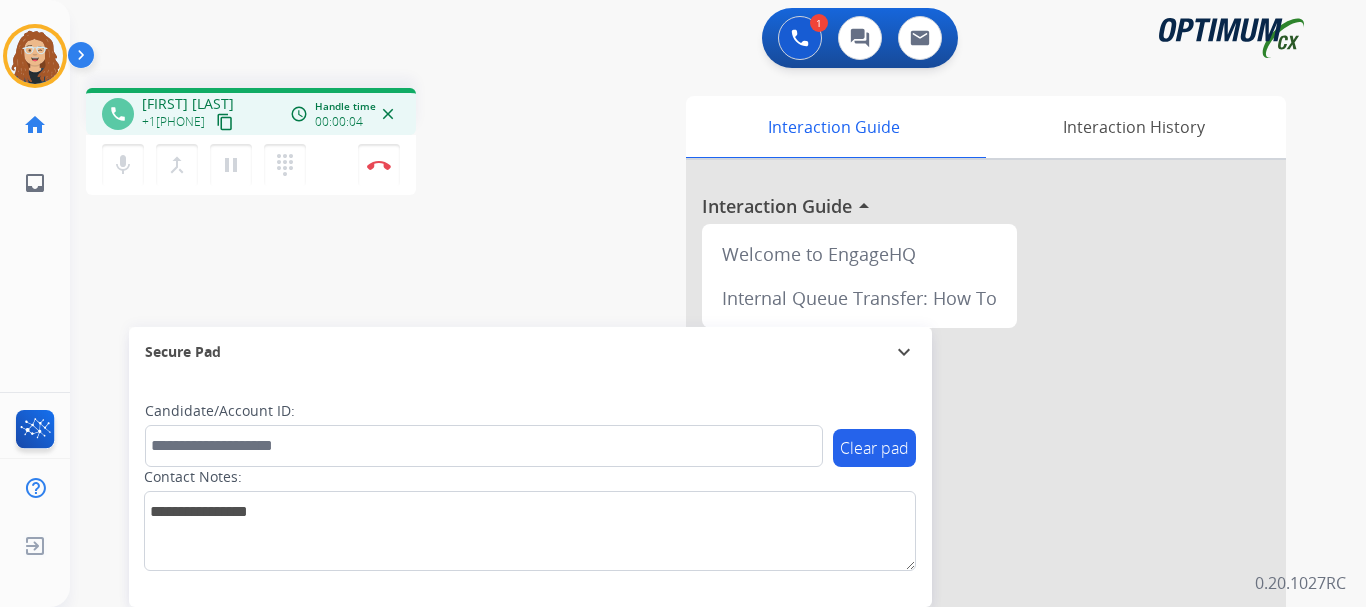 copy on "[PHONE]" 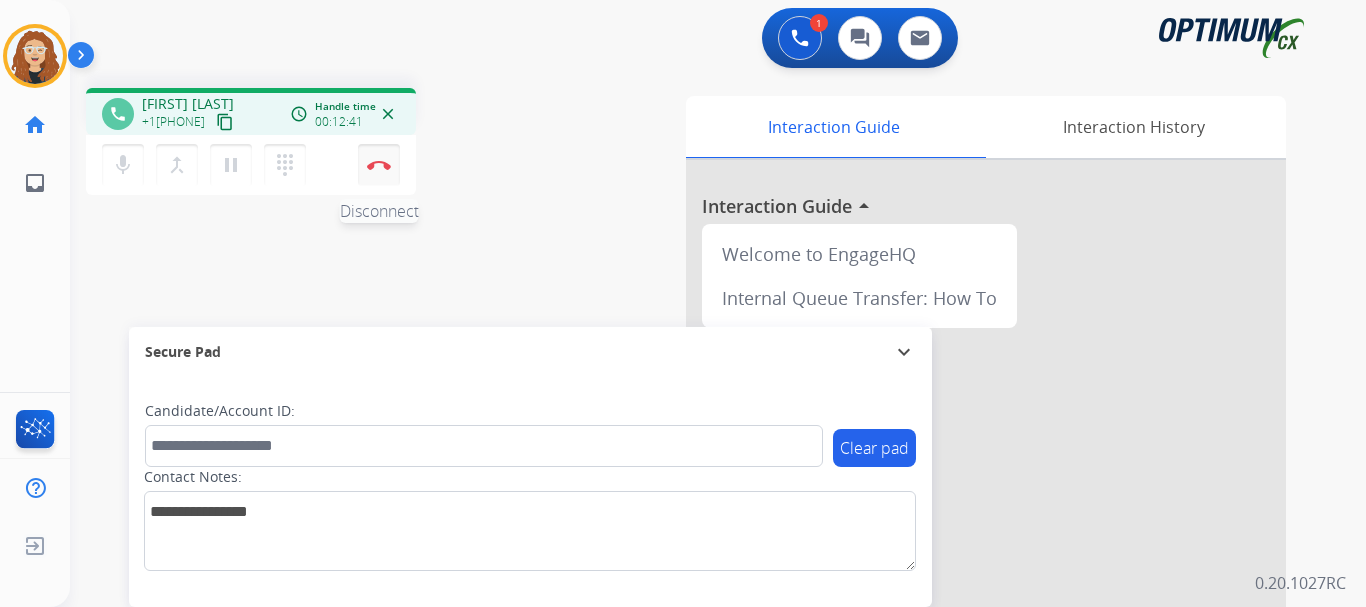 click on "Disconnect" at bounding box center [379, 165] 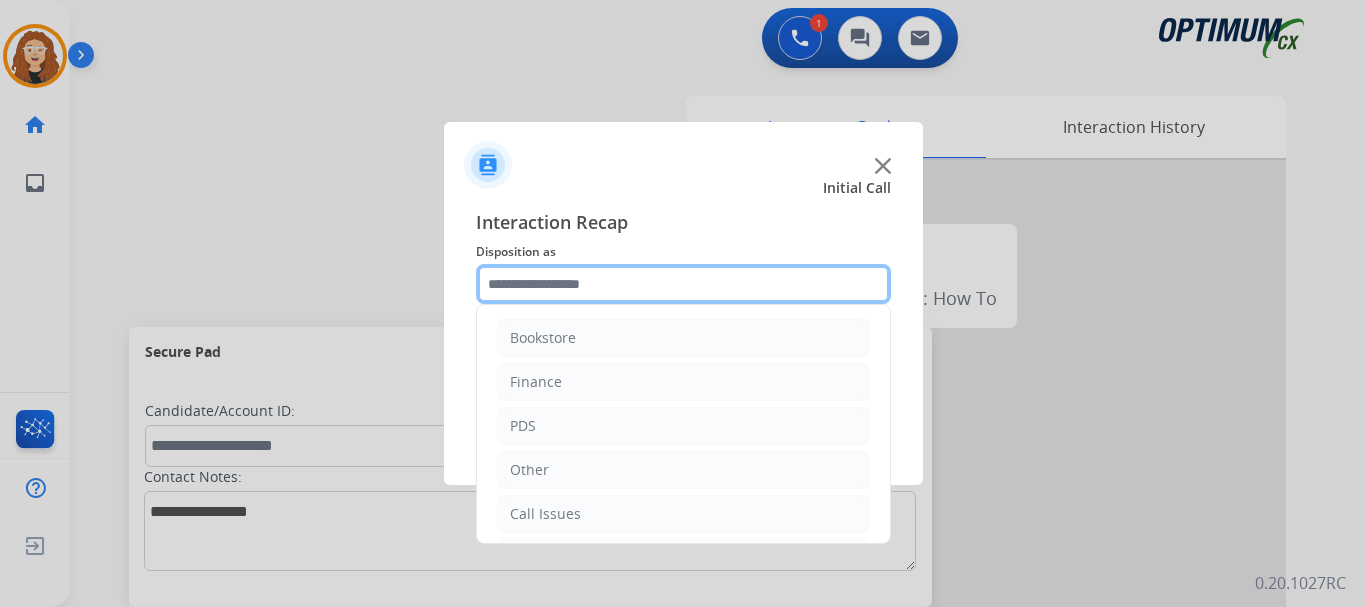 click 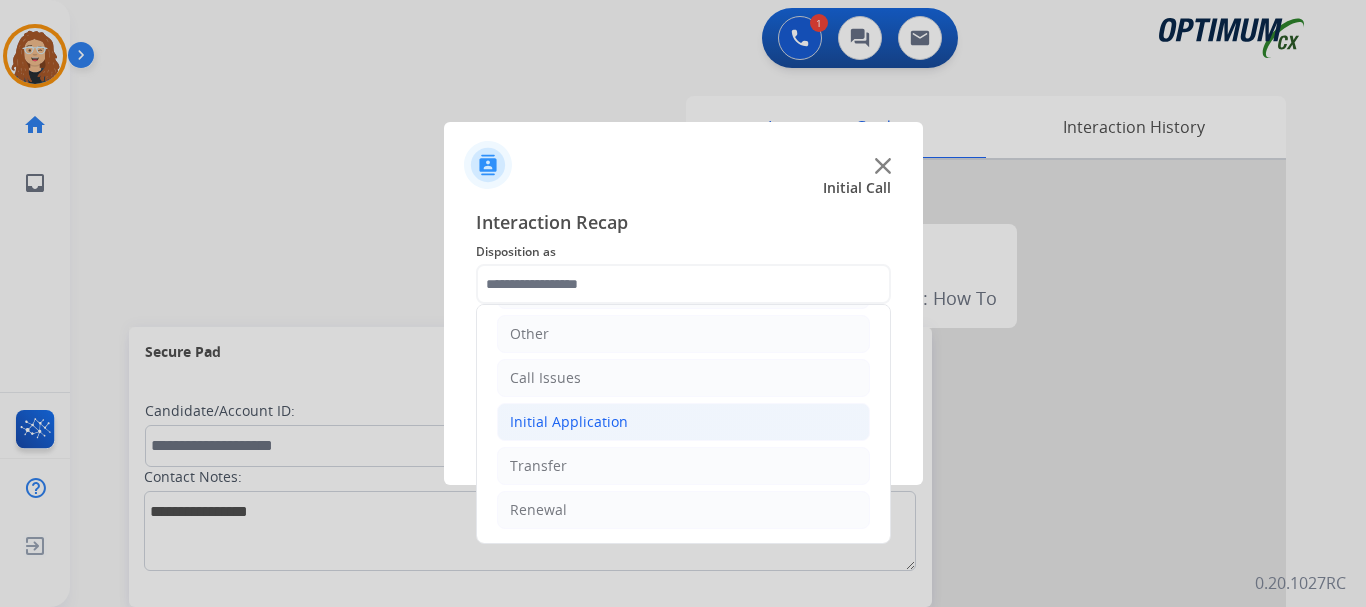 click on "Initial Application" 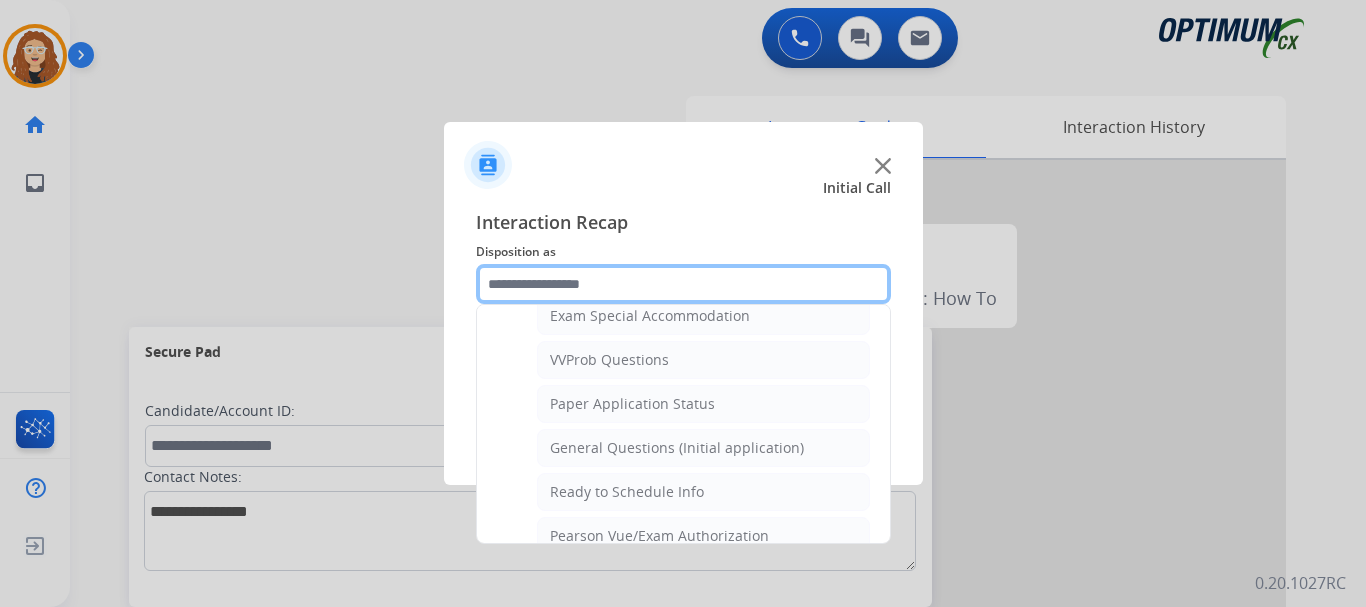 scroll, scrollTop: 1072, scrollLeft: 0, axis: vertical 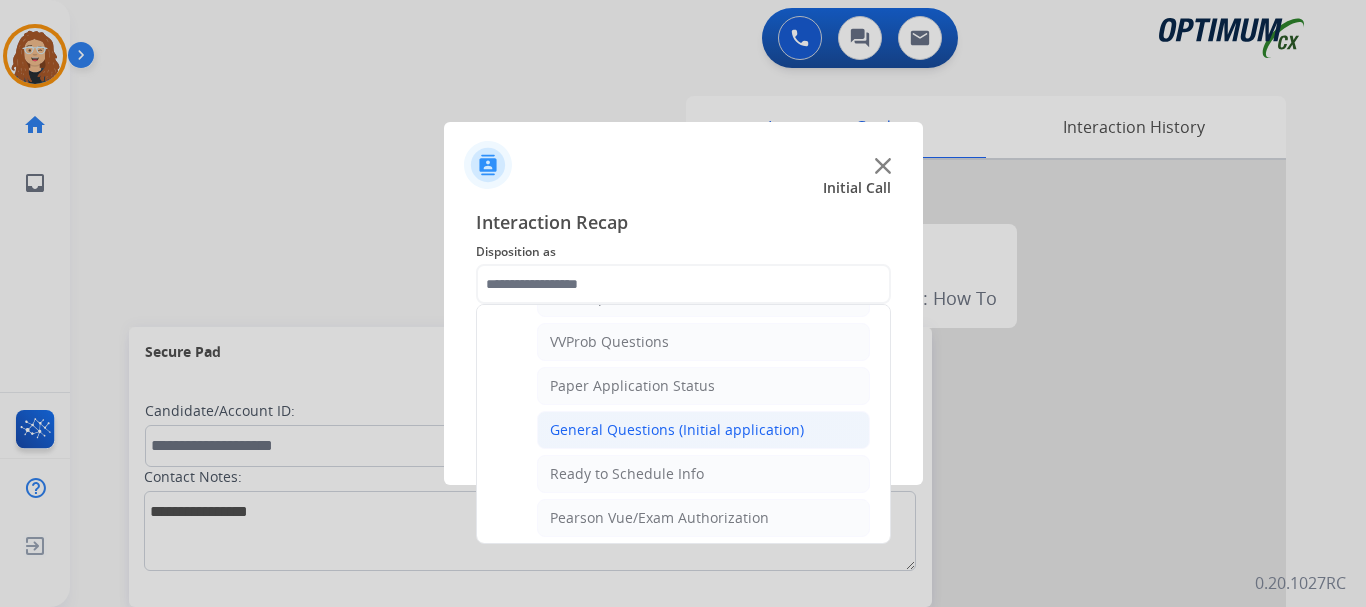 click on "General Questions (Initial application)" 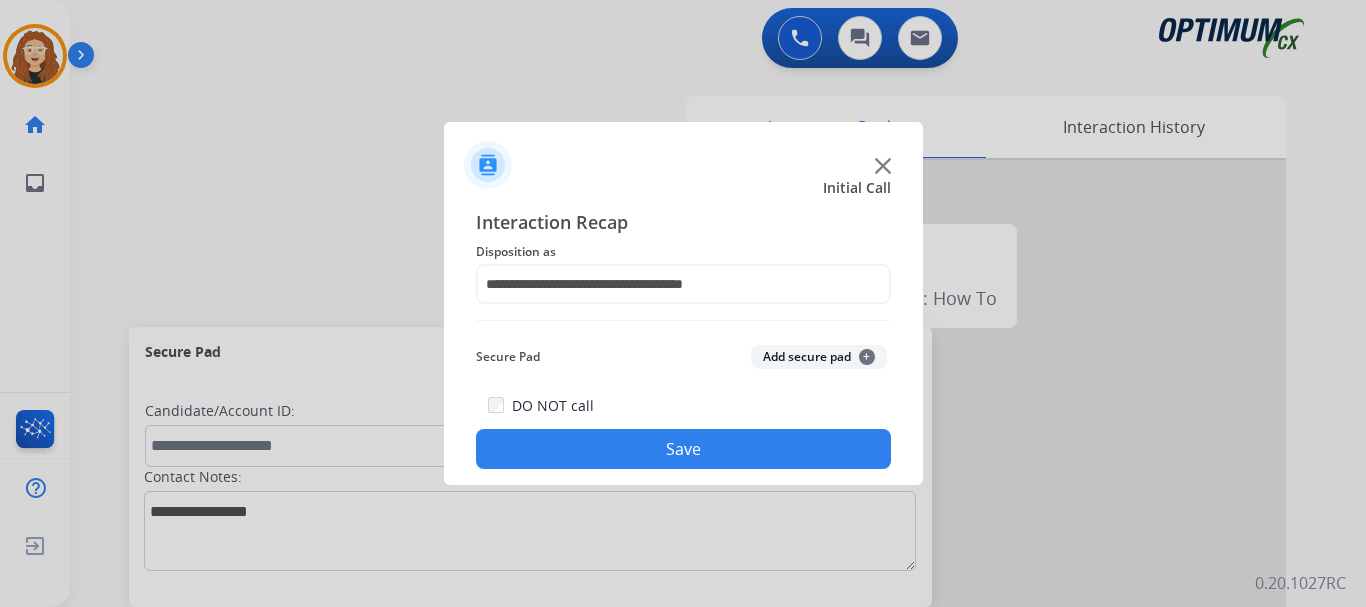 click on "Save" 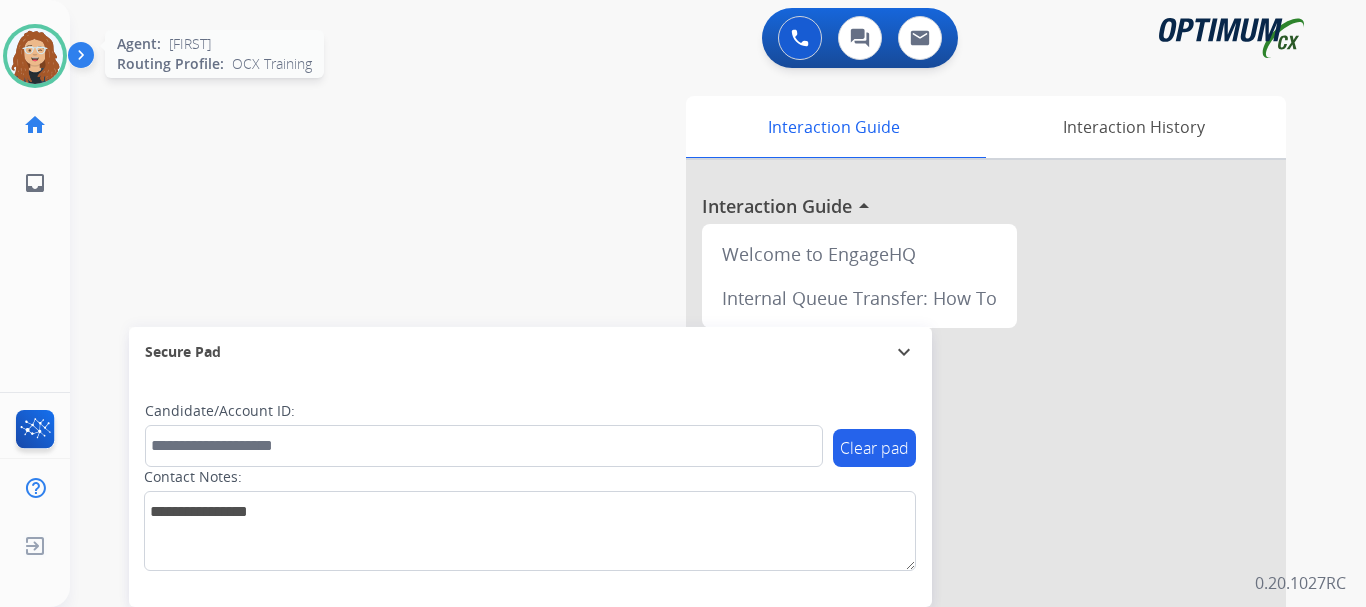 click at bounding box center (35, 56) 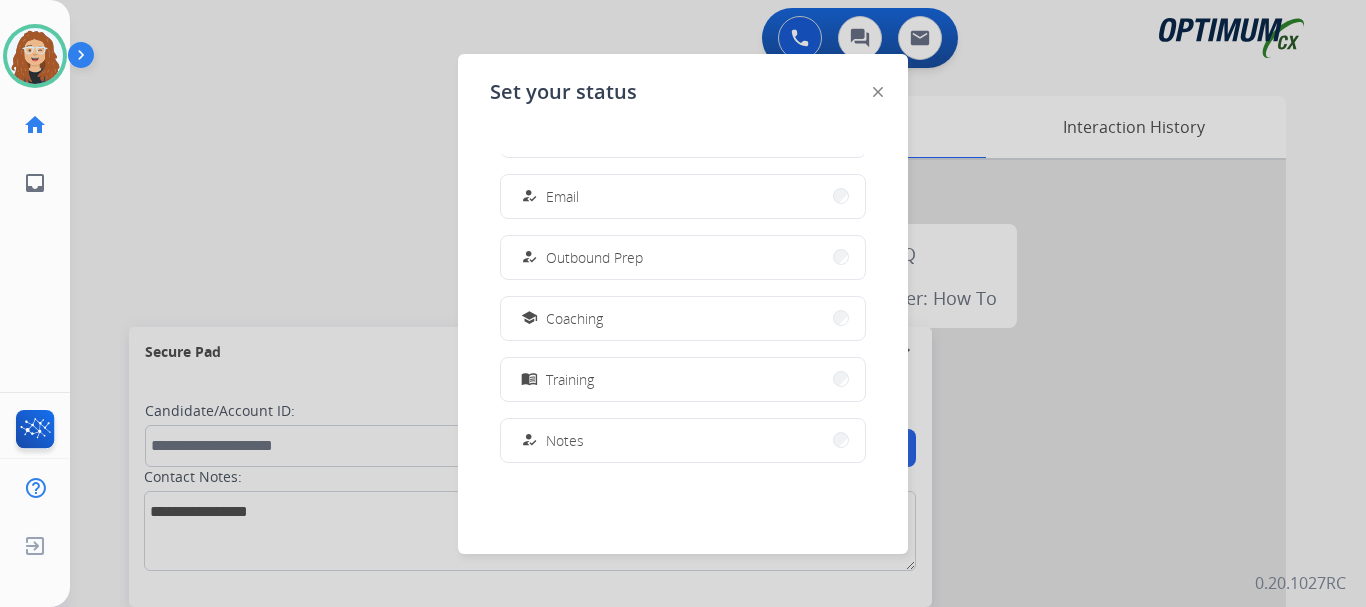 scroll, scrollTop: 189, scrollLeft: 0, axis: vertical 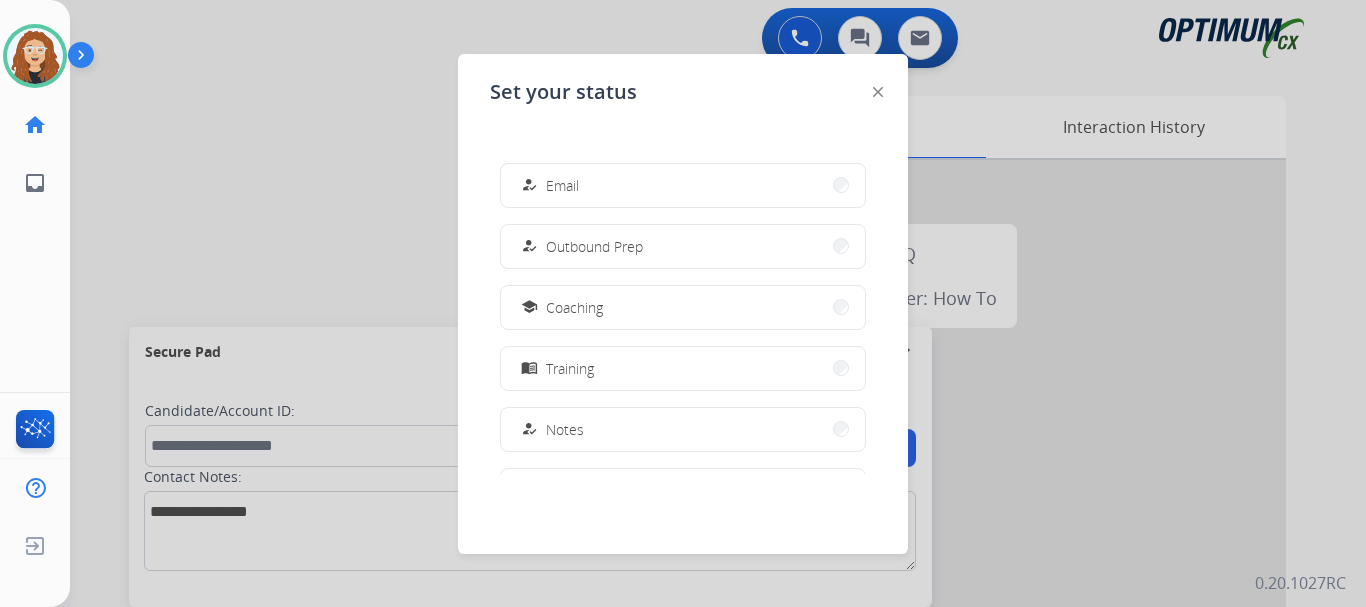 click at bounding box center (683, 303) 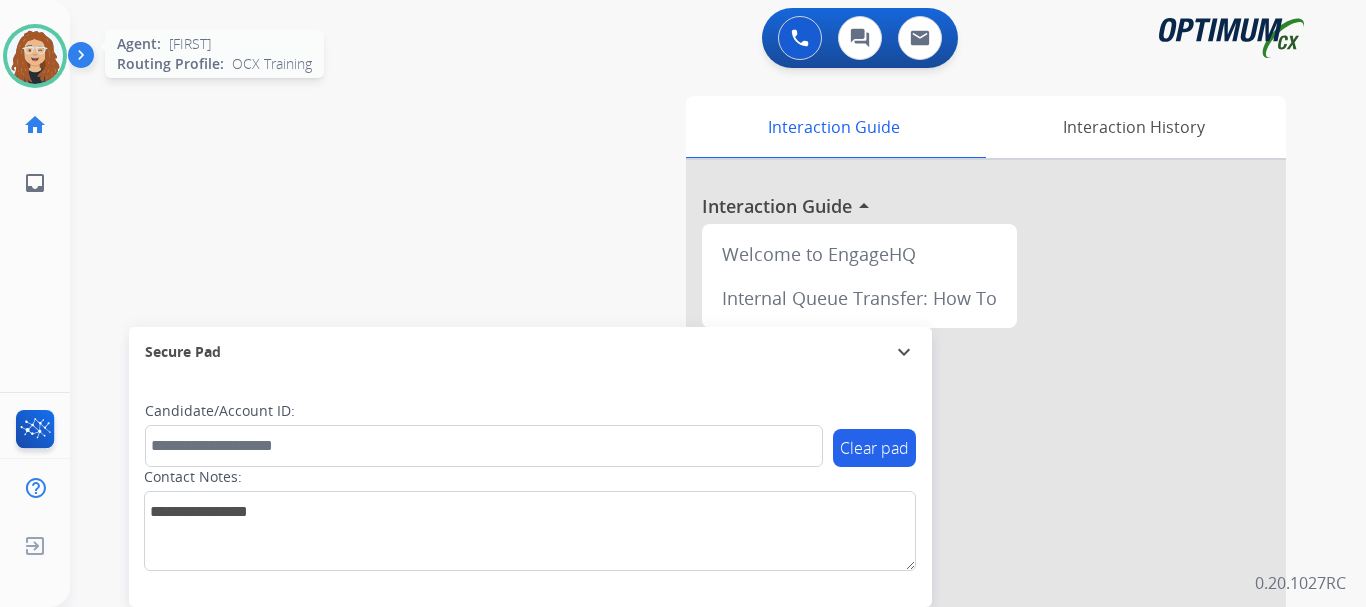click at bounding box center [35, 56] 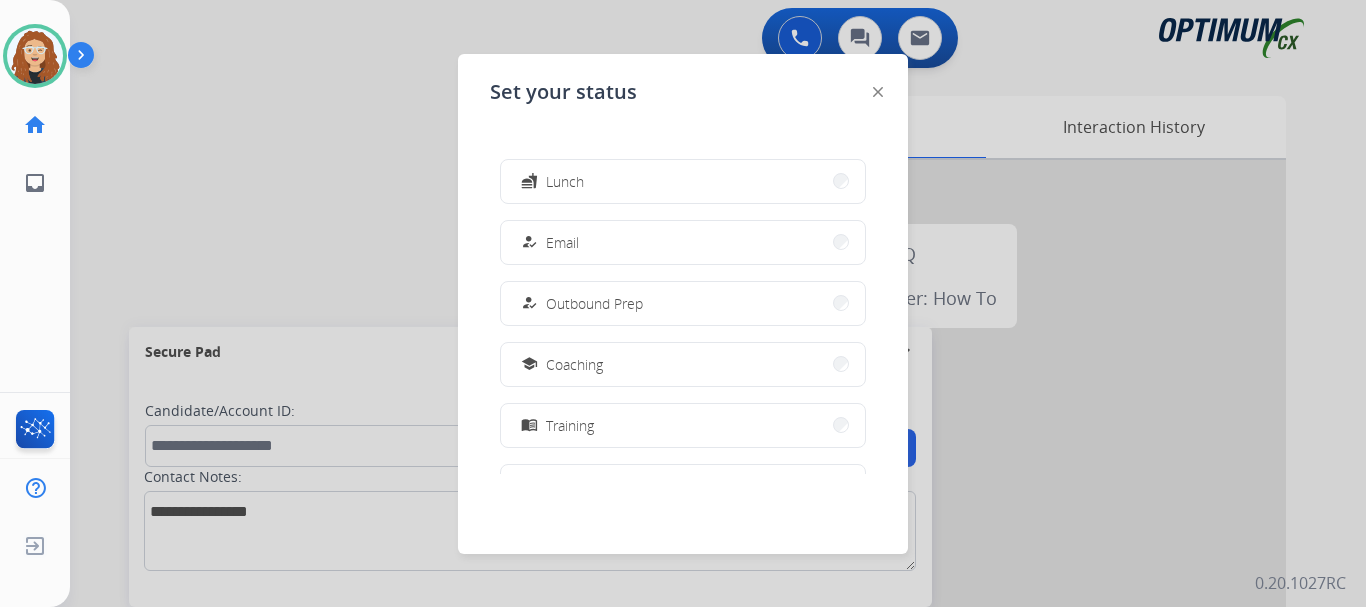 scroll, scrollTop: 164, scrollLeft: 0, axis: vertical 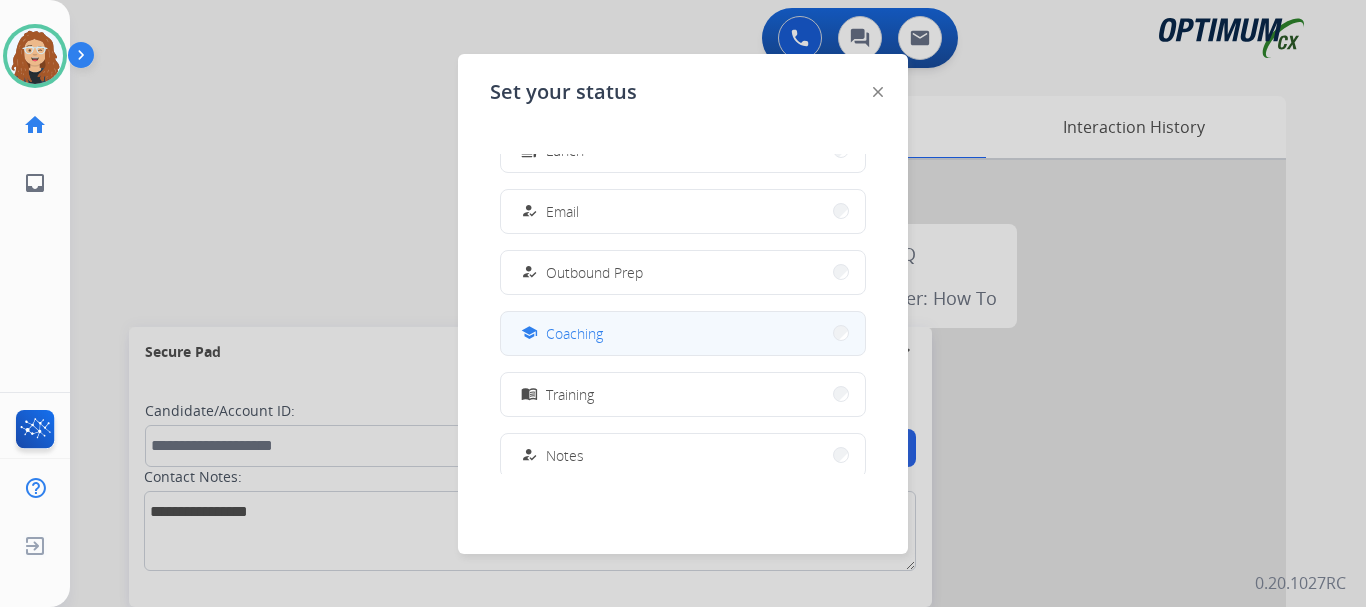 click on "school Coaching" at bounding box center [683, 333] 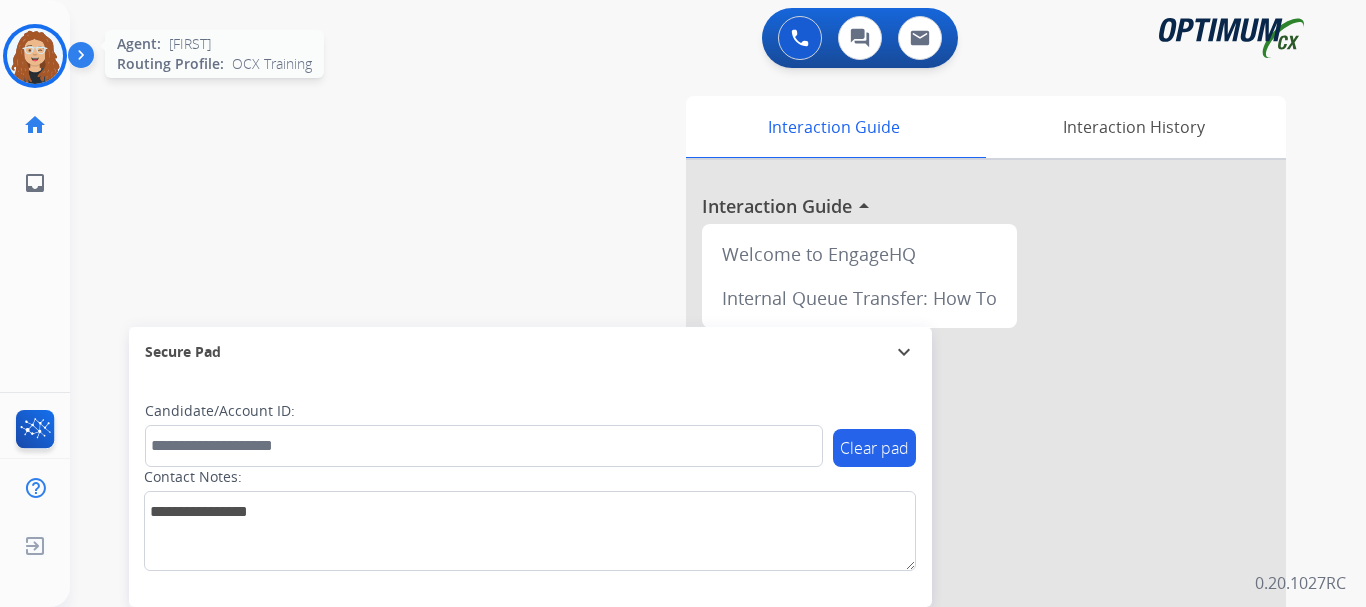 click at bounding box center (35, 56) 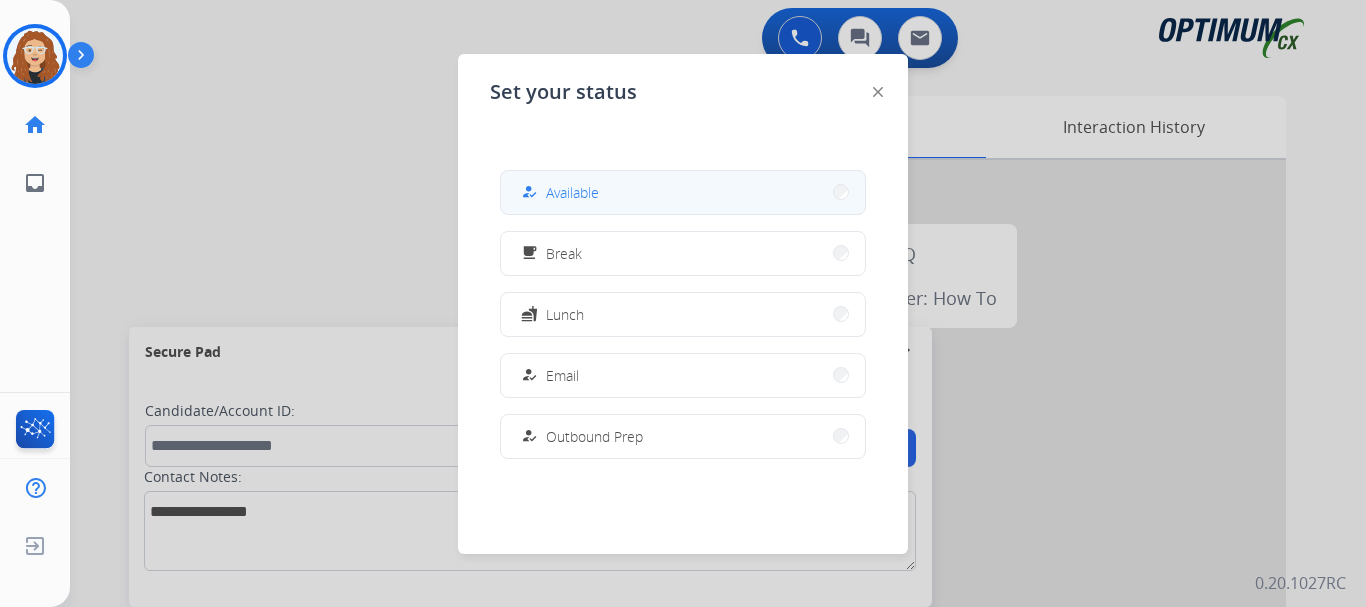 click on "how_to_reg Available" at bounding box center (683, 192) 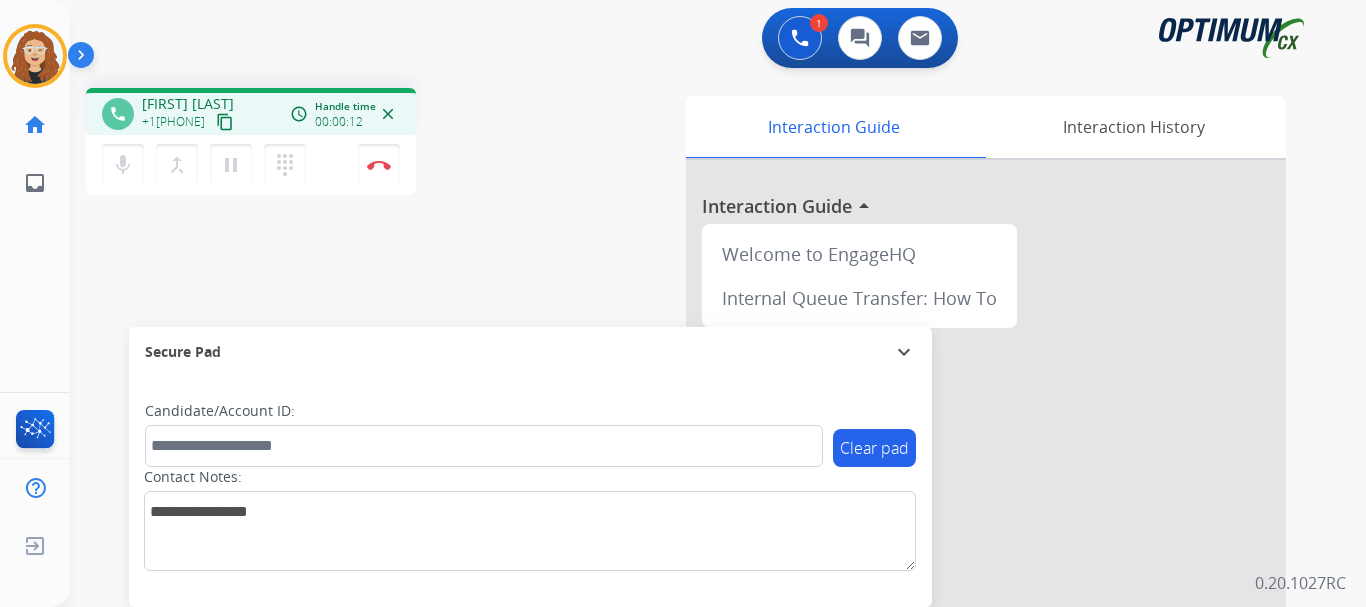 drag, startPoint x: 155, startPoint y: 118, endPoint x: 224, endPoint y: 122, distance: 69.115845 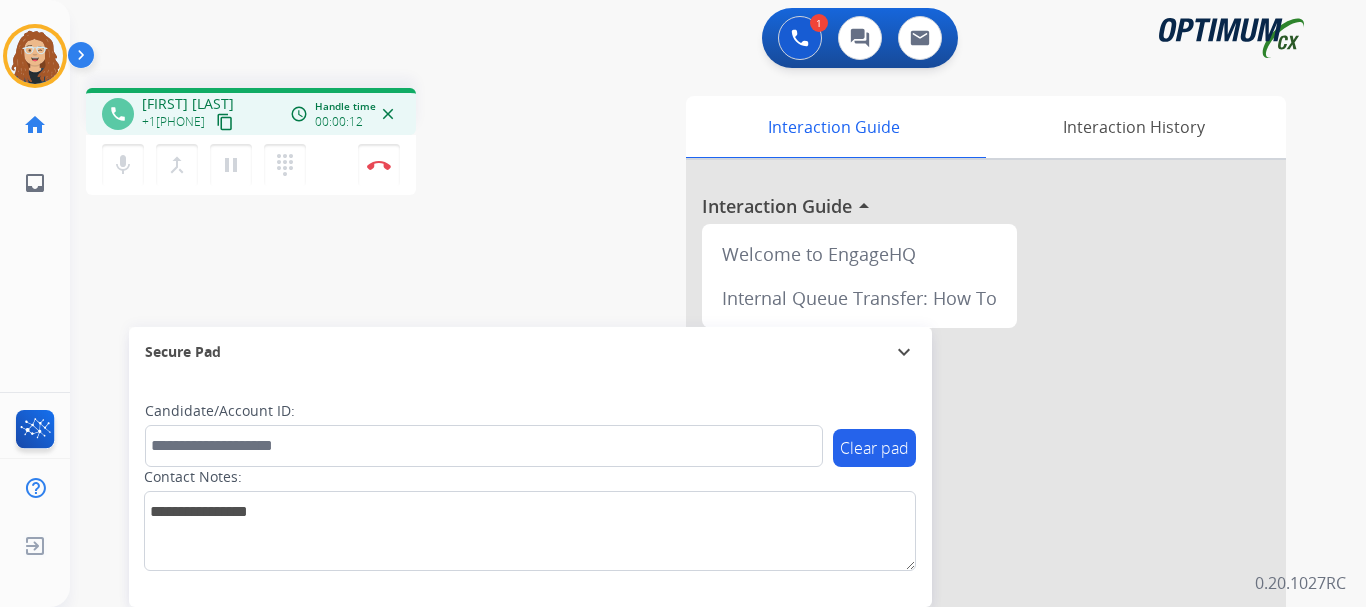 click on "+1[PHONE]" at bounding box center [173, 122] 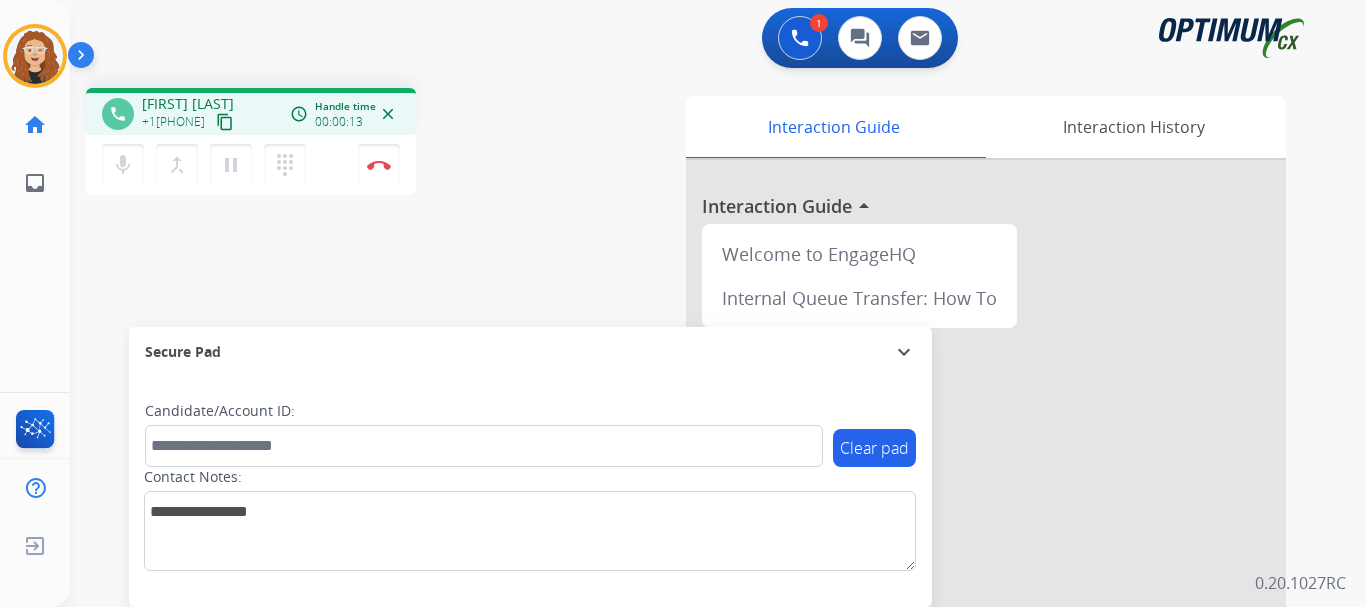 copy on "[PHONE]" 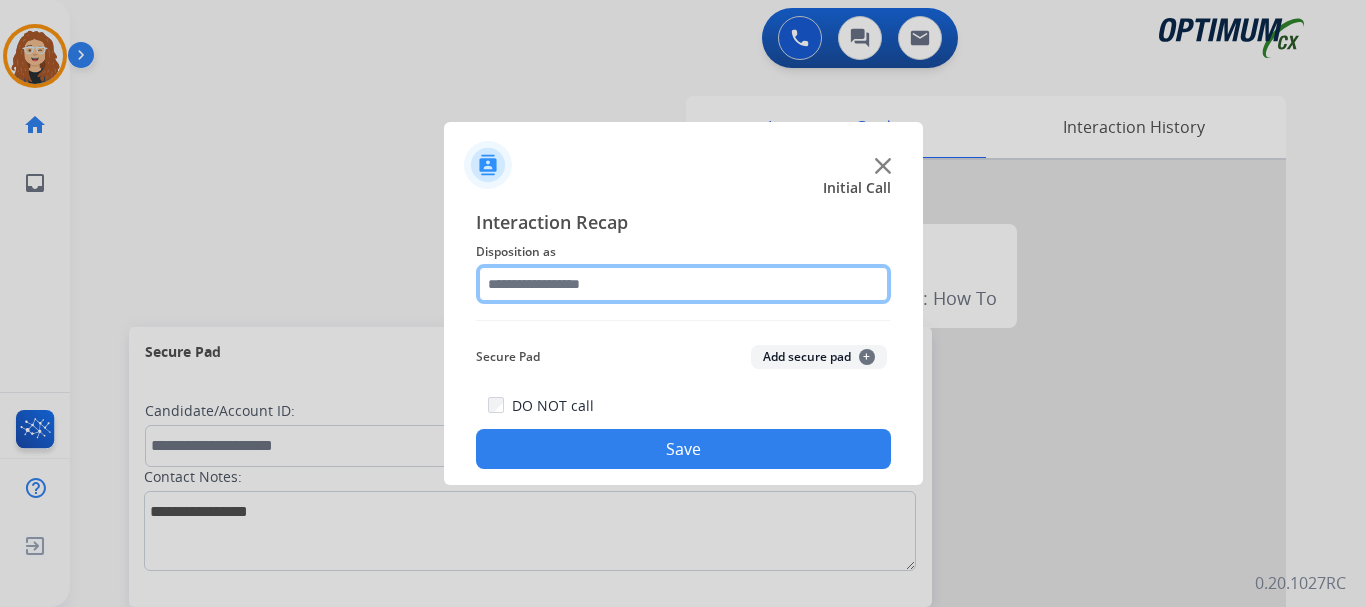 click 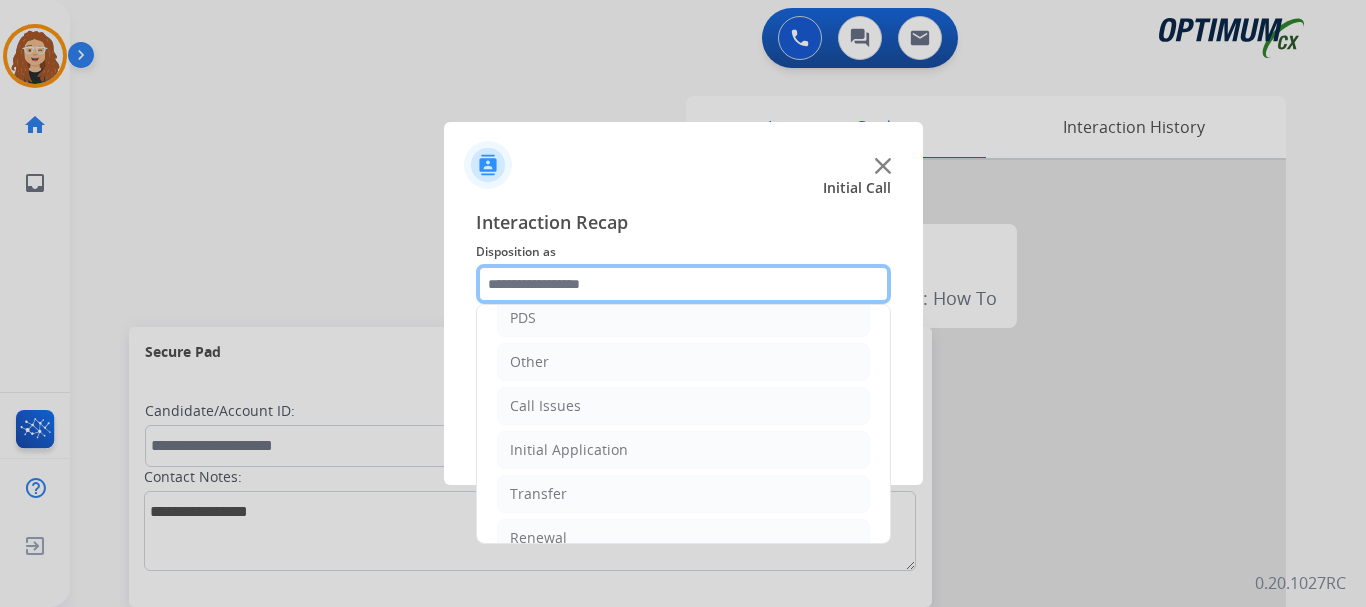 scroll, scrollTop: 136, scrollLeft: 0, axis: vertical 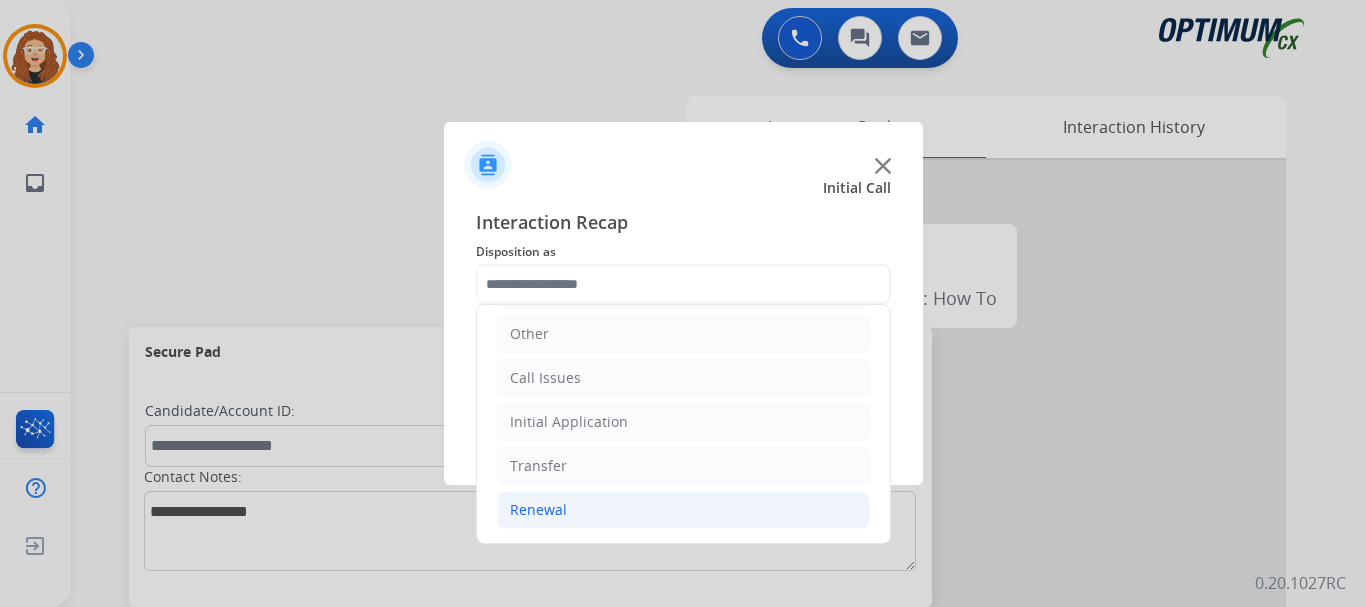 click on "Renewal" 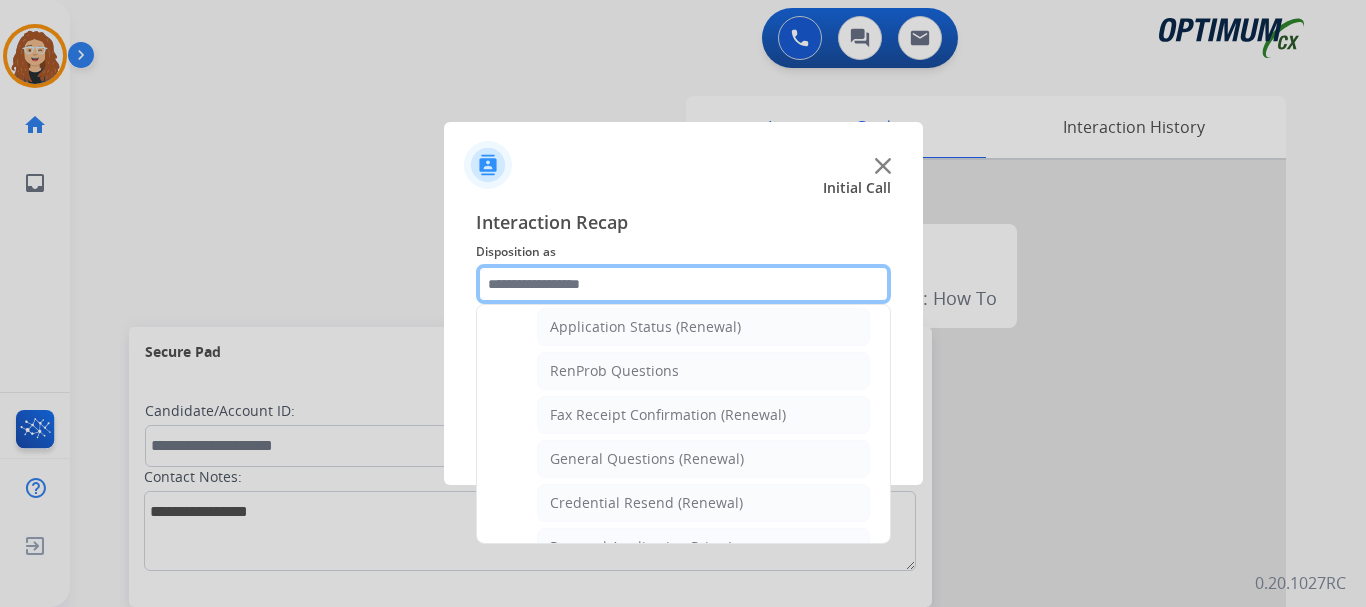 scroll, scrollTop: 496, scrollLeft: 0, axis: vertical 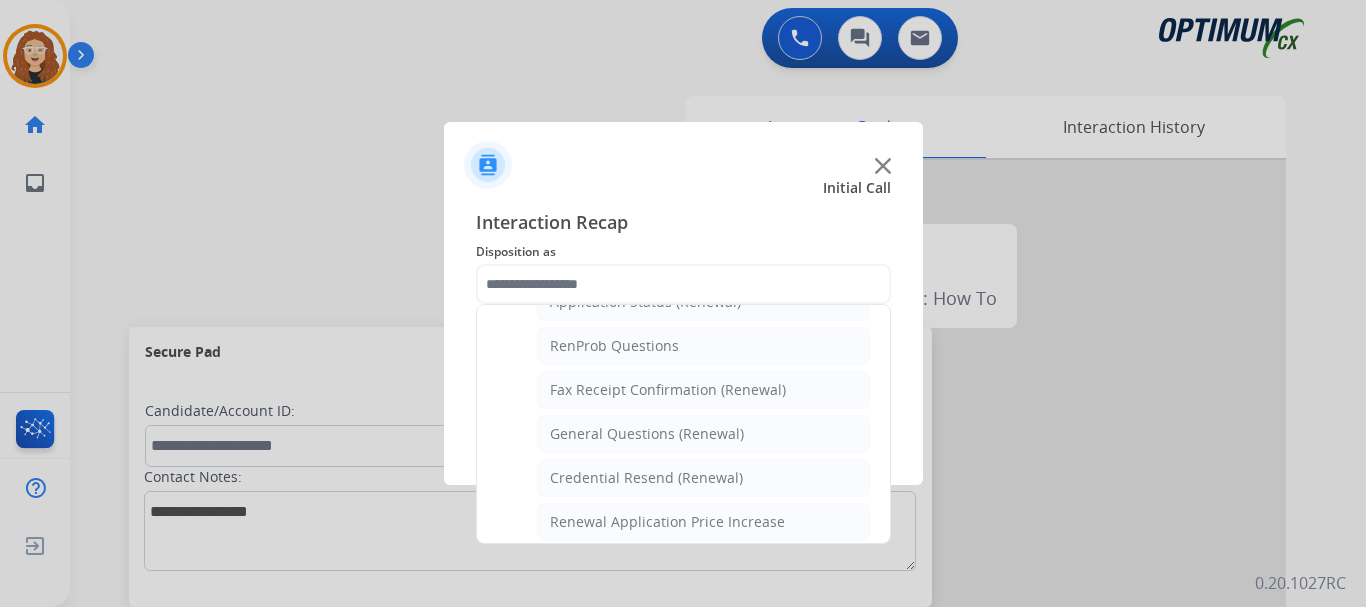 click on "General Questions (Renewal)" 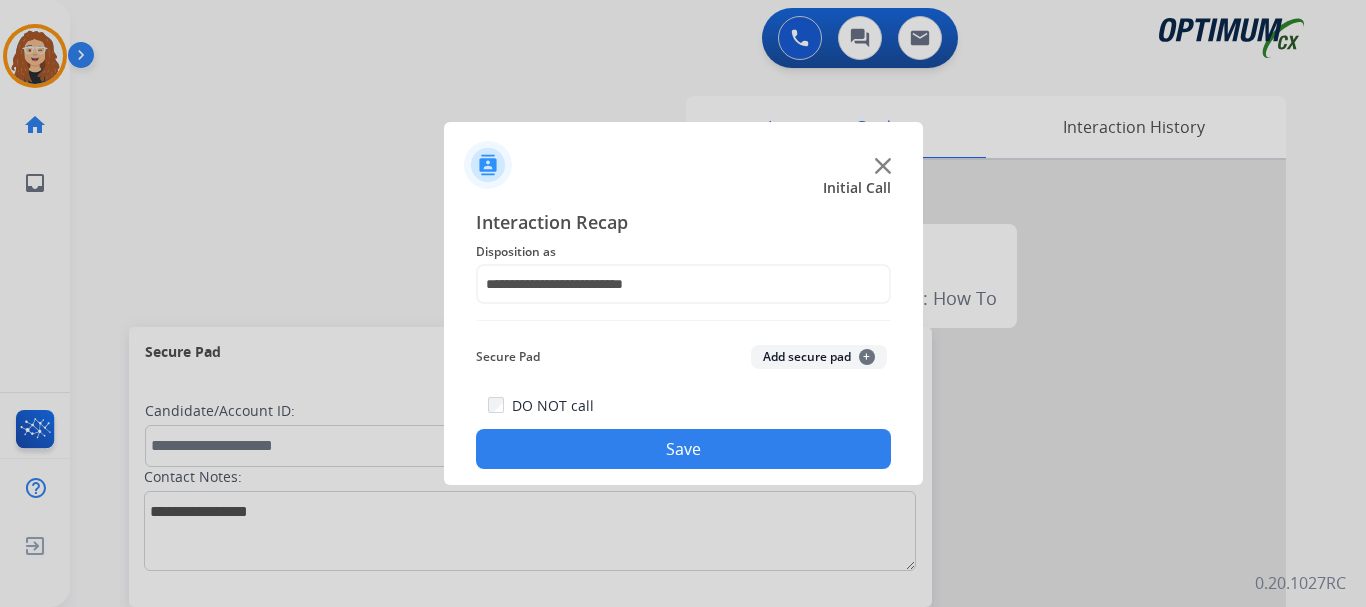 click on "Save" 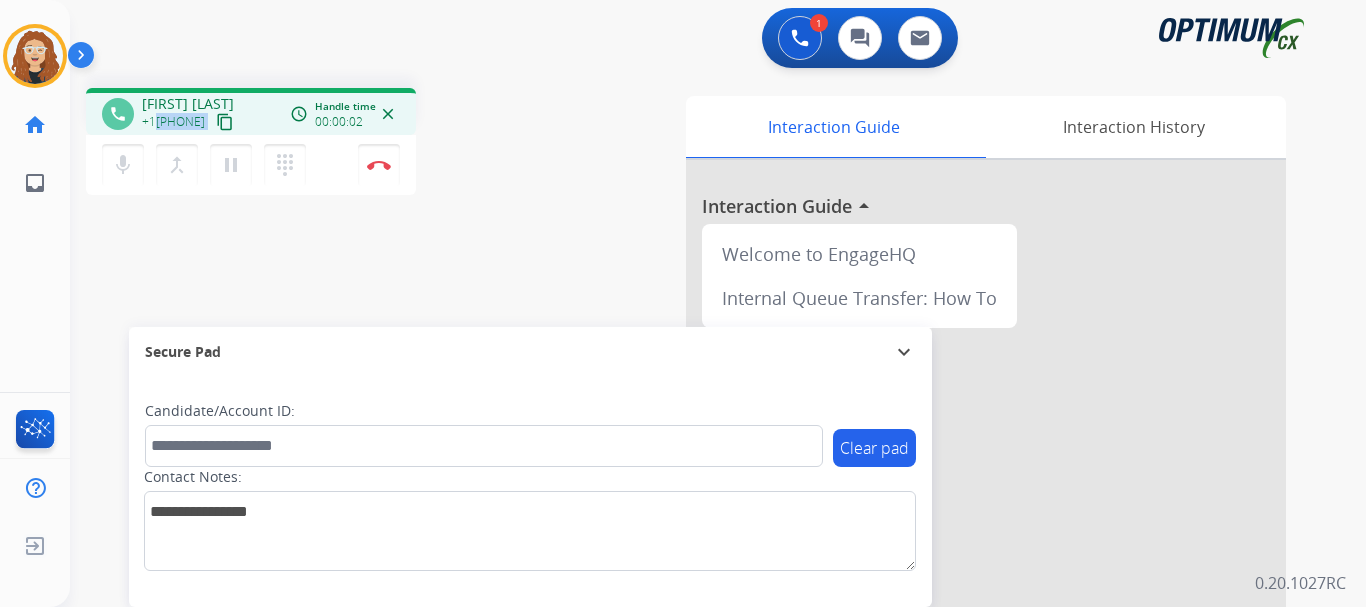 drag, startPoint x: 157, startPoint y: 121, endPoint x: 229, endPoint y: 117, distance: 72.11102 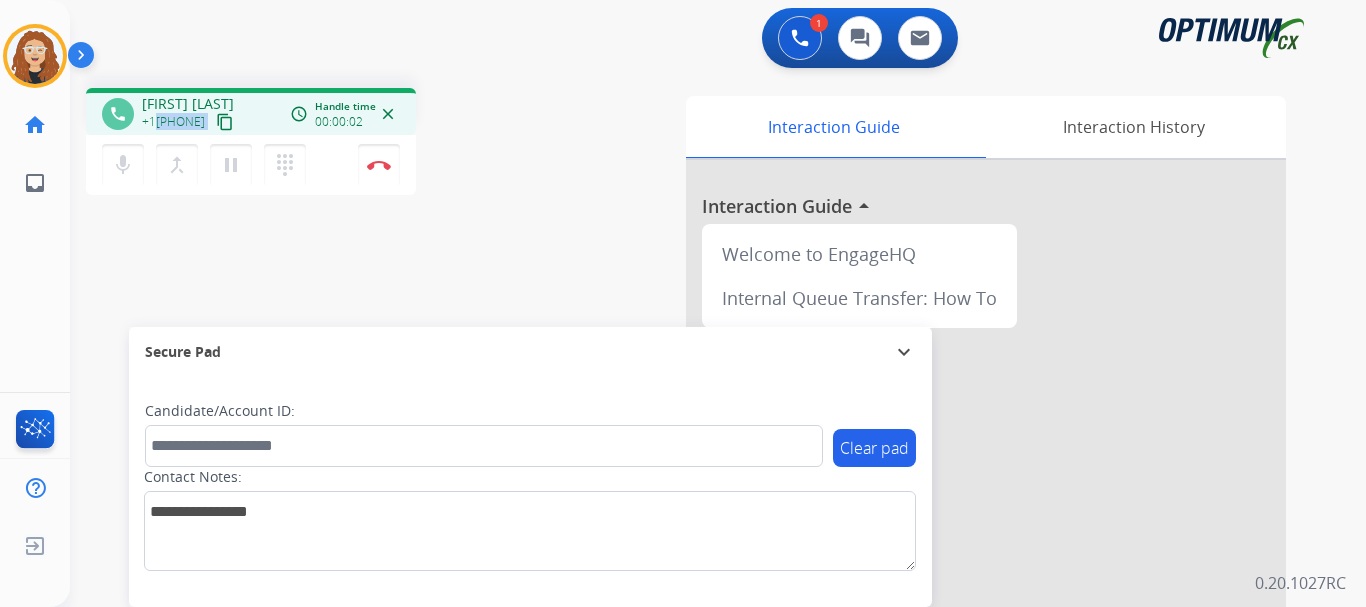 click on "+1[PHONE] content_copy" at bounding box center [189, 122] 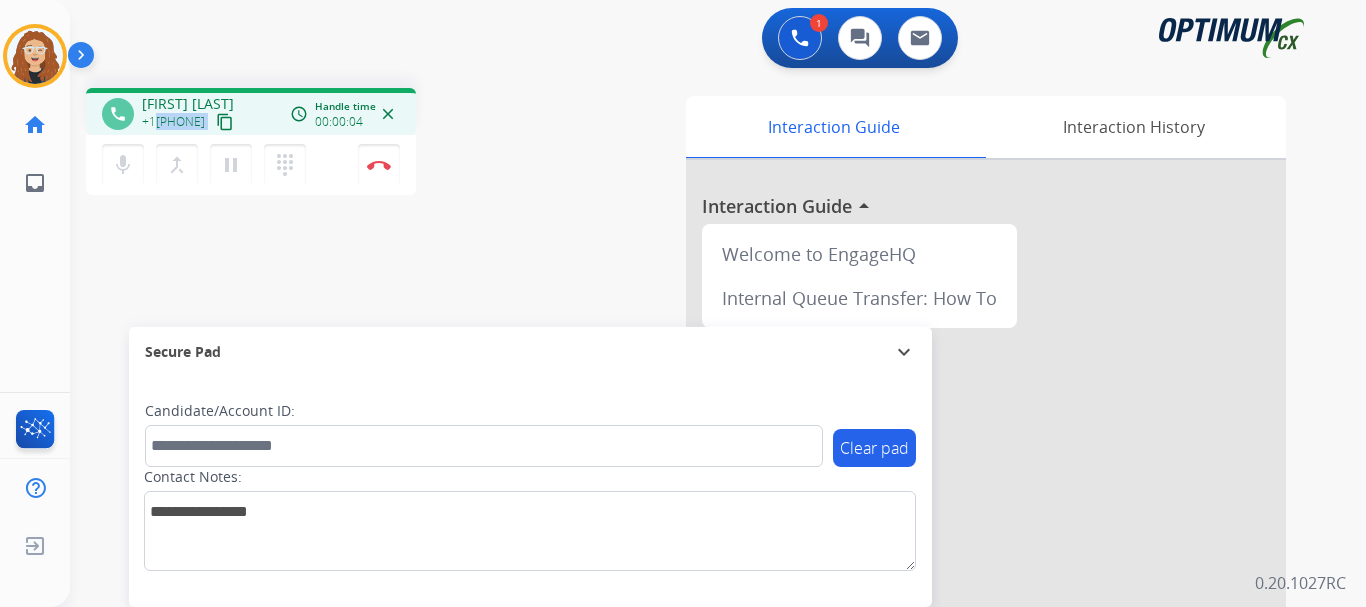 copy on "[PHONE] content_copy" 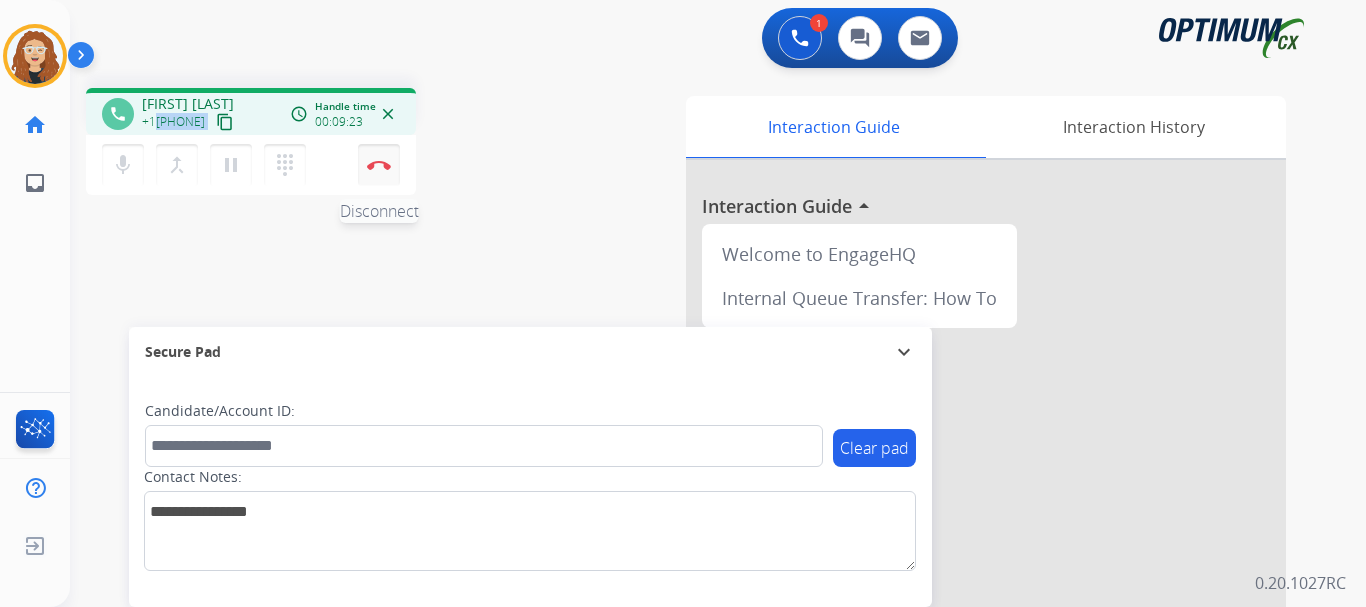 click at bounding box center (379, 165) 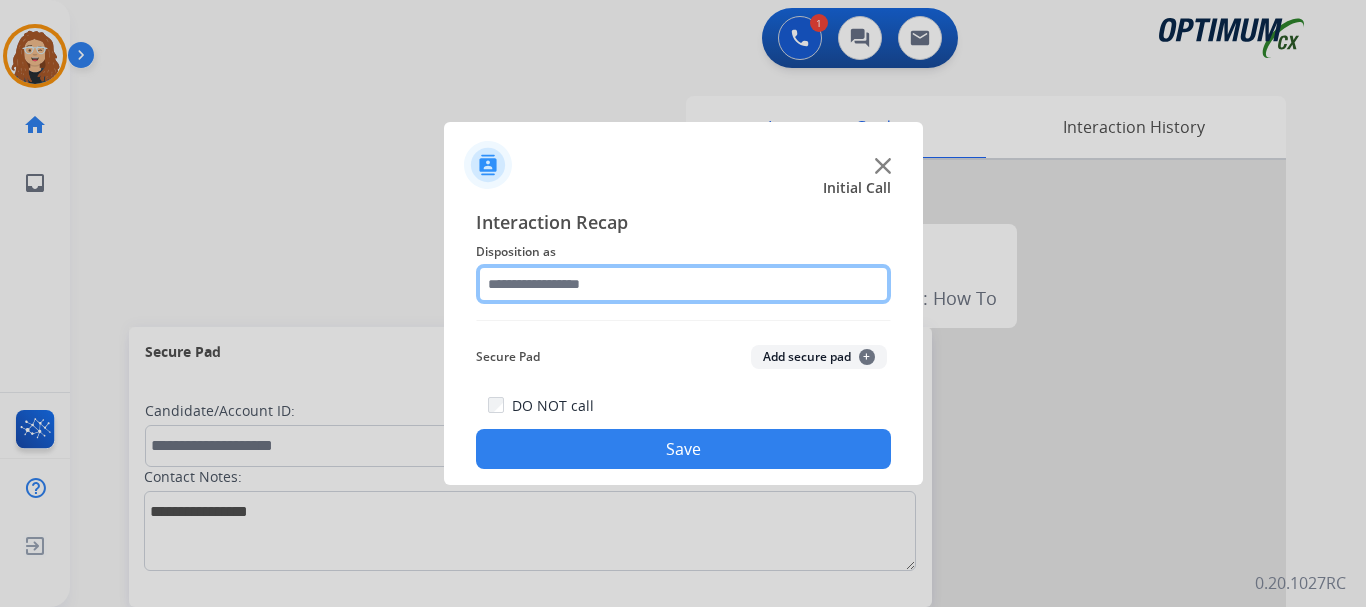 click 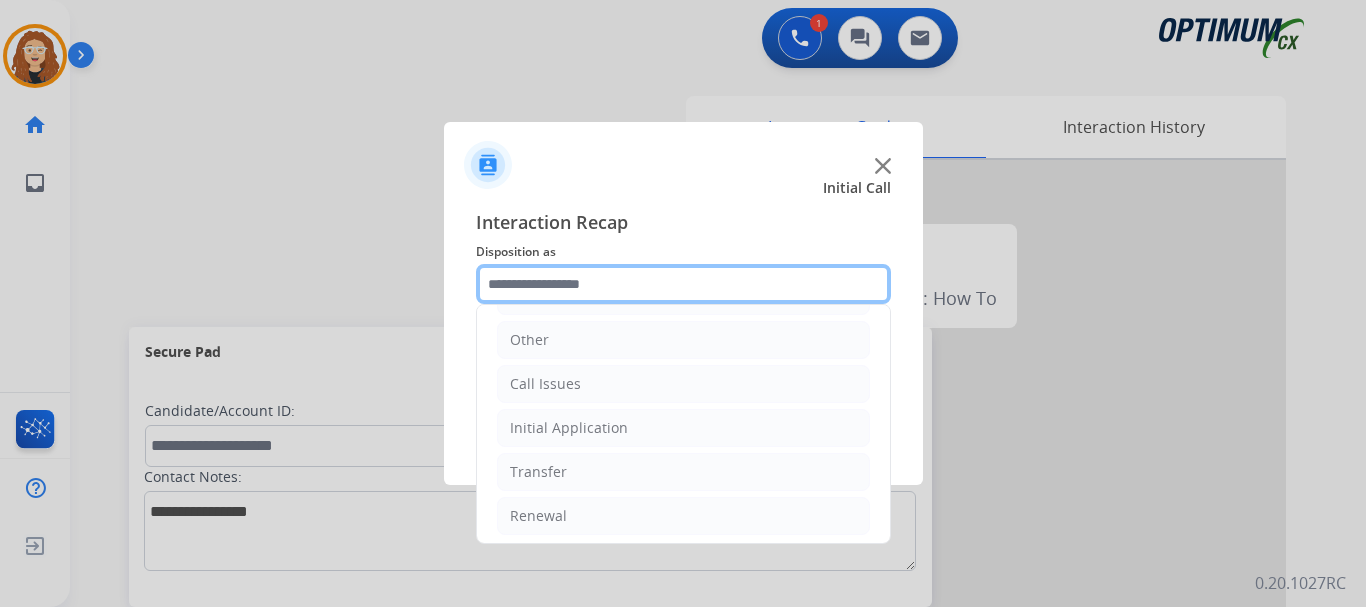 scroll, scrollTop: 136, scrollLeft: 0, axis: vertical 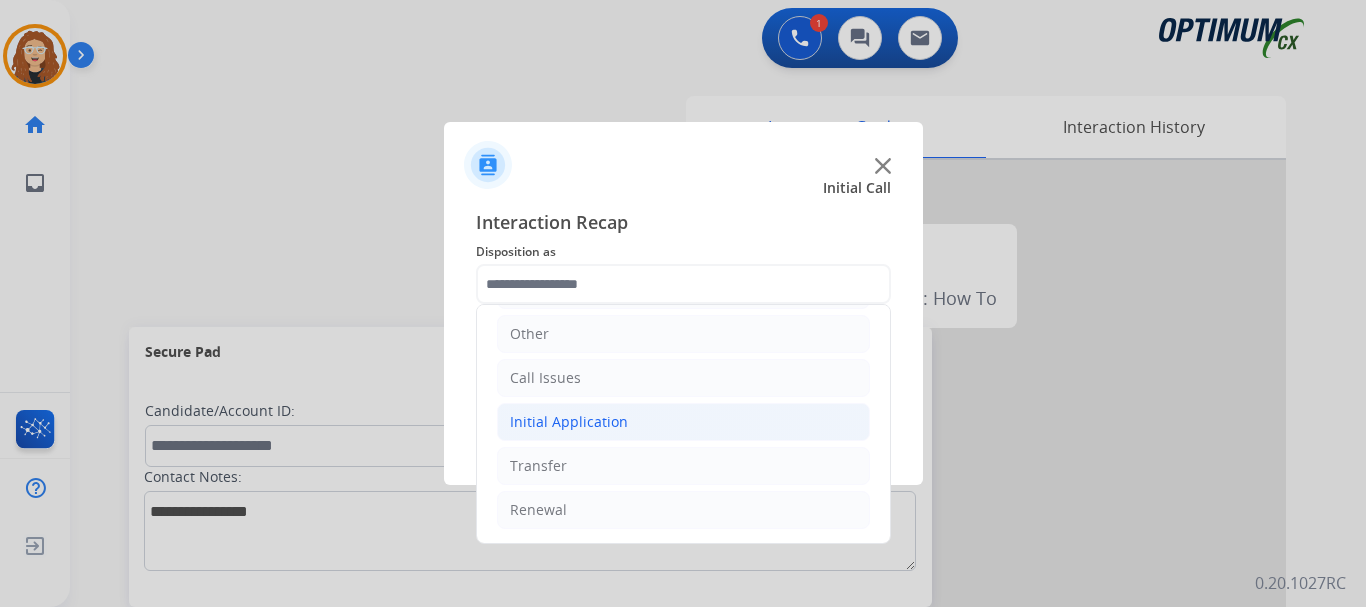 click on "Initial Application" 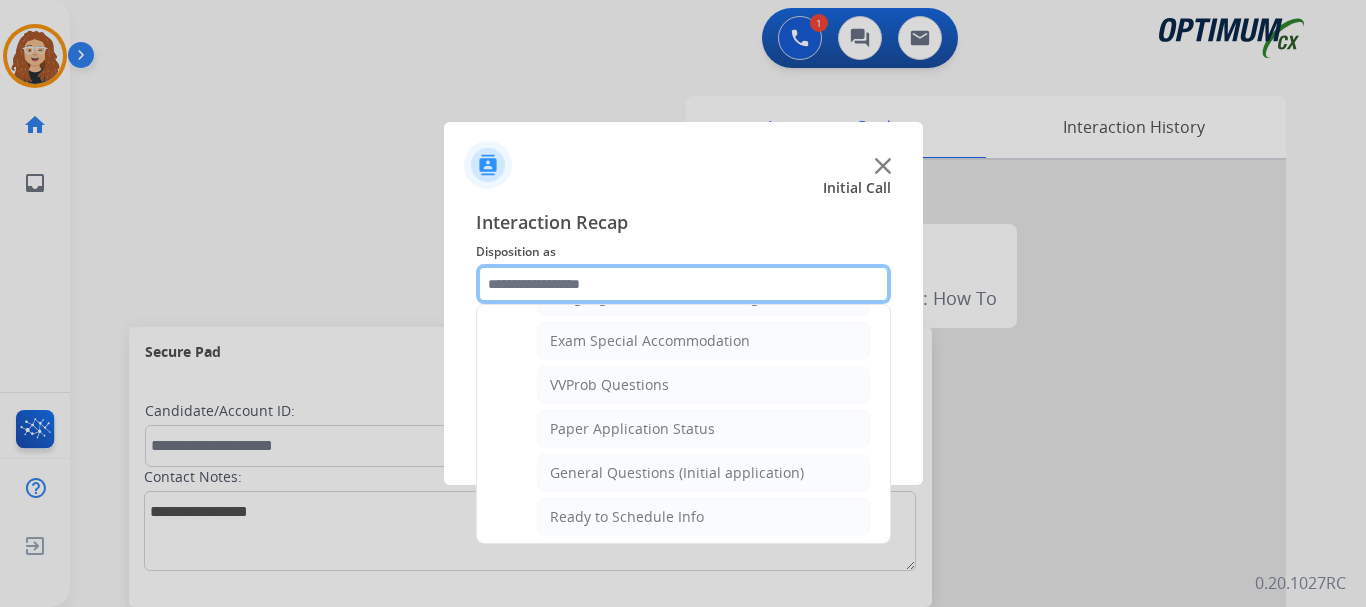 scroll, scrollTop: 1041, scrollLeft: 0, axis: vertical 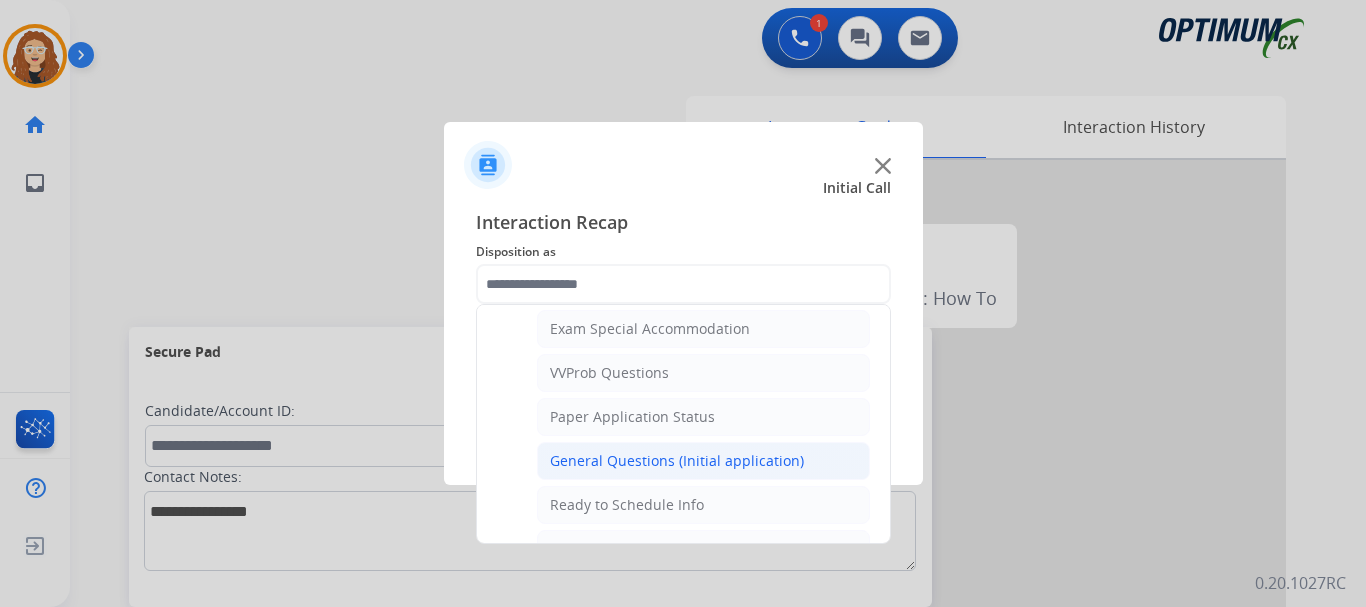 click on "General Questions (Initial application)" 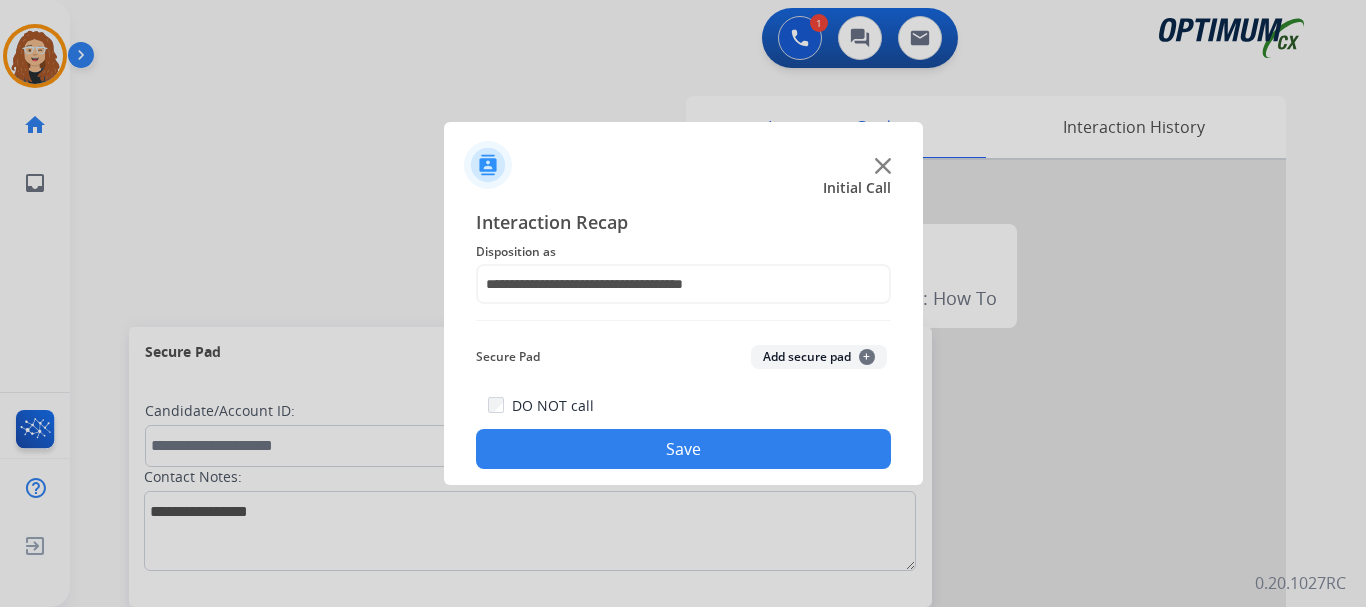 click on "Save" 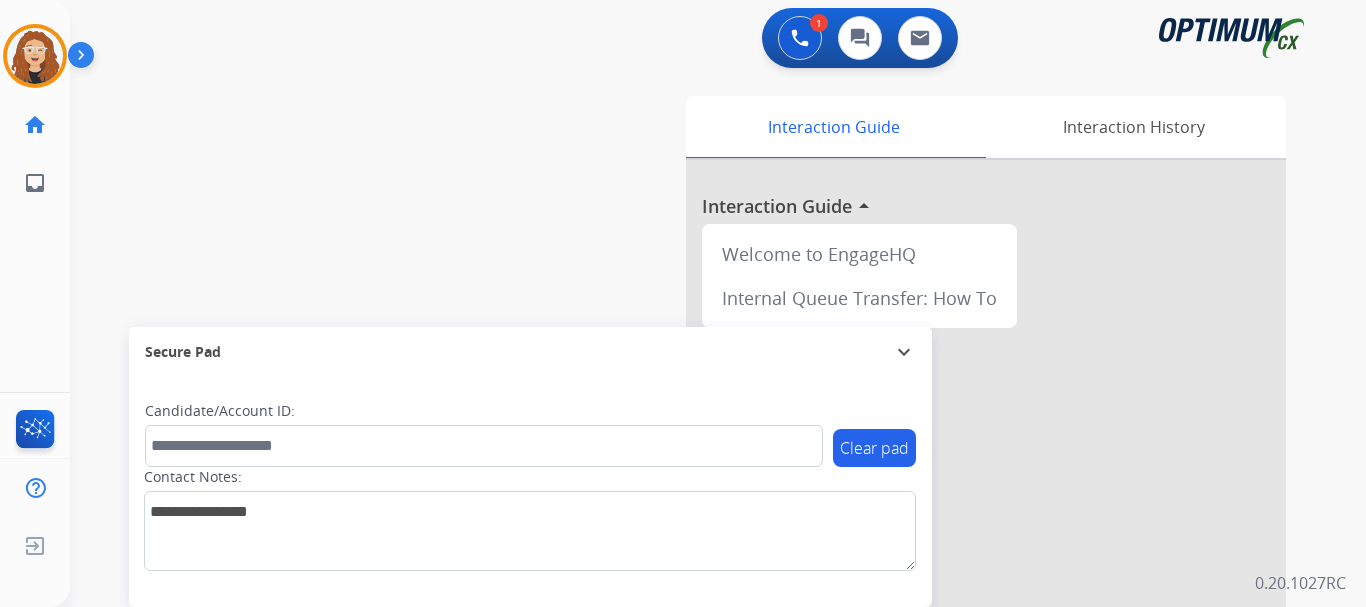click on "swap_horiz Break voice bridge close_fullscreen Connect 3-Way Call merge_type Separate 3-Way Call  Interaction Guide   Interaction History  Interaction Guide arrow_drop_up  Welcome to EngageHQ   Internal Queue Transfer: How To  Secure Pad expand_more Clear pad Candidate/Account ID: Contact Notes:" at bounding box center (694, 489) 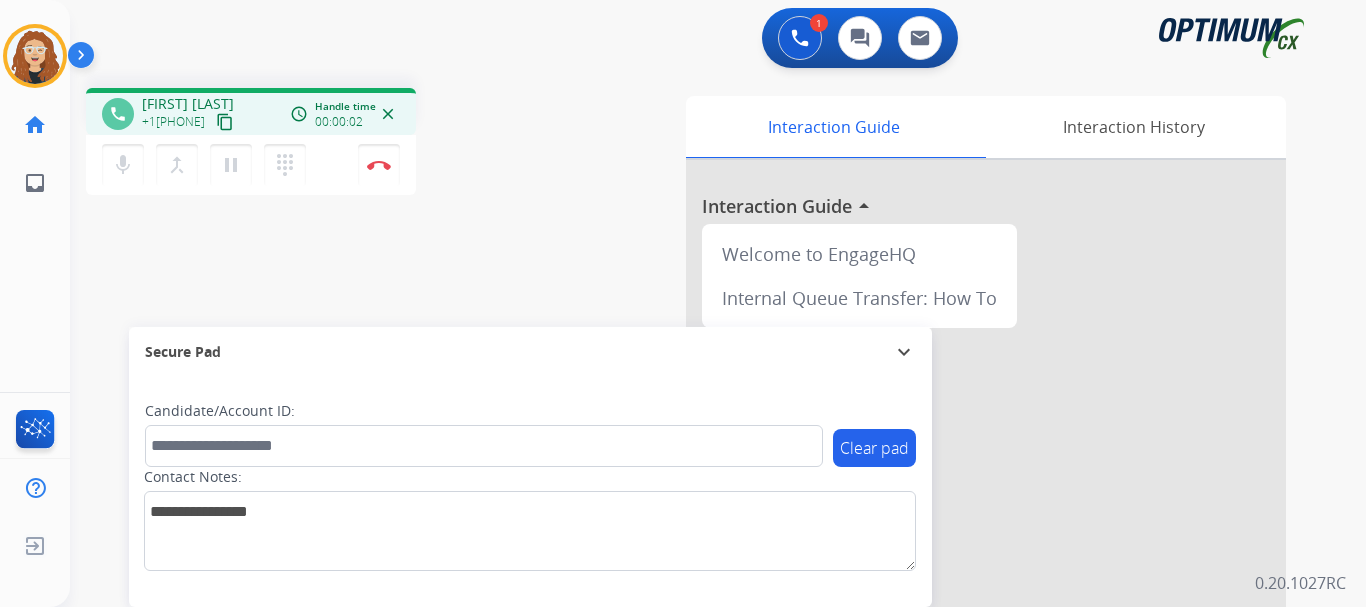 drag, startPoint x: 155, startPoint y: 122, endPoint x: 226, endPoint y: 118, distance: 71.11259 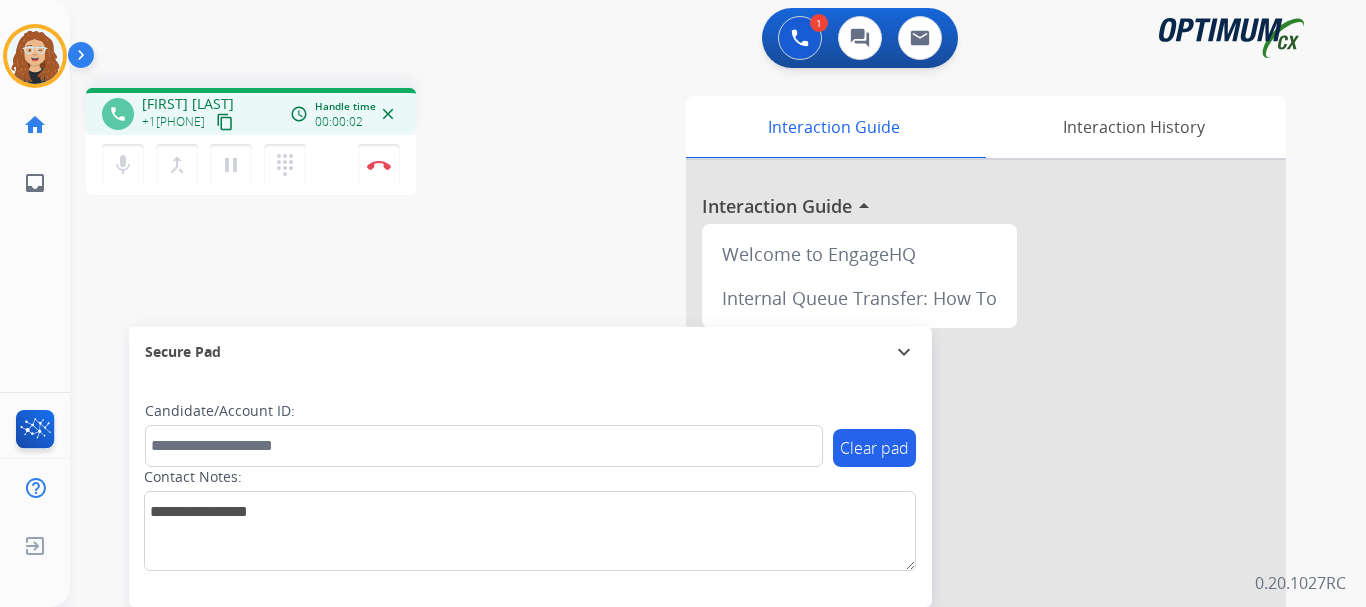 click on "+1[PHONE] content_copy" at bounding box center [189, 122] 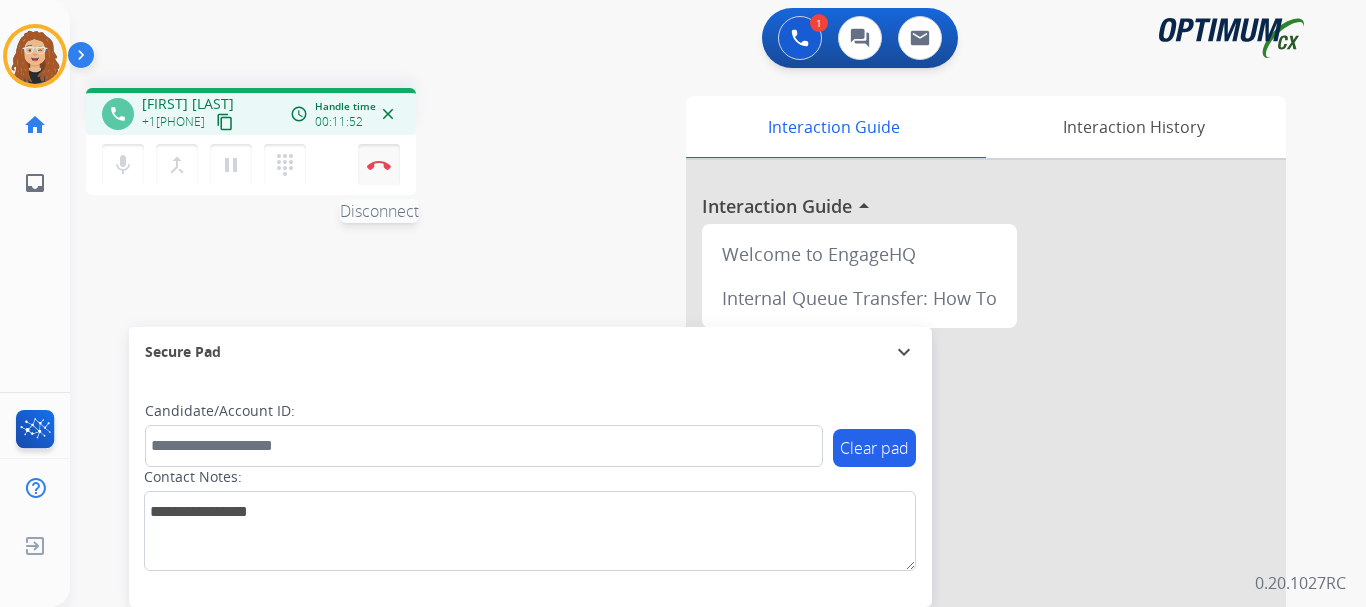 click on "Disconnect" at bounding box center (379, 165) 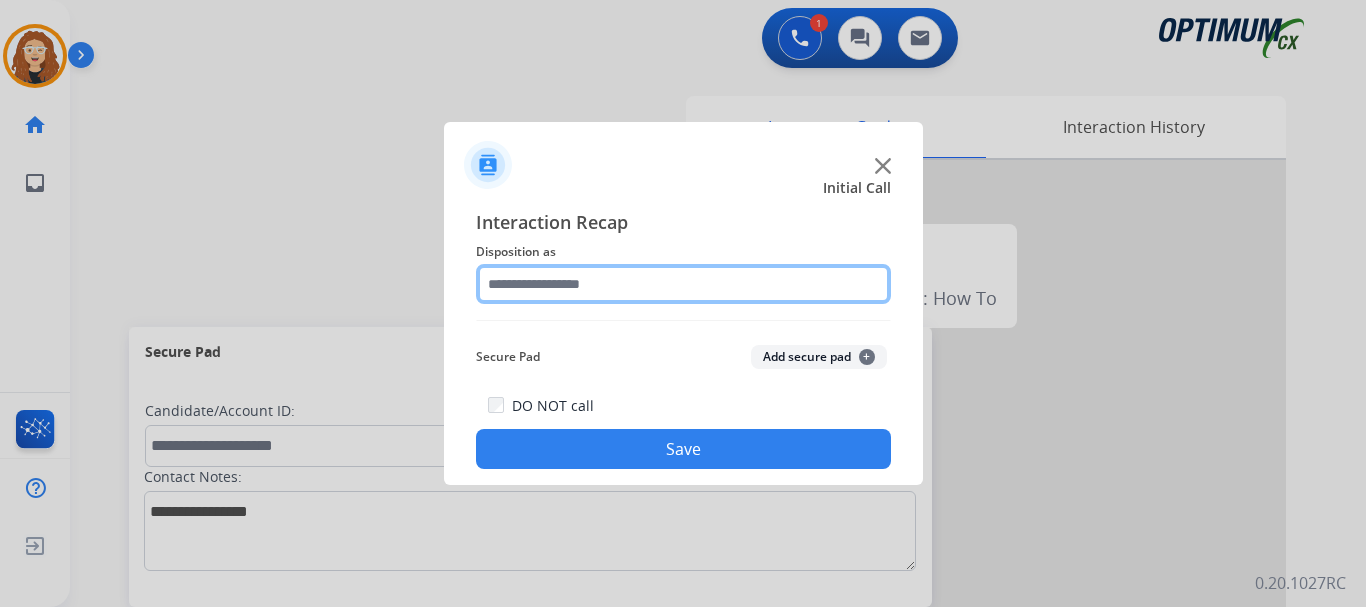 click 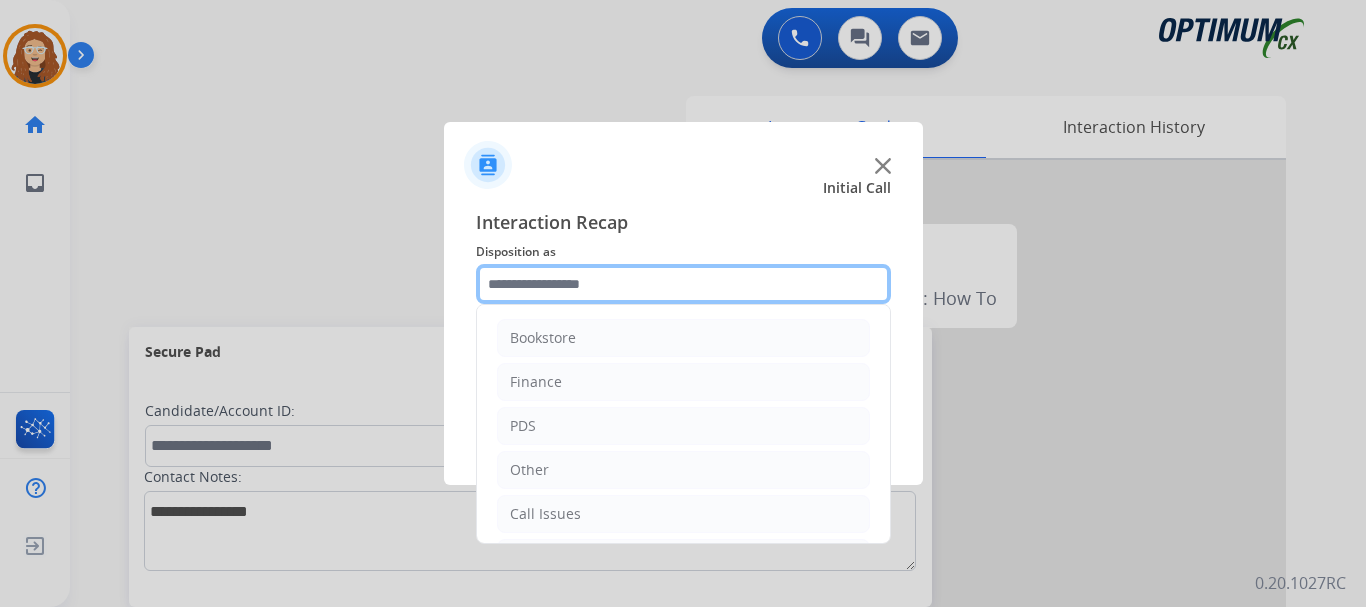 scroll, scrollTop: 136, scrollLeft: 0, axis: vertical 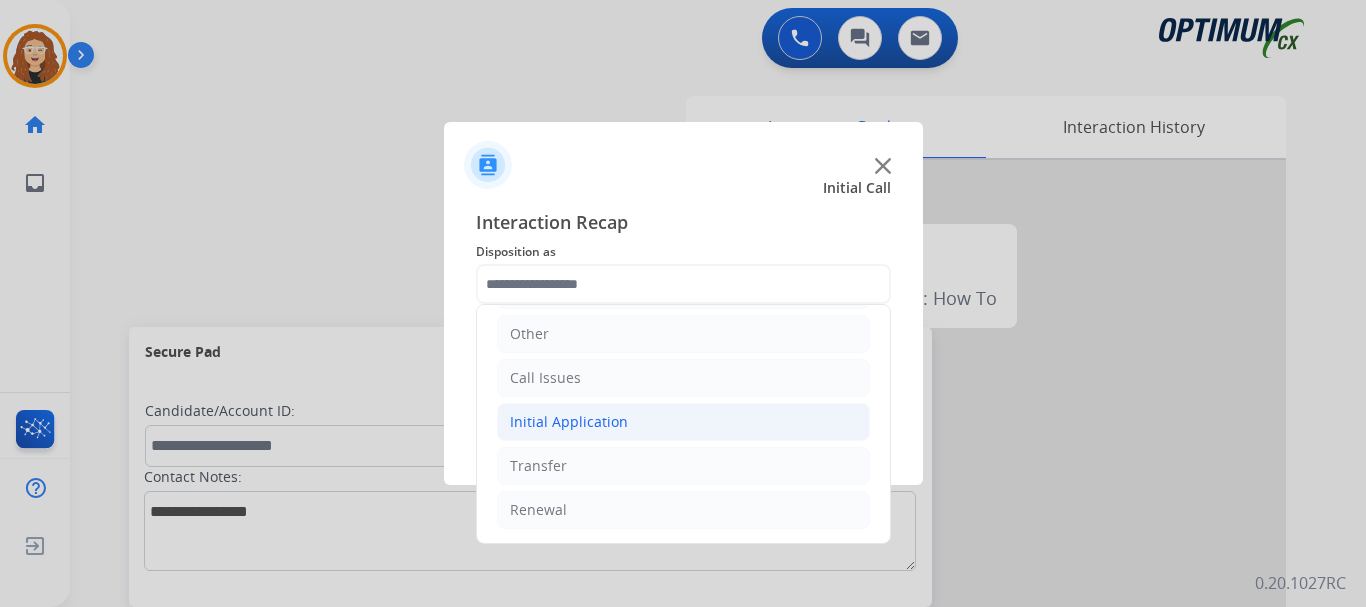 click on "Initial Application" 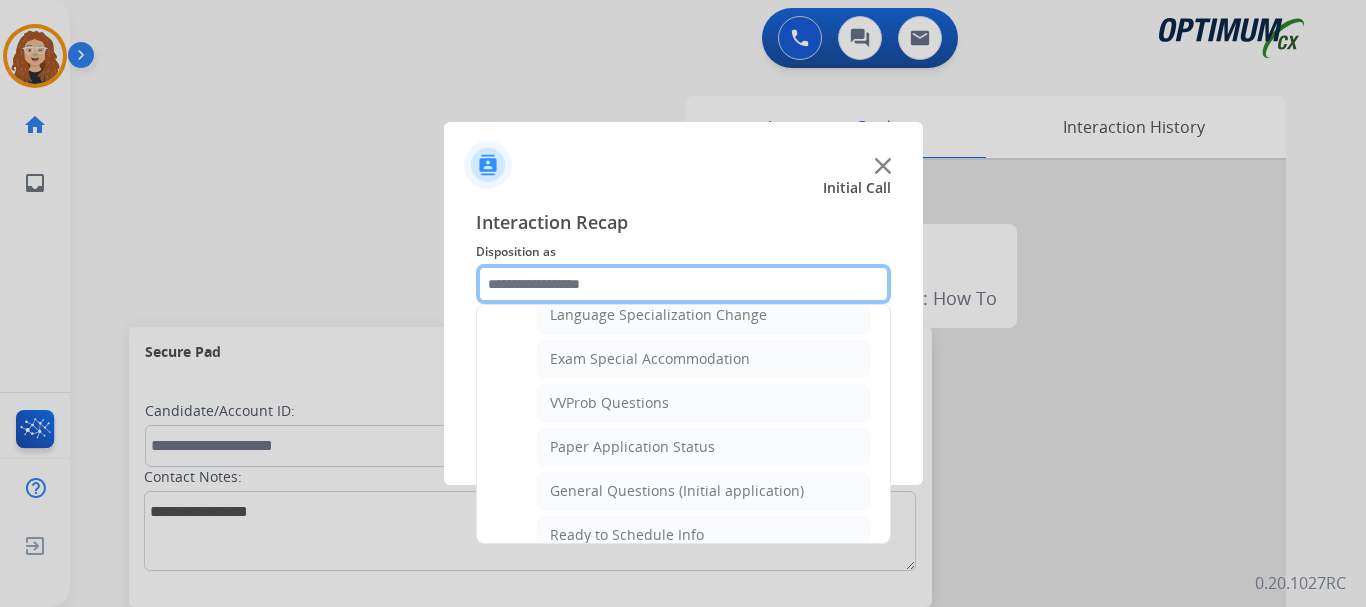 scroll, scrollTop: 1072, scrollLeft: 0, axis: vertical 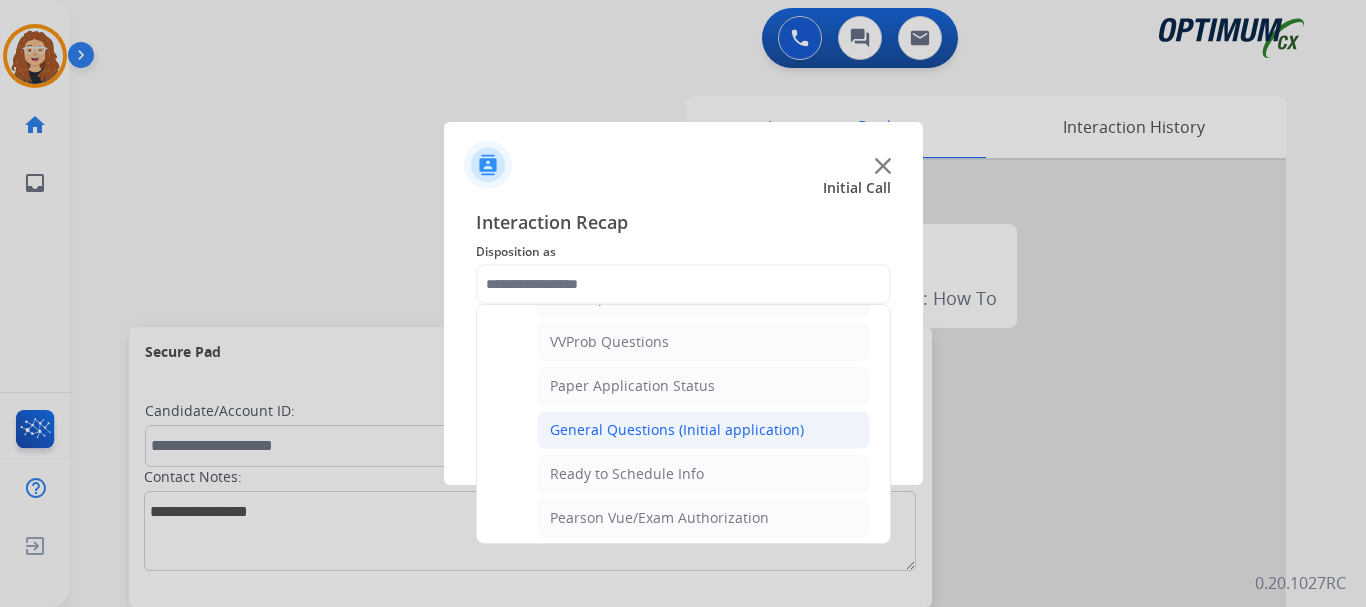 click on "General Questions (Initial application)" 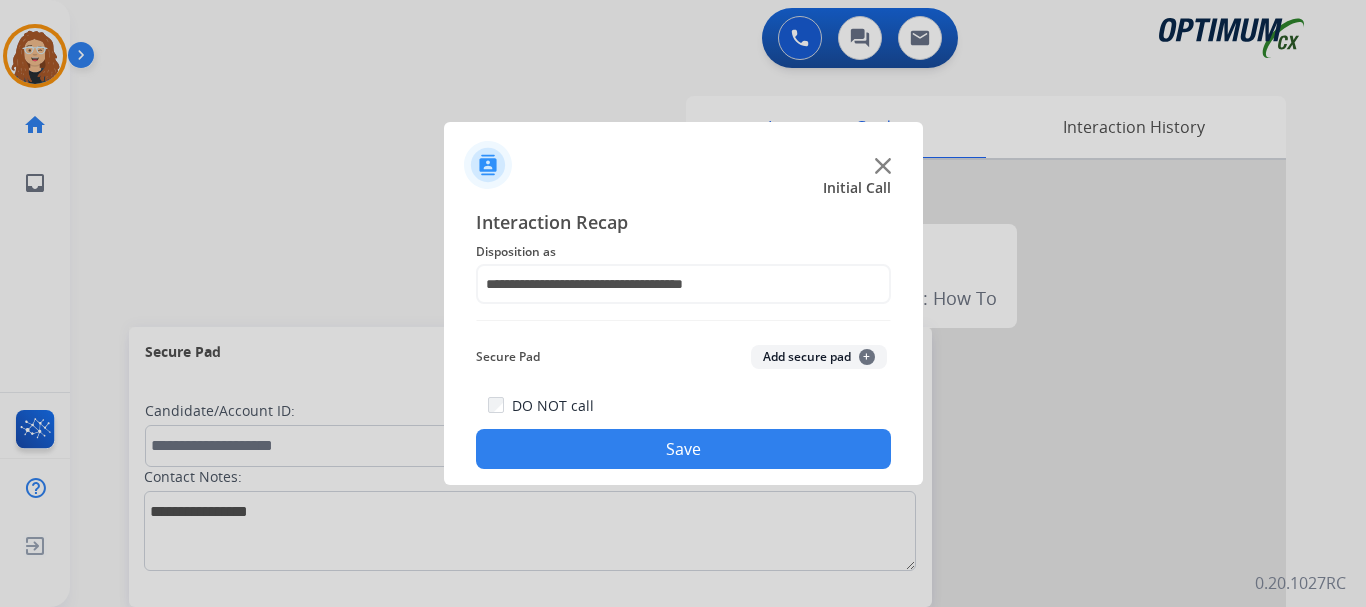 click on "Save" 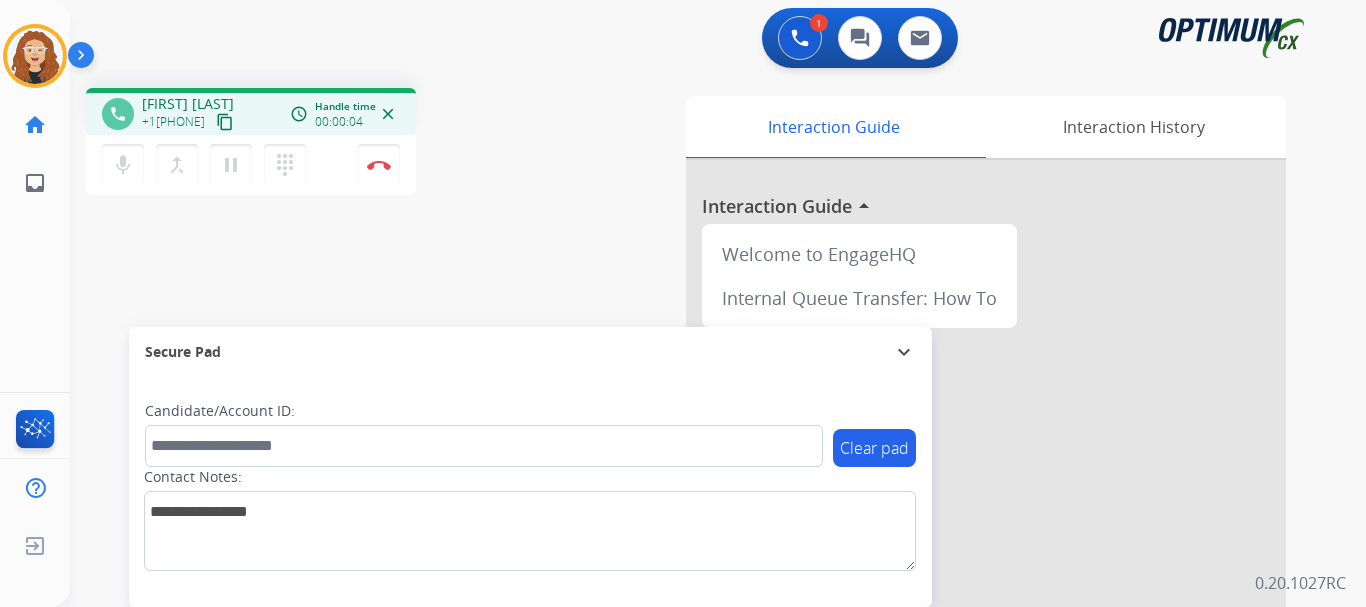 drag, startPoint x: 155, startPoint y: 121, endPoint x: 216, endPoint y: 120, distance: 61.008198 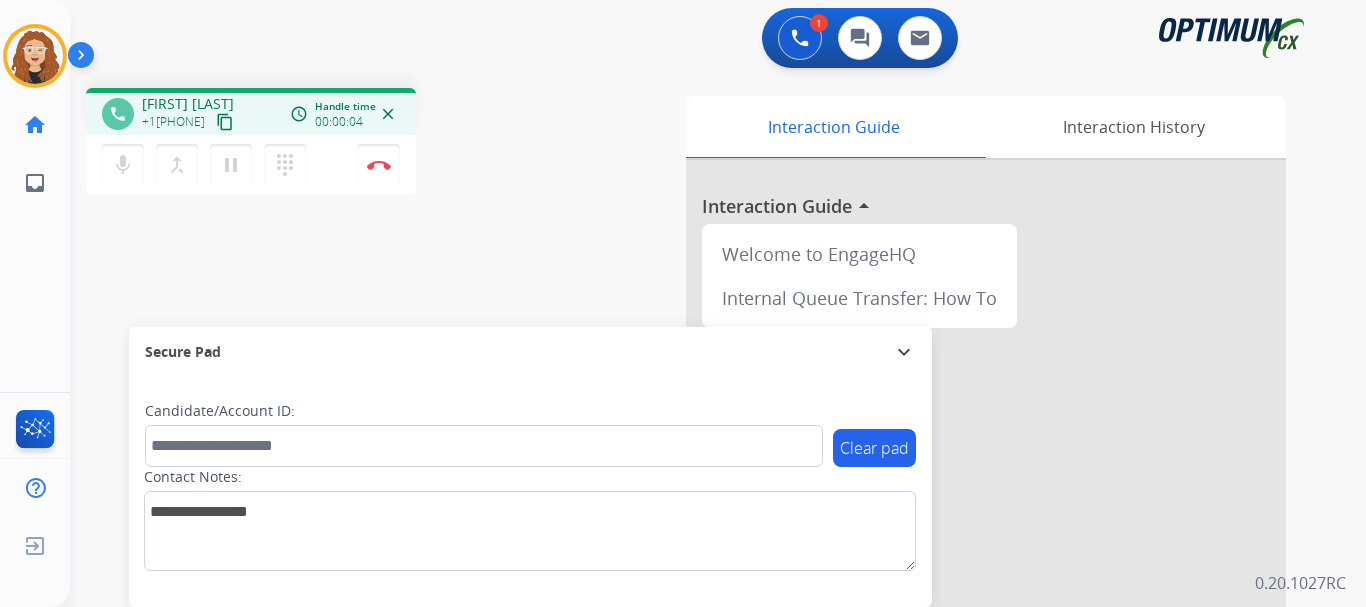 click on "+1[PHONE]" at bounding box center [173, 122] 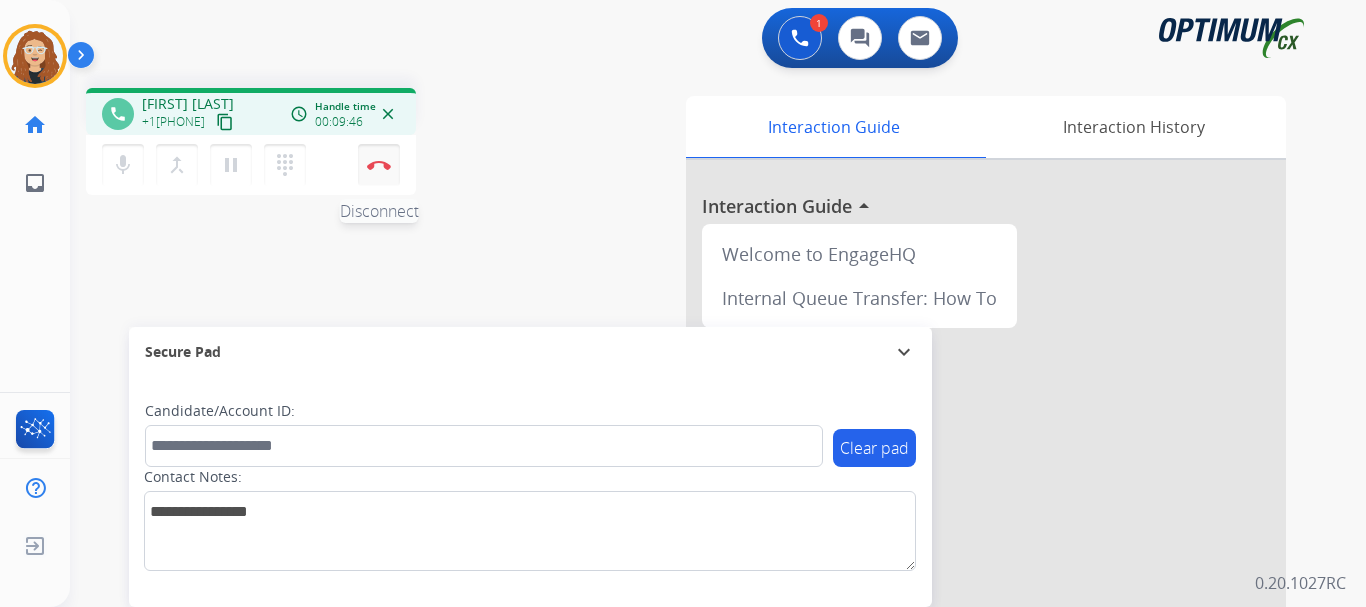 click at bounding box center (379, 165) 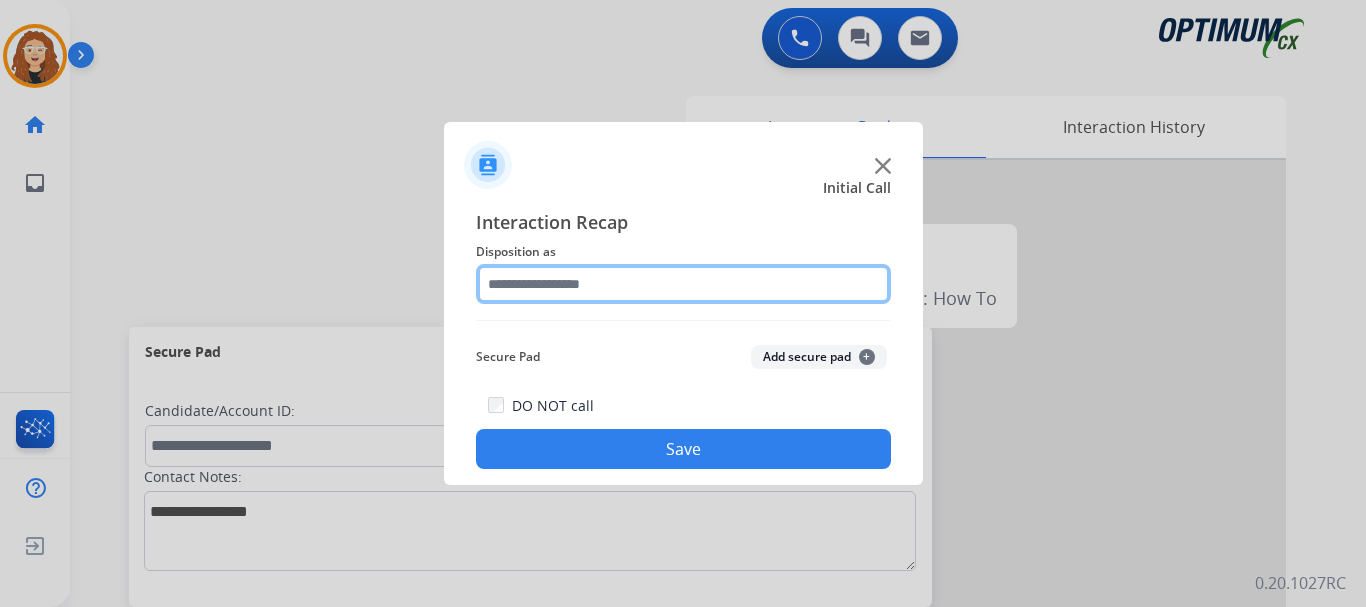 click 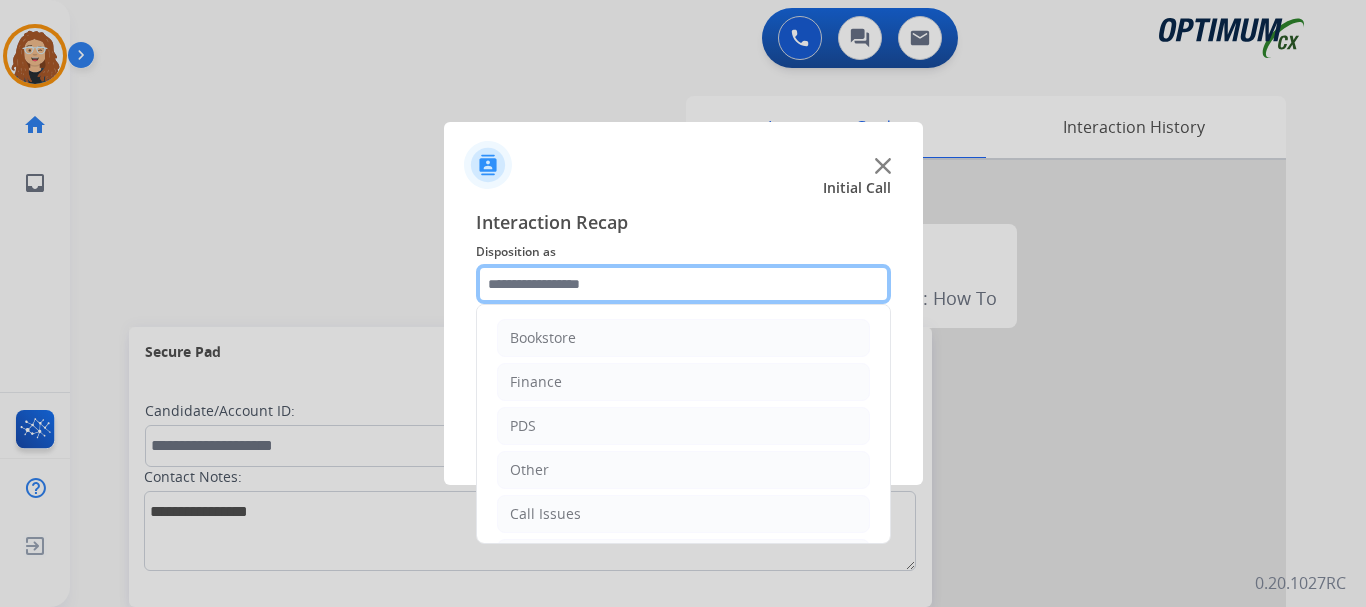 scroll, scrollTop: 136, scrollLeft: 0, axis: vertical 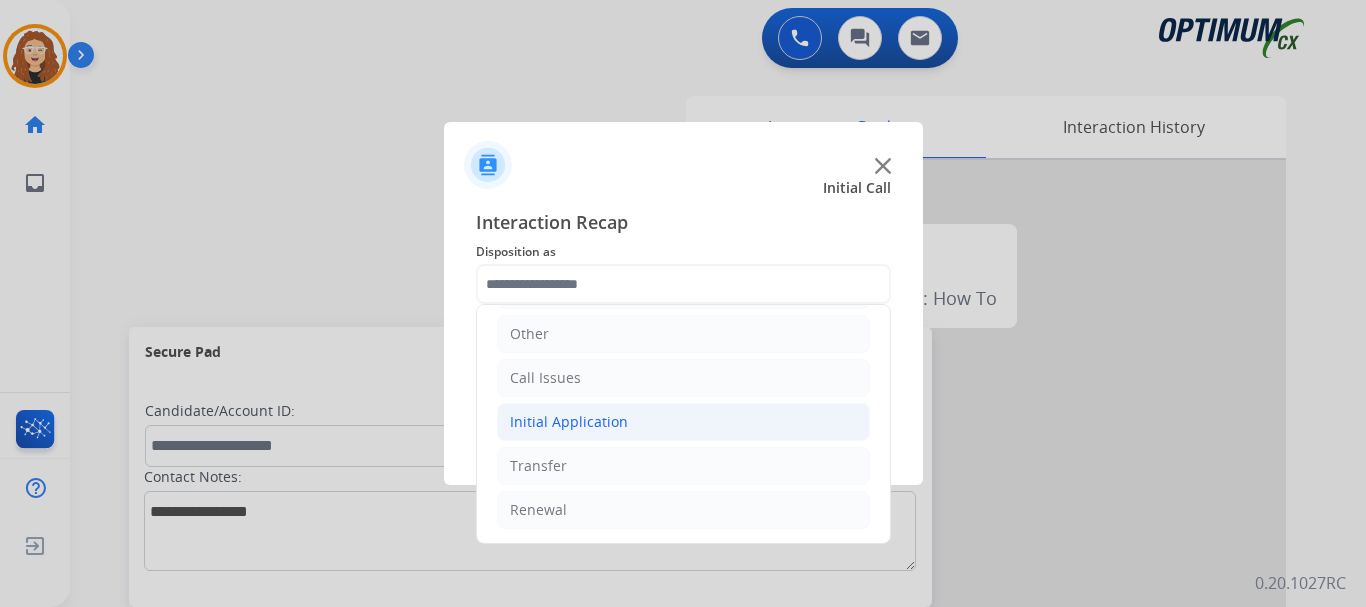 click on "Initial Application" 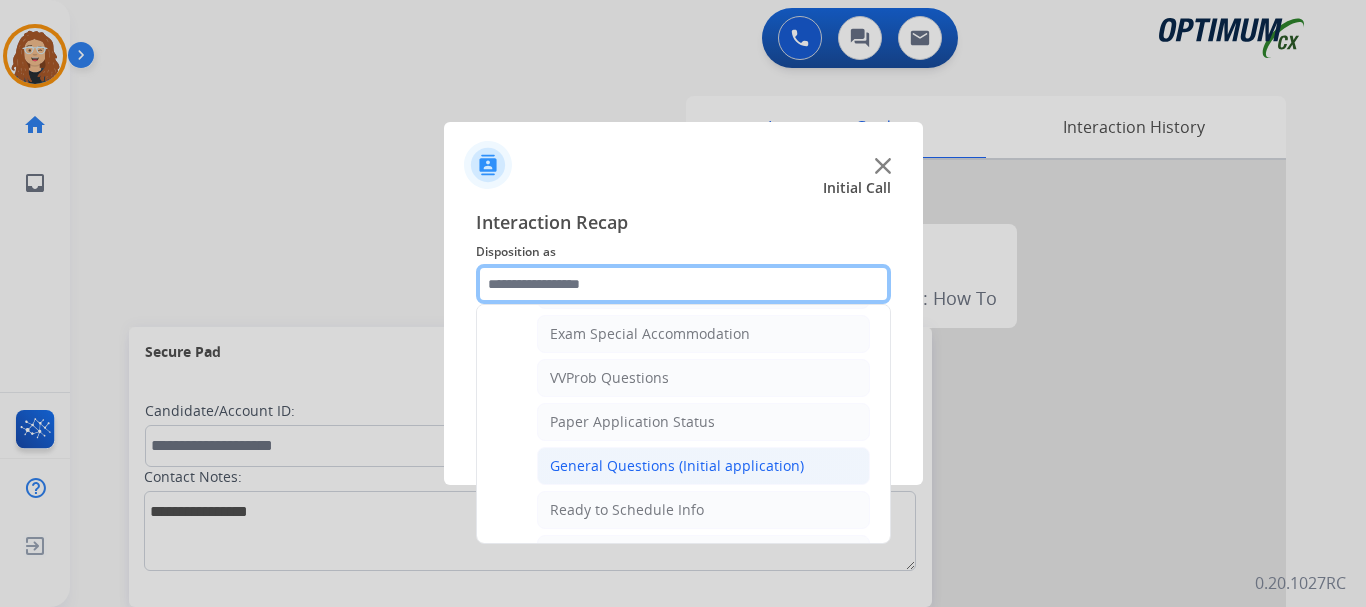 scroll, scrollTop: 1029, scrollLeft: 0, axis: vertical 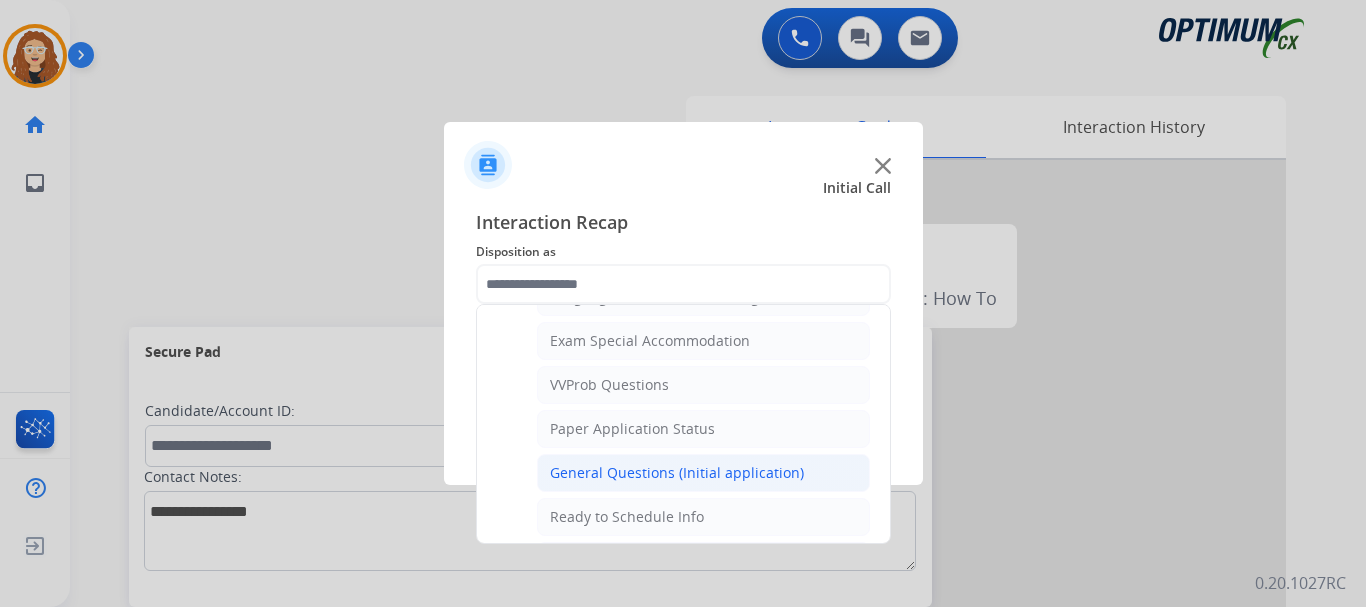 click on "General Questions (Initial application)" 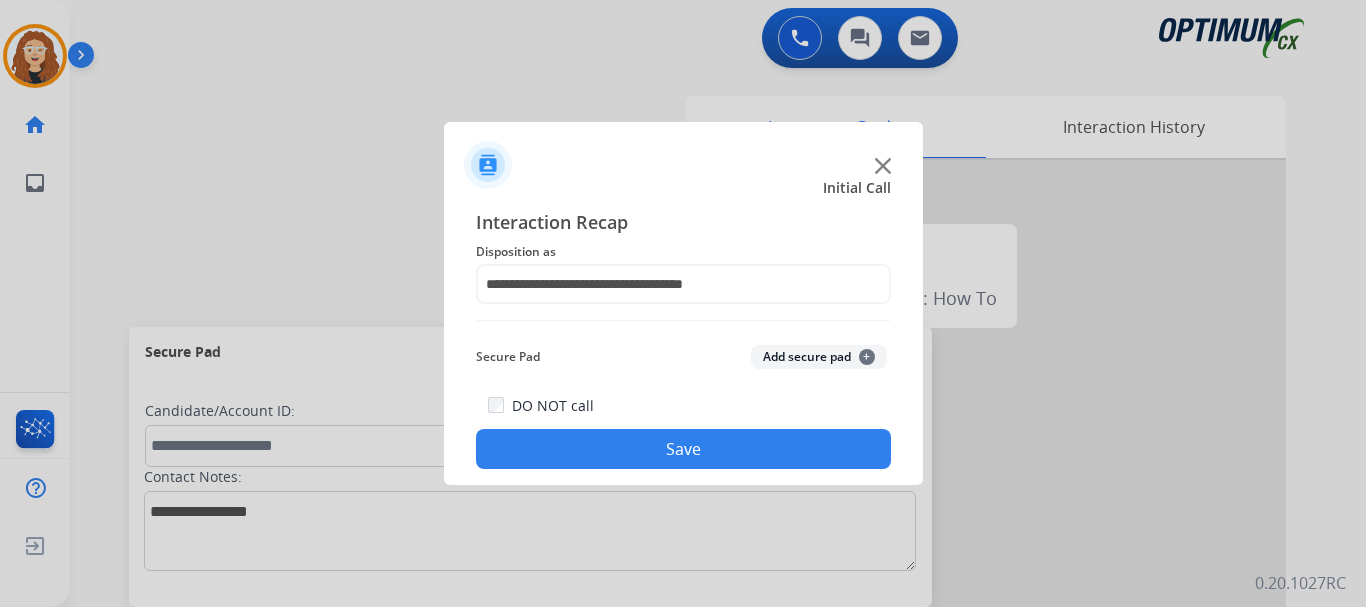 click on "Save" 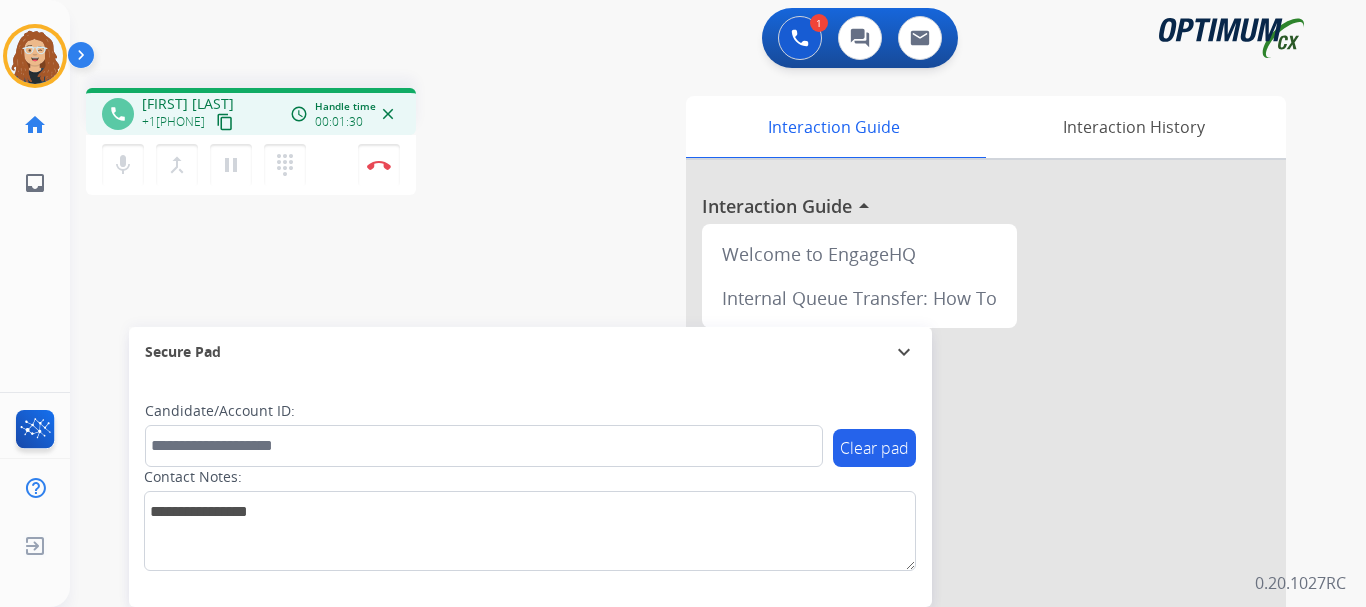 drag, startPoint x: 159, startPoint y: 122, endPoint x: 218, endPoint y: 122, distance: 59 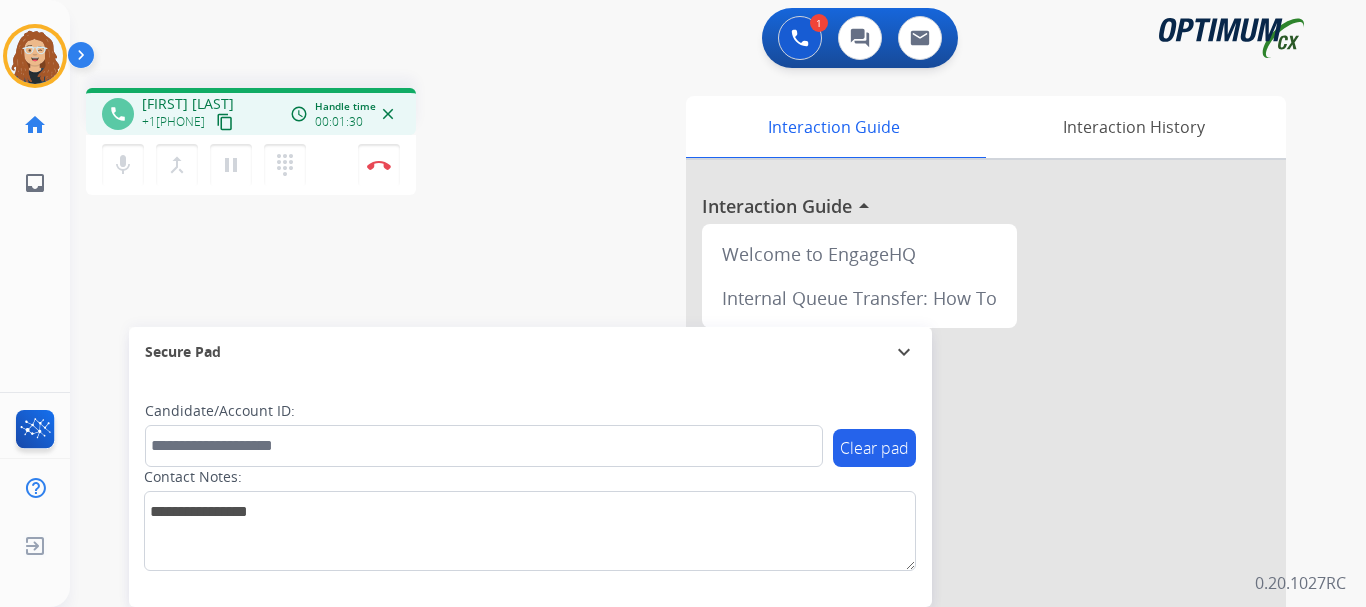 click on "+1[PHONE]" at bounding box center (173, 122) 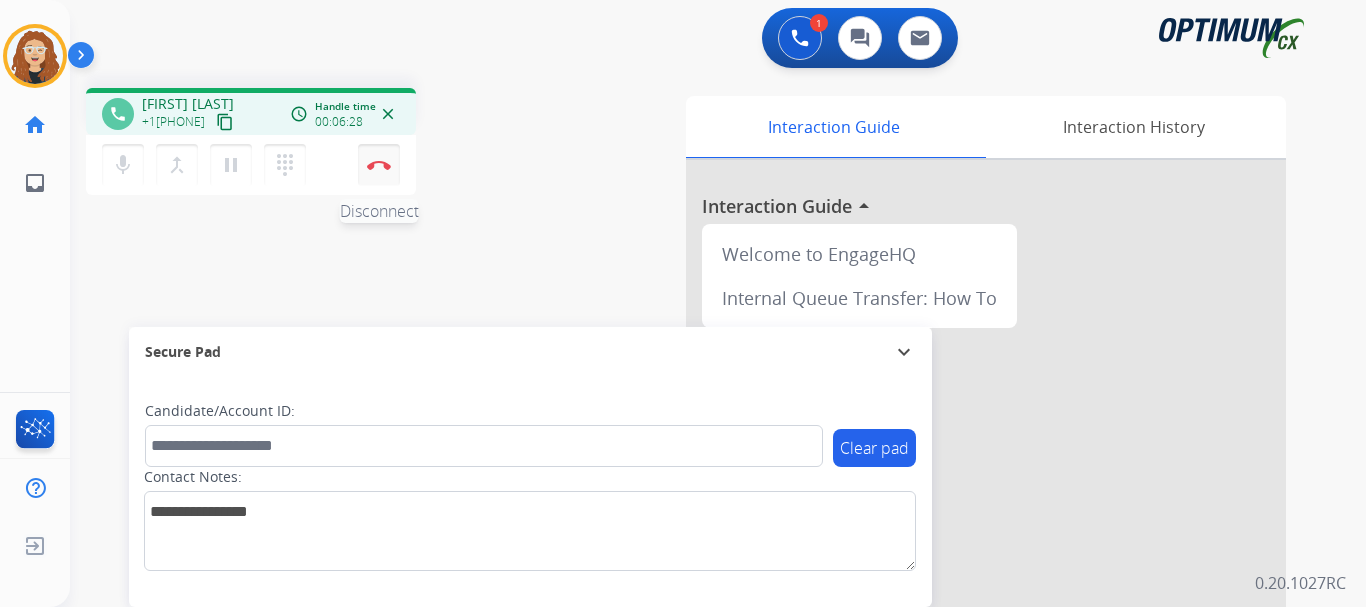 click on "Disconnect" at bounding box center (379, 165) 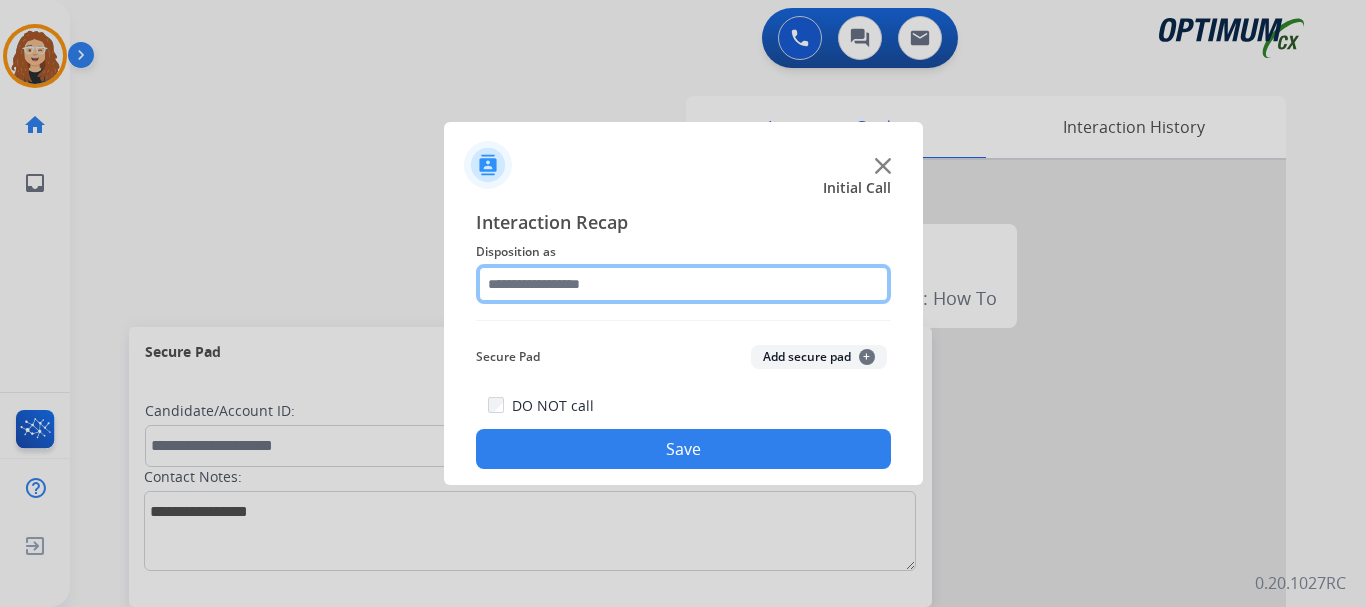 click 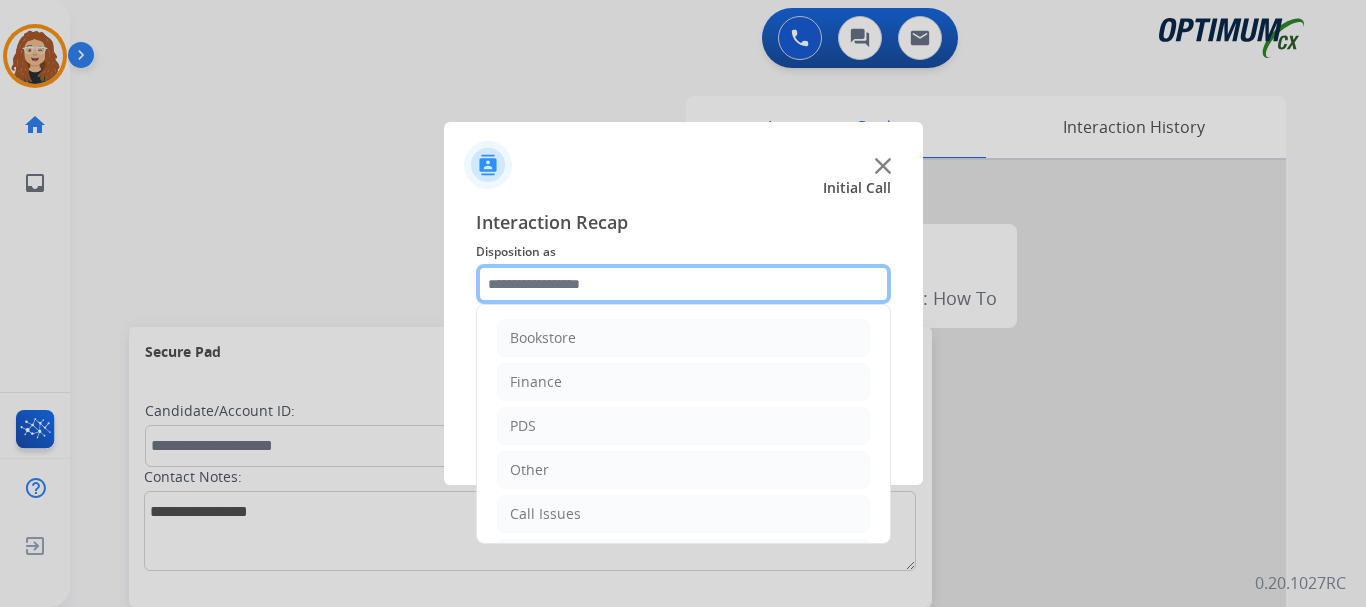 scroll, scrollTop: 136, scrollLeft: 0, axis: vertical 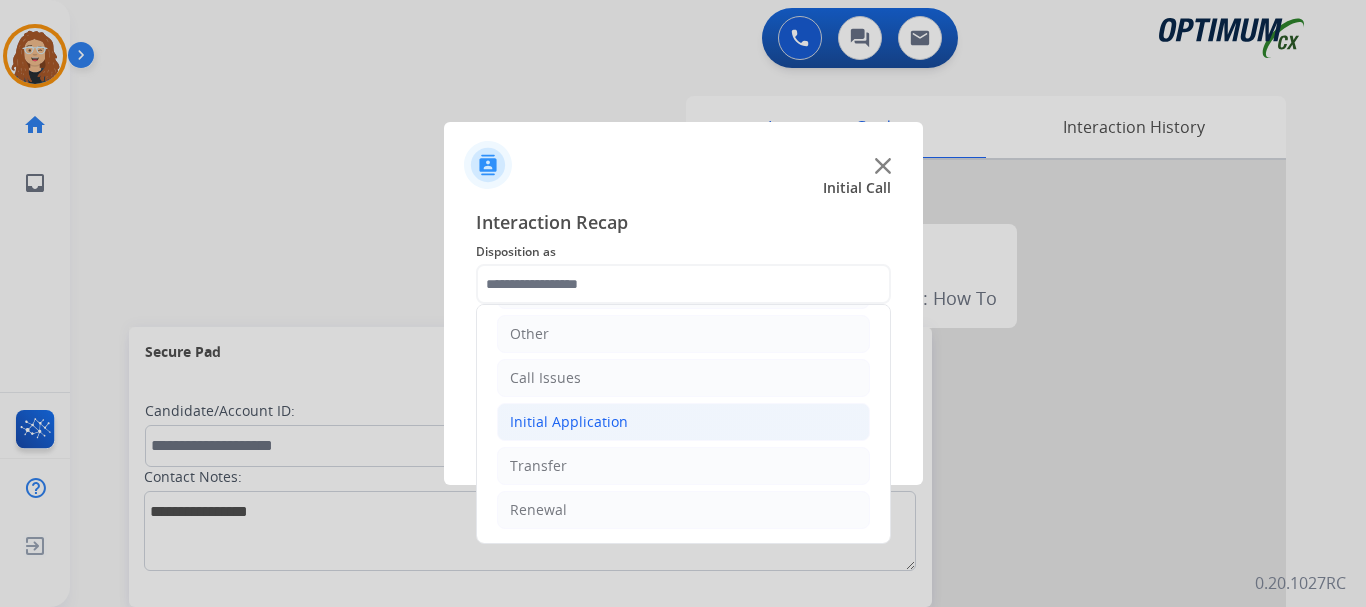 click on "Initial Application" 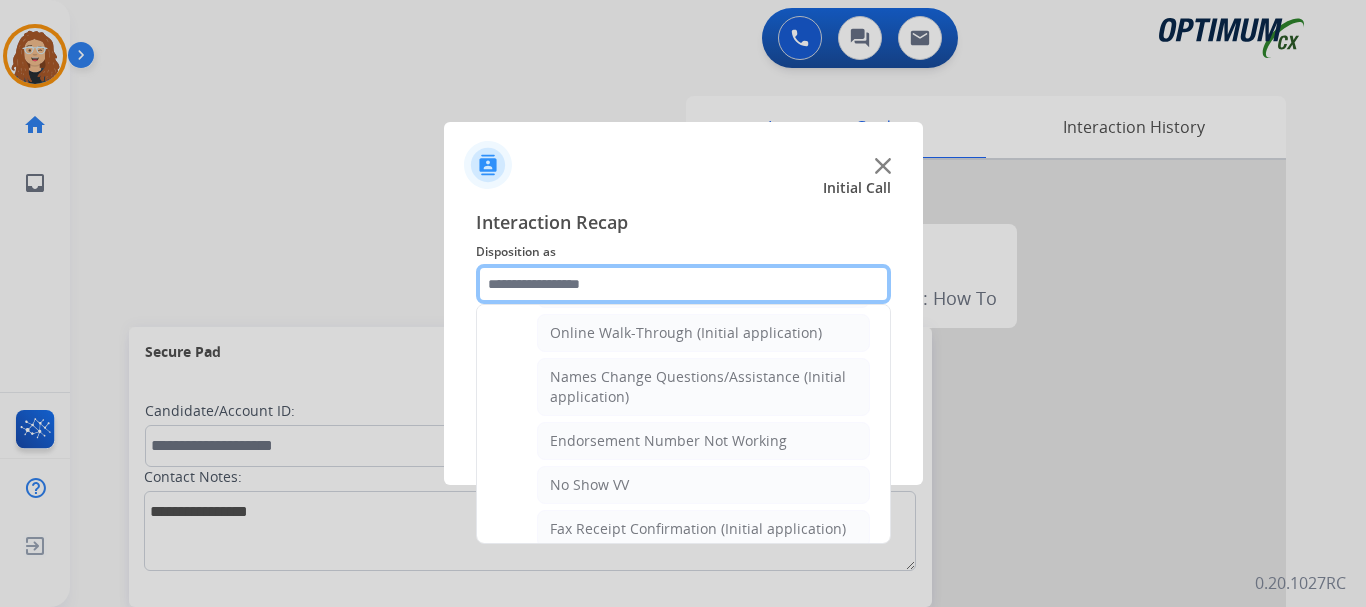 scroll, scrollTop: 475, scrollLeft: 0, axis: vertical 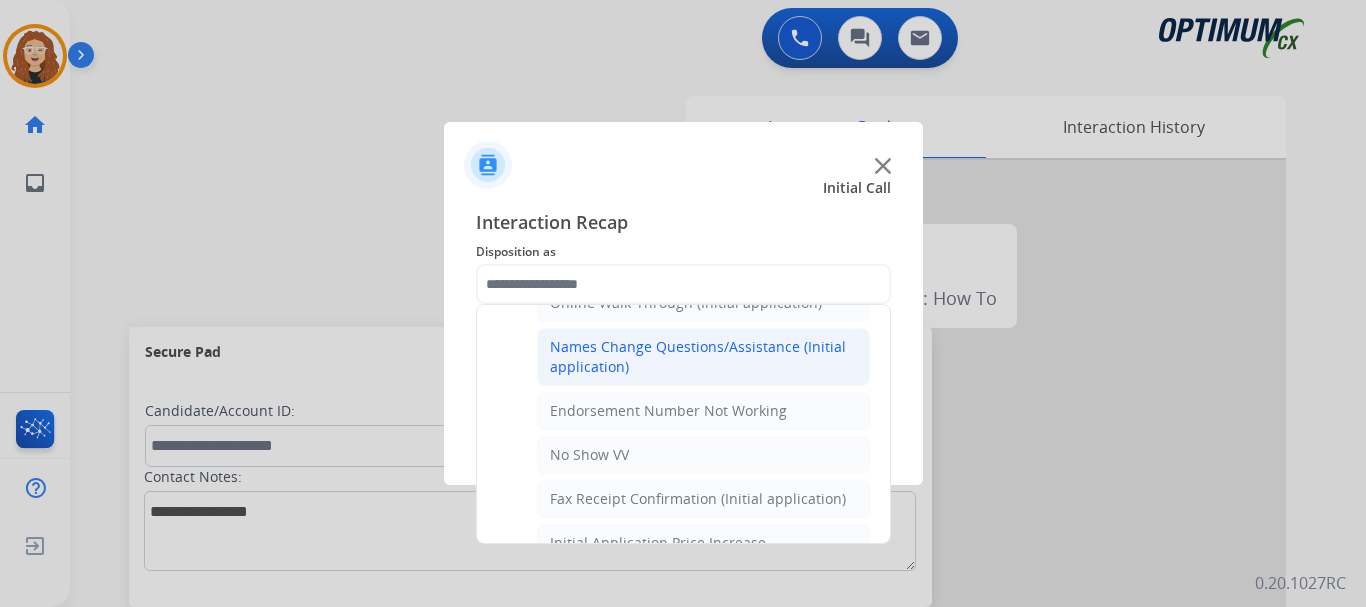 click on "Names Change Questions/Assistance (Initial application)" 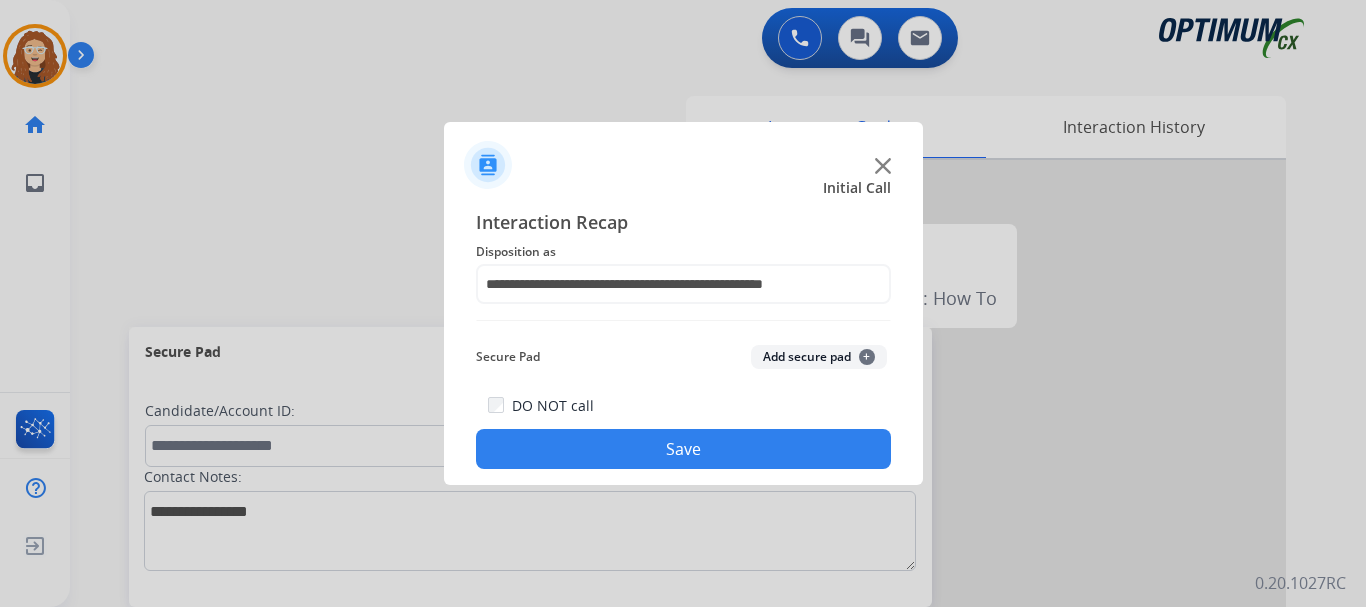click on "Save" 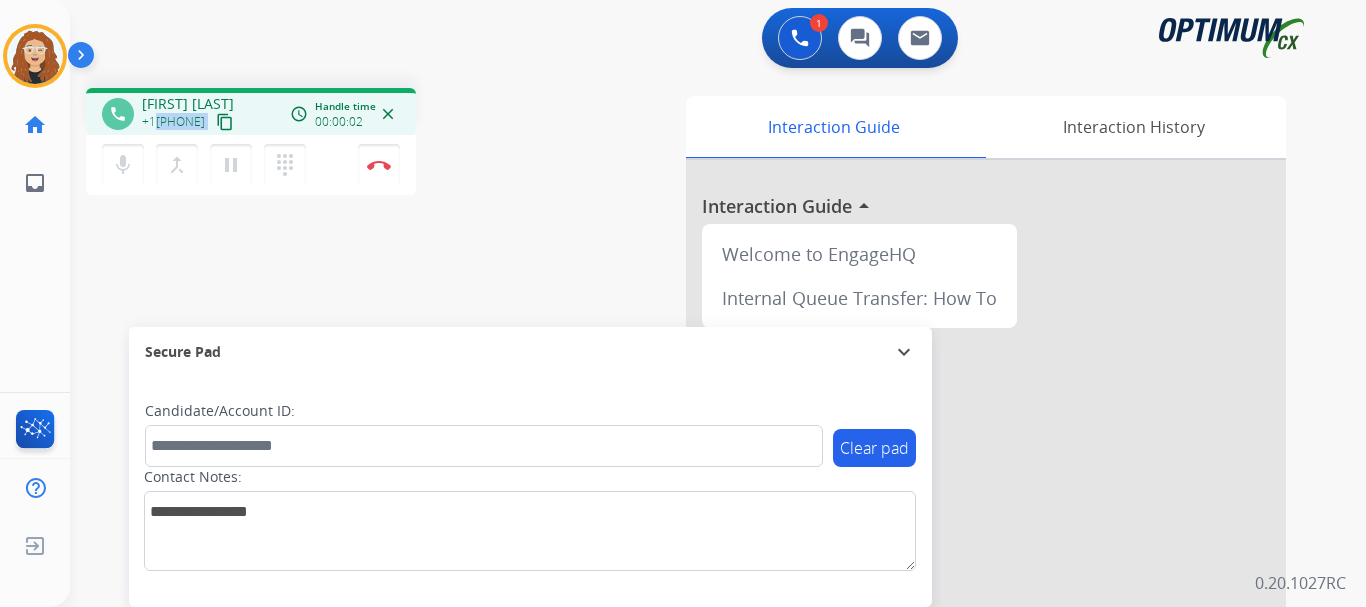 drag, startPoint x: 163, startPoint y: 121, endPoint x: 227, endPoint y: 116, distance: 64.195015 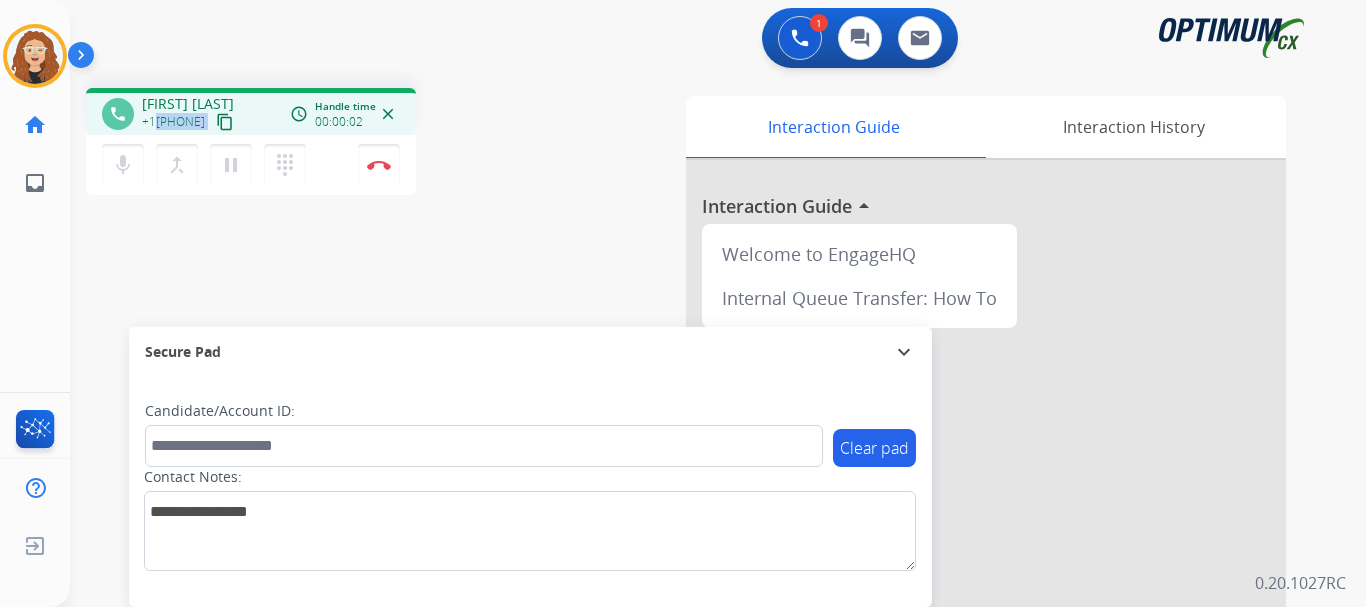 click on "+1[PHONE] content_copy" at bounding box center (189, 122) 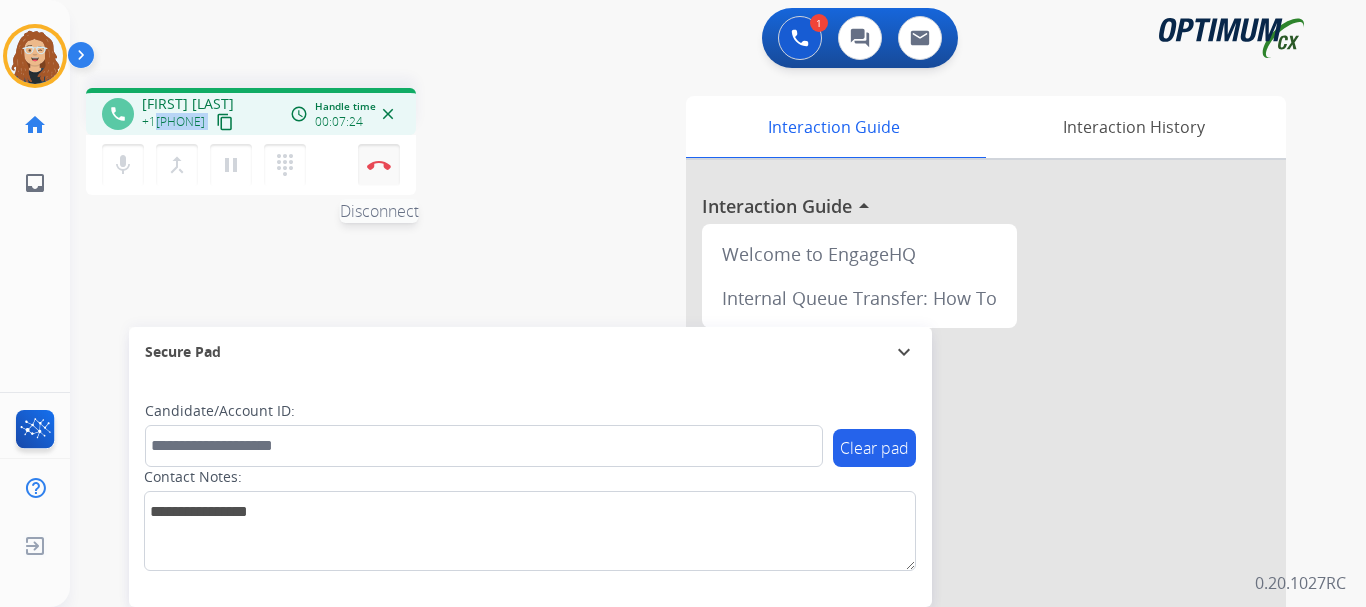 click at bounding box center [379, 165] 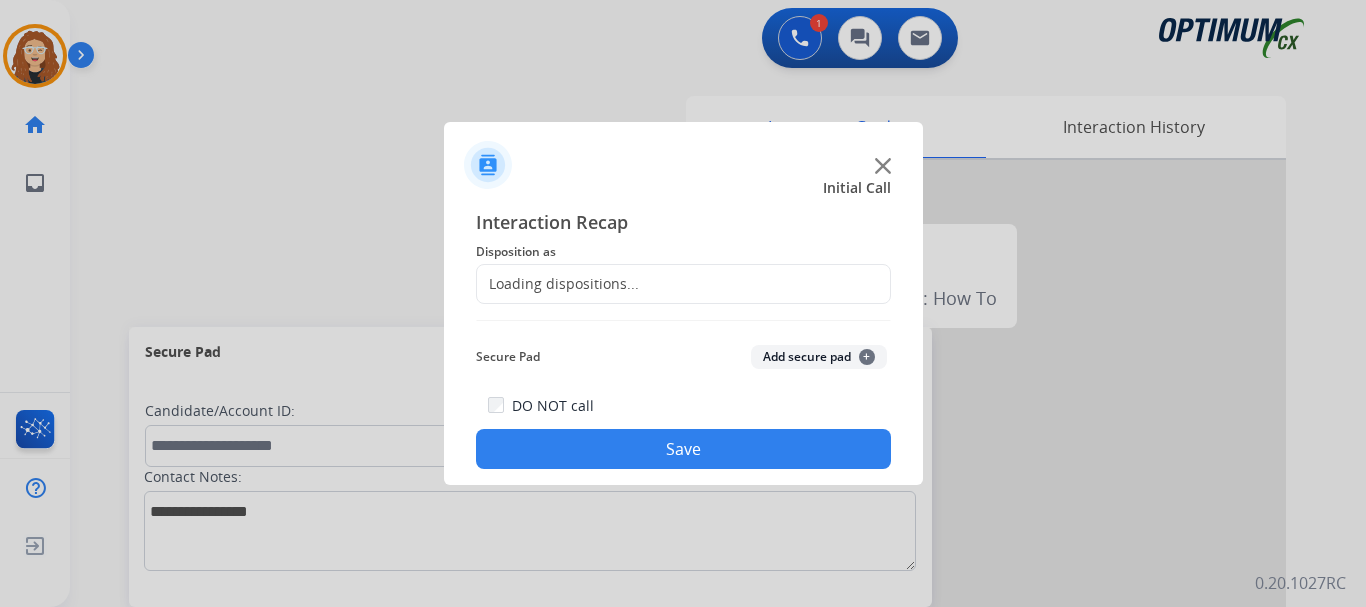 click on "Loading dispositions..." 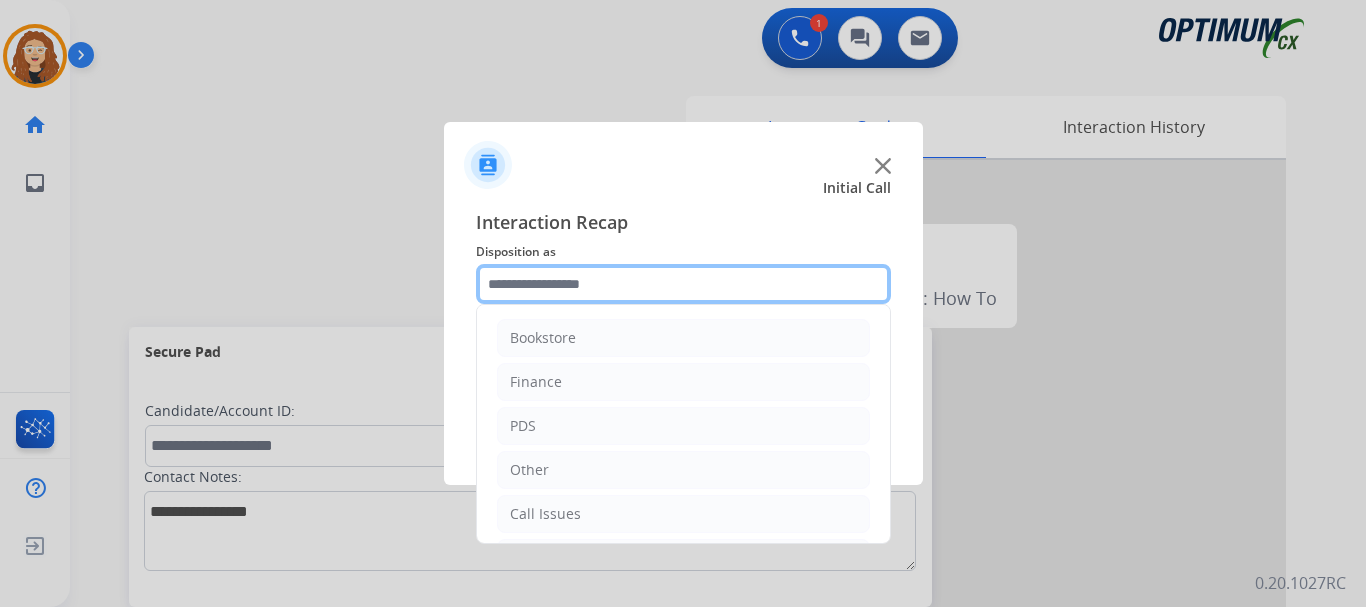 click 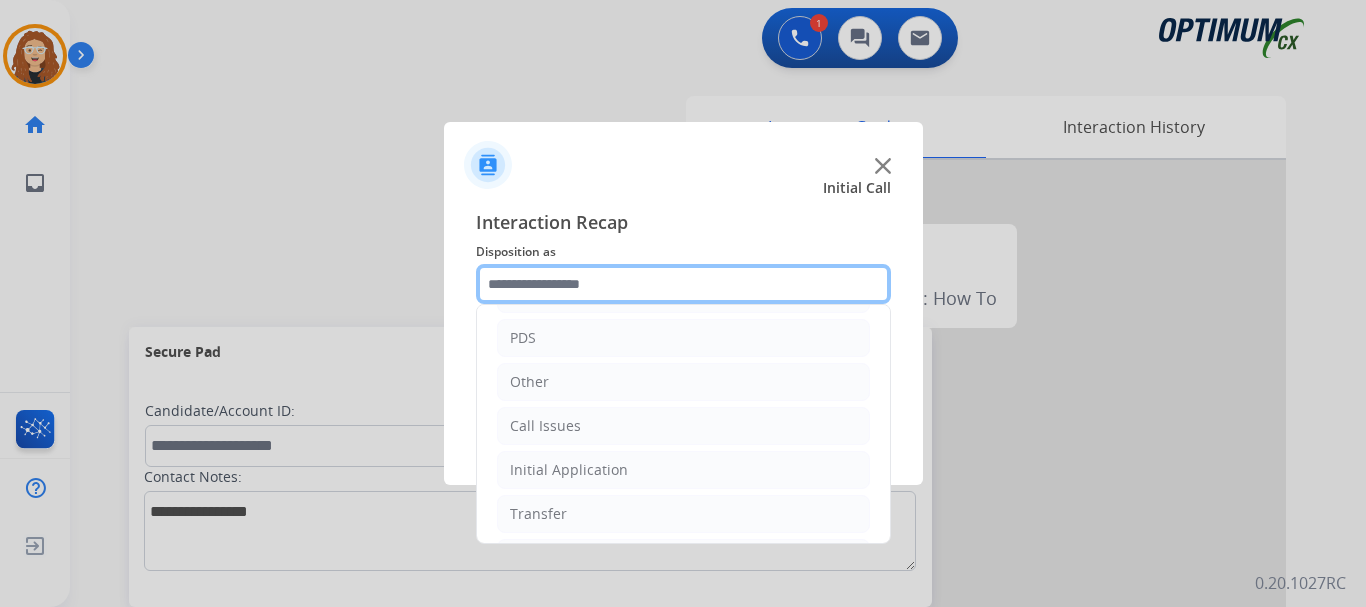 scroll, scrollTop: 136, scrollLeft: 0, axis: vertical 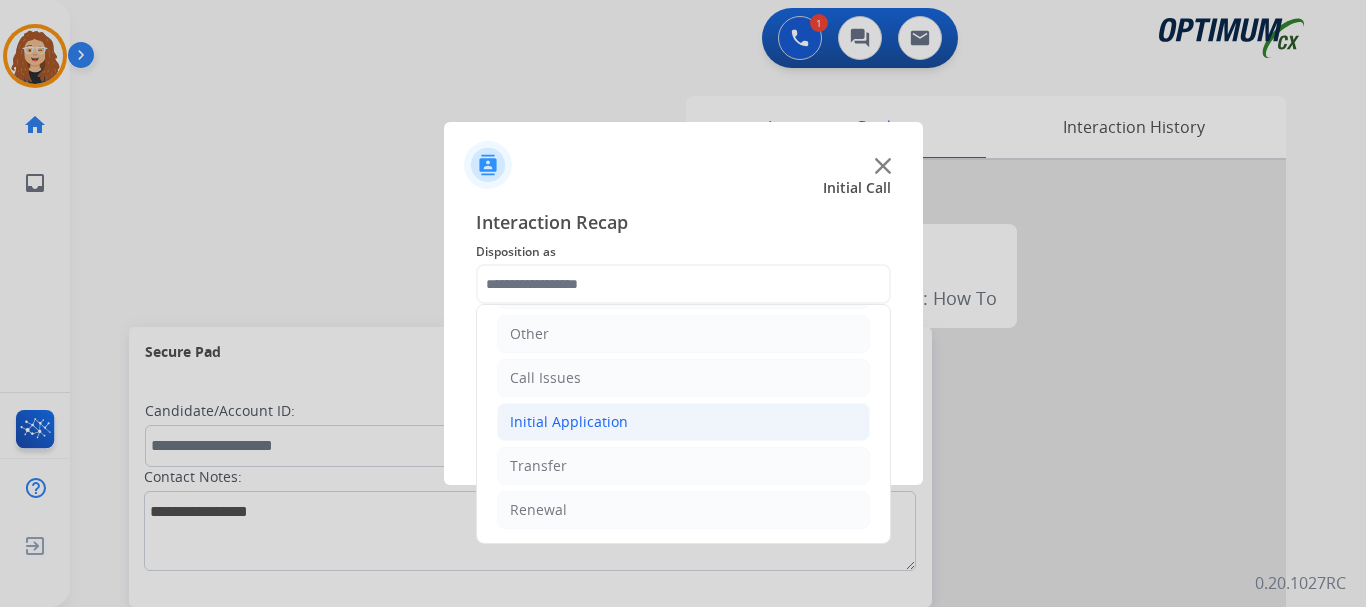 drag, startPoint x: 652, startPoint y: 432, endPoint x: 662, endPoint y: 426, distance: 11.661903 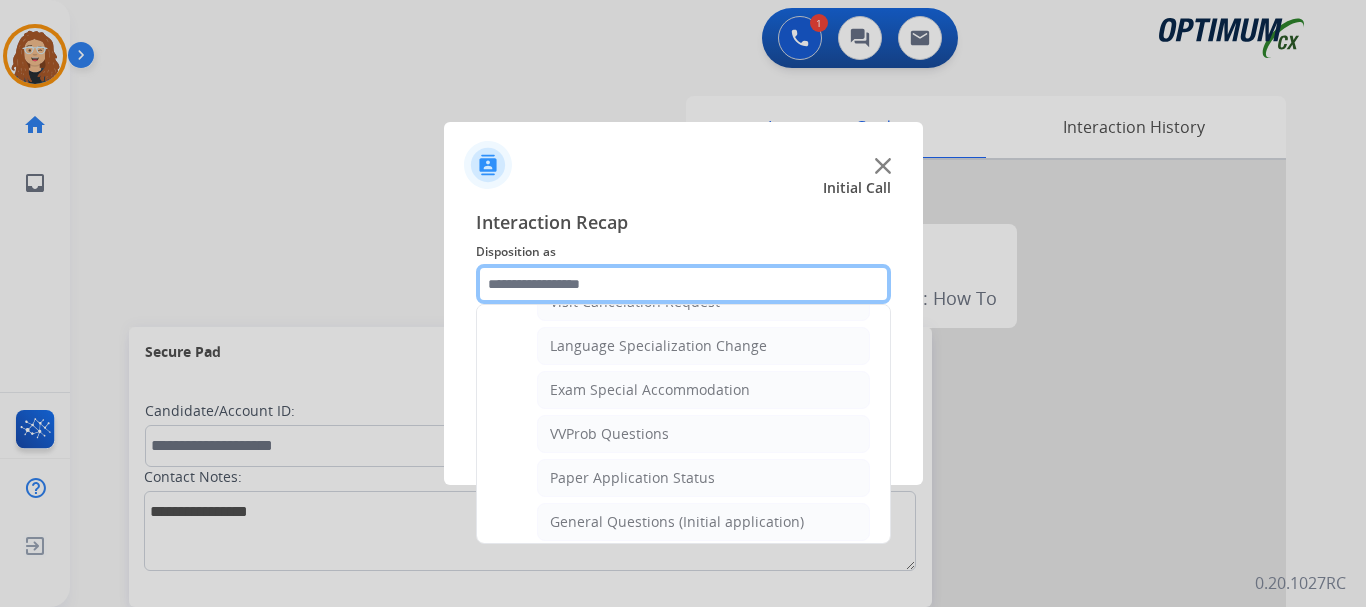 scroll, scrollTop: 1017, scrollLeft: 0, axis: vertical 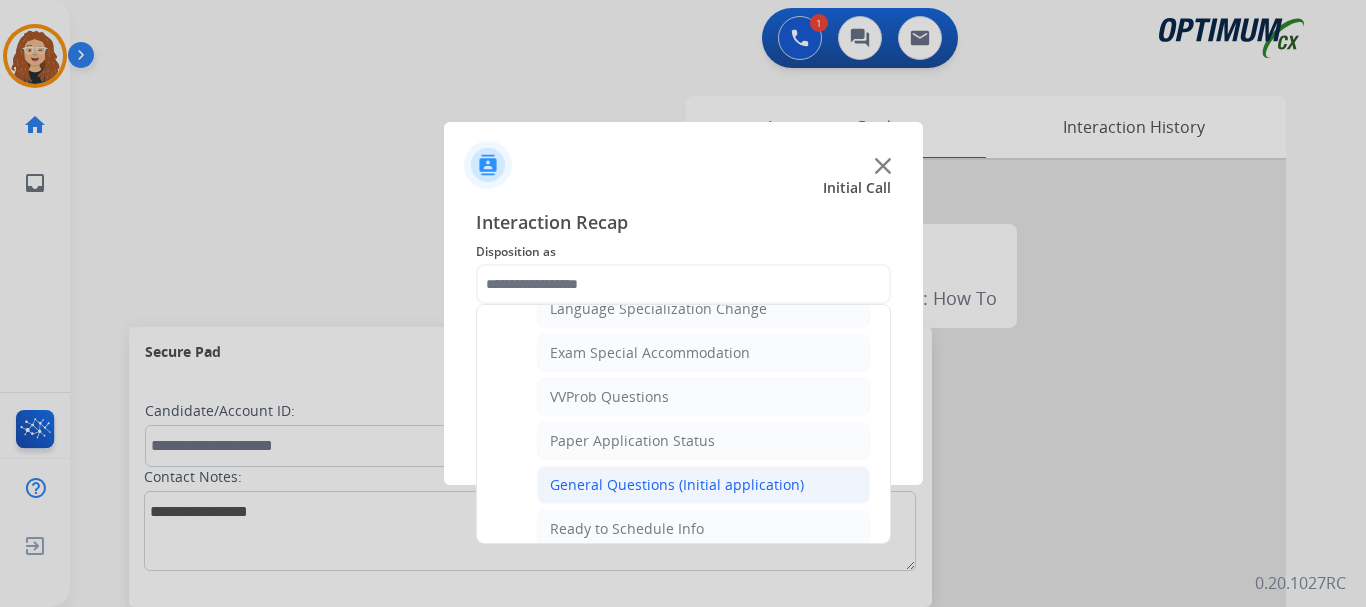 click on "General Questions (Initial application)" 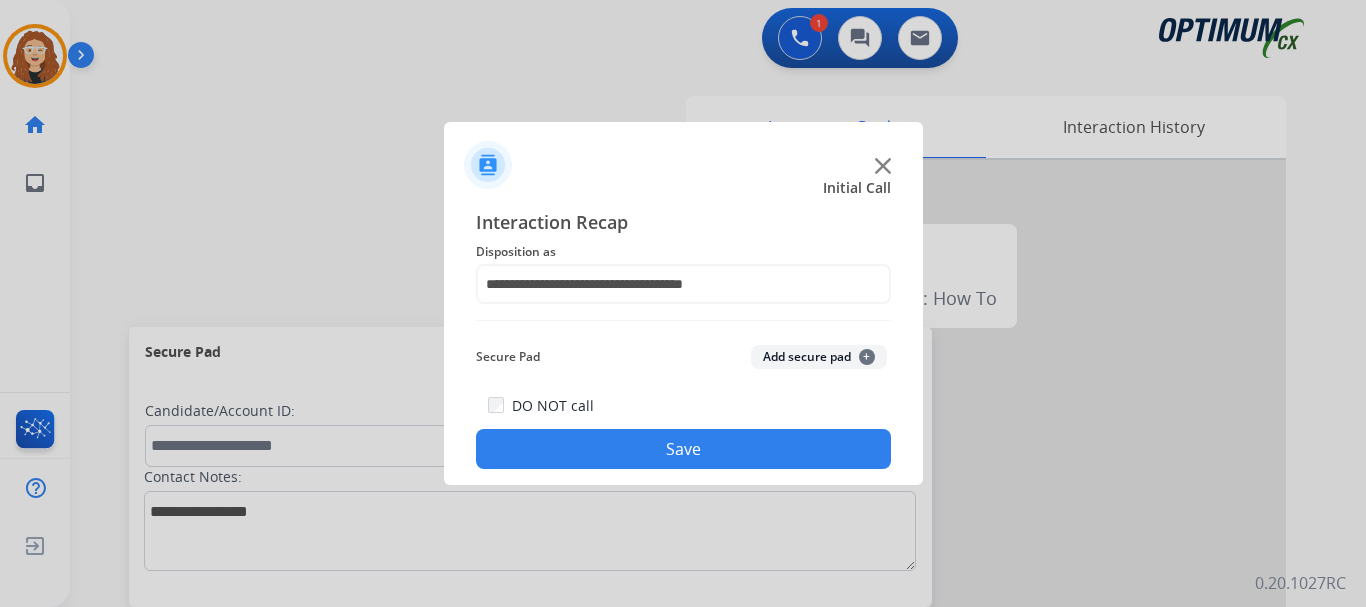 click on "Save" 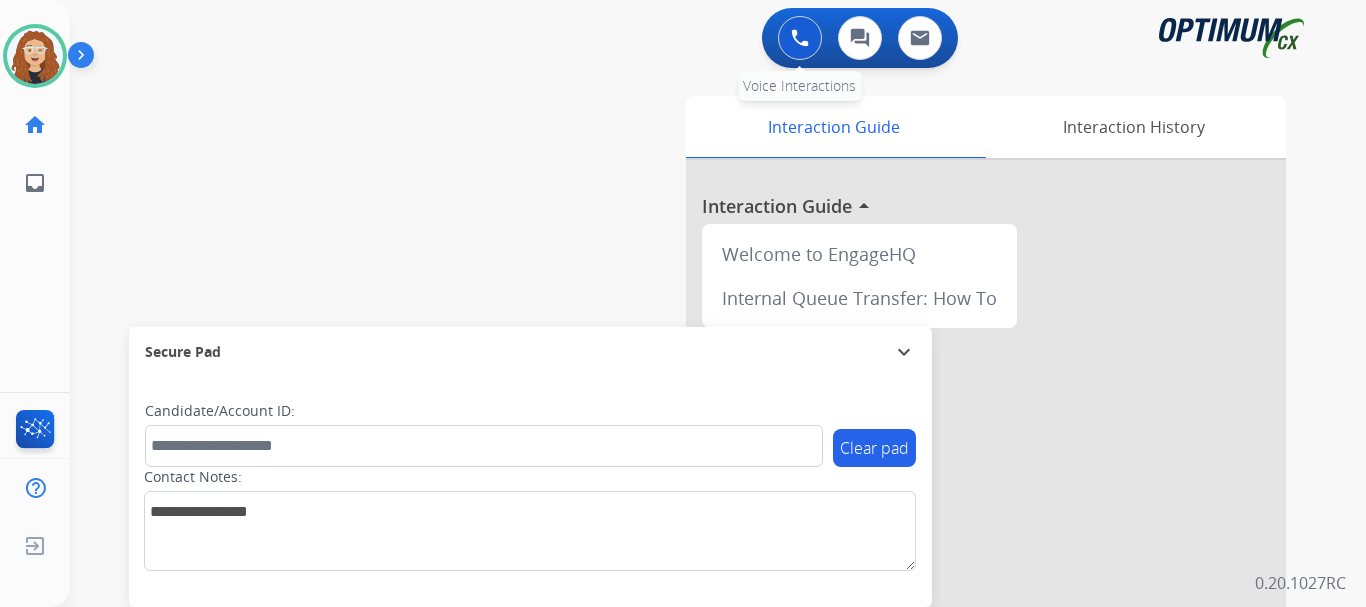 click at bounding box center [800, 38] 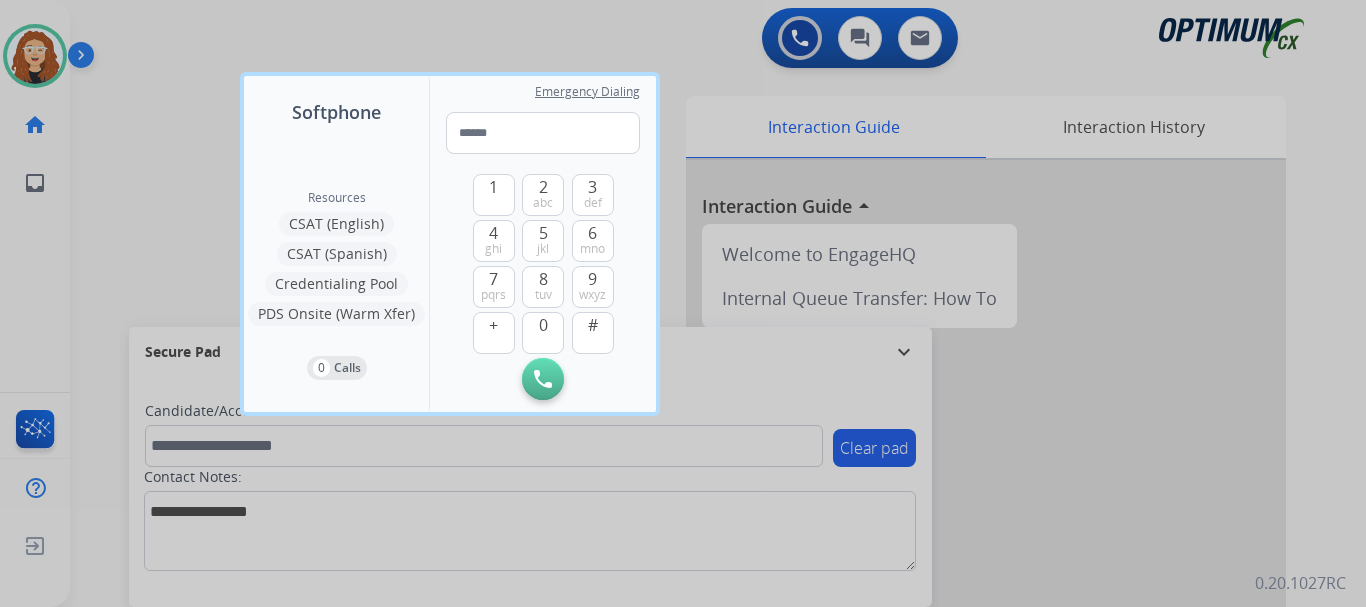 click at bounding box center [683, 303] 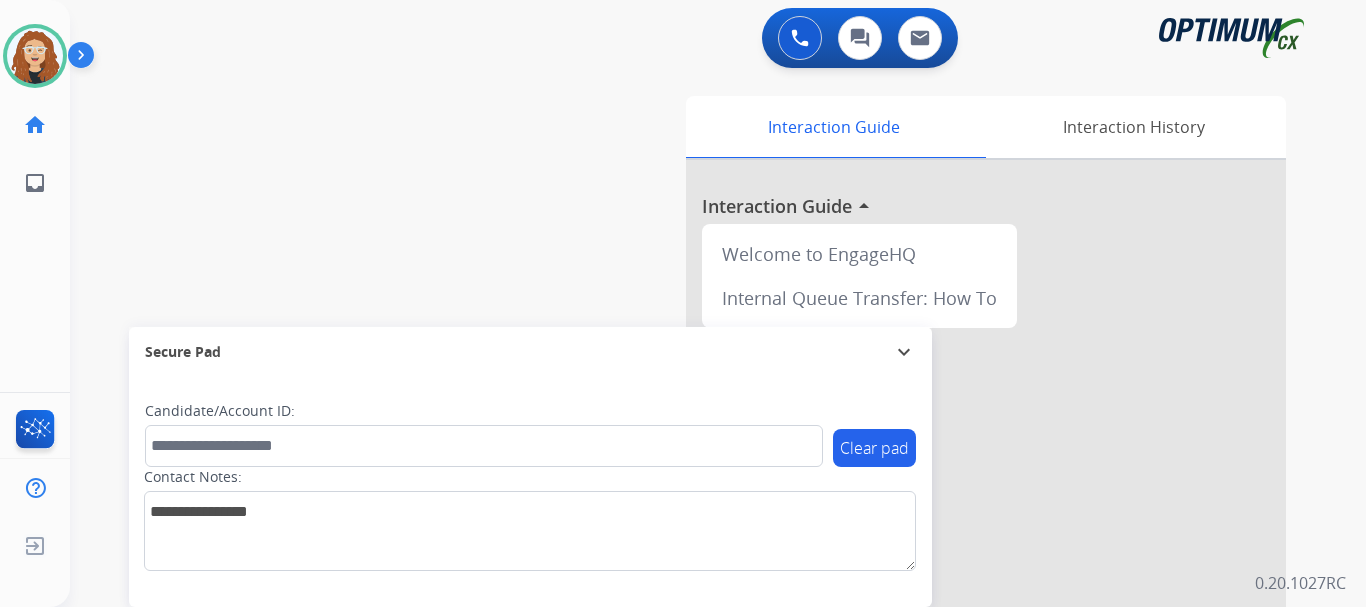 click at bounding box center (800, 38) 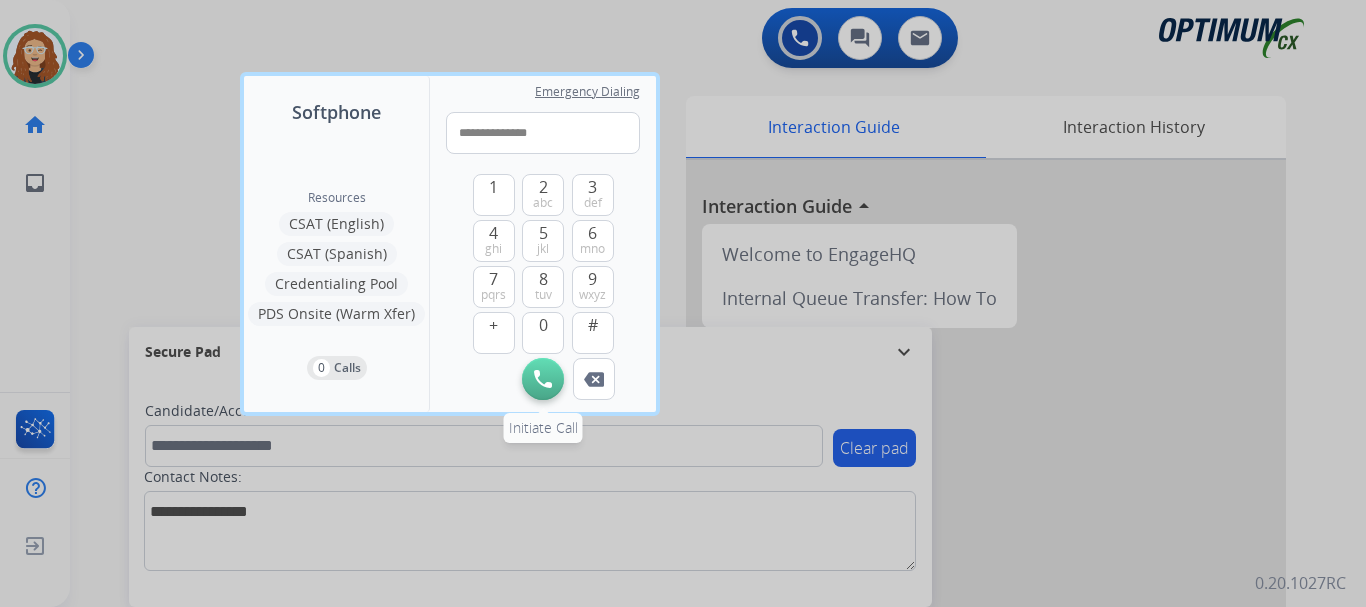 type on "**********" 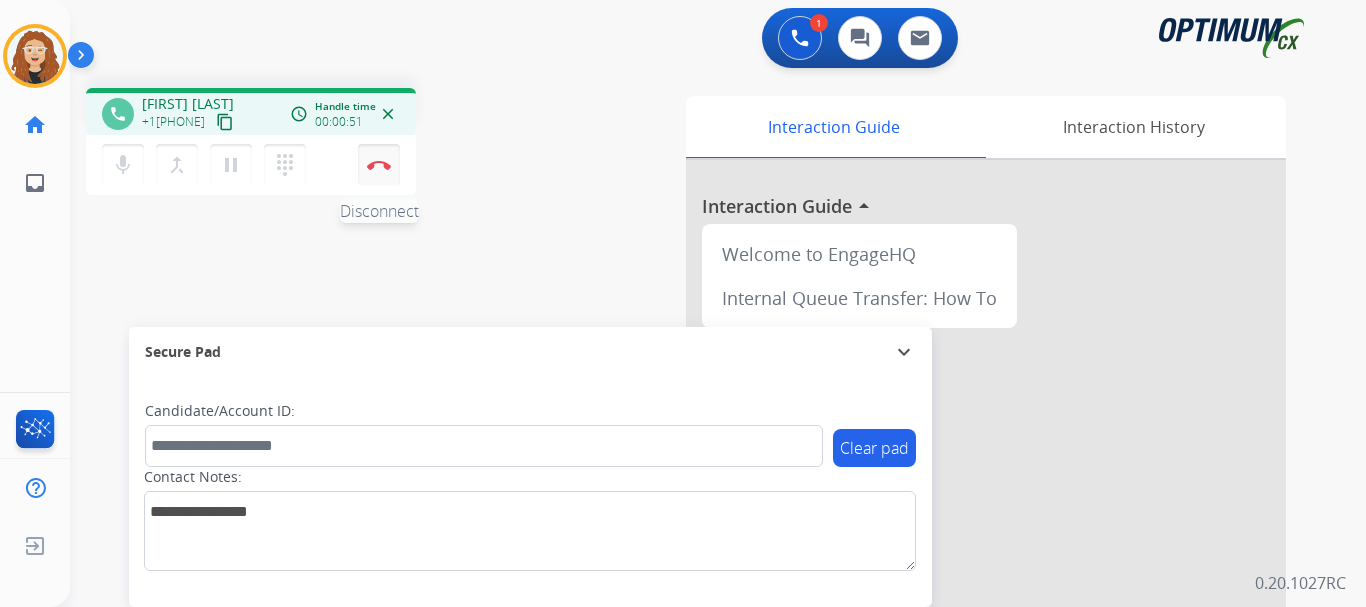 click on "Disconnect" at bounding box center [379, 165] 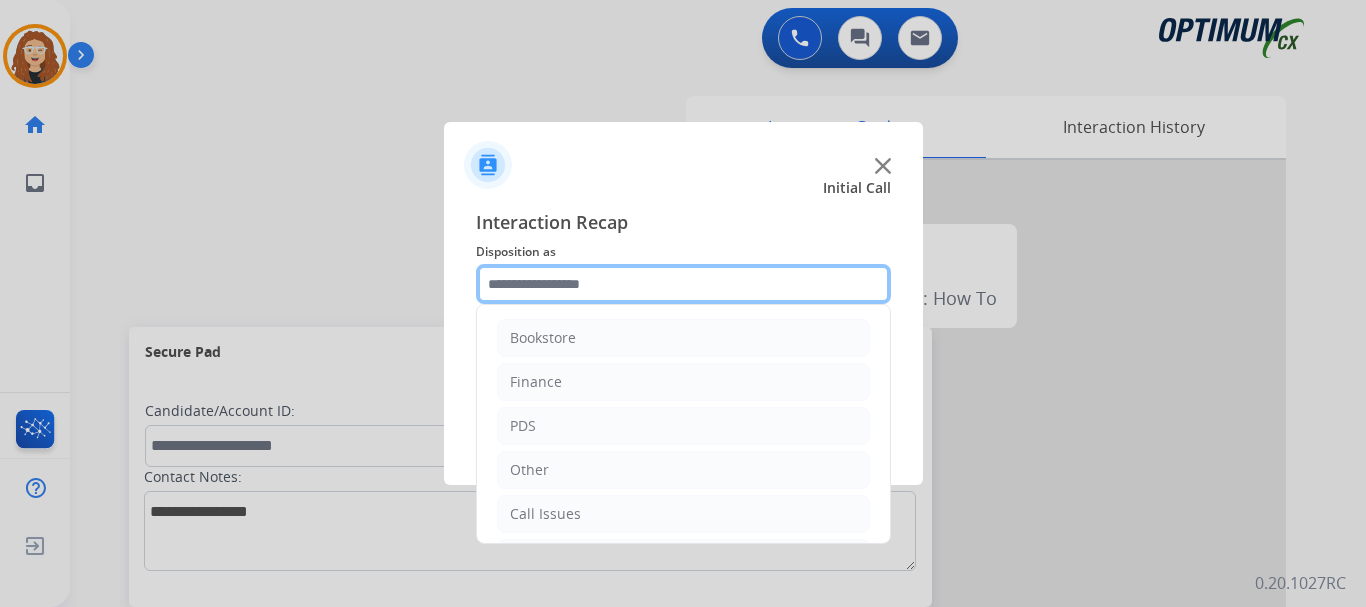 click 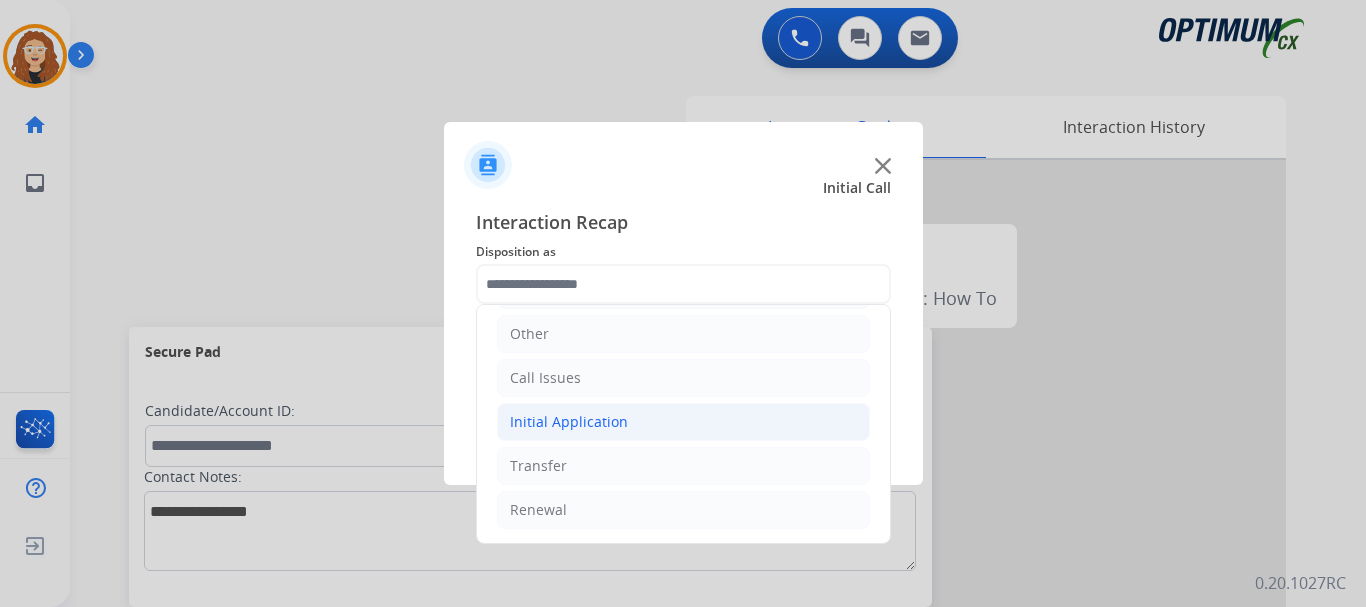 click on "Initial Application" 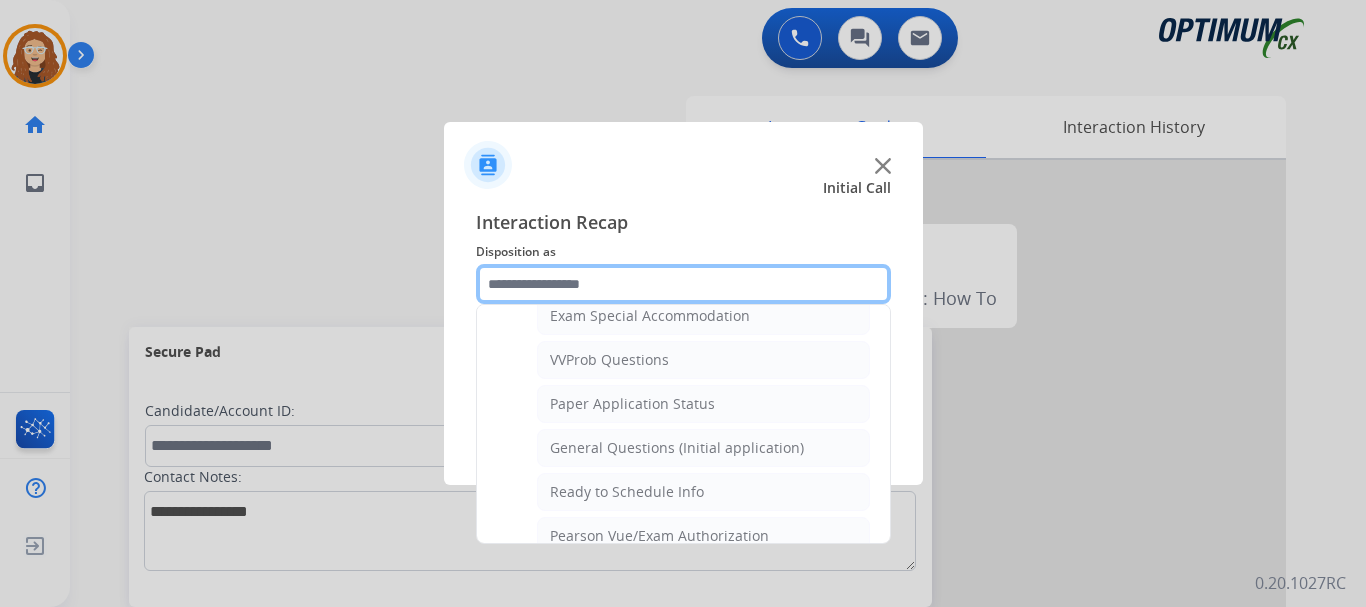 scroll, scrollTop: 1072, scrollLeft: 0, axis: vertical 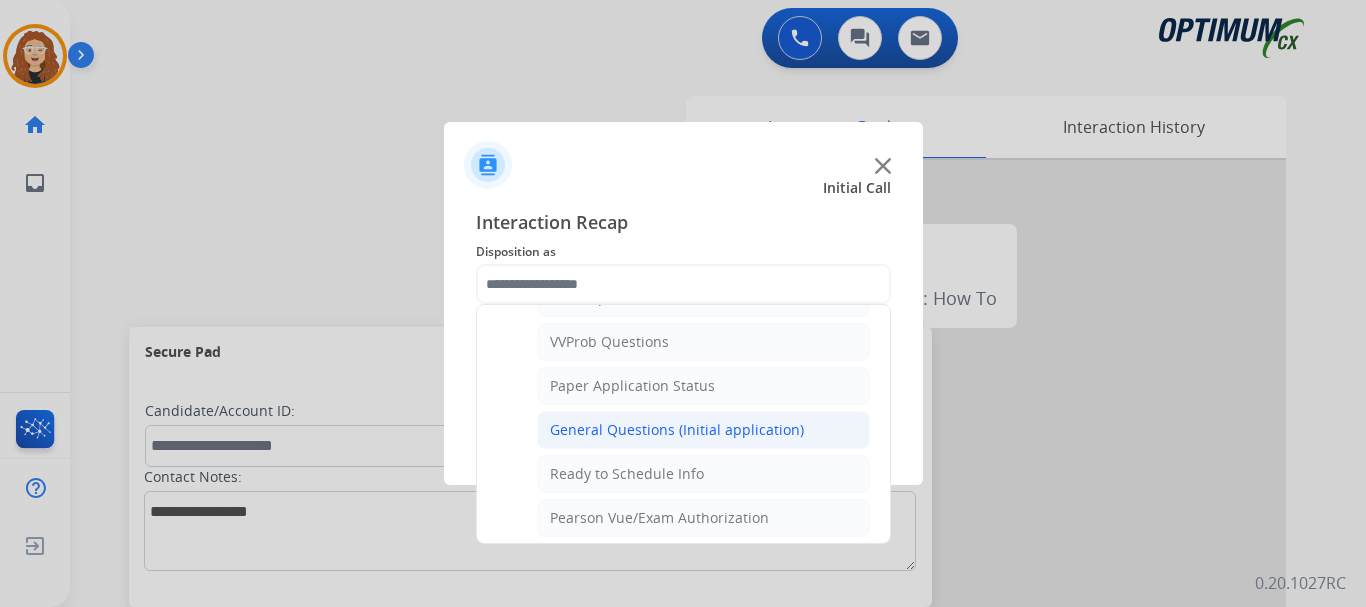 click on "General Questions (Initial application)" 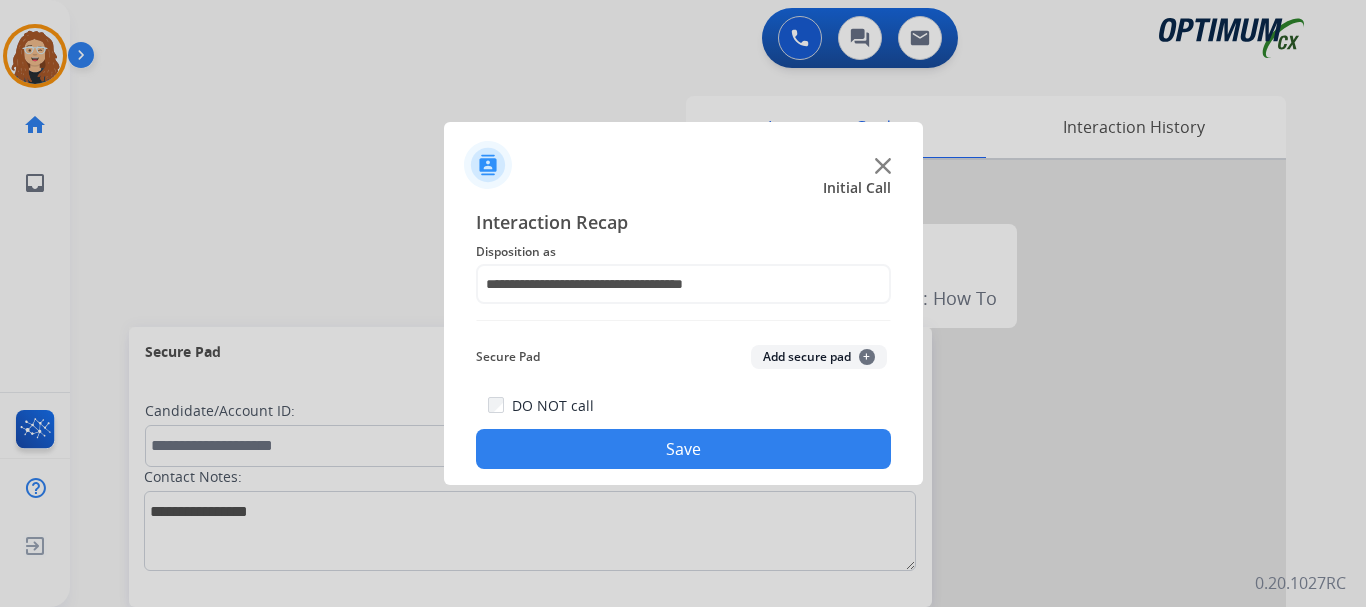 click on "Save" 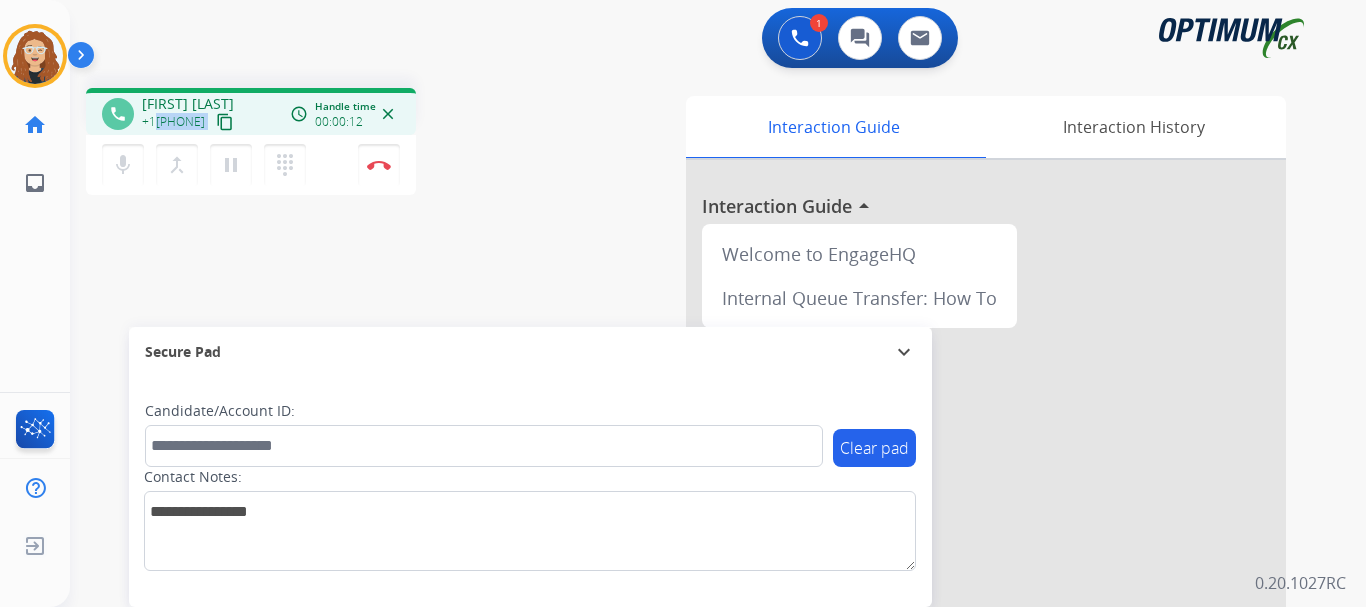 drag, startPoint x: 158, startPoint y: 122, endPoint x: 223, endPoint y: 120, distance: 65.03076 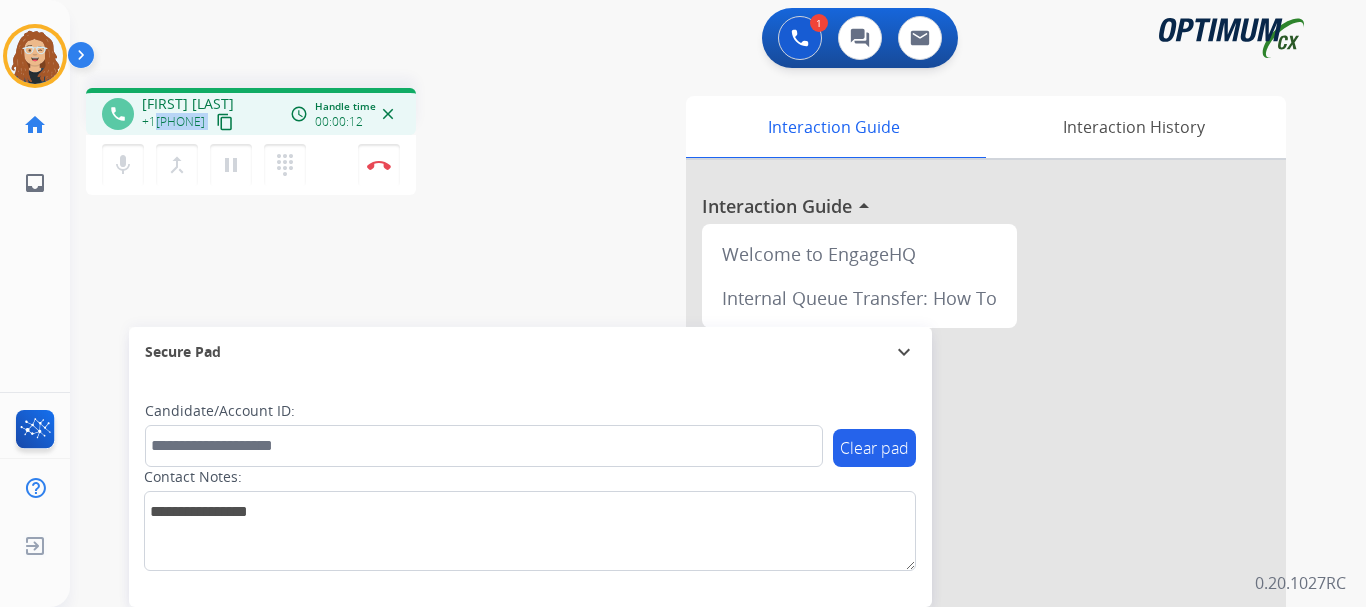 click on "+1[PHONE] content_copy" at bounding box center (189, 122) 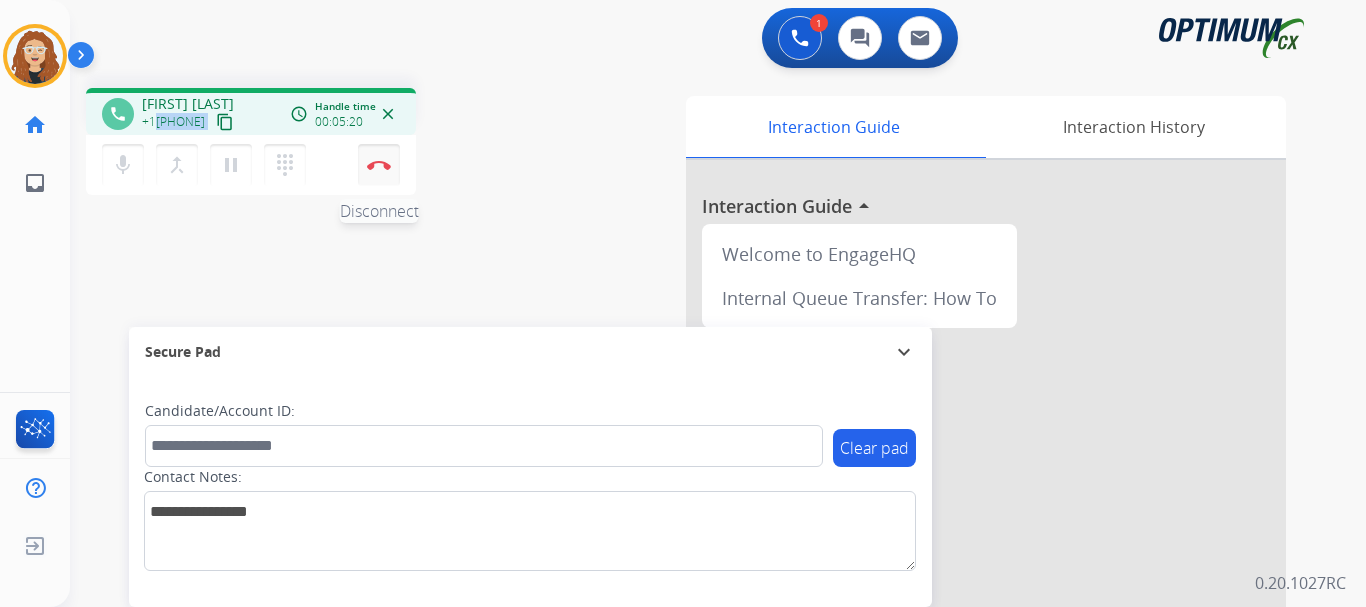 click at bounding box center (379, 165) 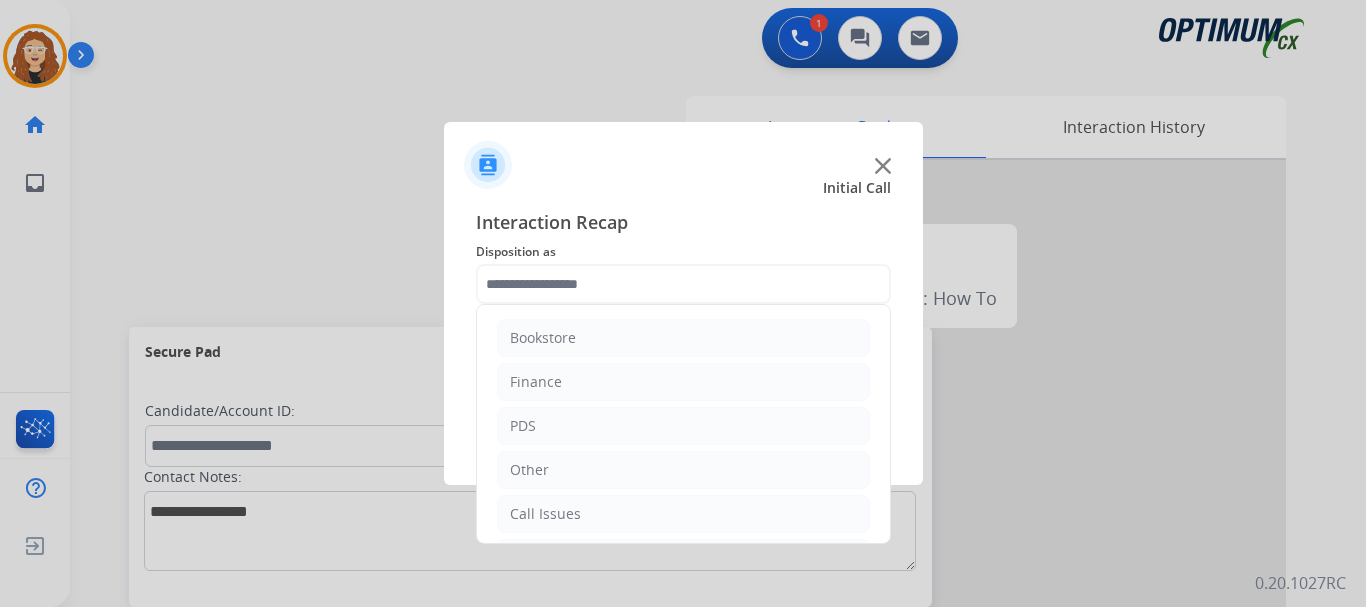 scroll, scrollTop: 136, scrollLeft: 0, axis: vertical 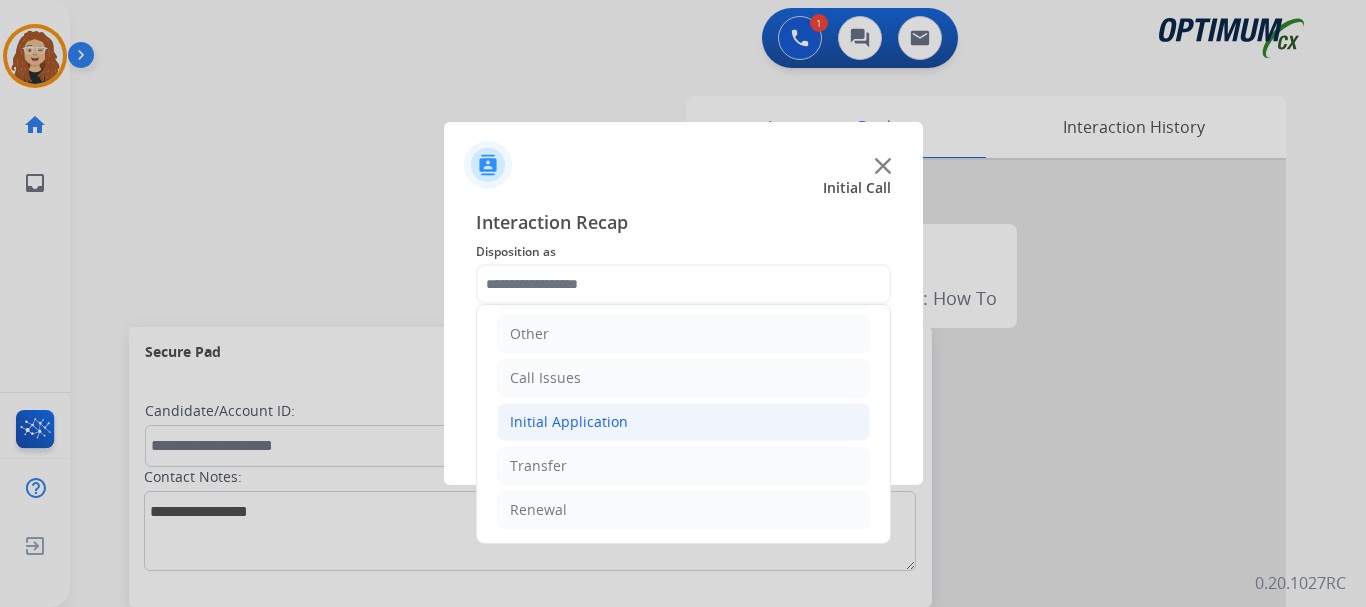 click on "Initial Application" 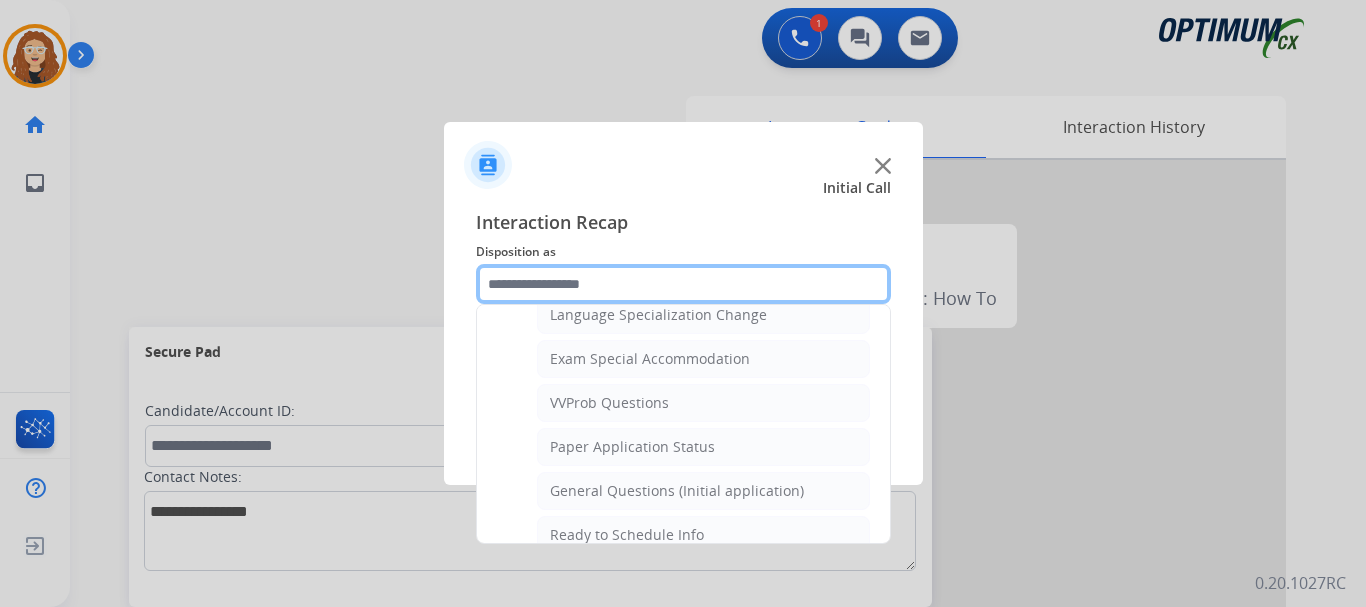 scroll, scrollTop: 1060, scrollLeft: 0, axis: vertical 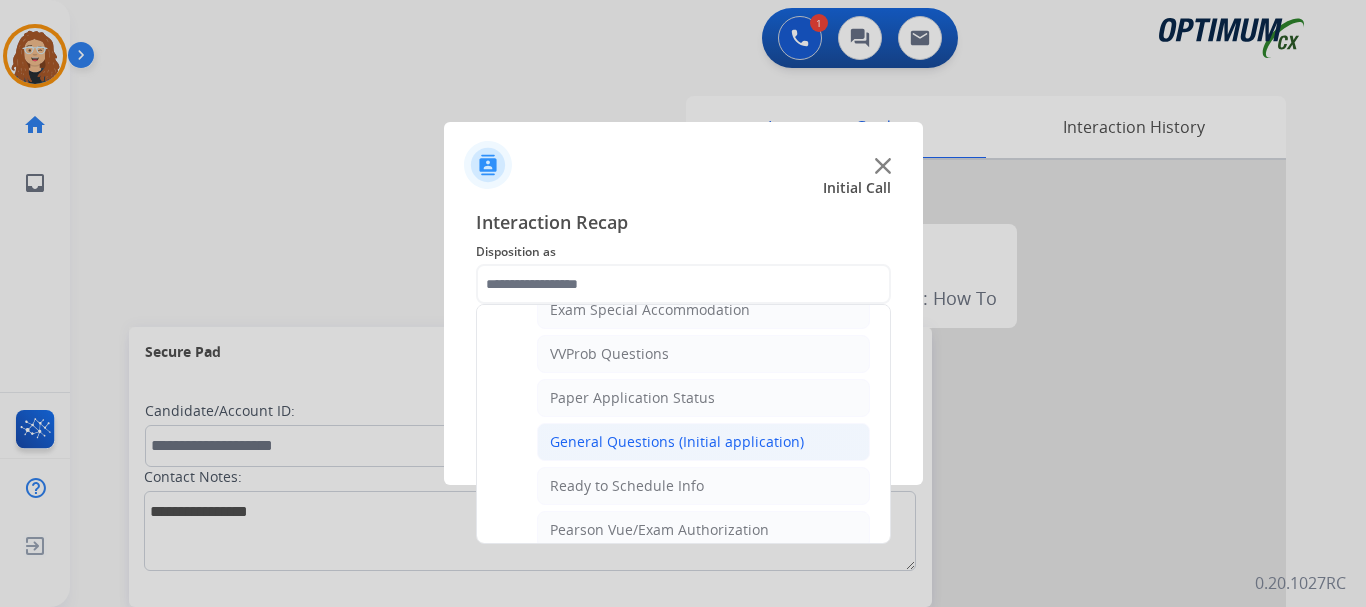 click on "General Questions (Initial application)" 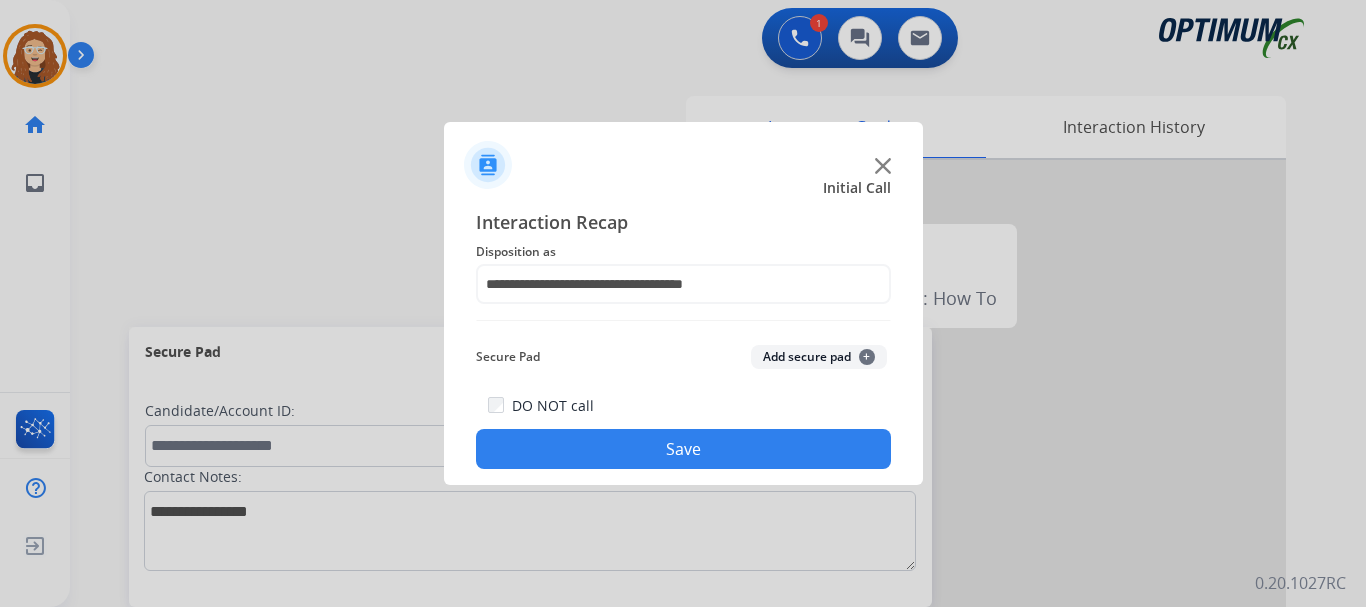 drag, startPoint x: 756, startPoint y: 445, endPoint x: 674, endPoint y: 369, distance: 111.8034 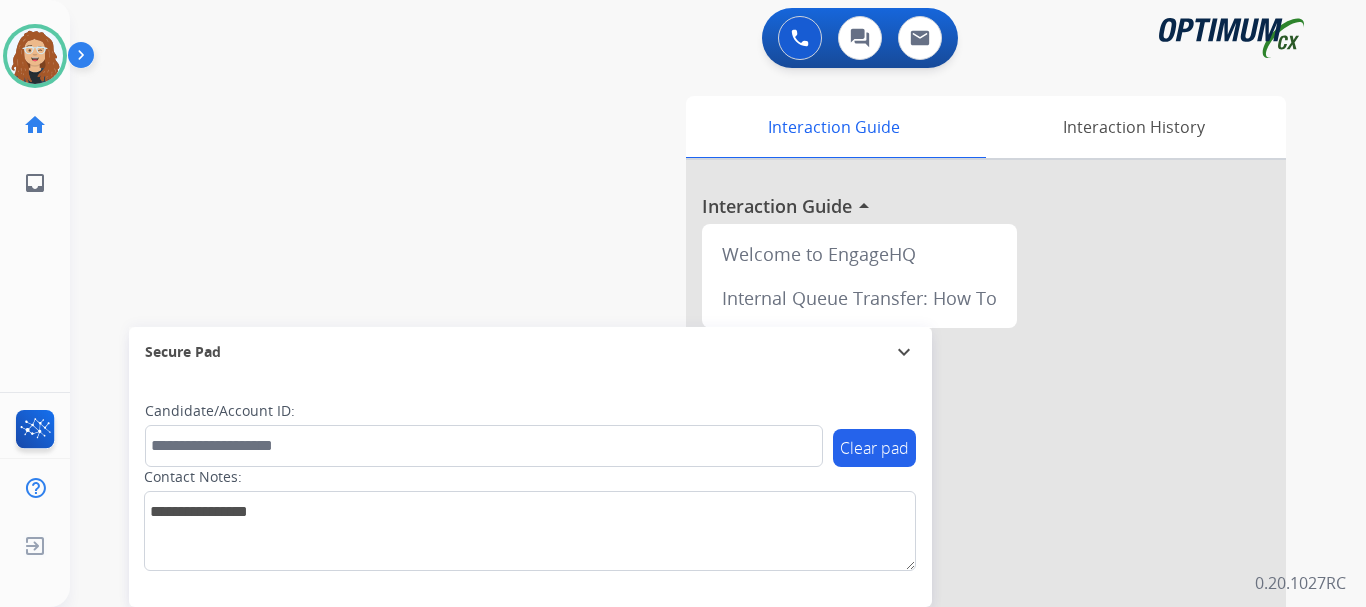 click on "swap_horiz Break voice bridge close_fullscreen Connect 3-Way Call merge_type Separate 3-Way Call  Interaction Guide   Interaction History  Interaction Guide arrow_drop_up  Welcome to EngageHQ   Internal Queue Transfer: How To  Secure Pad expand_more Clear pad Candidate/Account ID: Contact Notes:" at bounding box center [694, 489] 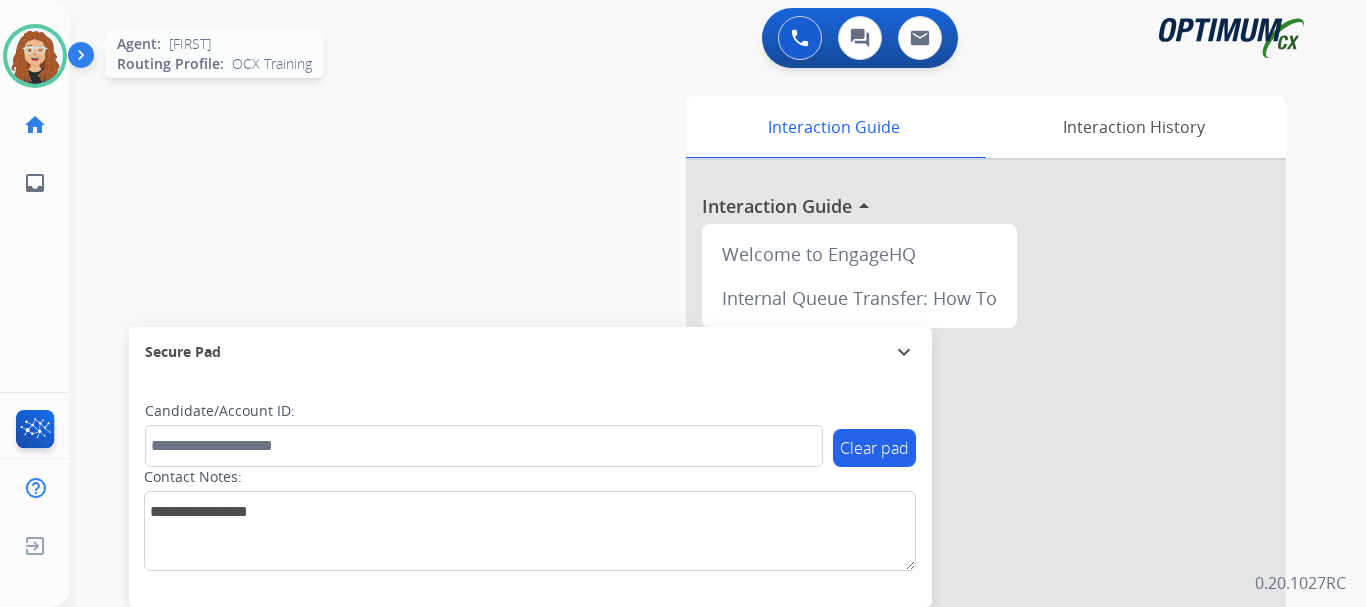 click at bounding box center [35, 56] 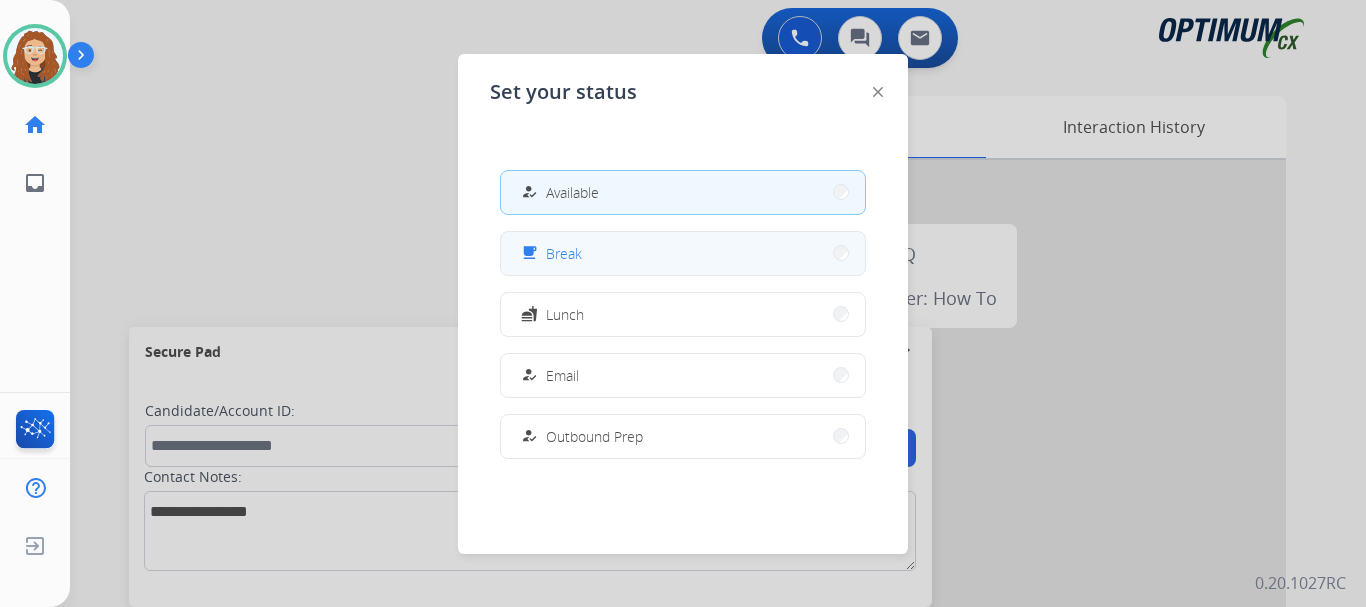 click on "free_breakfast Break" at bounding box center (683, 253) 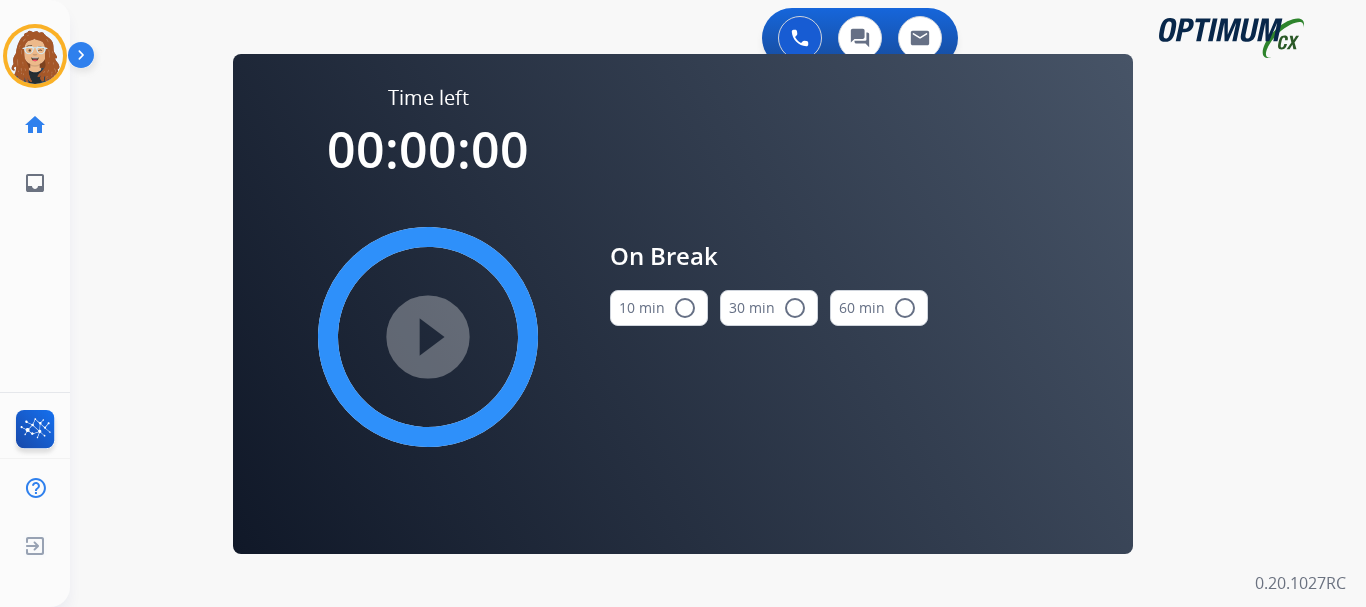 click on "radio_button_unchecked" at bounding box center (685, 308) 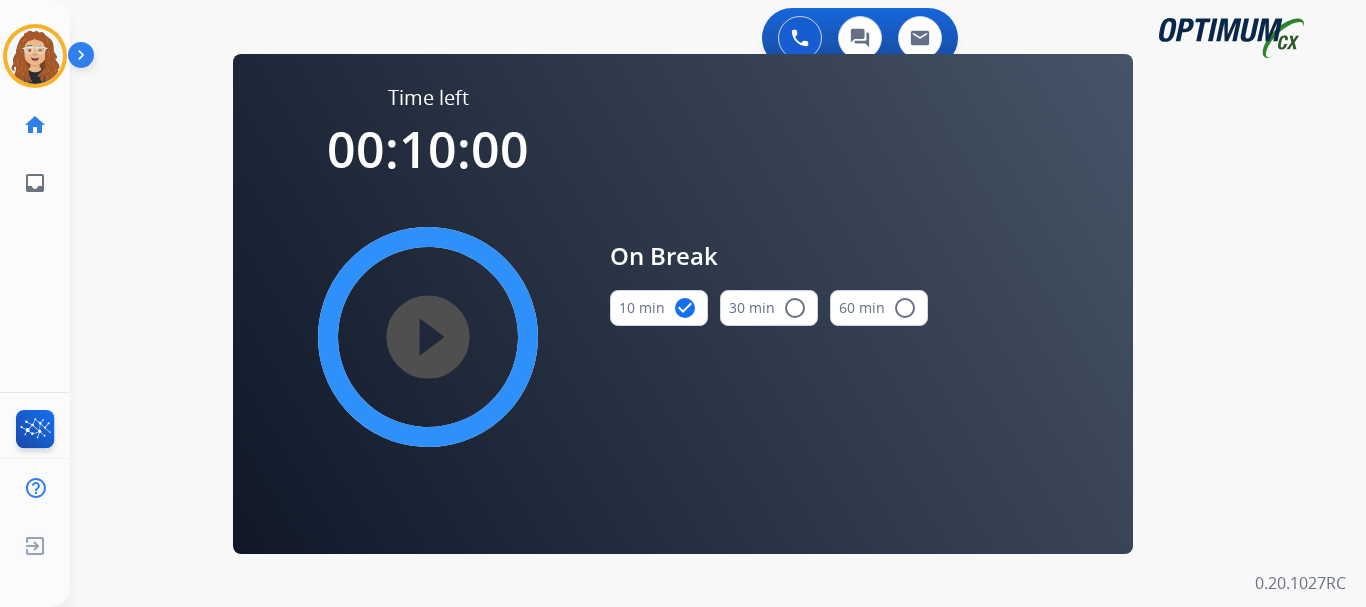 click on "play_circle_filled" at bounding box center [428, 337] 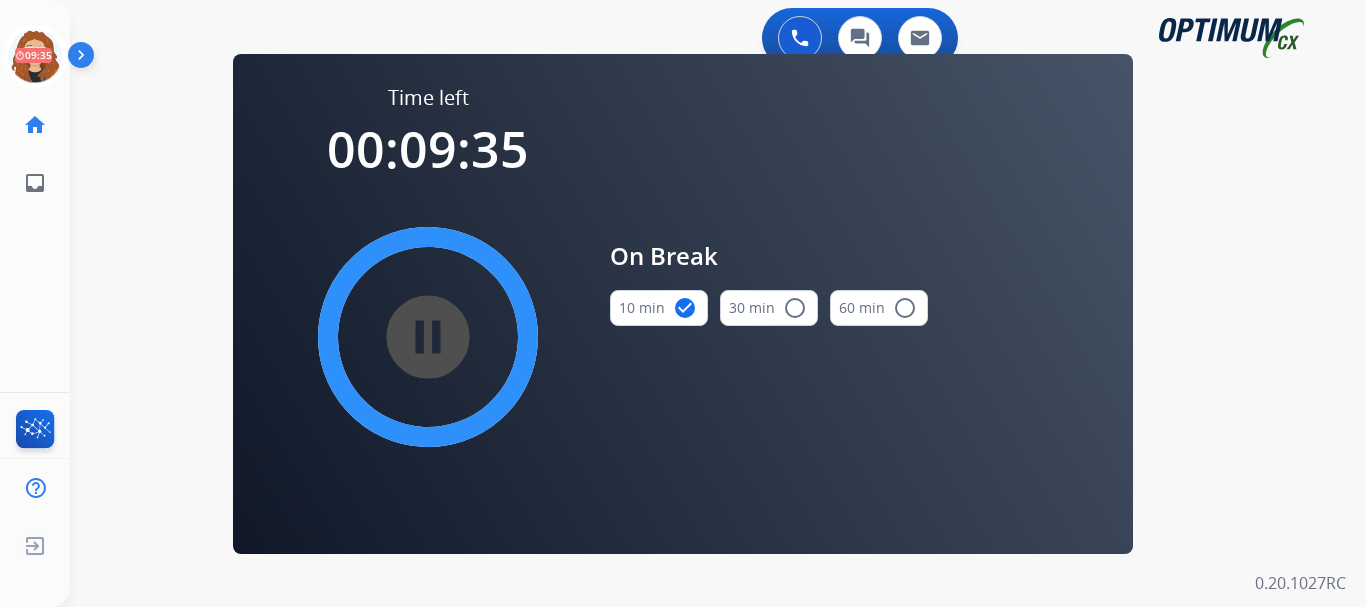 click on "0 Voice Interactions  0  Chat Interactions   0  Email Interactions swap_horiz Break voice bridge close_fullscreen Connect 3-Way Call merge_type Separate 3-Way Call Time left 00:09:35 pause_circle_filled On Break  10 min  check_circle  30 min  radio_button_unchecked  60 min  radio_button_unchecked  Interaction Guide   Interaction History  Interaction Guide arrow_drop_up  Welcome to EngageHQ   Internal Queue Transfer: How To  Secure Pad expand_more Clear pad Candidate/Account ID: Contact Notes:                  0.20.1027RC" at bounding box center [718, 303] 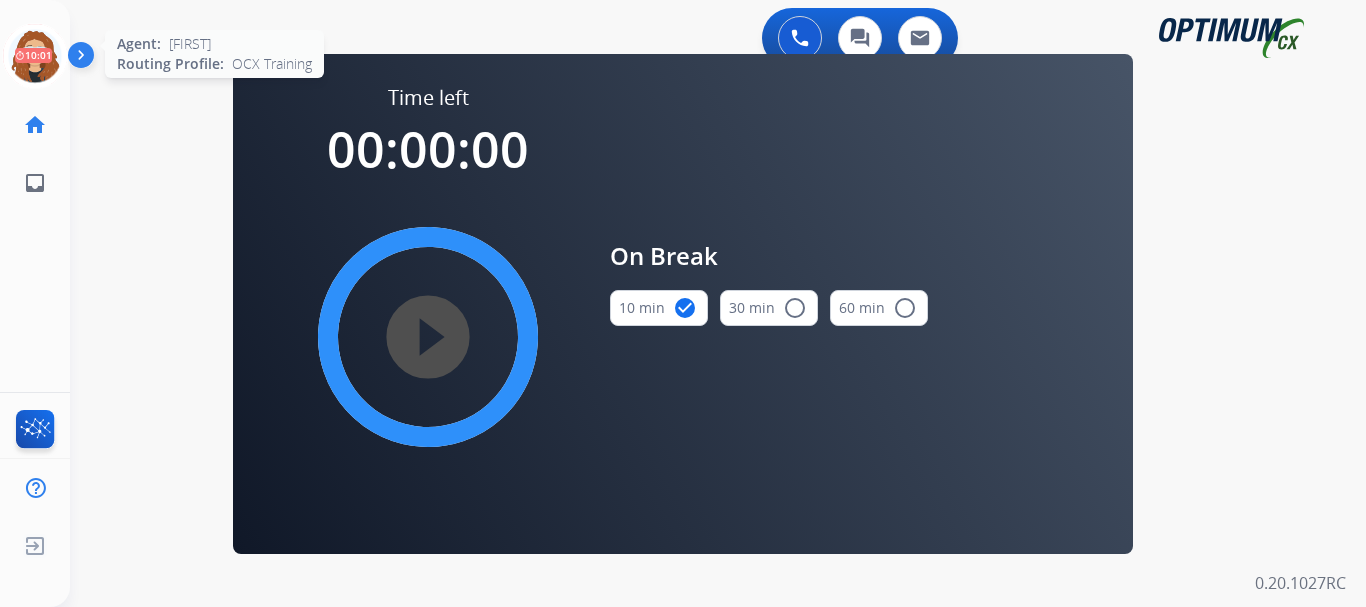 click 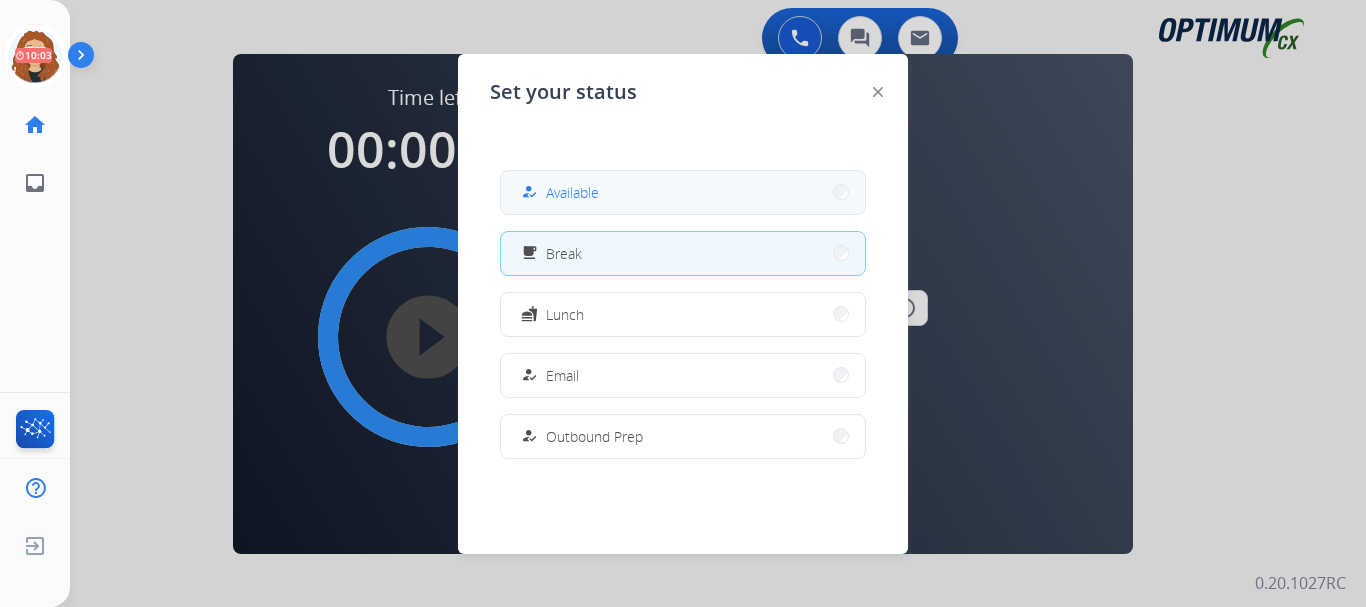 click on "how_to_reg Available" at bounding box center (683, 192) 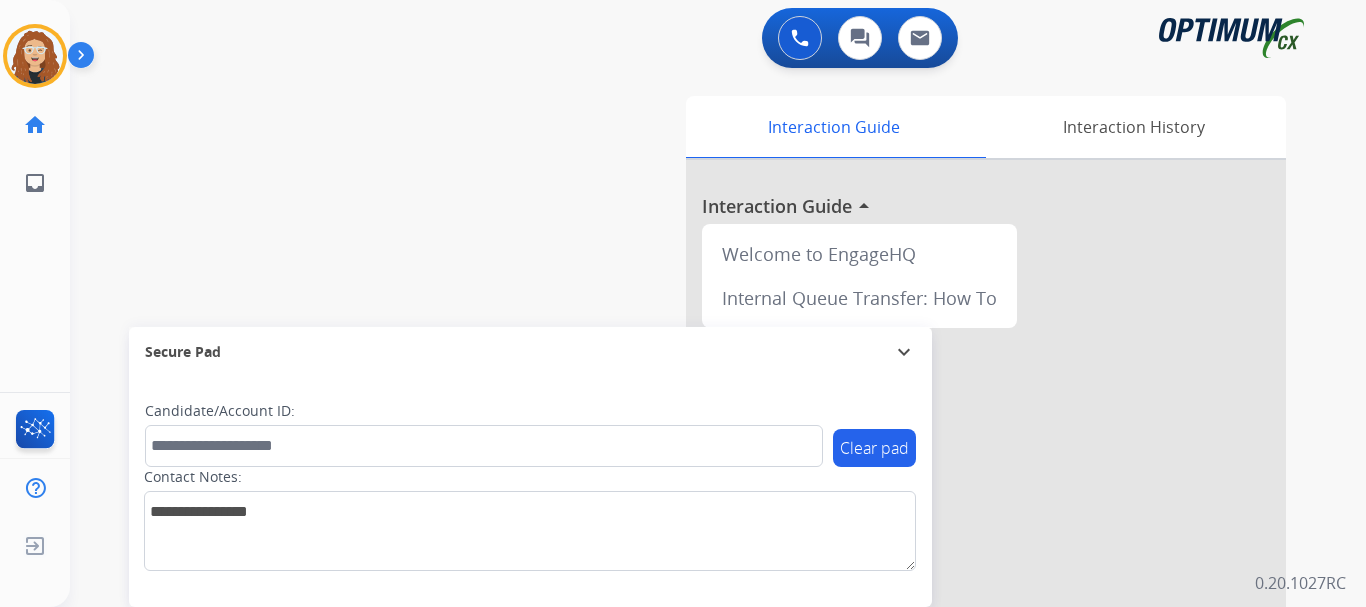 drag, startPoint x: 131, startPoint y: 207, endPoint x: 104, endPoint y: 187, distance: 33.600594 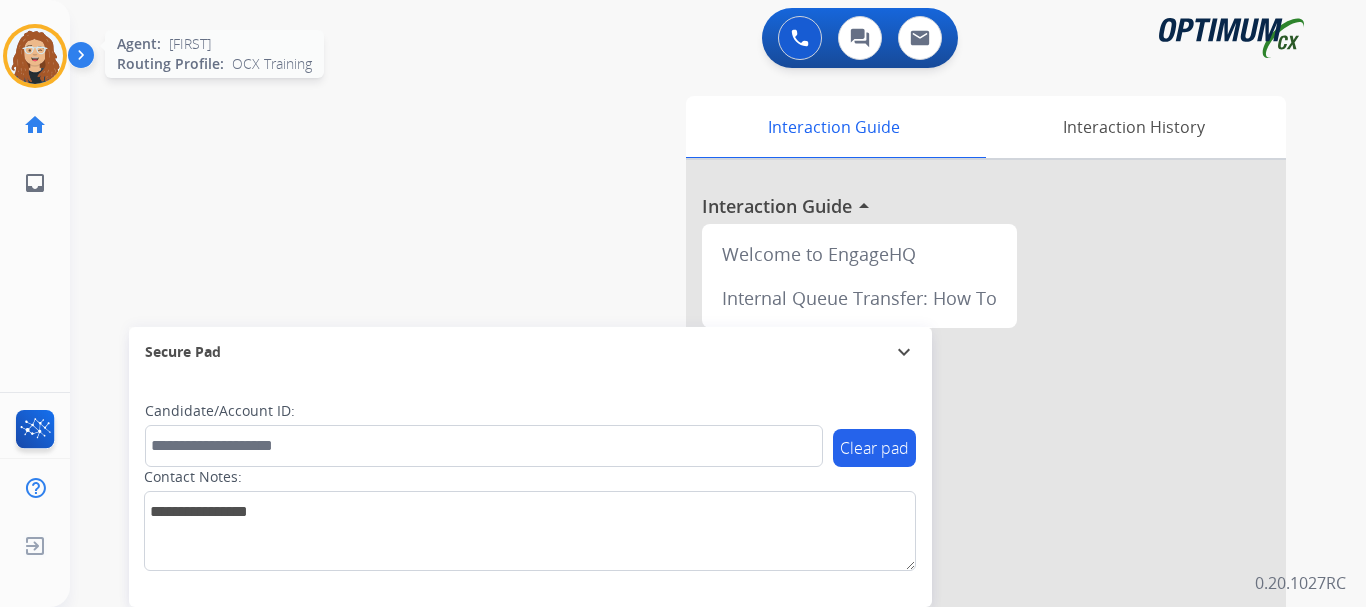click at bounding box center (35, 56) 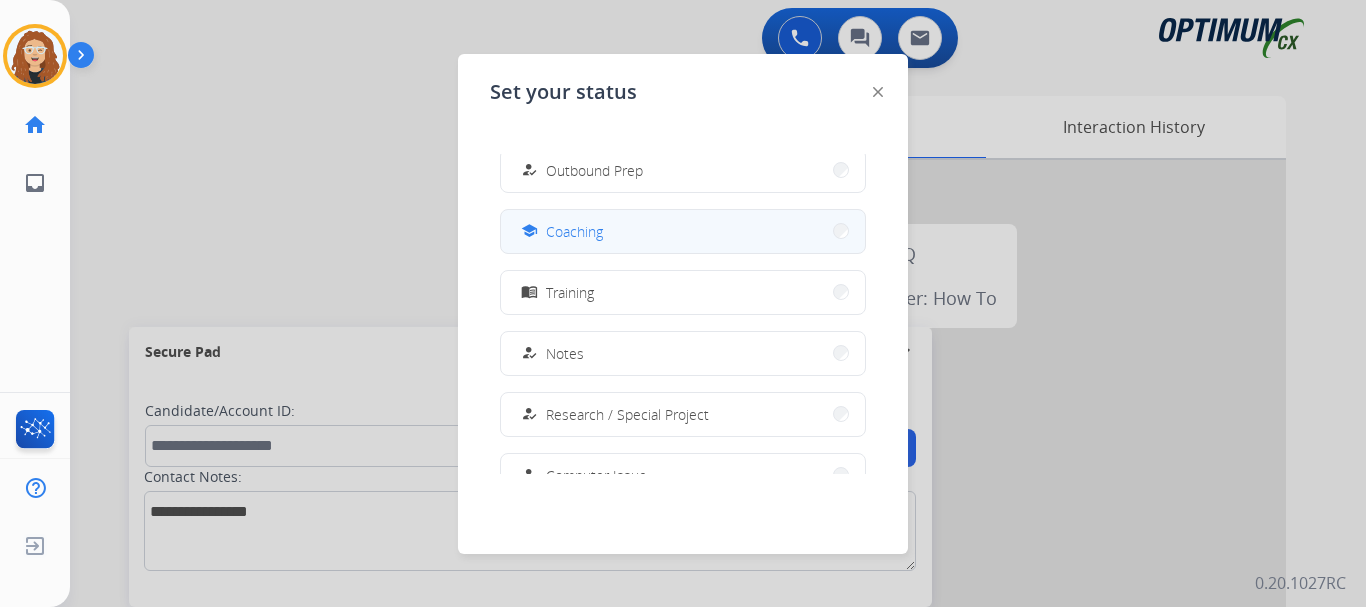scroll, scrollTop: 258, scrollLeft: 0, axis: vertical 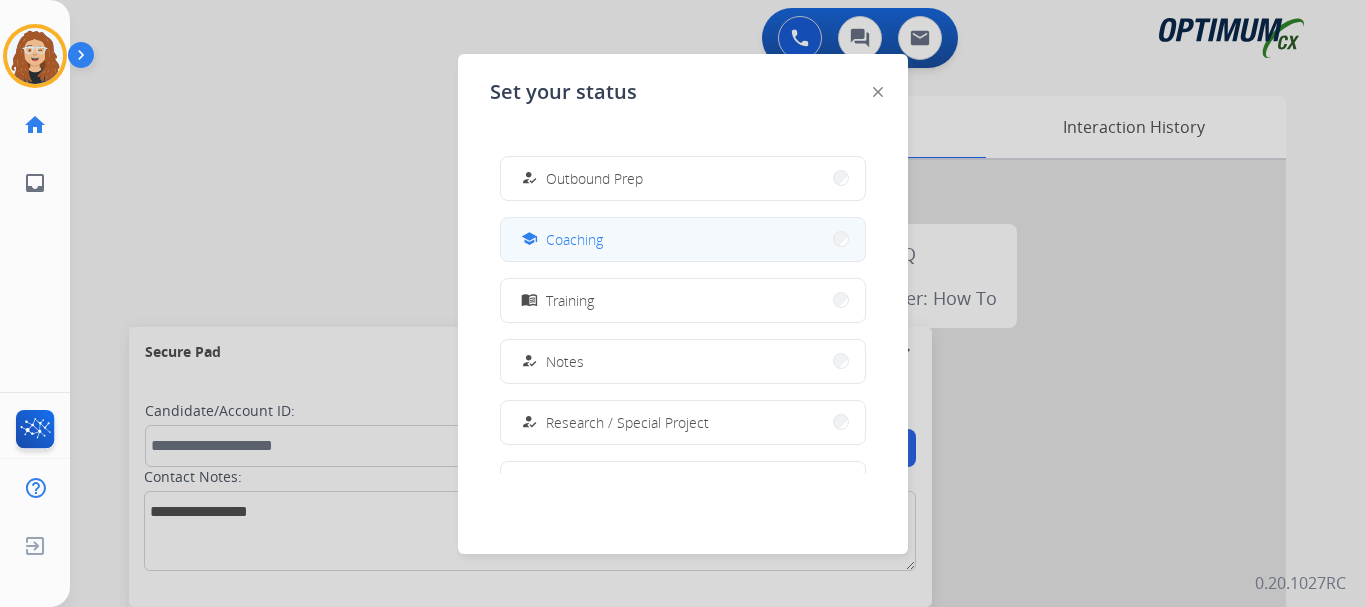 click on "school Coaching" at bounding box center (683, 239) 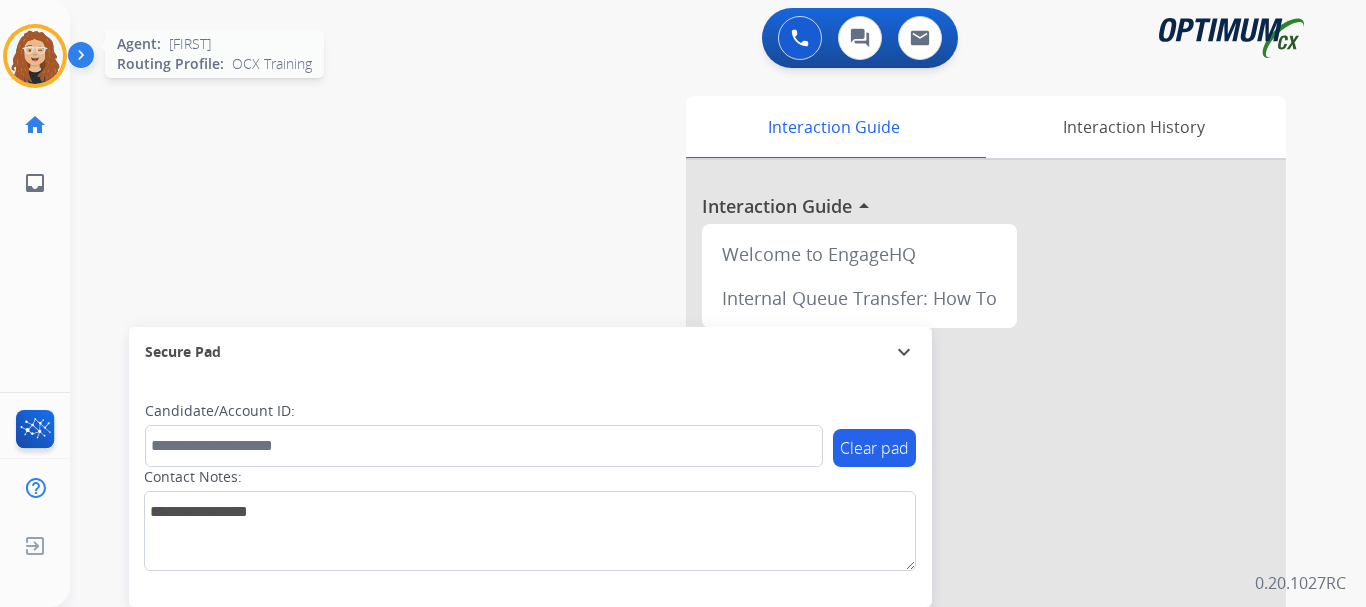 click at bounding box center [35, 56] 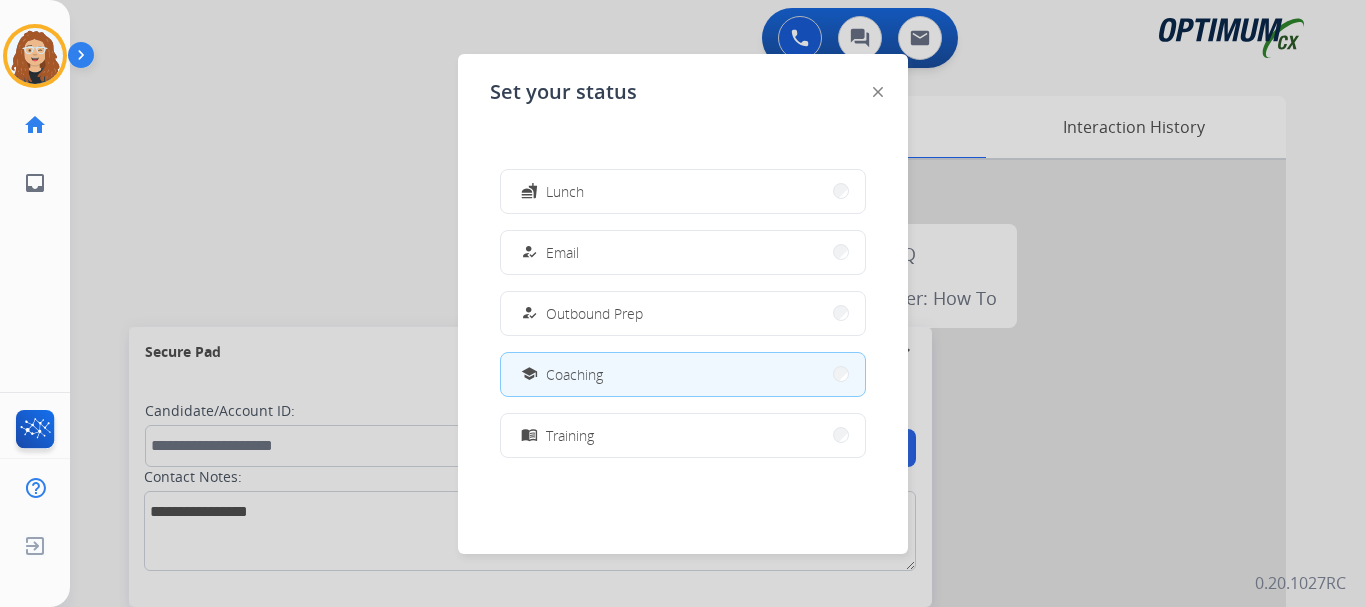 scroll, scrollTop: 143, scrollLeft: 0, axis: vertical 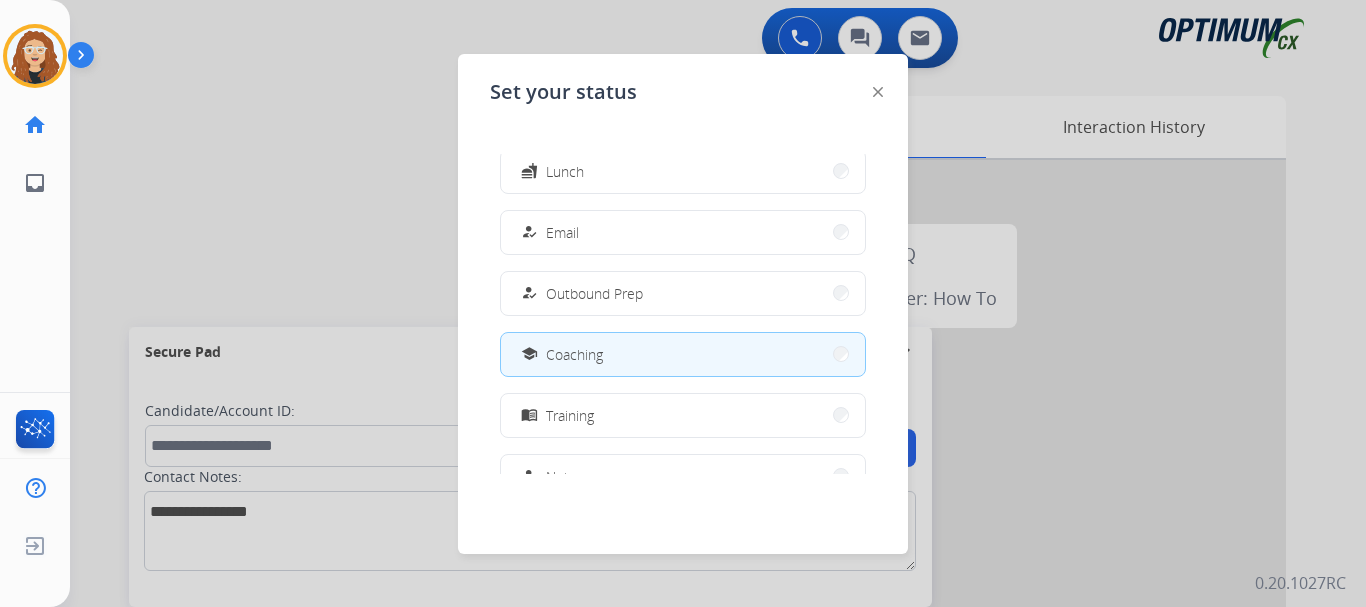 click at bounding box center [683, 303] 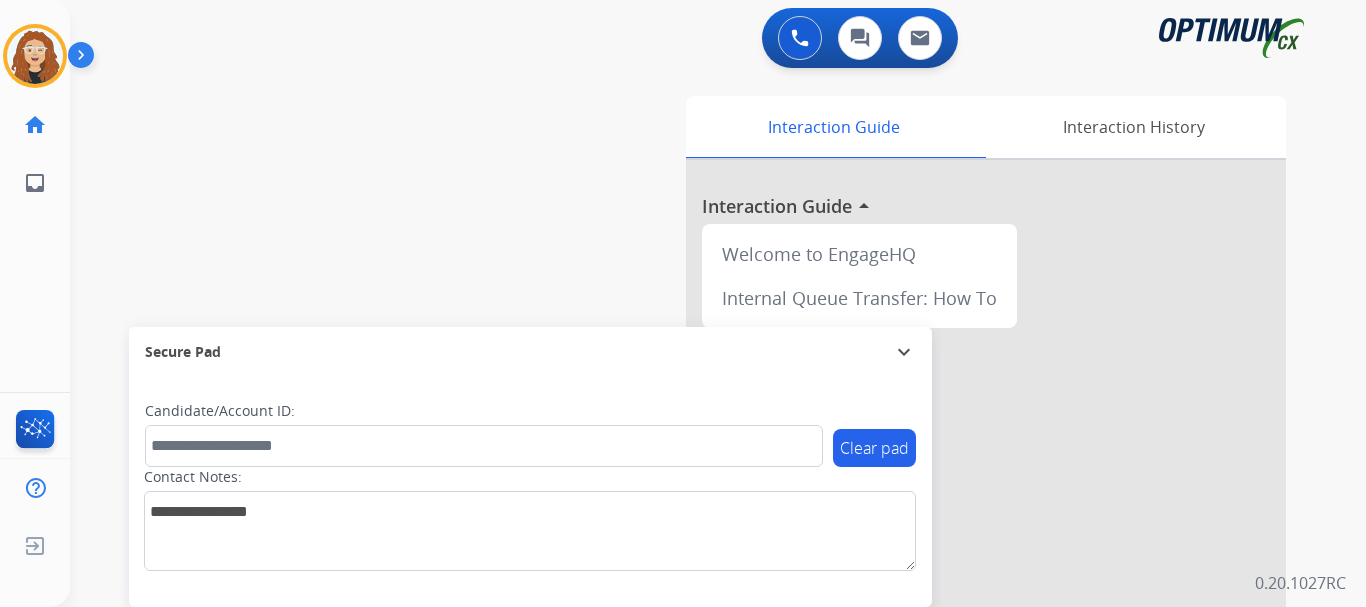 click on "swap_horiz Break voice bridge close_fullscreen Connect 3-Way Call merge_type Separate 3-Way Call  Interaction Guide   Interaction History  Interaction Guide arrow_drop_up  Welcome to EngageHQ   Internal Queue Transfer: How To  Secure Pad expand_more Clear pad Candidate/Account ID: Contact Notes:" at bounding box center (694, 489) 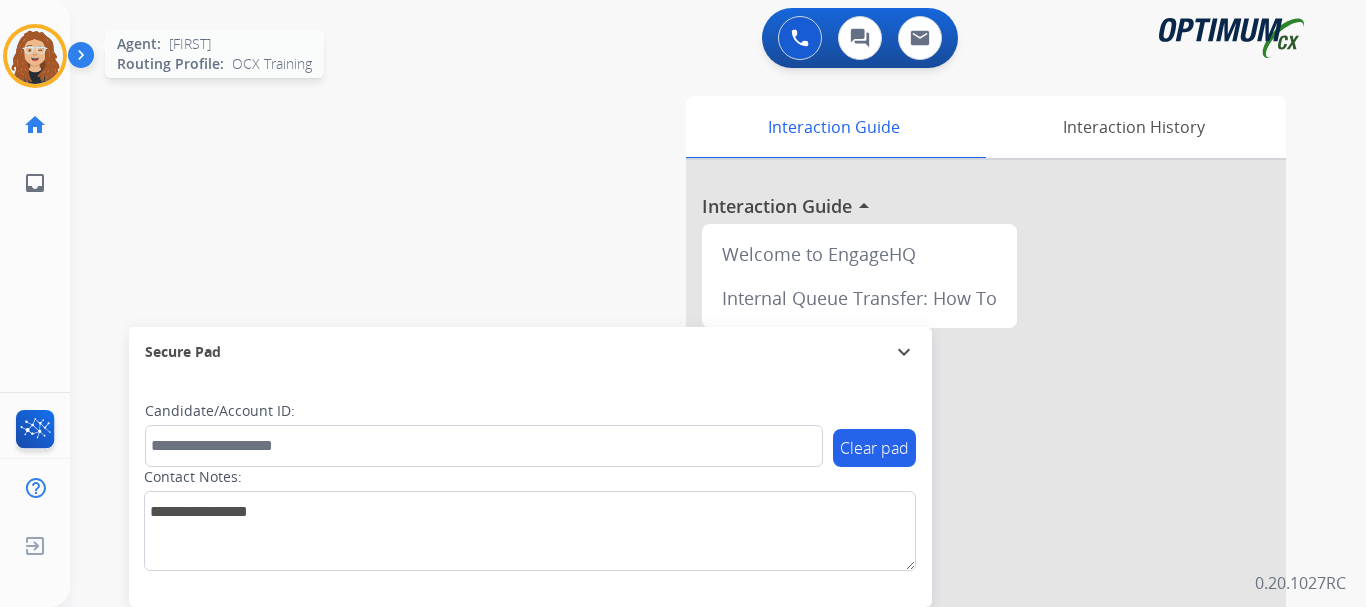 click at bounding box center [35, 56] 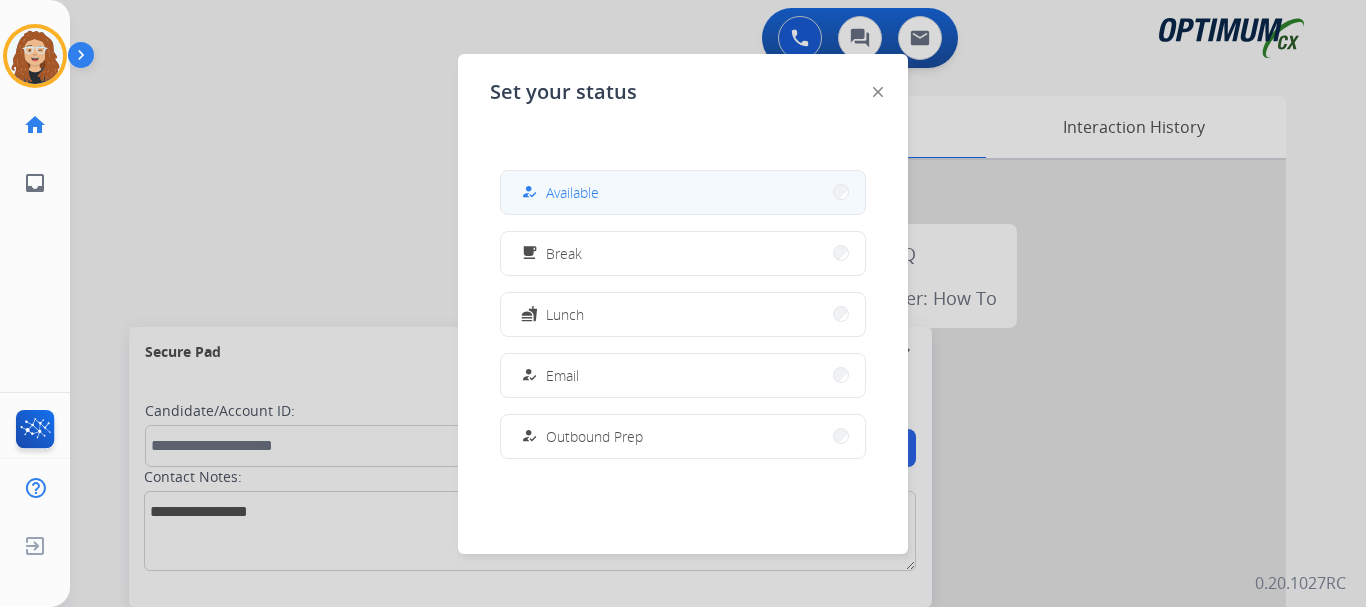 click on "Available" at bounding box center (572, 192) 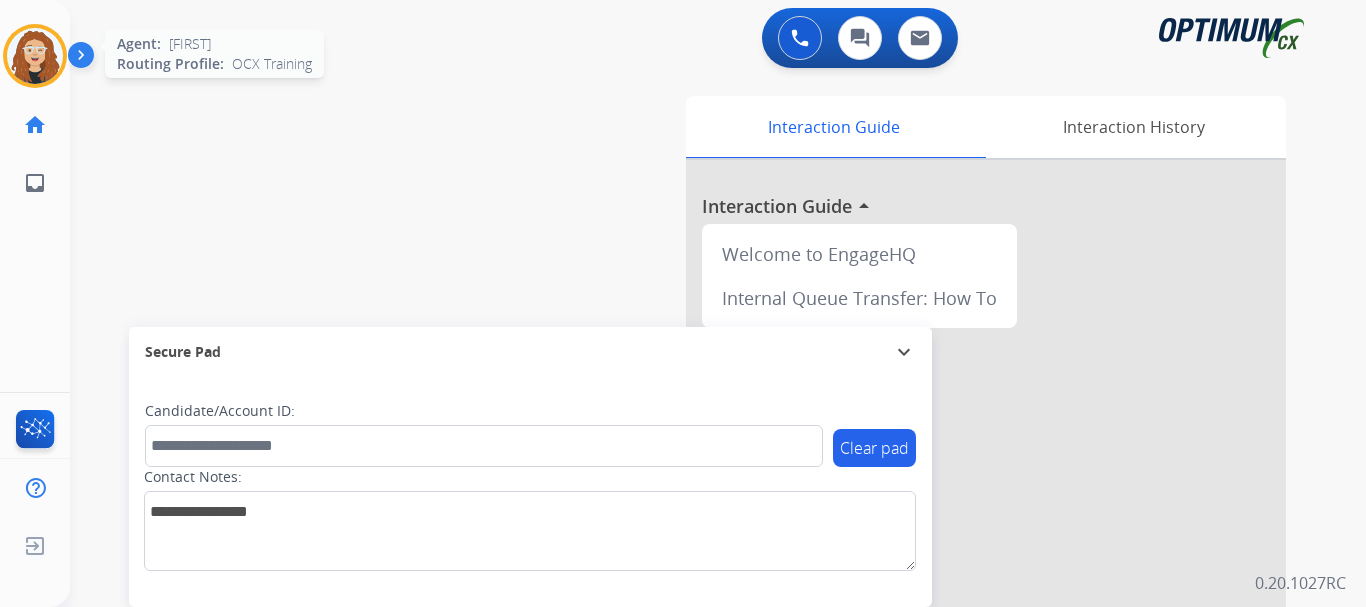 click at bounding box center (35, 56) 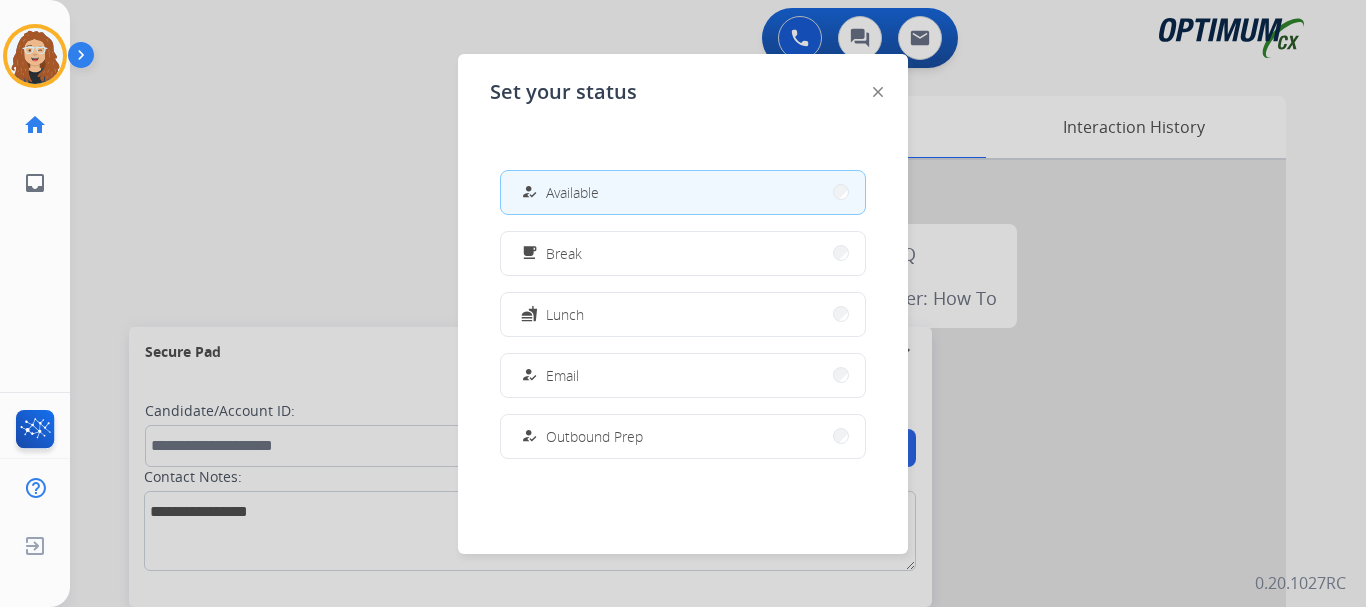 click at bounding box center (683, 303) 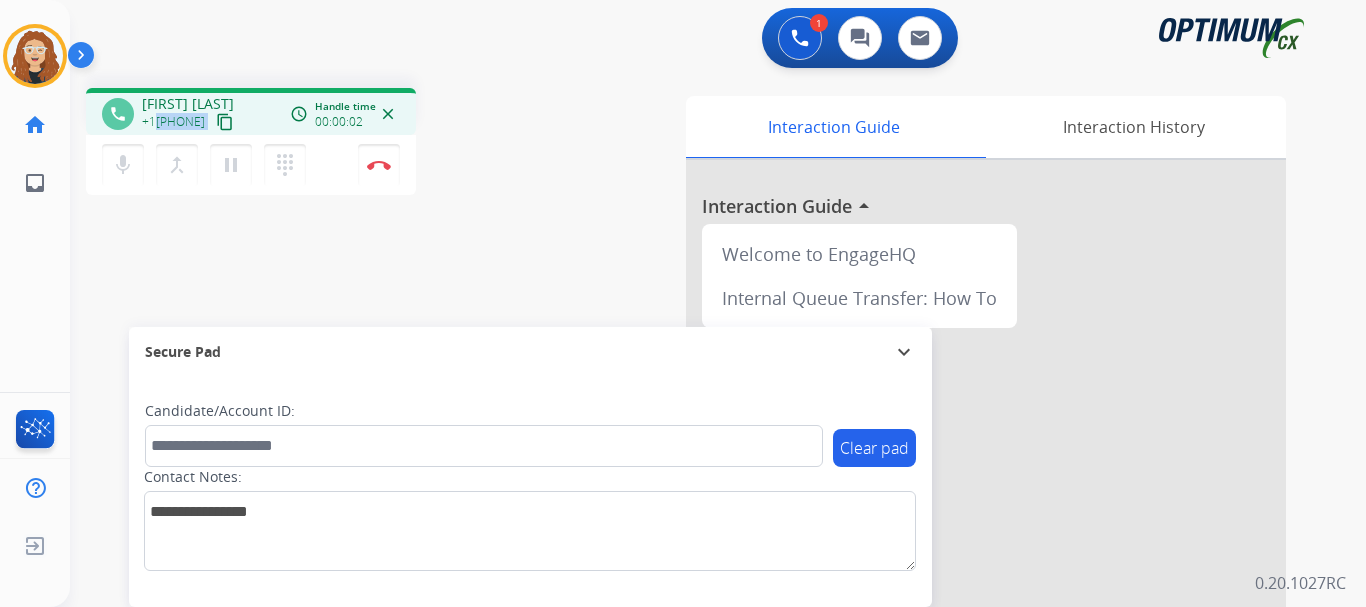 drag, startPoint x: 155, startPoint y: 117, endPoint x: 229, endPoint y: 113, distance: 74.10803 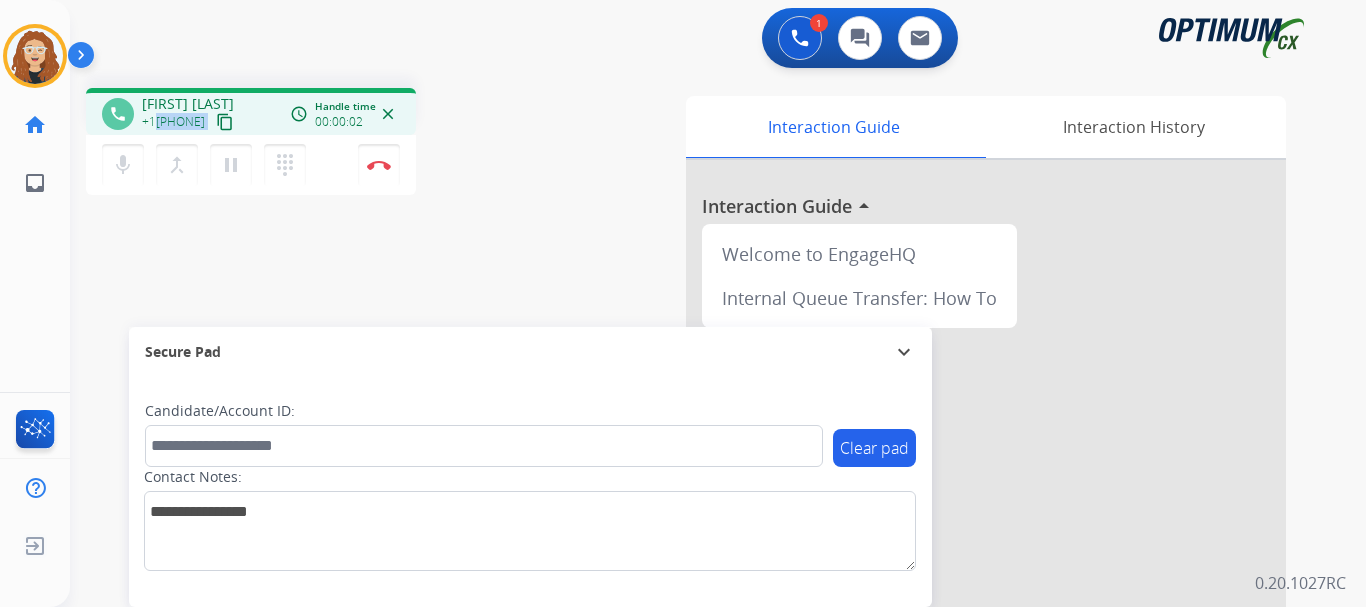 click on "+1[PHONE] content_copy" at bounding box center (189, 122) 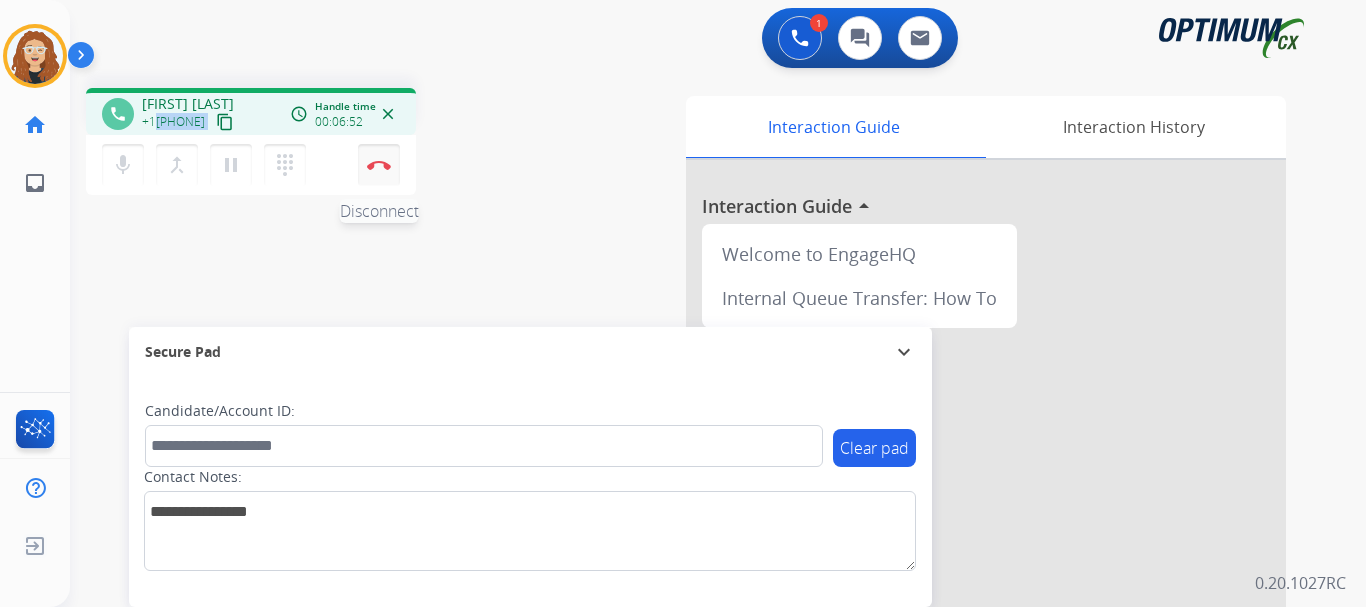 click on "Disconnect" at bounding box center (379, 165) 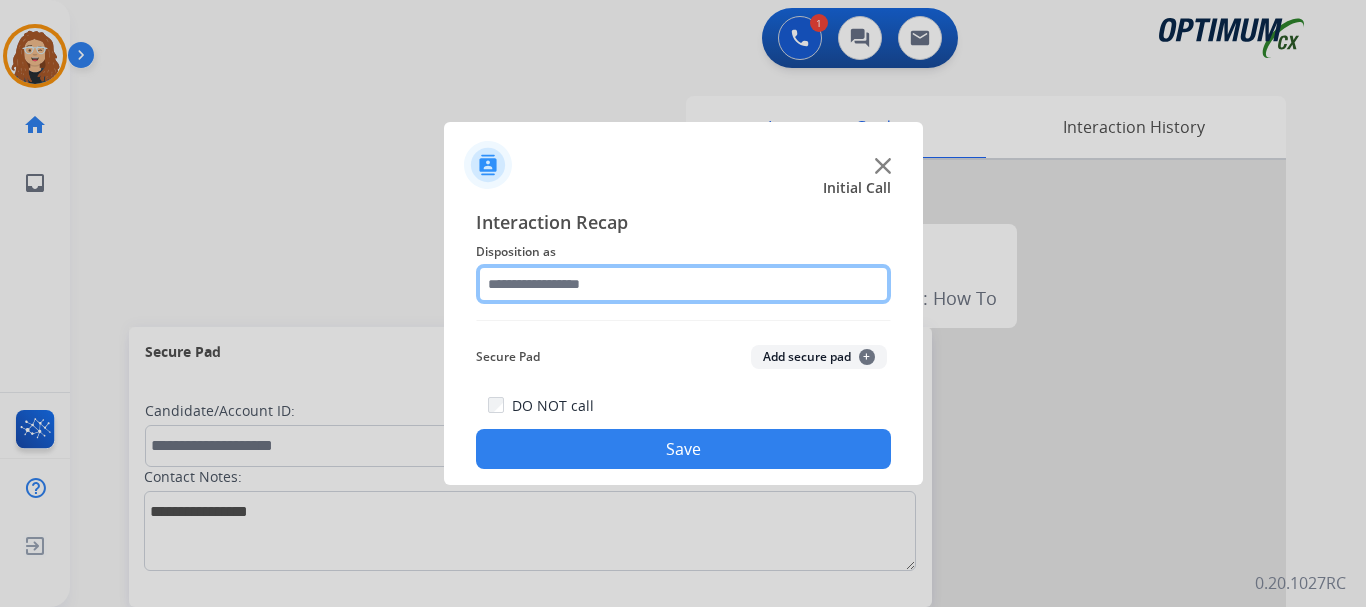 click 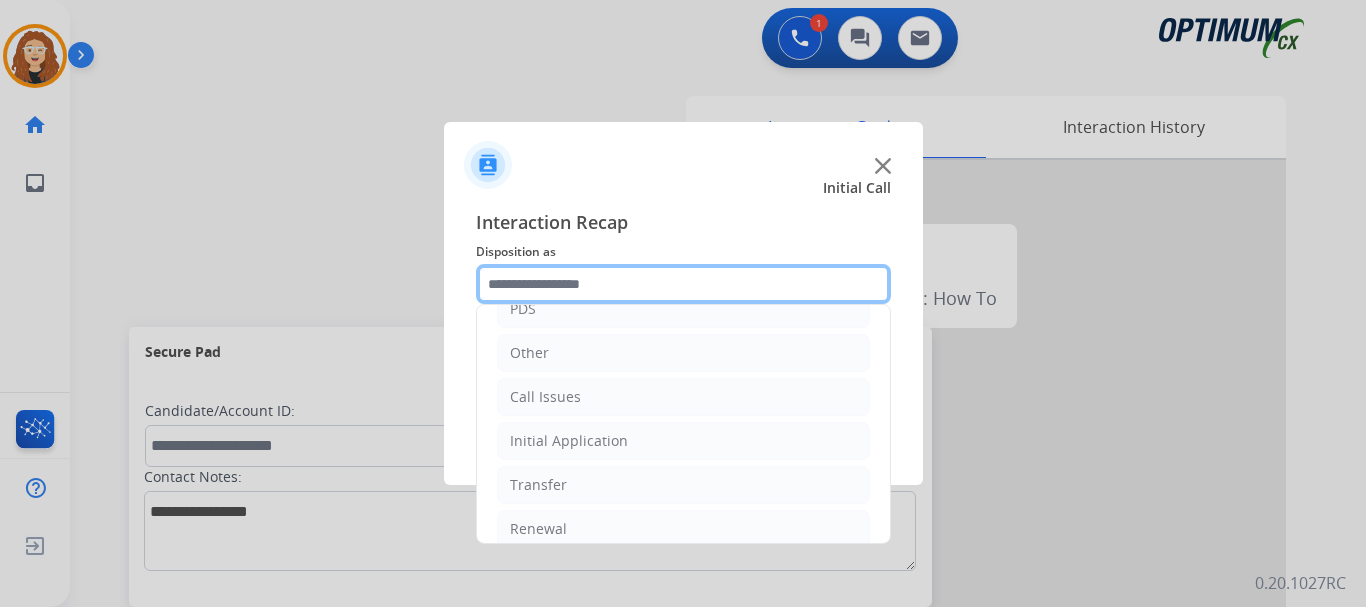 scroll, scrollTop: 136, scrollLeft: 0, axis: vertical 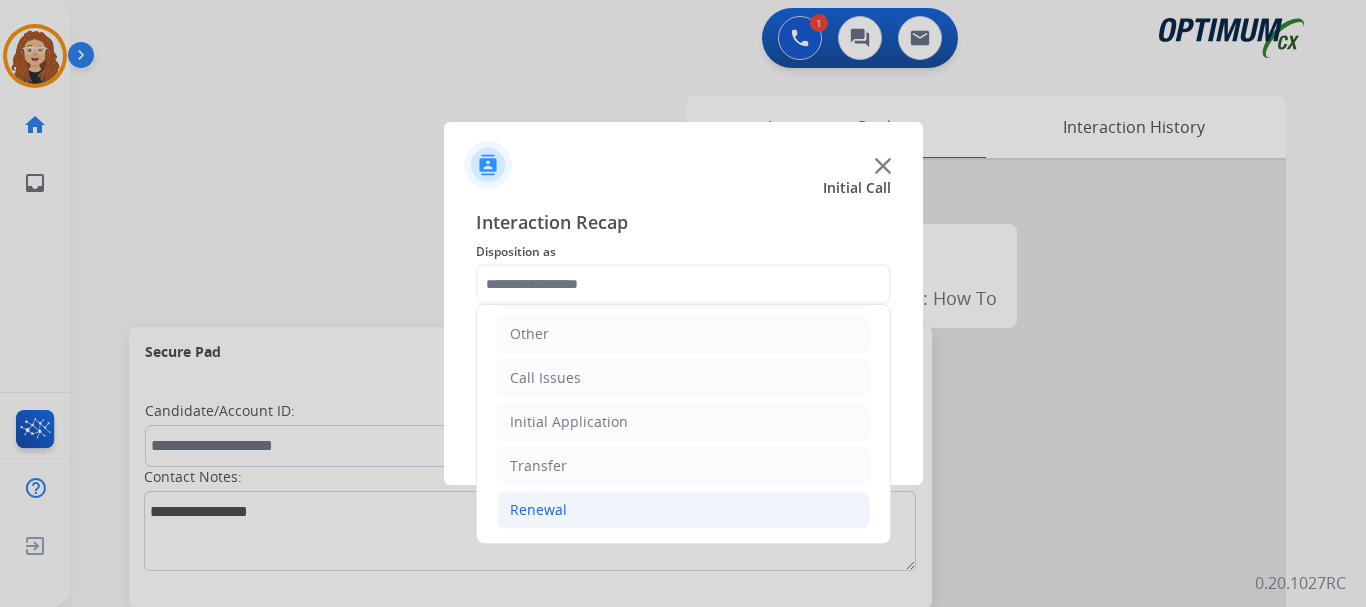 click on "Renewal" 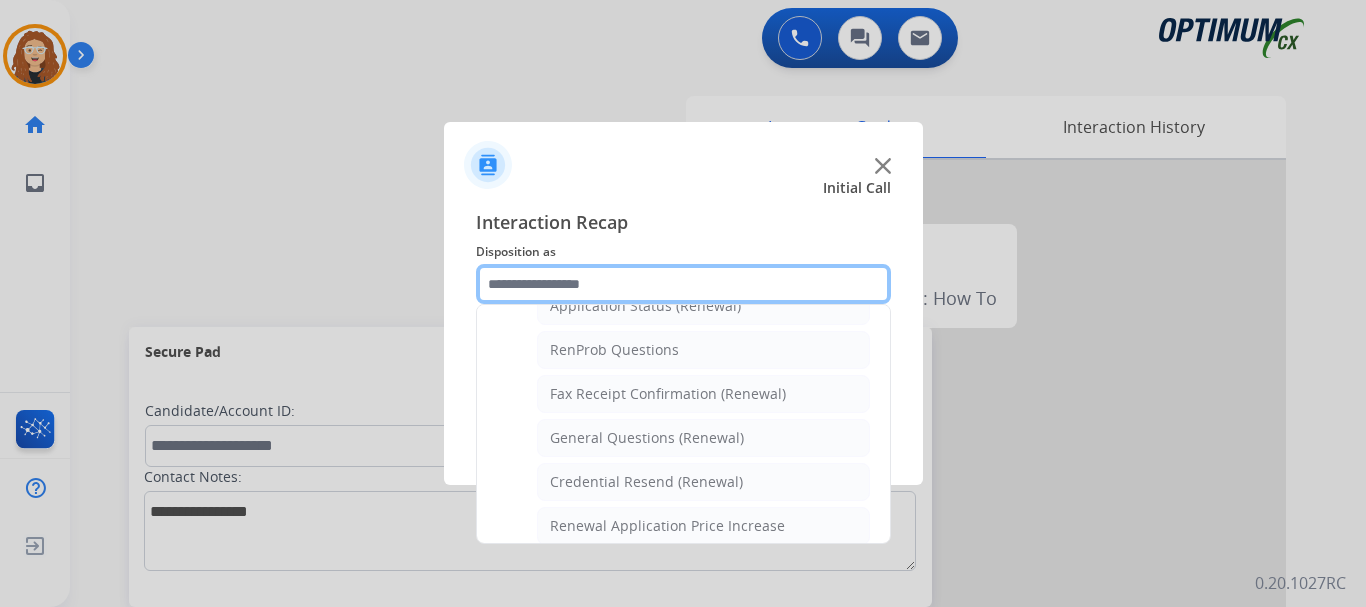 scroll, scrollTop: 522, scrollLeft: 0, axis: vertical 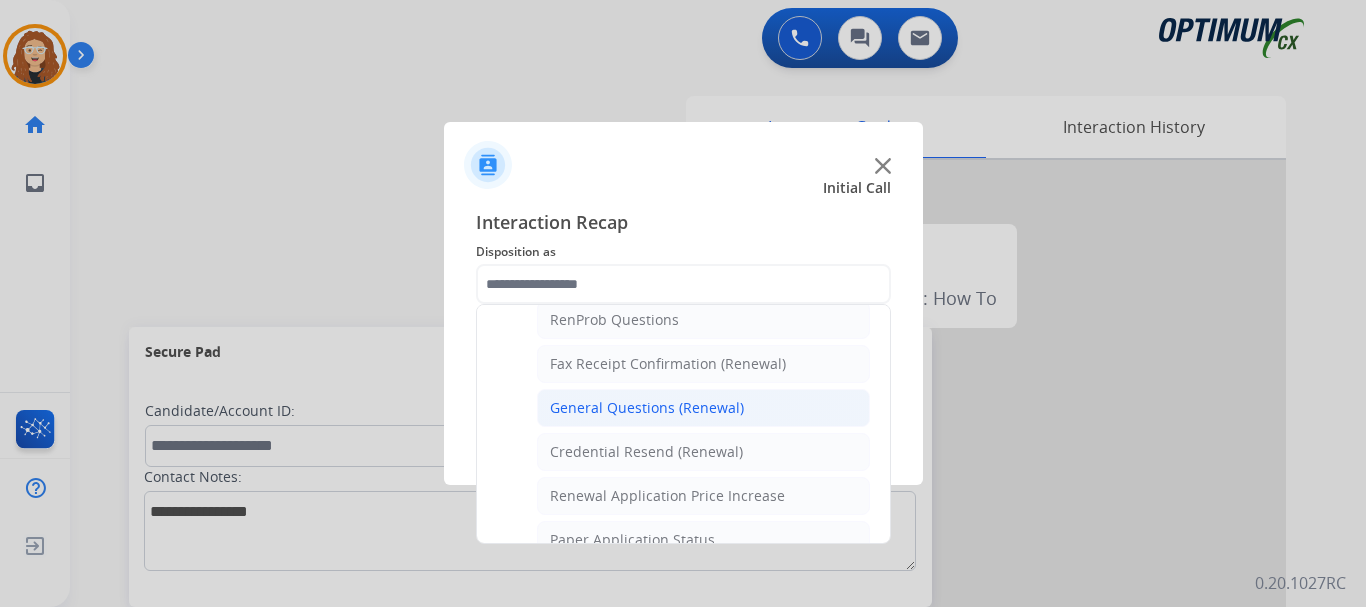 click on "General Questions (Renewal)" 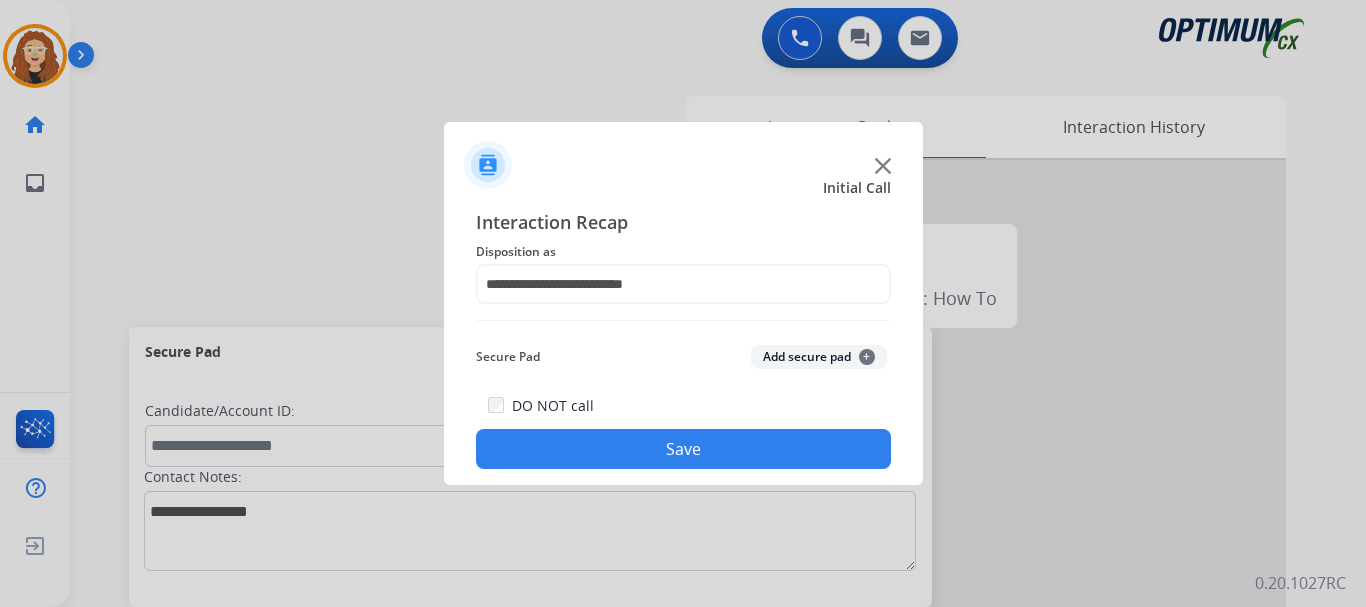 click on "Save" 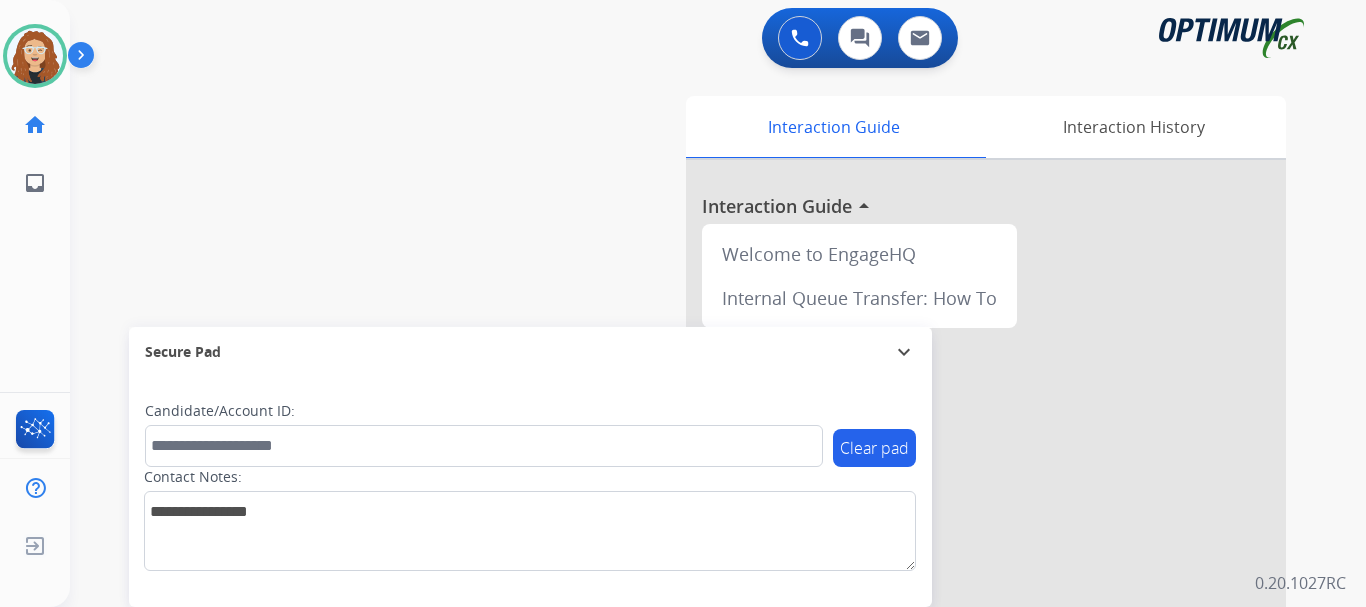click on "swap_horiz Break voice bridge close_fullscreen Connect 3-Way Call merge_type Separate 3-Way Call  Interaction Guide   Interaction History  Interaction Guide arrow_drop_up  Welcome to EngageHQ   Internal Queue Transfer: How To  Secure Pad expand_more Clear pad Candidate/Account ID: Contact Notes:" at bounding box center (694, 489) 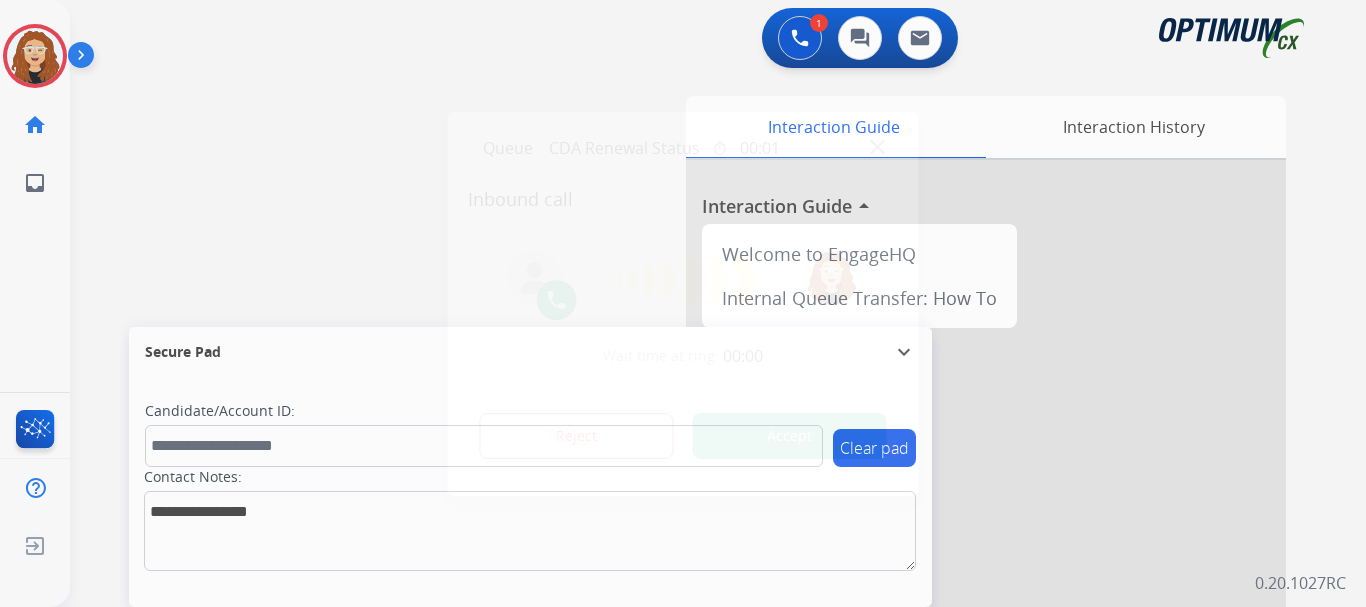 click at bounding box center (683, 303) 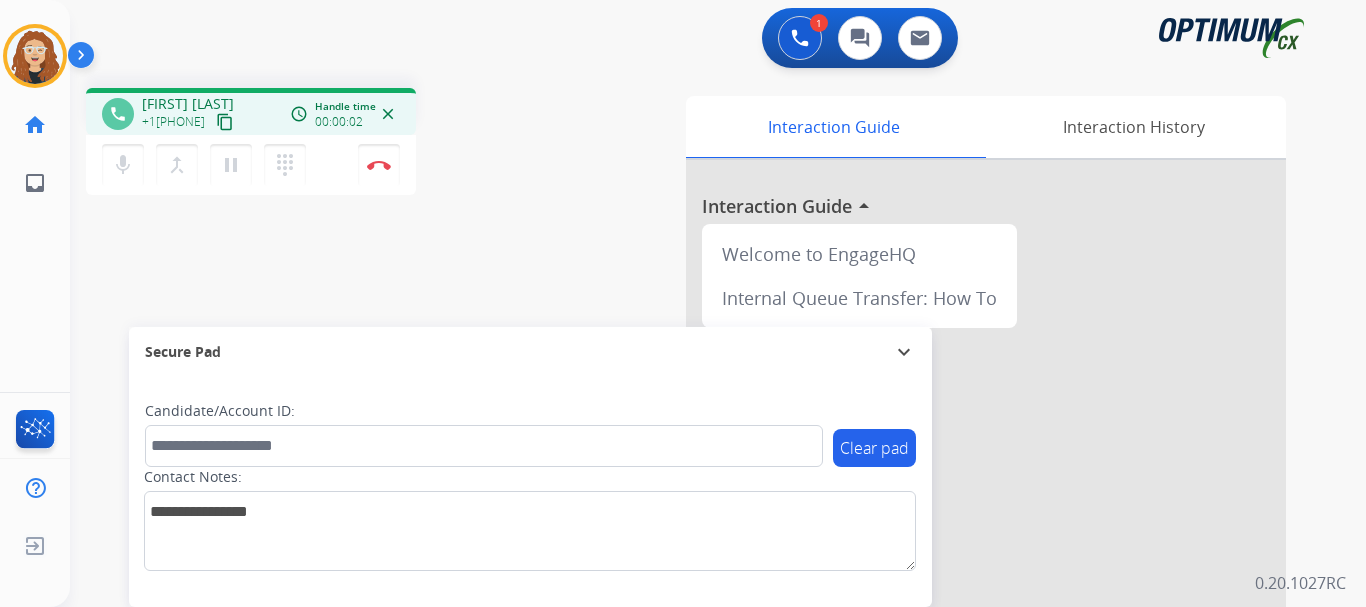 drag, startPoint x: 155, startPoint y: 123, endPoint x: 223, endPoint y: 117, distance: 68.26419 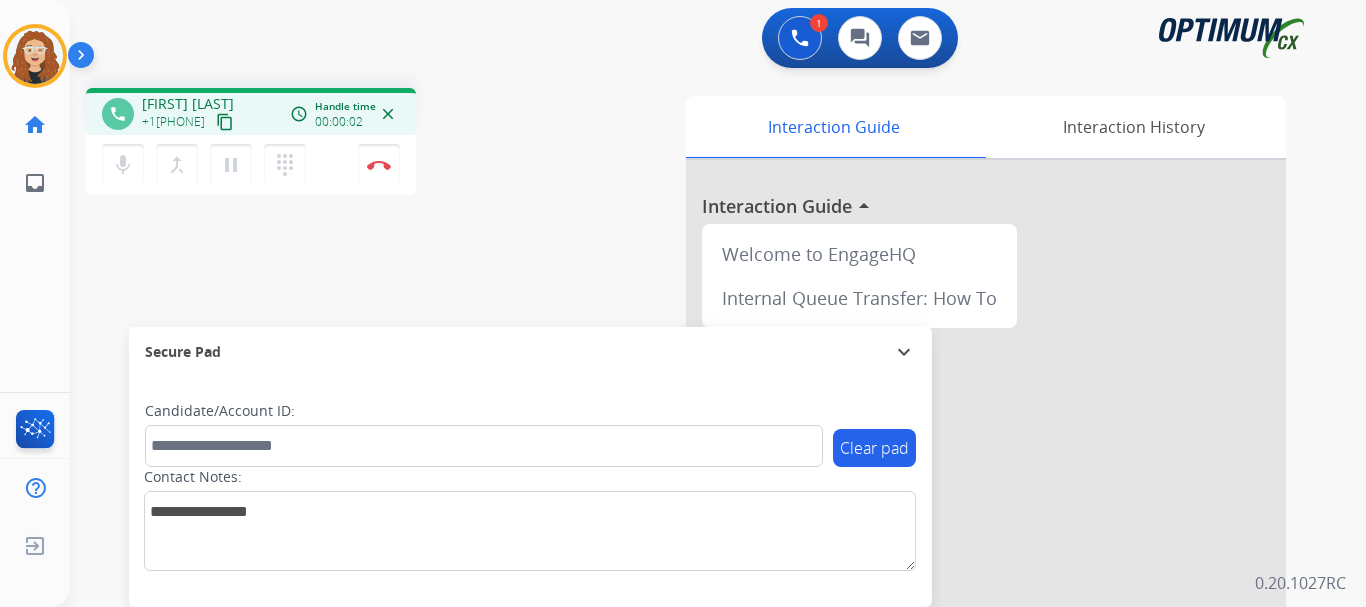 click on "+1[PHONE] content_copy" at bounding box center (189, 122) 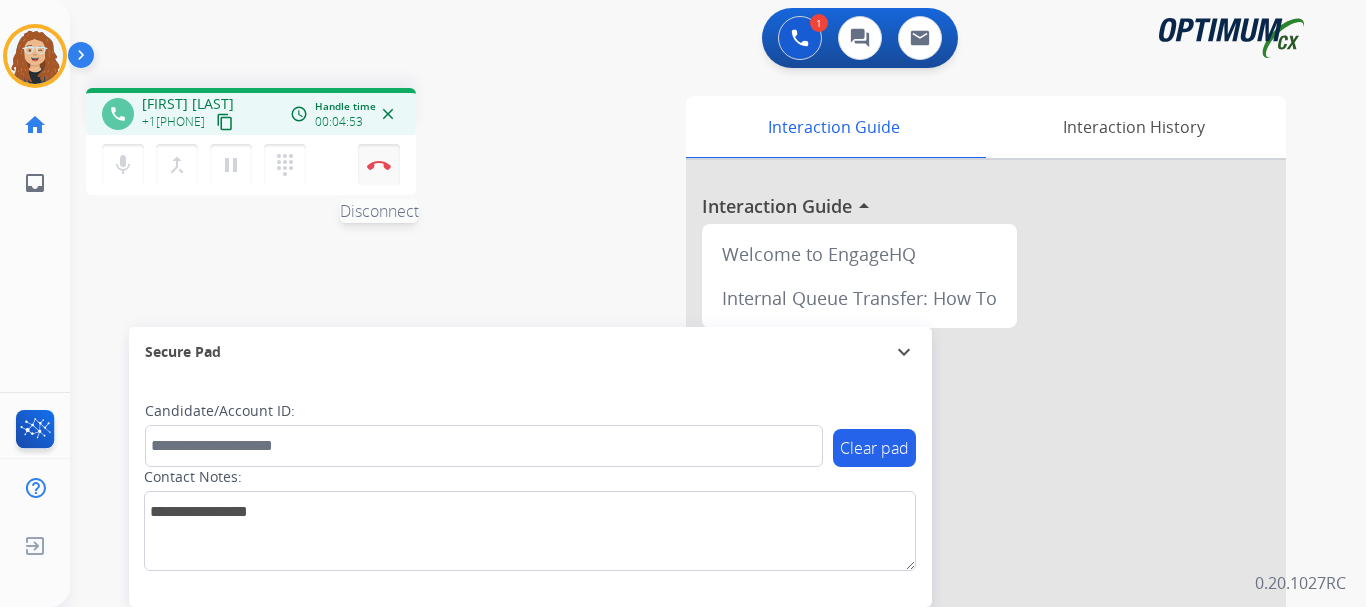 click at bounding box center (379, 165) 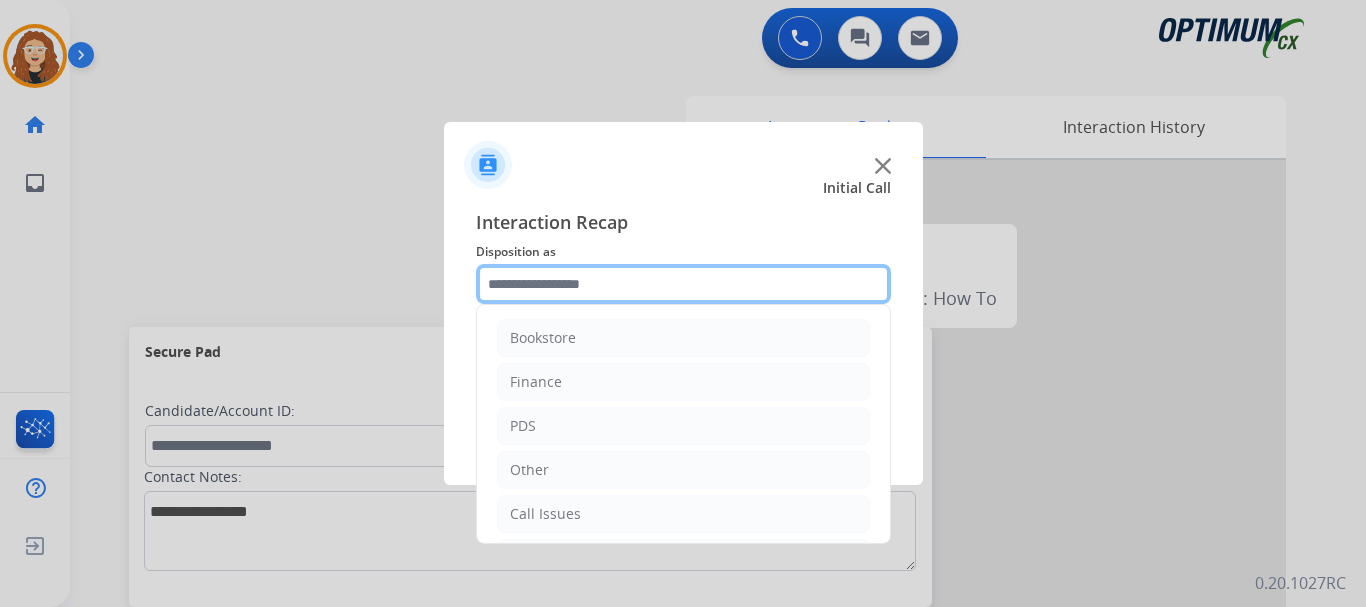 click 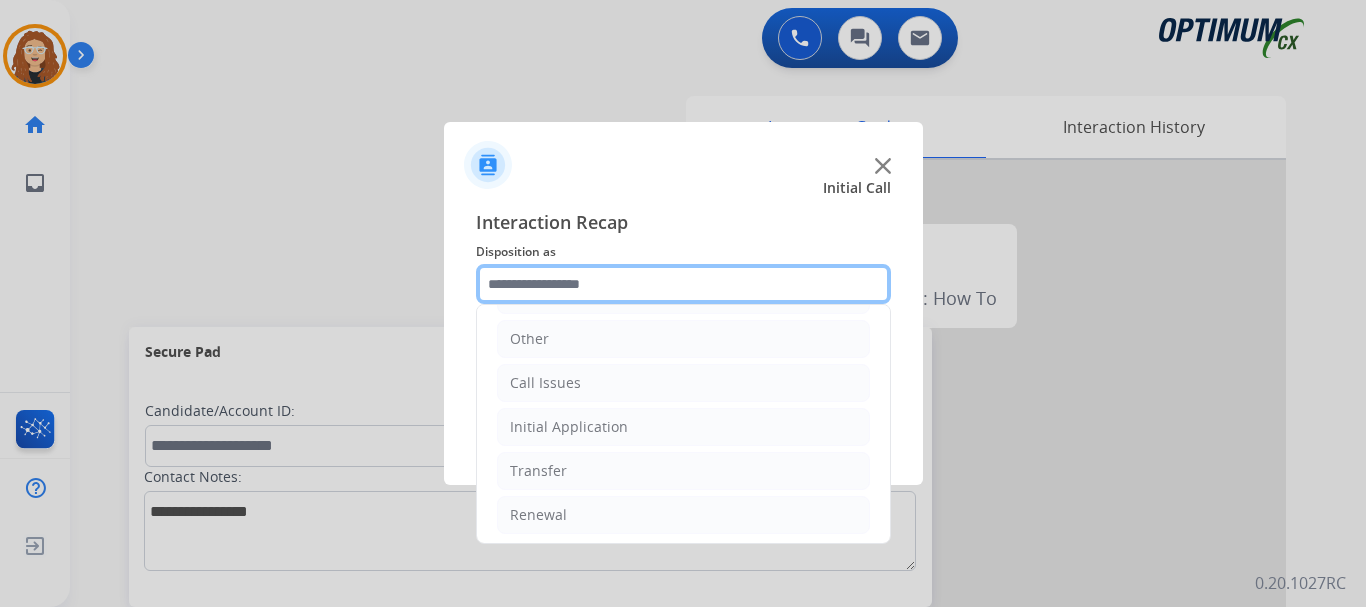 scroll, scrollTop: 136, scrollLeft: 0, axis: vertical 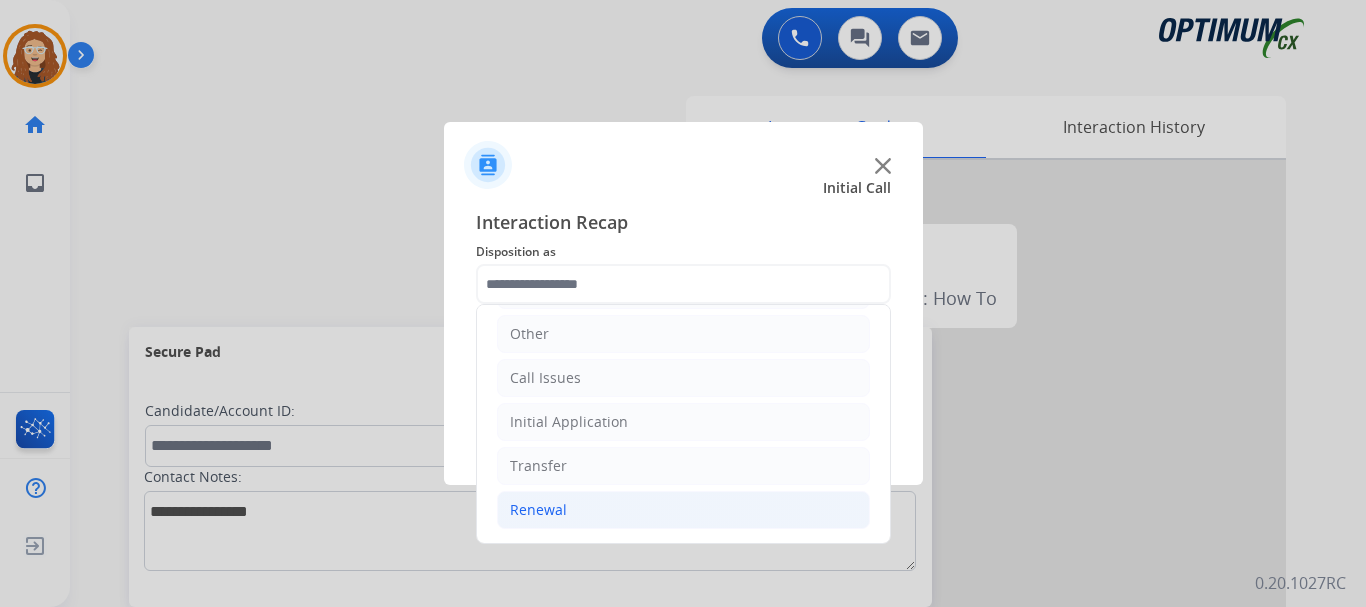 click on "Renewal" 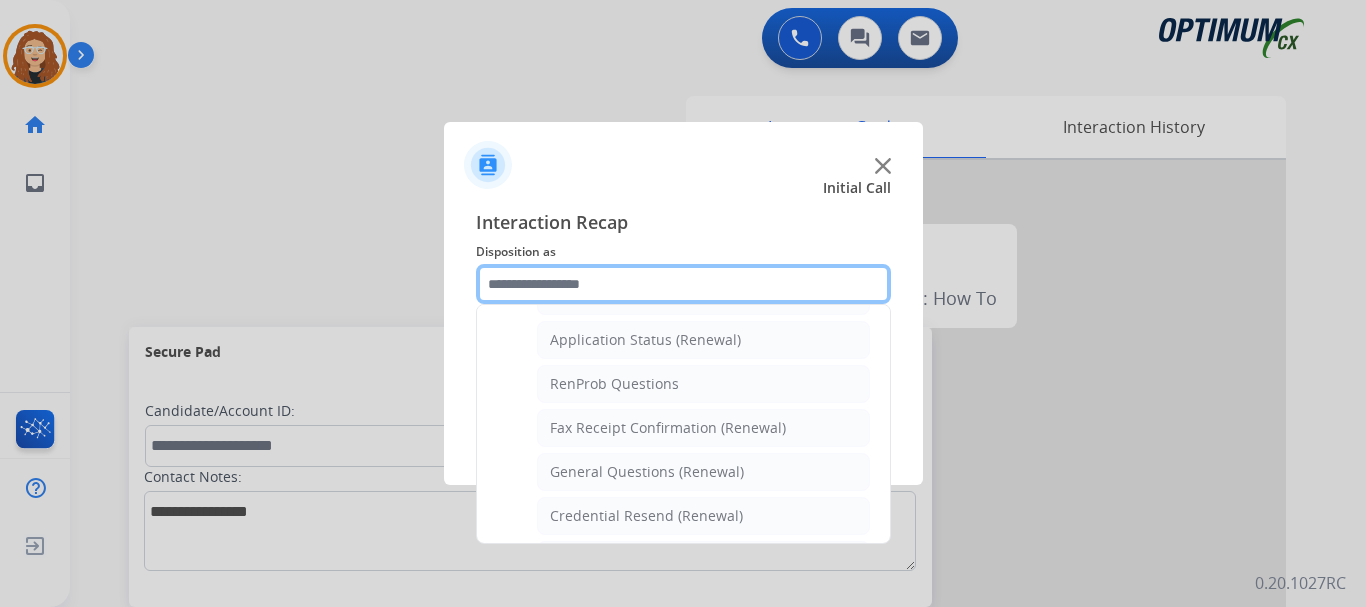 scroll, scrollTop: 488, scrollLeft: 0, axis: vertical 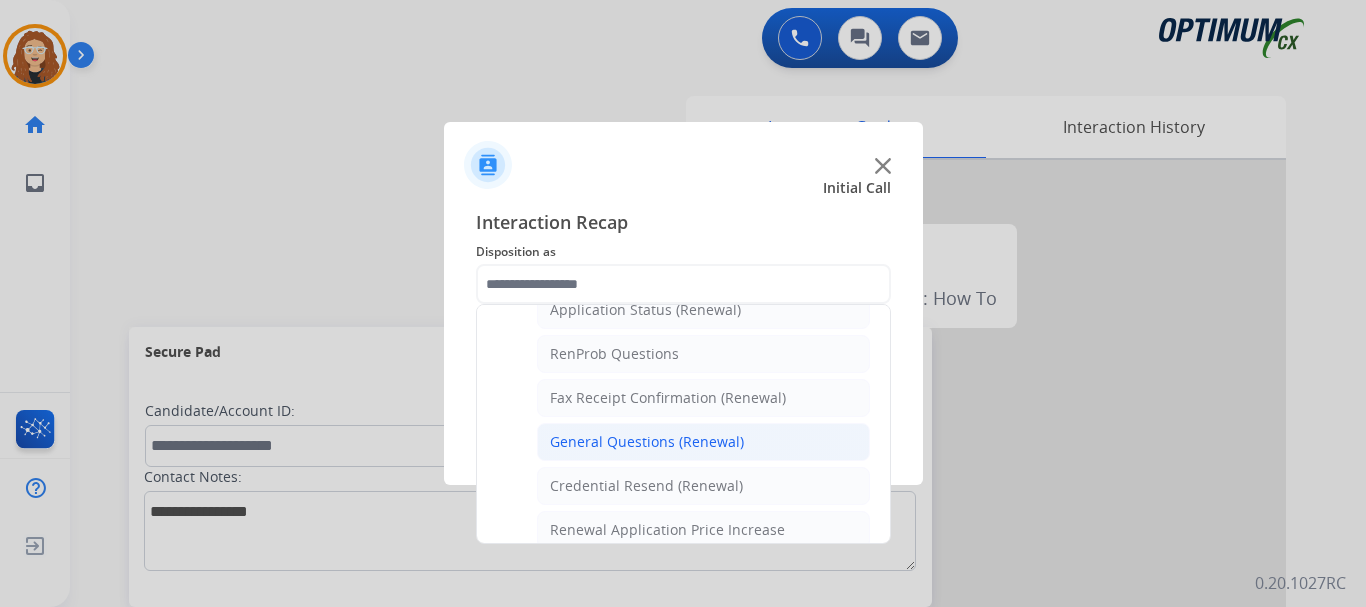 click on "General Questions (Renewal)" 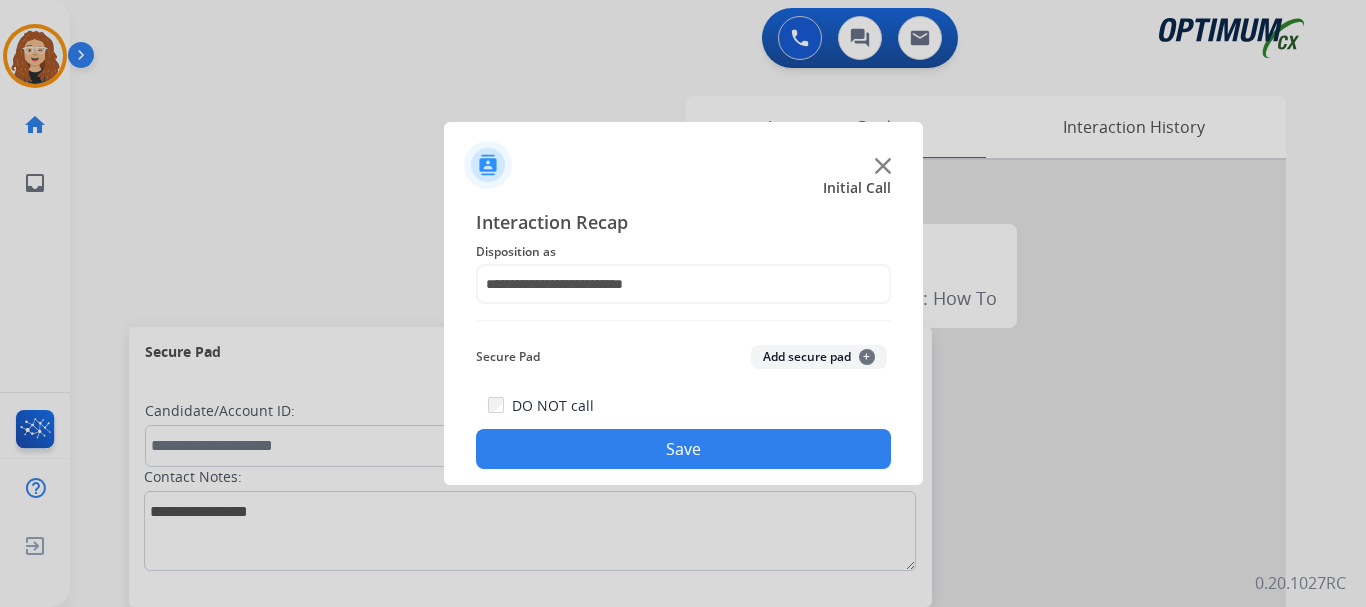 click on "Save" 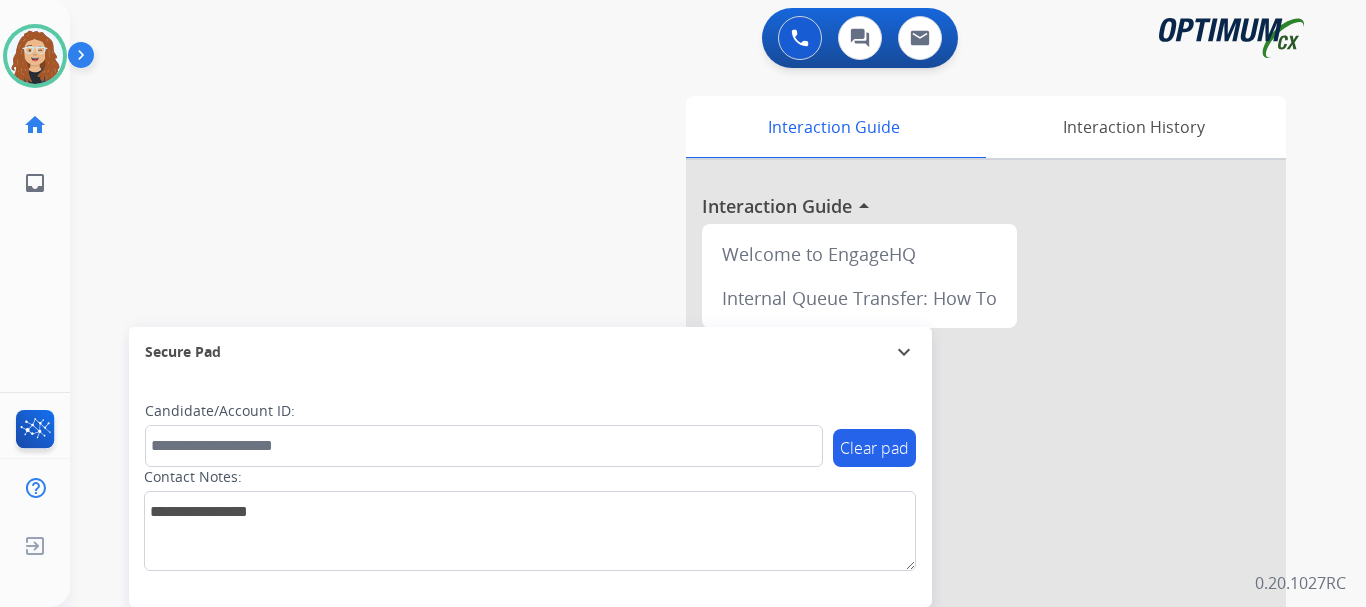 click on "swap_horiz Break voice bridge close_fullscreen Connect 3-Way Call merge_type Separate 3-Way Call  Interaction Guide   Interaction History  Interaction Guide arrow_drop_up  Welcome to EngageHQ   Internal Queue Transfer: How To  Secure Pad expand_more Clear pad Candidate/Account ID: Contact Notes:" at bounding box center (694, 489) 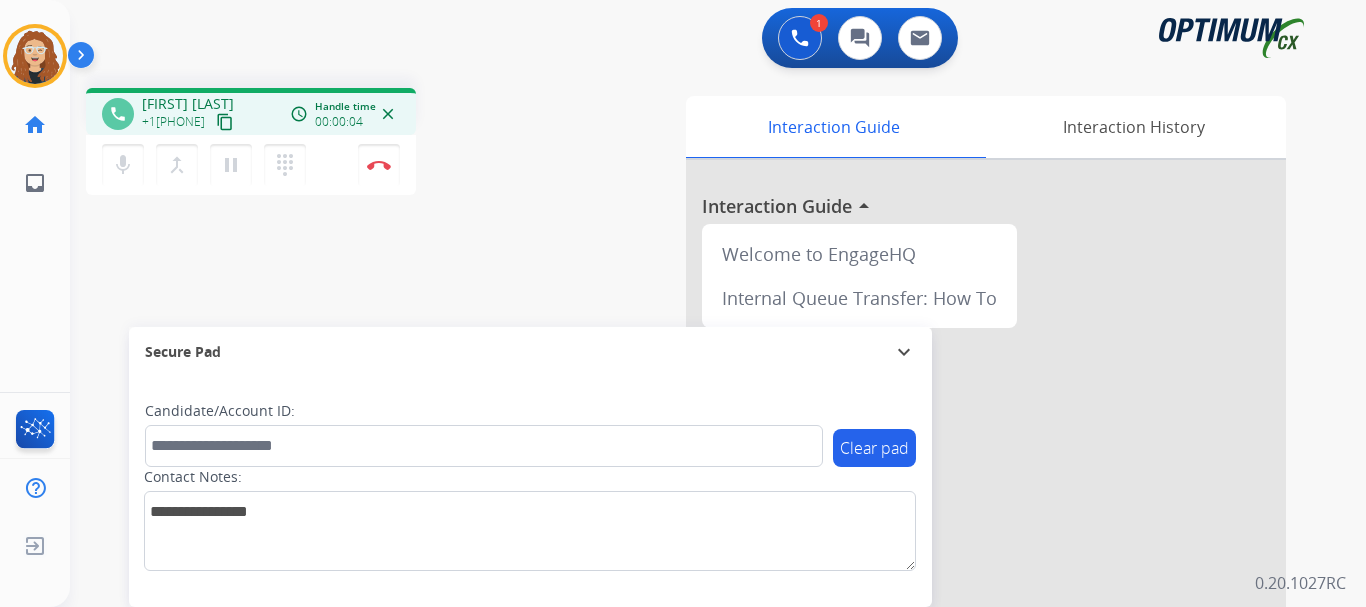 drag, startPoint x: 158, startPoint y: 120, endPoint x: 222, endPoint y: 120, distance: 64 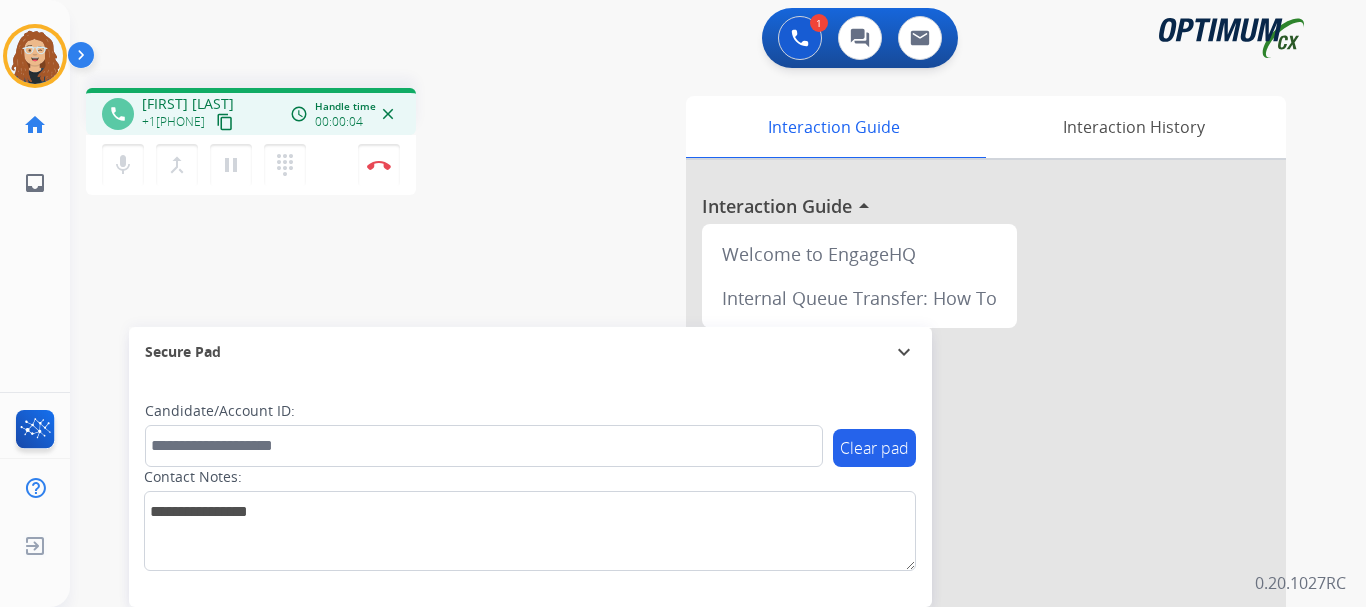 click on "+1[PHONE]" at bounding box center [173, 122] 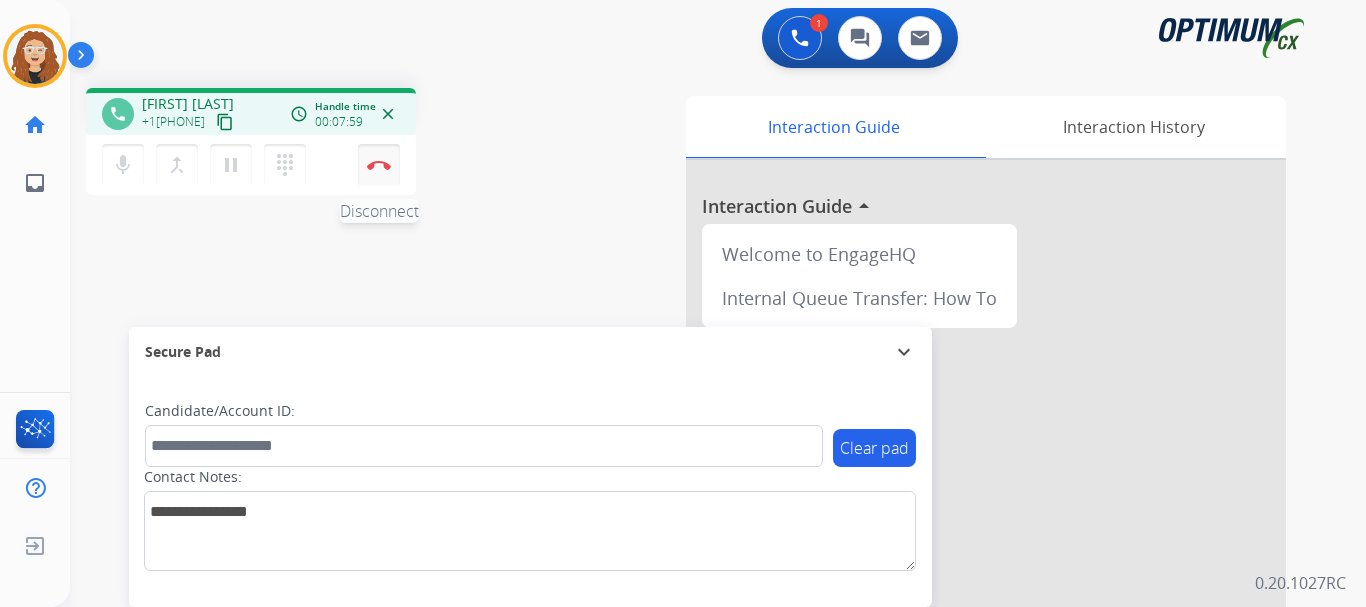 click on "Disconnect" at bounding box center (379, 165) 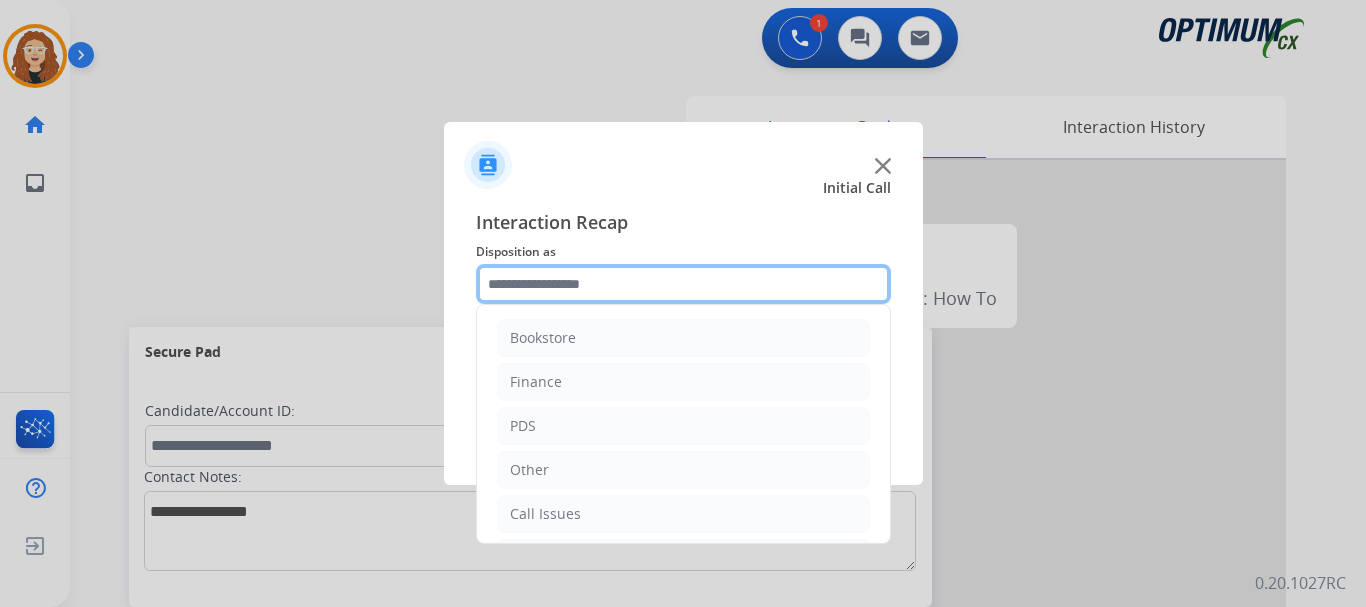 click 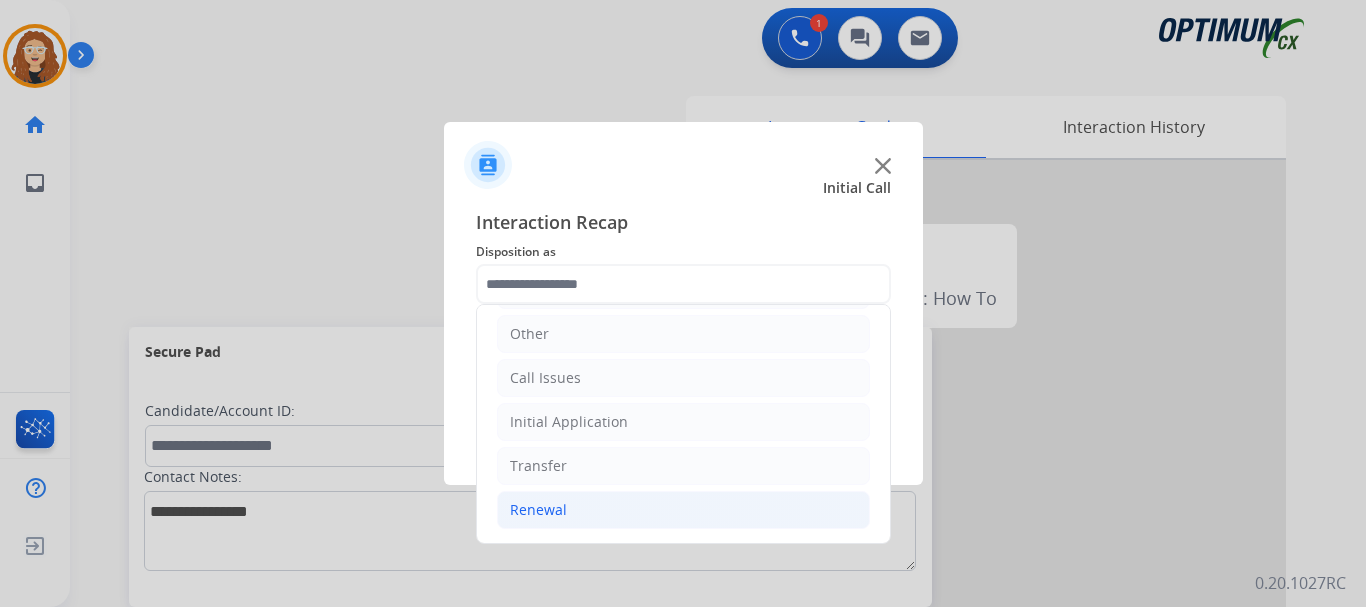 click on "Renewal" 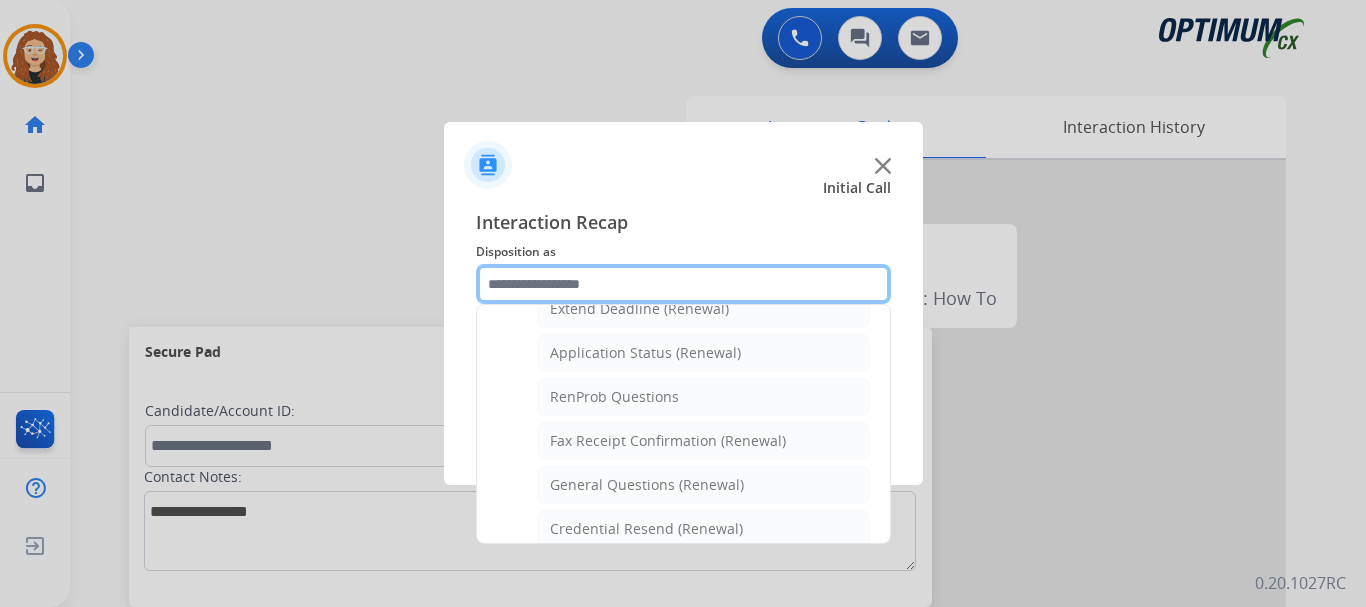 scroll, scrollTop: 454, scrollLeft: 0, axis: vertical 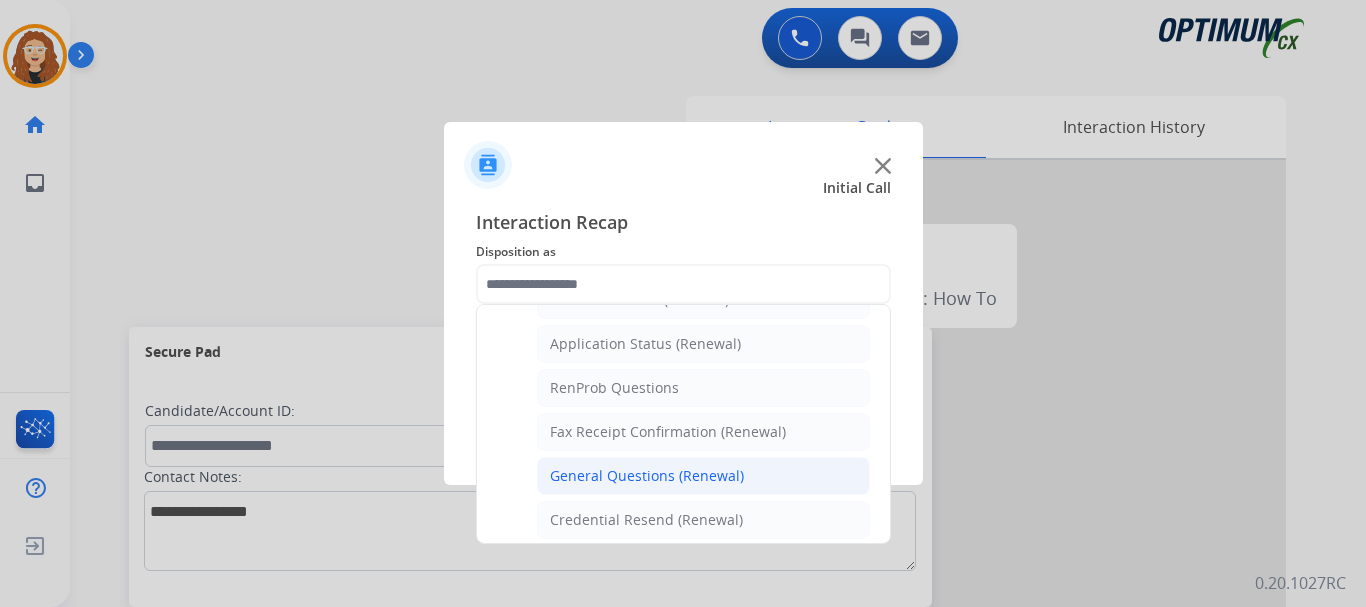 click on "General Questions (Renewal)" 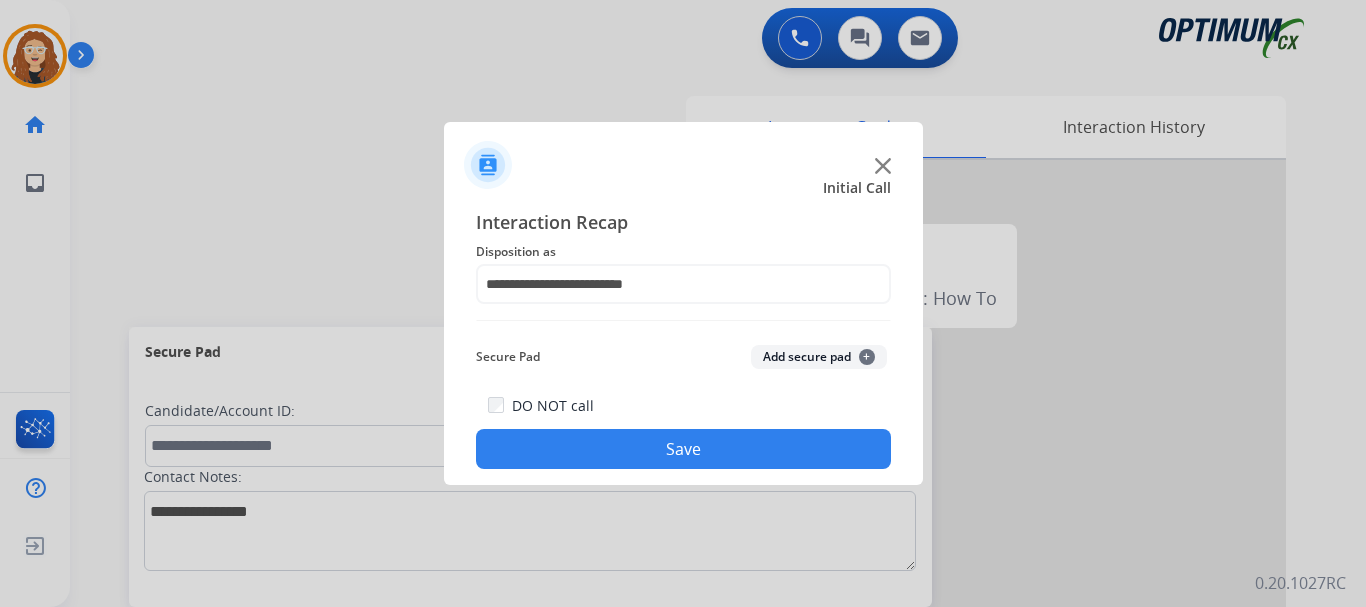 click on "Save" 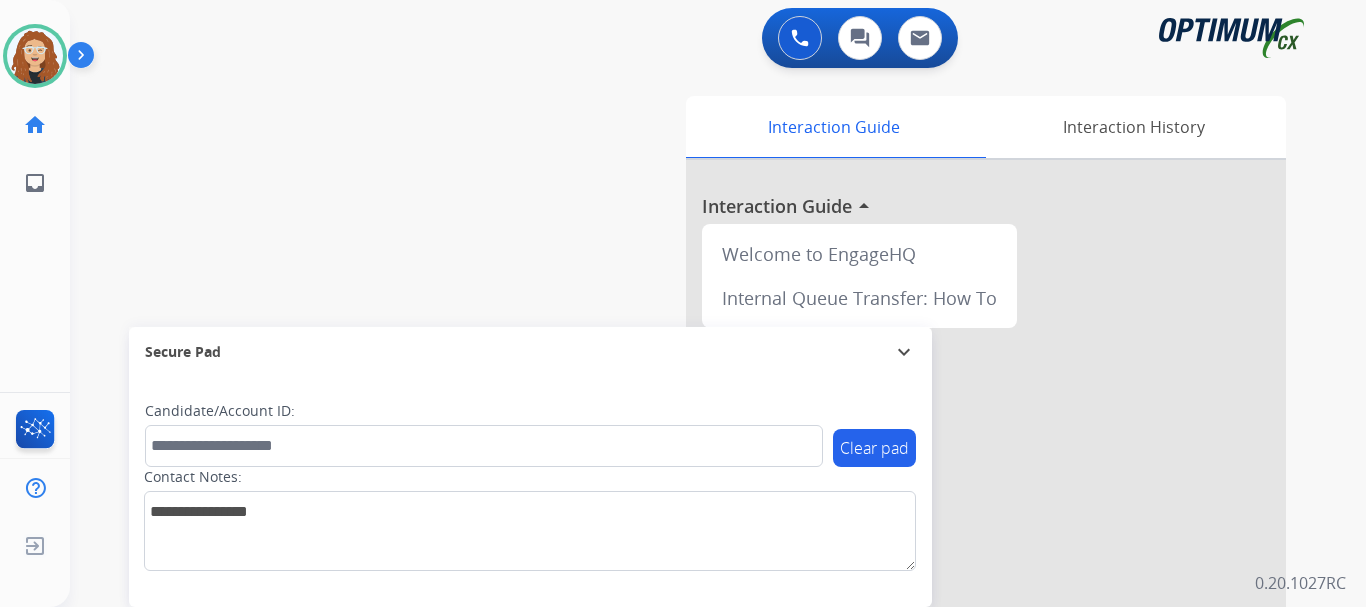 click on "swap_horiz Break voice bridge close_fullscreen Connect 3-Way Call merge_type Separate 3-Way Call  Interaction Guide   Interaction History  Interaction Guide arrow_drop_up  Welcome to EngageHQ   Internal Queue Transfer: How To  Secure Pad expand_more Clear pad Candidate/Account ID: Contact Notes:" at bounding box center [694, 489] 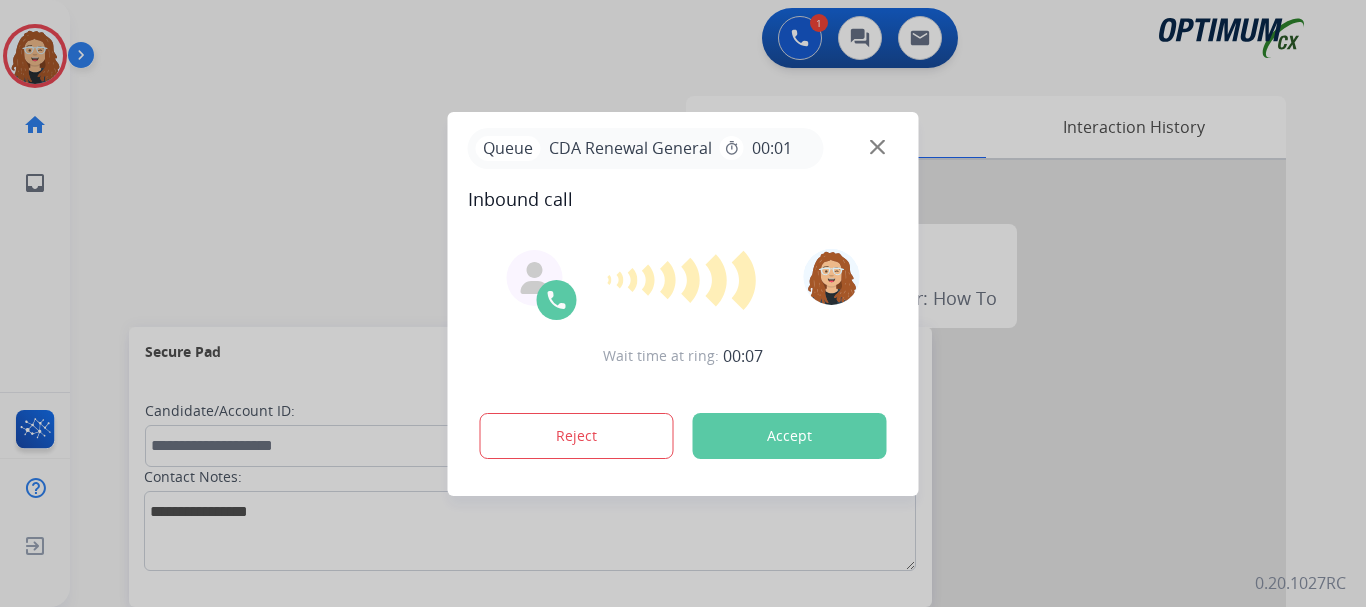 click on "Accept" at bounding box center [790, 436] 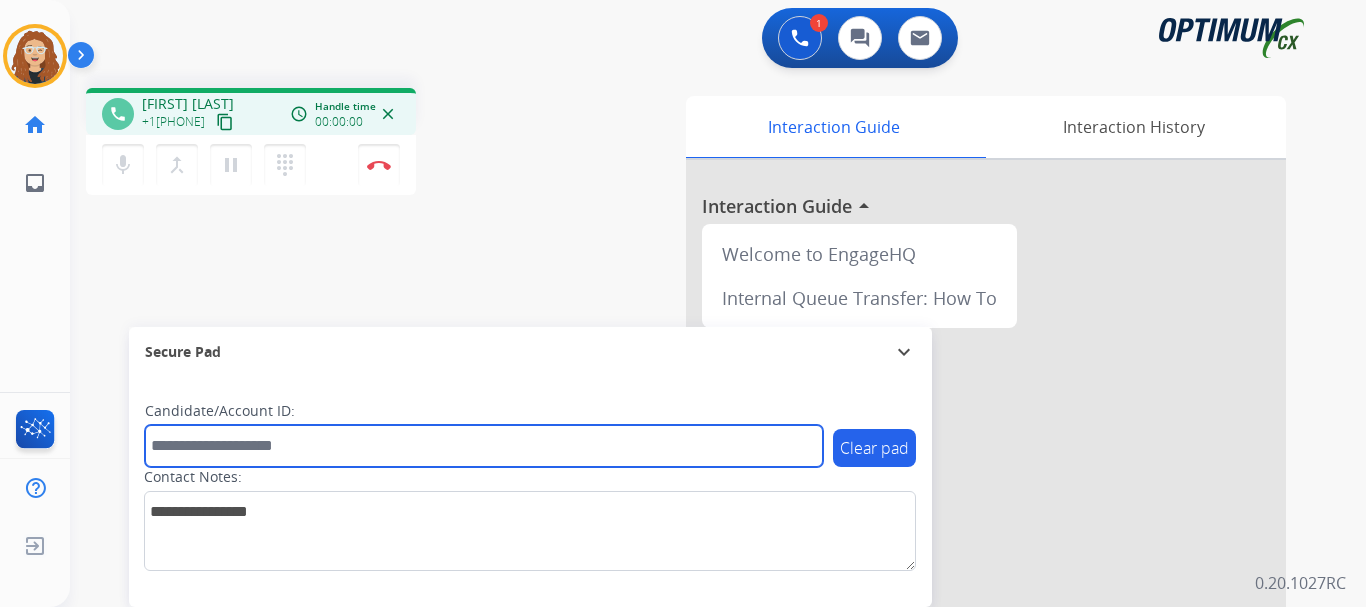 click at bounding box center (484, 446) 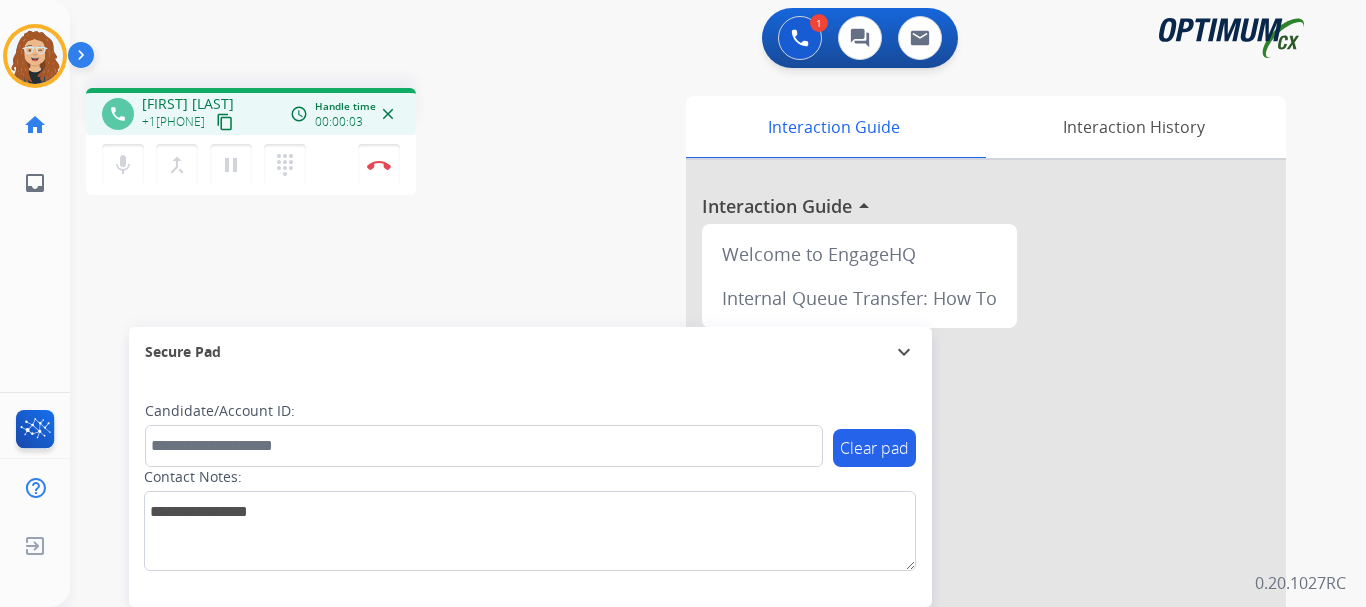drag, startPoint x: 154, startPoint y: 121, endPoint x: 227, endPoint y: 122, distance: 73.00685 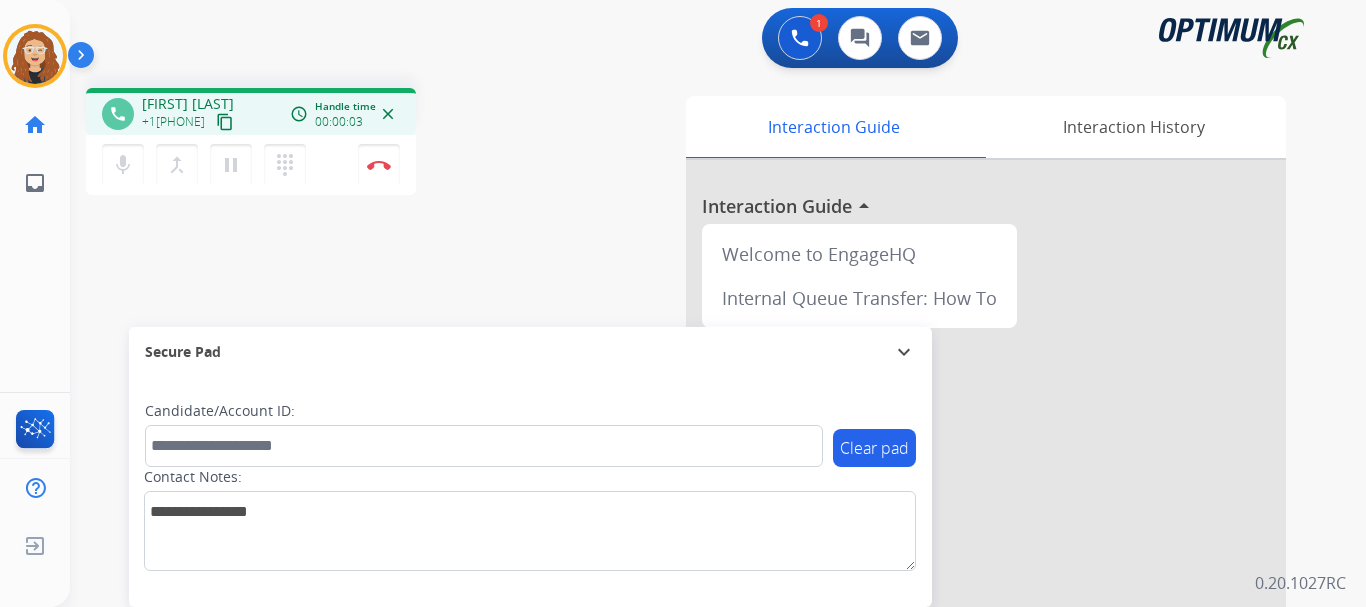 click on "+1[PHONE] content_copy" at bounding box center [189, 122] 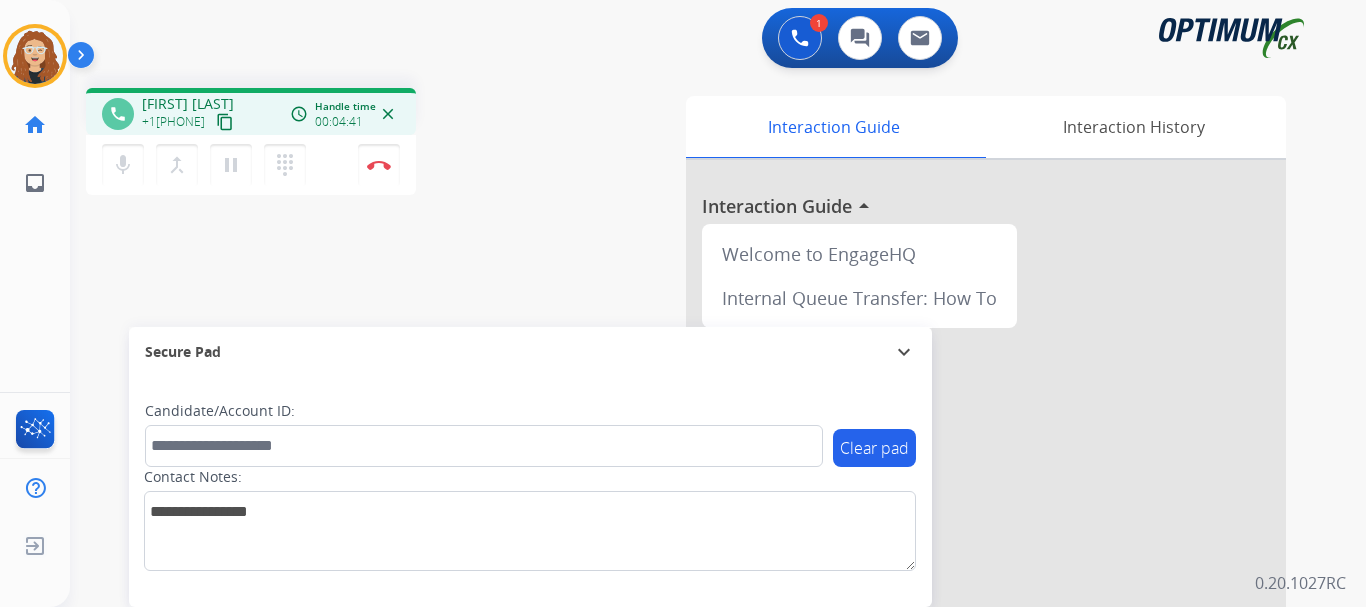 click on "phone [FIRST] [LAST] +1[PHONE] content_copy access_time Call metrics Queue   00:09 Hold   00:00 Talk   04:42 Total   04:50 Handle time 00:04:41 close mic Mute merge_type Bridge pause Hold dialpad Dialpad Disconnect swap_horiz Break voice bridge close_fullscreen Connect 3-Way Call merge_type Separate 3-Way Call  Interaction Guide   Interaction History  Interaction Guide arrow_drop_up  Welcome to EngageHQ   Internal Queue Transfer: How To  Secure Pad expand_more Clear pad Candidate/Account ID: Contact Notes:                  0.20.1027RC" at bounding box center (694, 489) 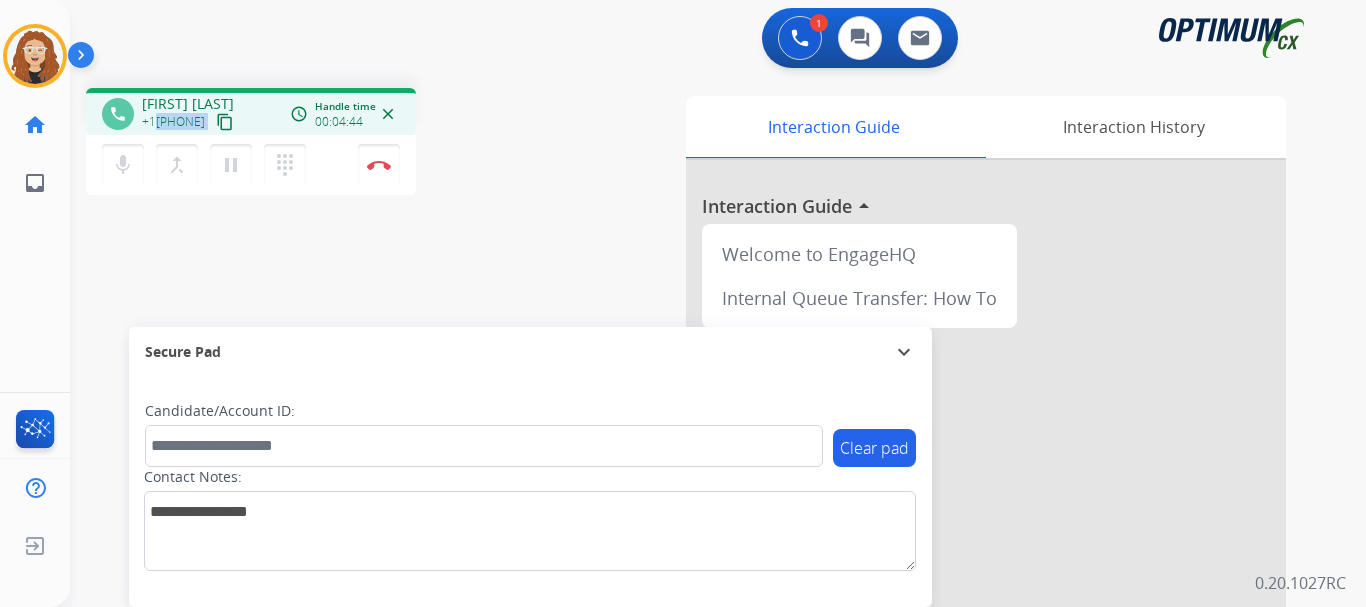 drag, startPoint x: 155, startPoint y: 118, endPoint x: 219, endPoint y: 120, distance: 64.03124 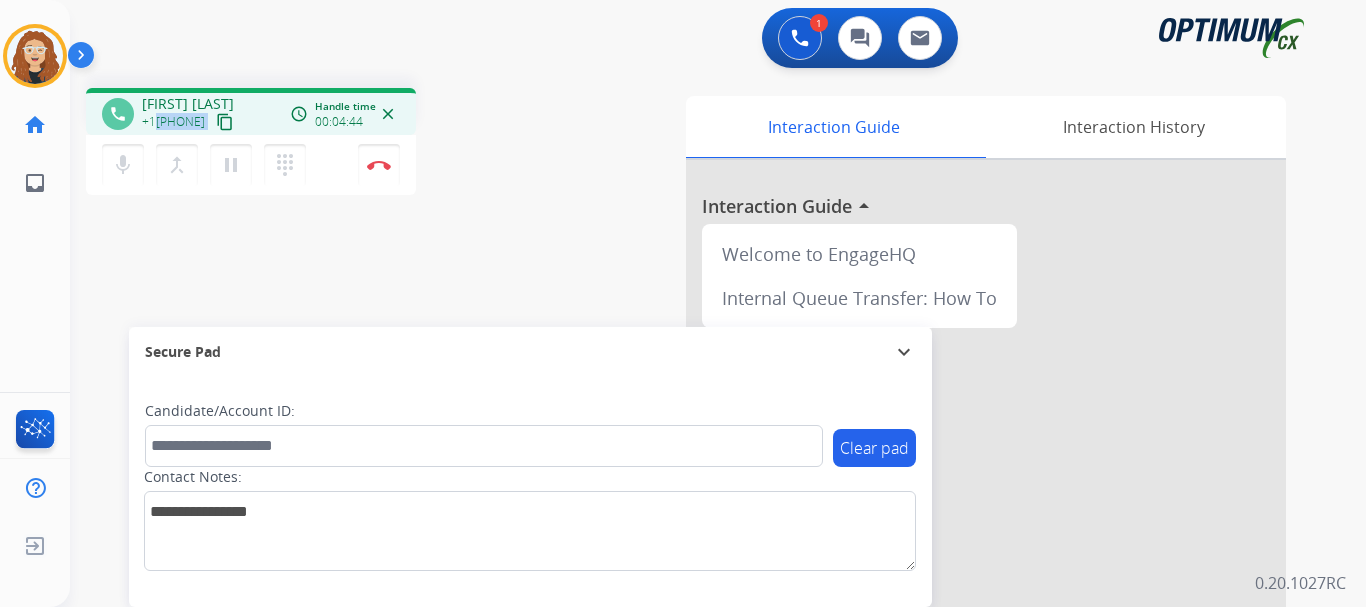 click on "+1[PHONE] content_copy" at bounding box center [189, 122] 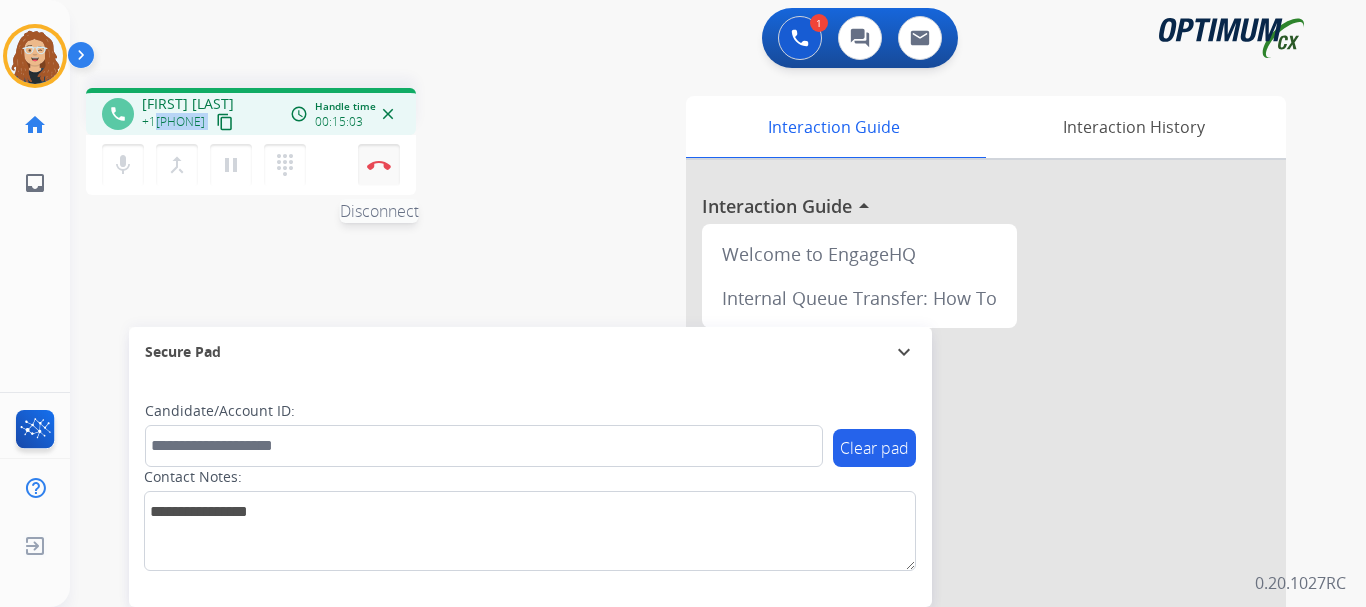 click at bounding box center [379, 165] 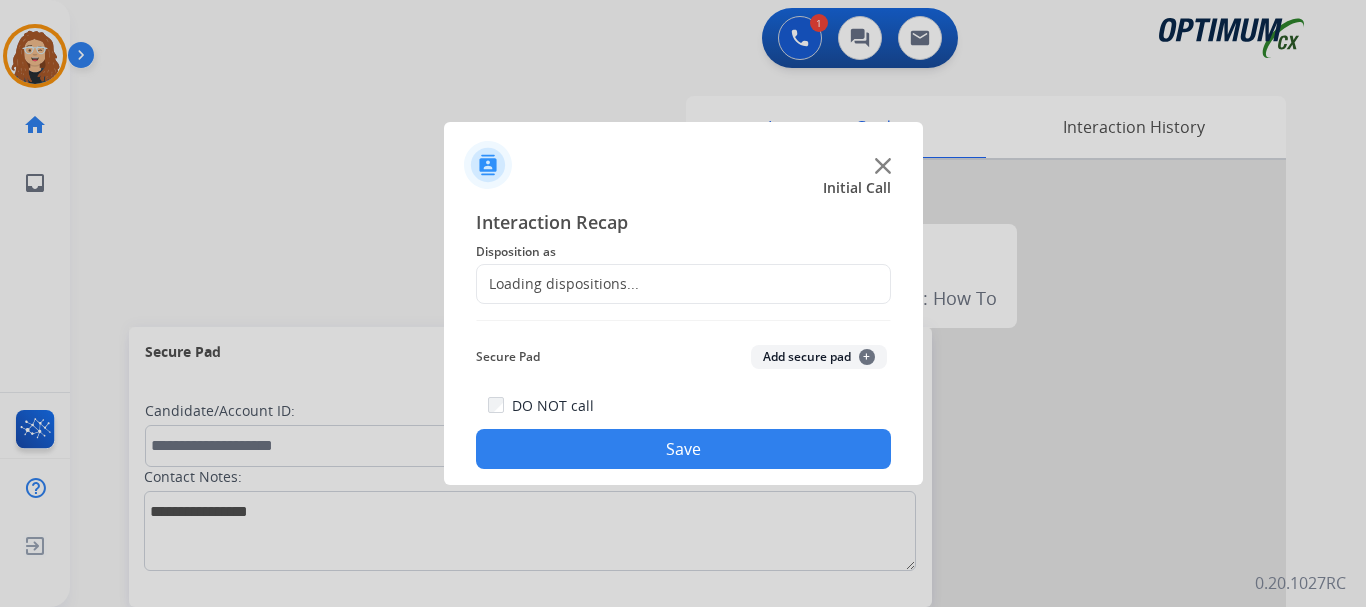 click on "Loading dispositions..." 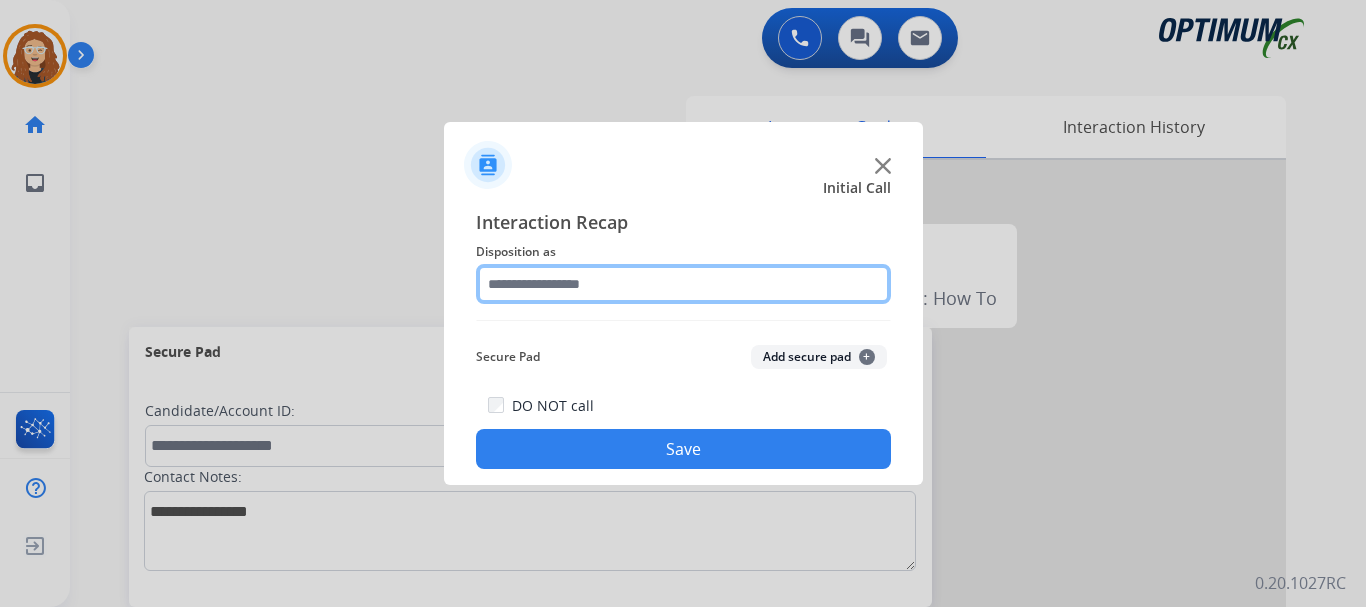 click 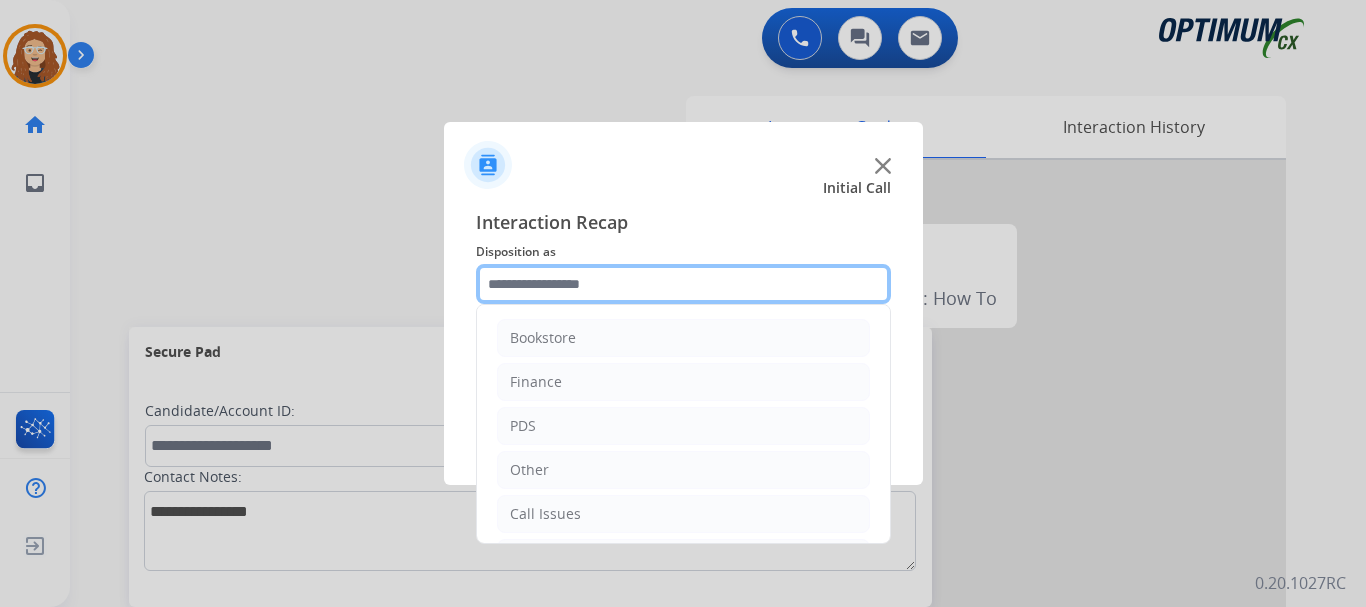 scroll, scrollTop: 136, scrollLeft: 0, axis: vertical 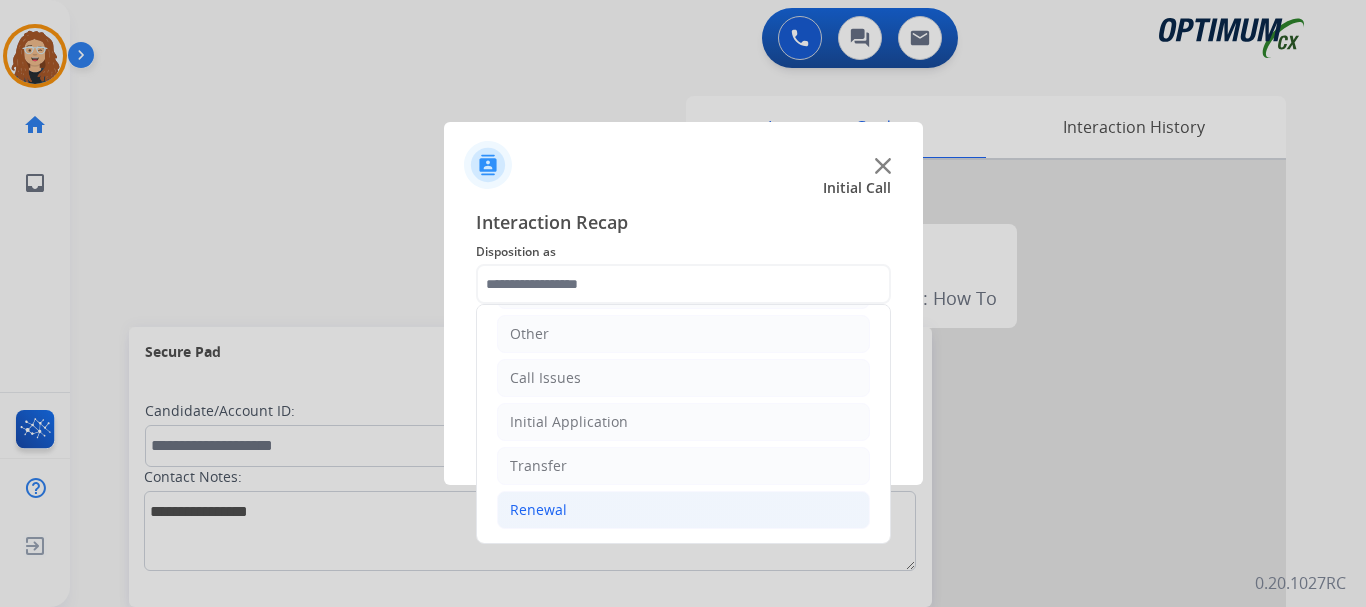 click on "Renewal" 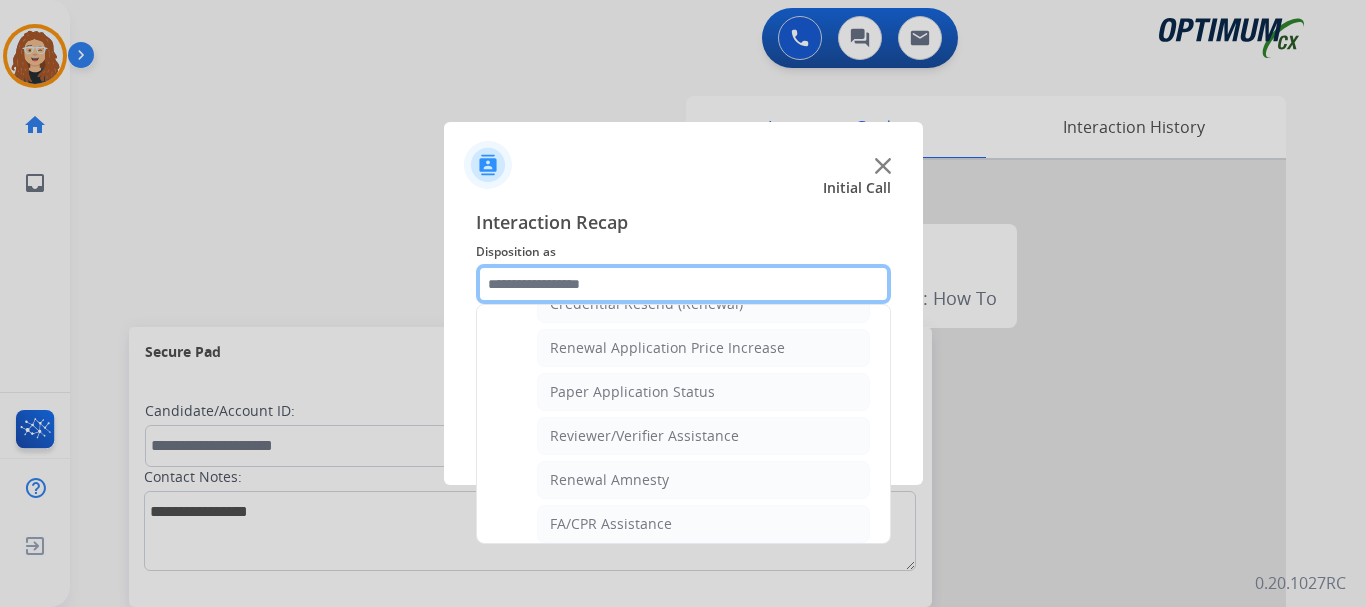 scroll, scrollTop: 674, scrollLeft: 0, axis: vertical 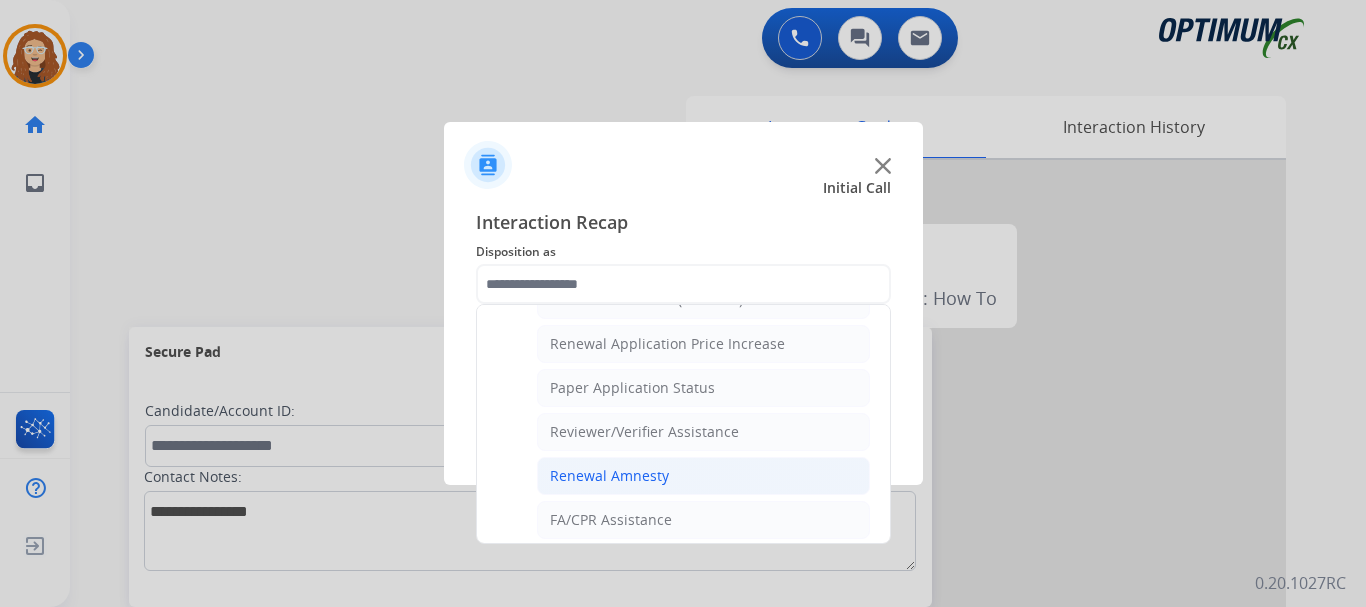 click on "Renewal Amnesty" 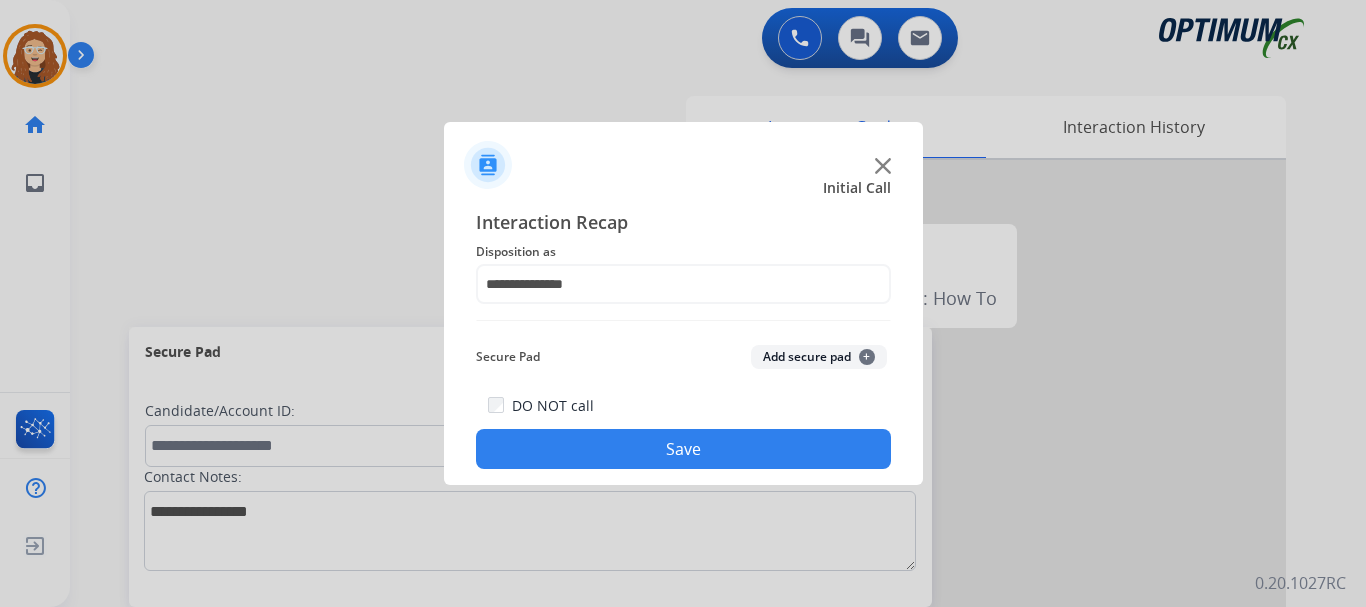 click on "Save" 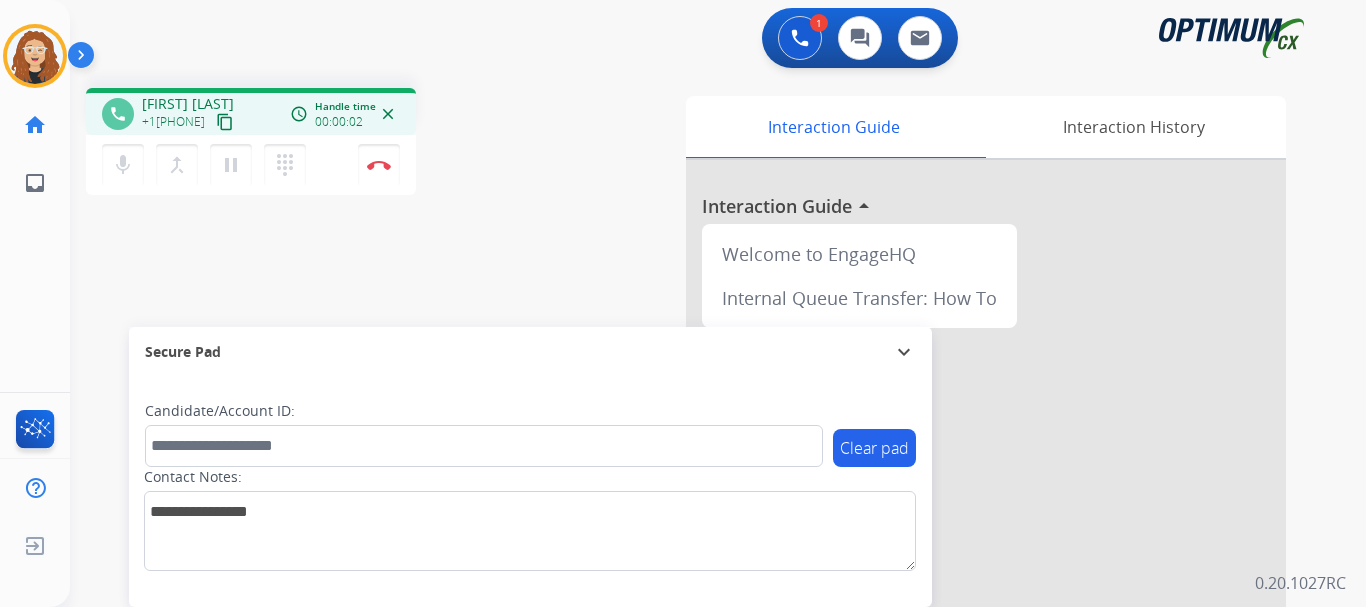 drag, startPoint x: 159, startPoint y: 123, endPoint x: 227, endPoint y: 118, distance: 68.18358 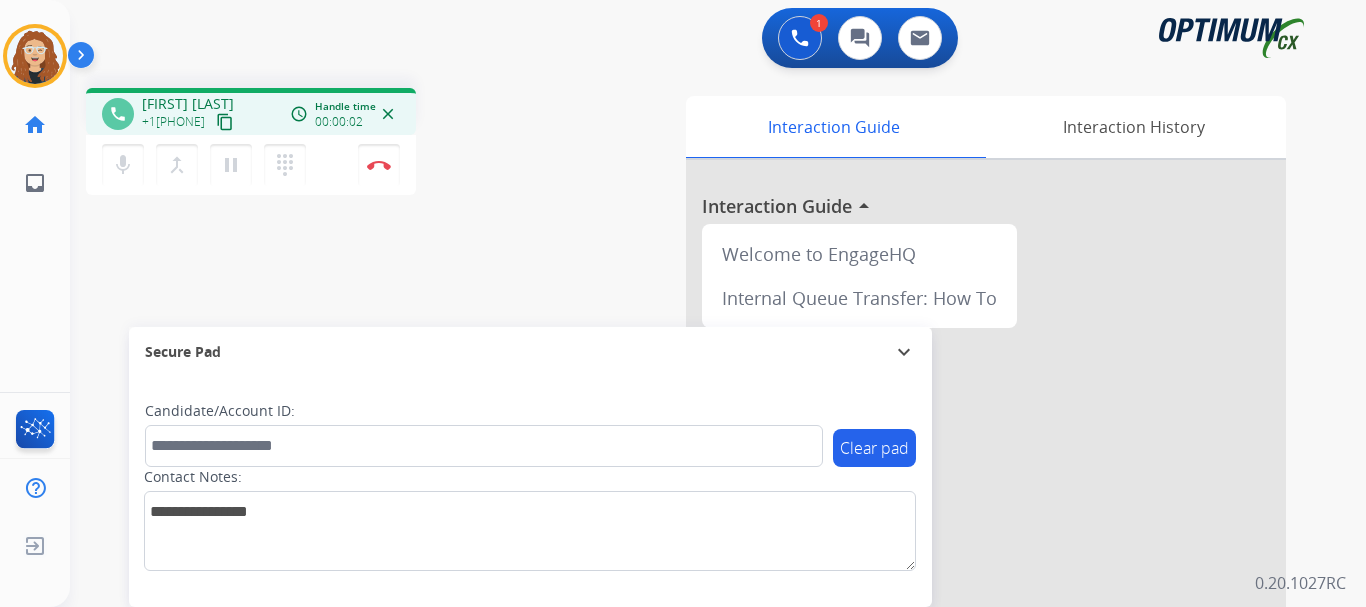 click on "+1[PHONE] content_copy" at bounding box center (189, 122) 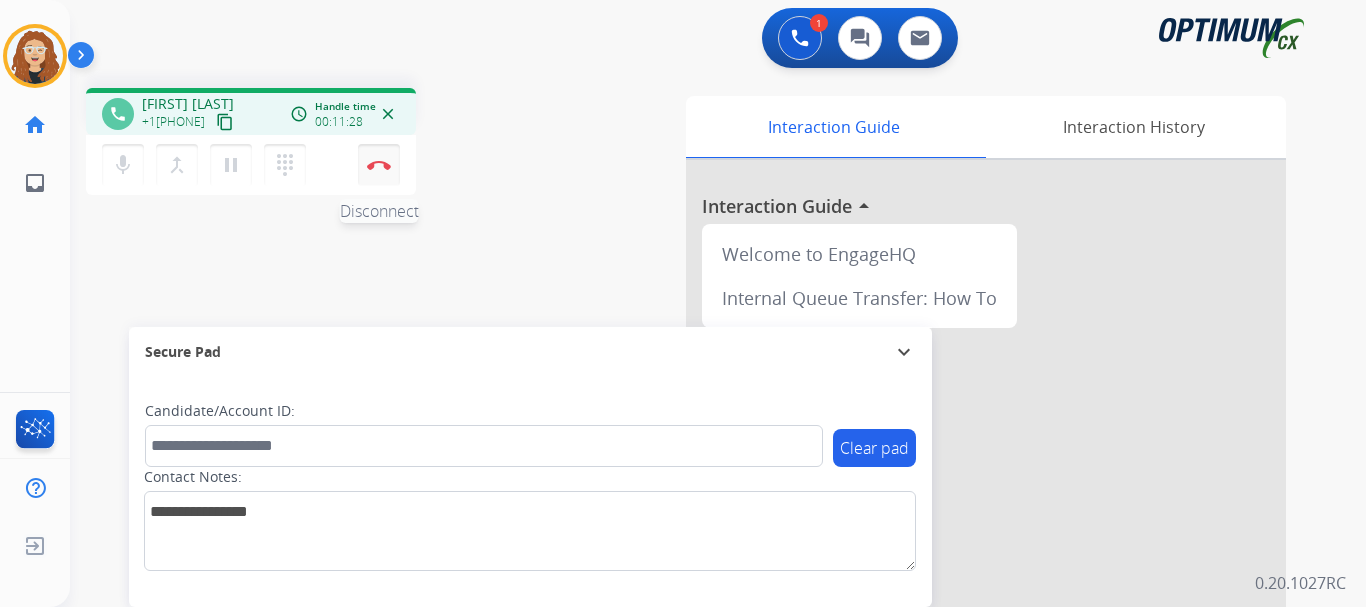 click at bounding box center [379, 165] 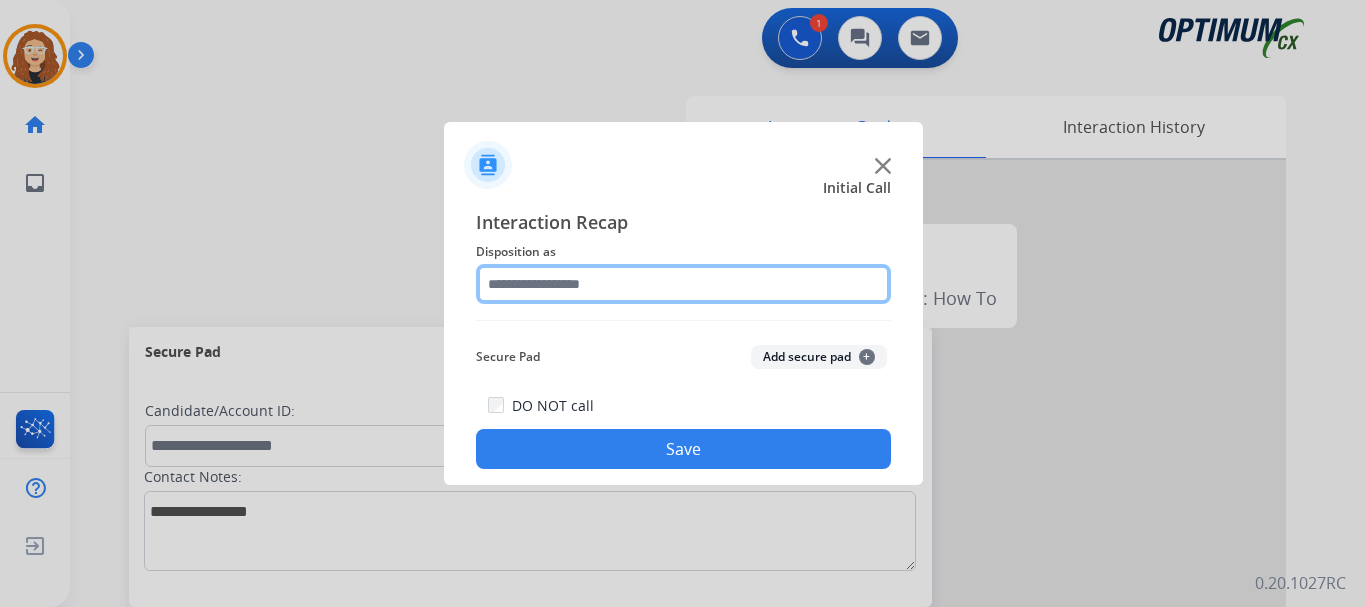 click 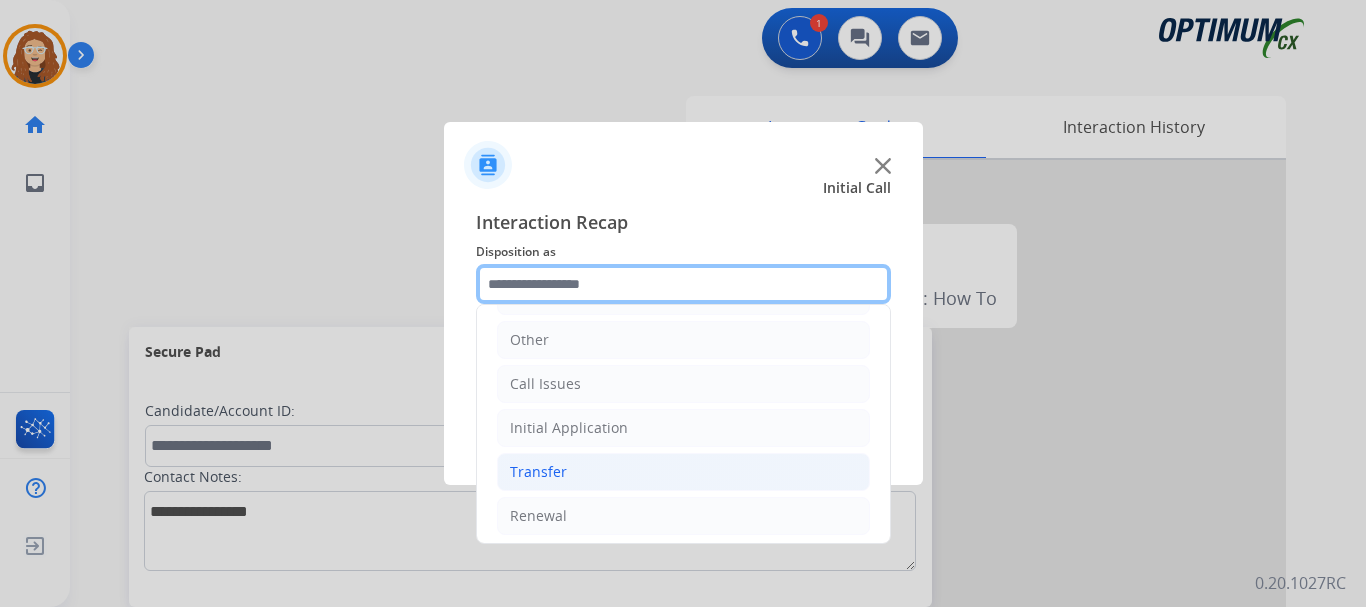 scroll, scrollTop: 131, scrollLeft: 0, axis: vertical 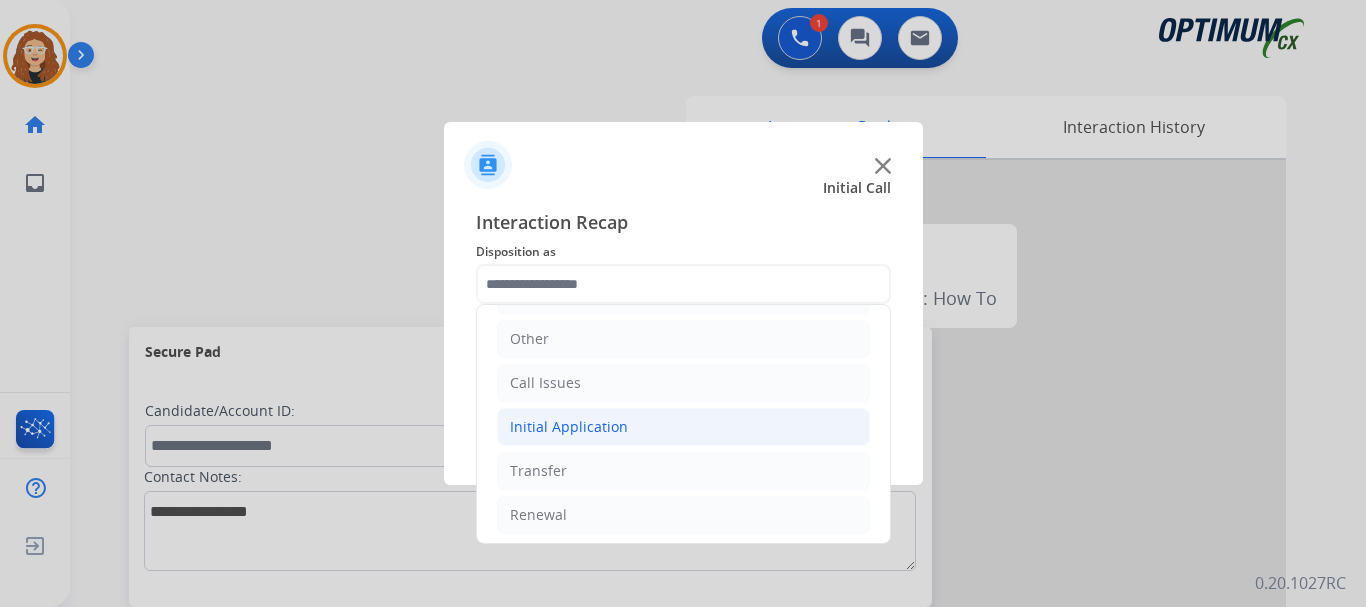 drag, startPoint x: 641, startPoint y: 431, endPoint x: 654, endPoint y: 429, distance: 13.152946 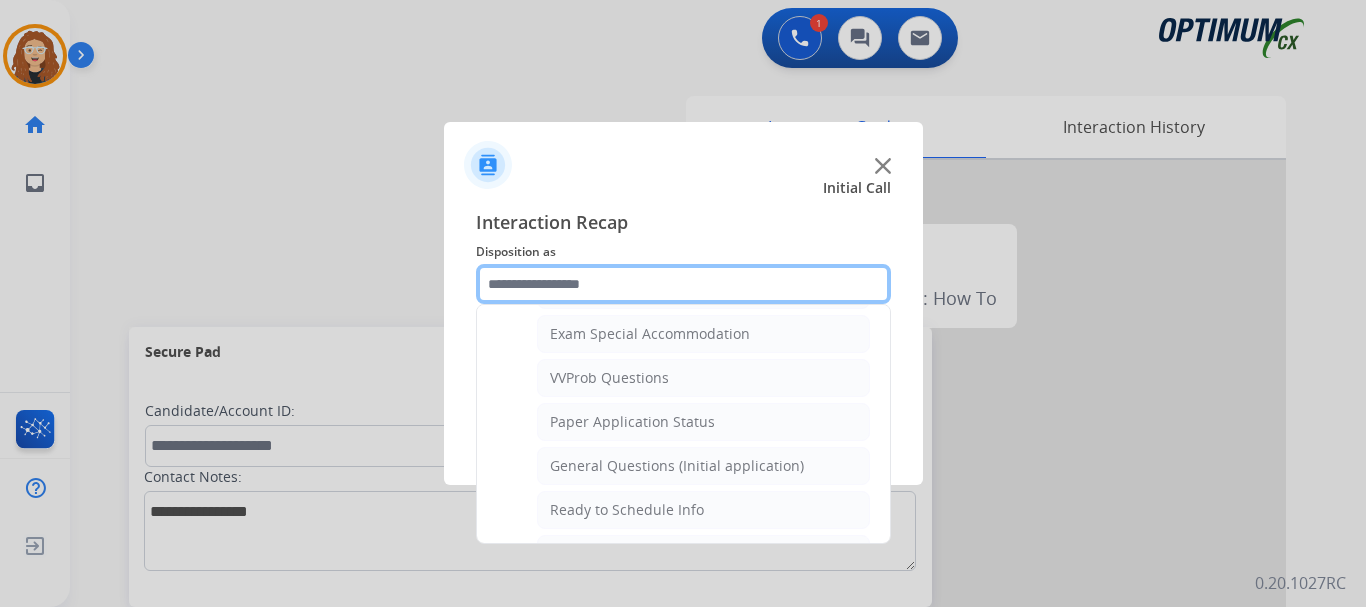 scroll, scrollTop: 1053, scrollLeft: 0, axis: vertical 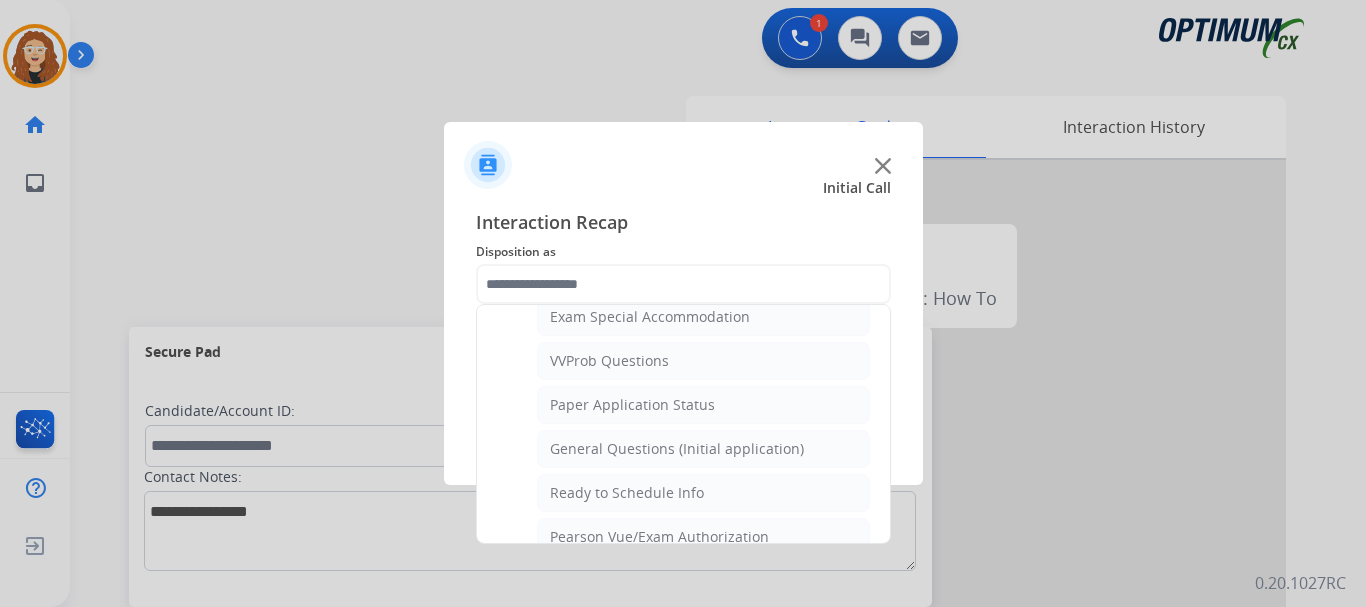 click on "General Questions (Initial application)" 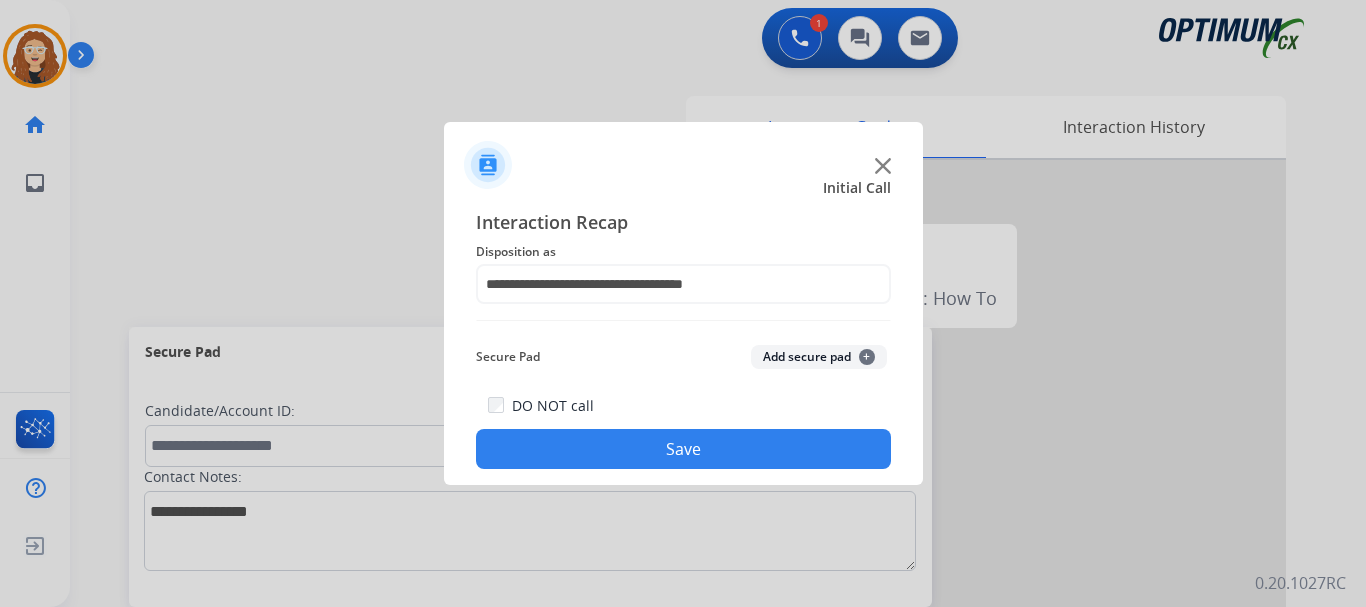 click on "Save" 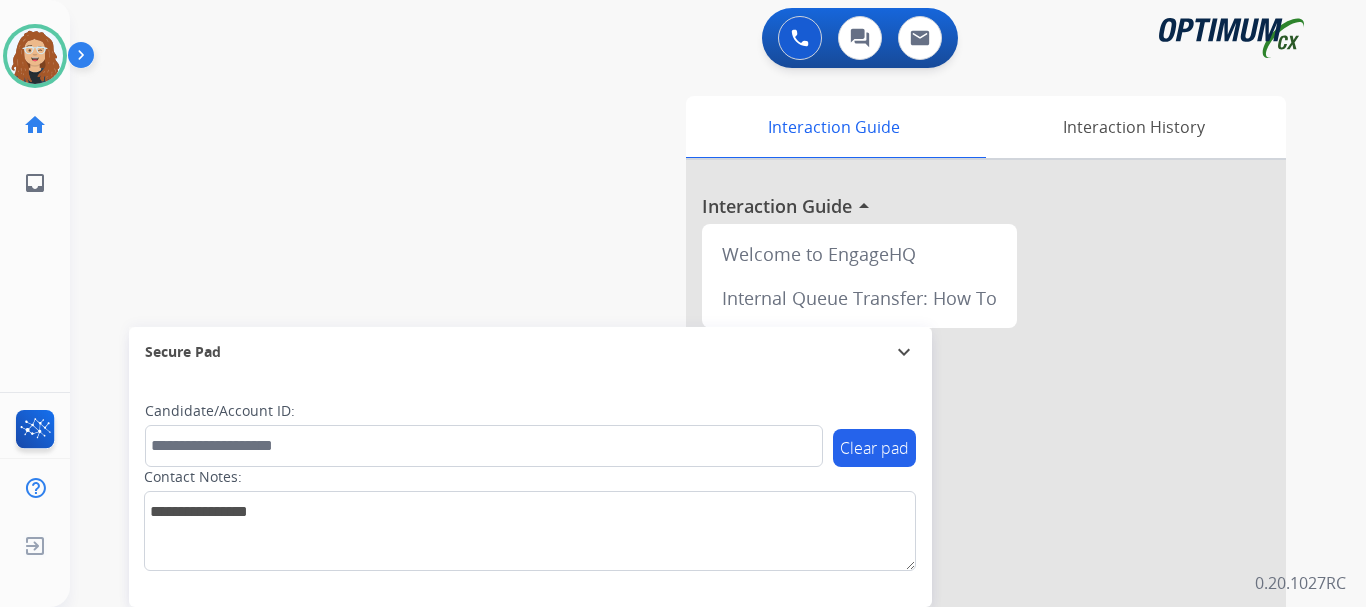click on "swap_horiz Break voice bridge close_fullscreen Connect 3-Way Call merge_type Separate 3-Way Call  Interaction Guide   Interaction History  Interaction Guide arrow_drop_up  Welcome to EngageHQ   Internal Queue Transfer: How To  Secure Pad expand_more Clear pad Candidate/Account ID: Contact Notes:" at bounding box center (694, 489) 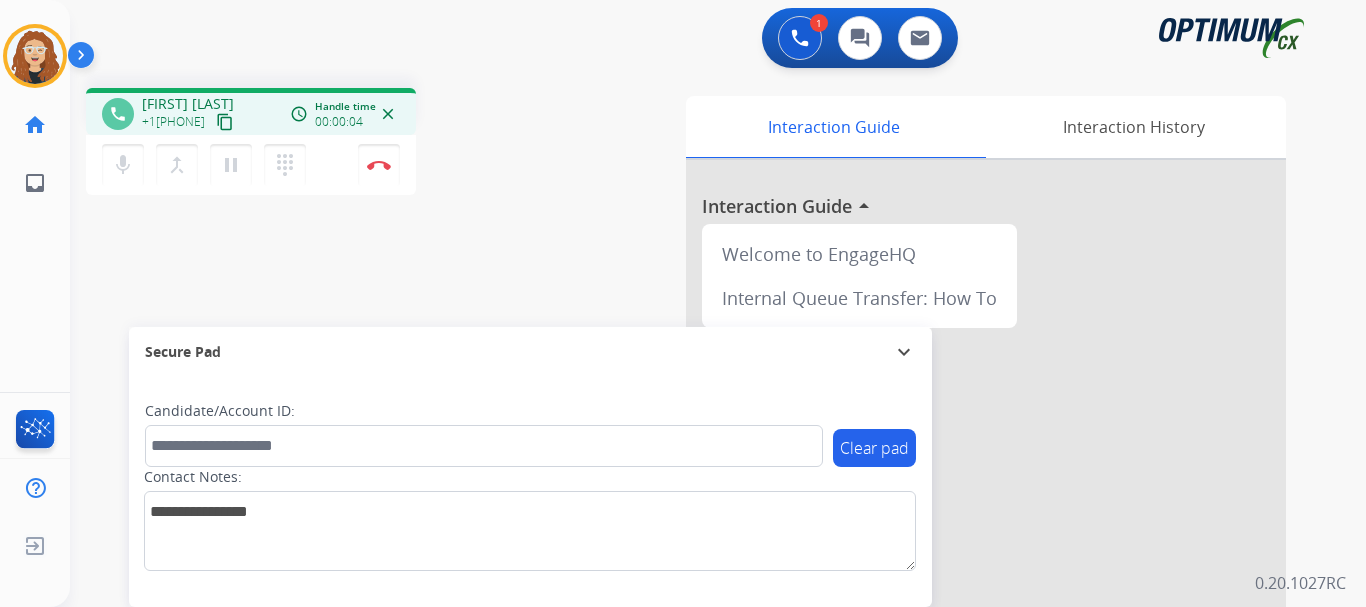 drag, startPoint x: 155, startPoint y: 117, endPoint x: 225, endPoint y: 118, distance: 70.00714 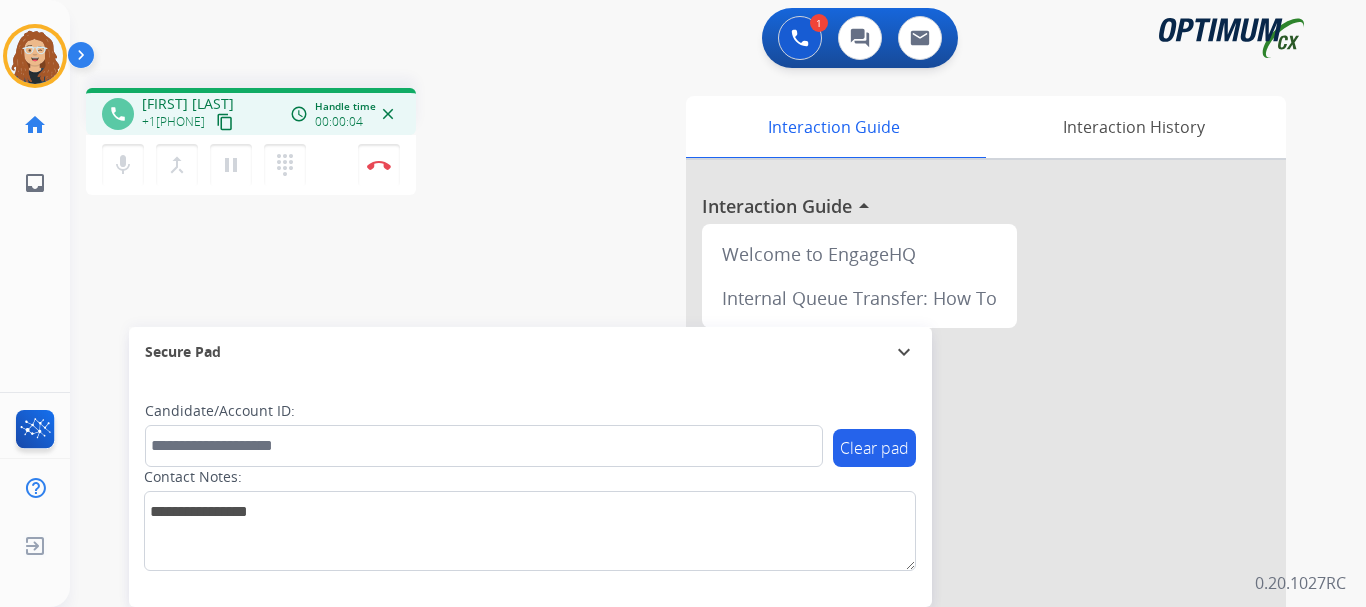 click on "+1[PHONE] content_copy" at bounding box center (189, 122) 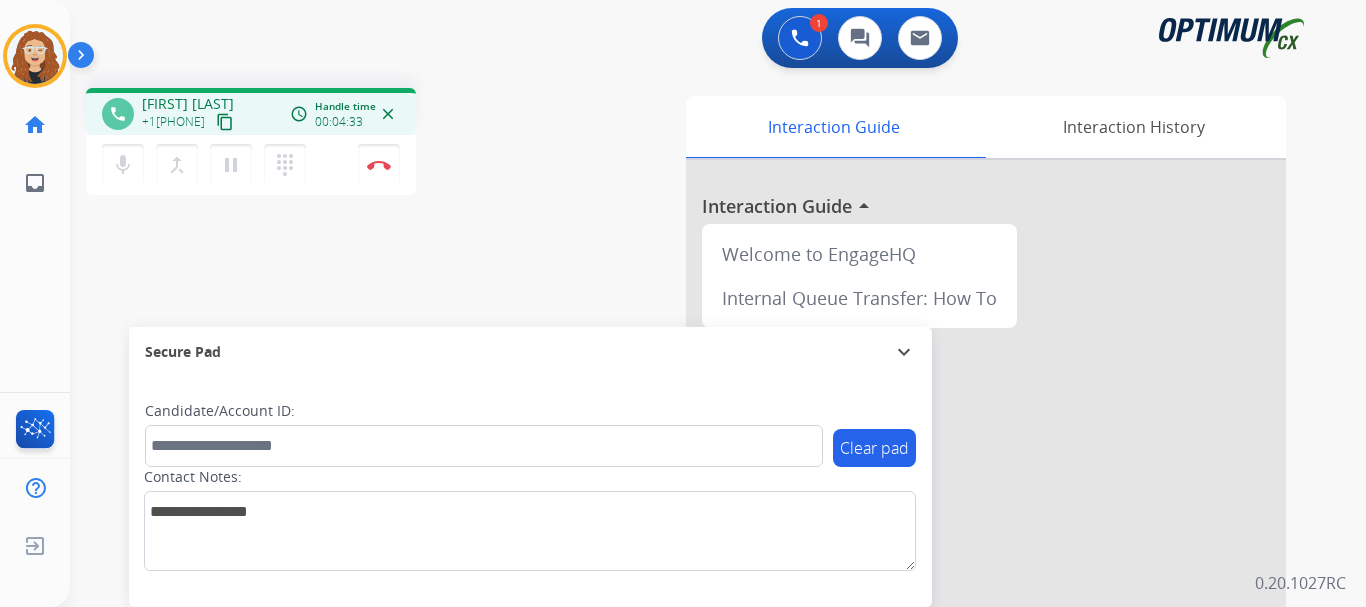 click on "phone [FIRST] [LAST] +1[PHONE] content_copy access_time Call metrics Queue   00:09 Hold   00:00 Talk   04:34 Total   04:42 Handle time 00:04:33 close mic Mute merge_type Bridge pause Hold dialpad Dialpad Disconnect swap_horiz Break voice bridge close_fullscreen Connect 3-Way Call merge_type Separate 3-Way Call  Interaction Guide   Interaction History  Interaction Guide arrow_drop_up  Welcome to EngageHQ   Internal Queue Transfer: How To  Secure Pad expand_more Clear pad Candidate/Account ID: Contact Notes:" at bounding box center [694, 489] 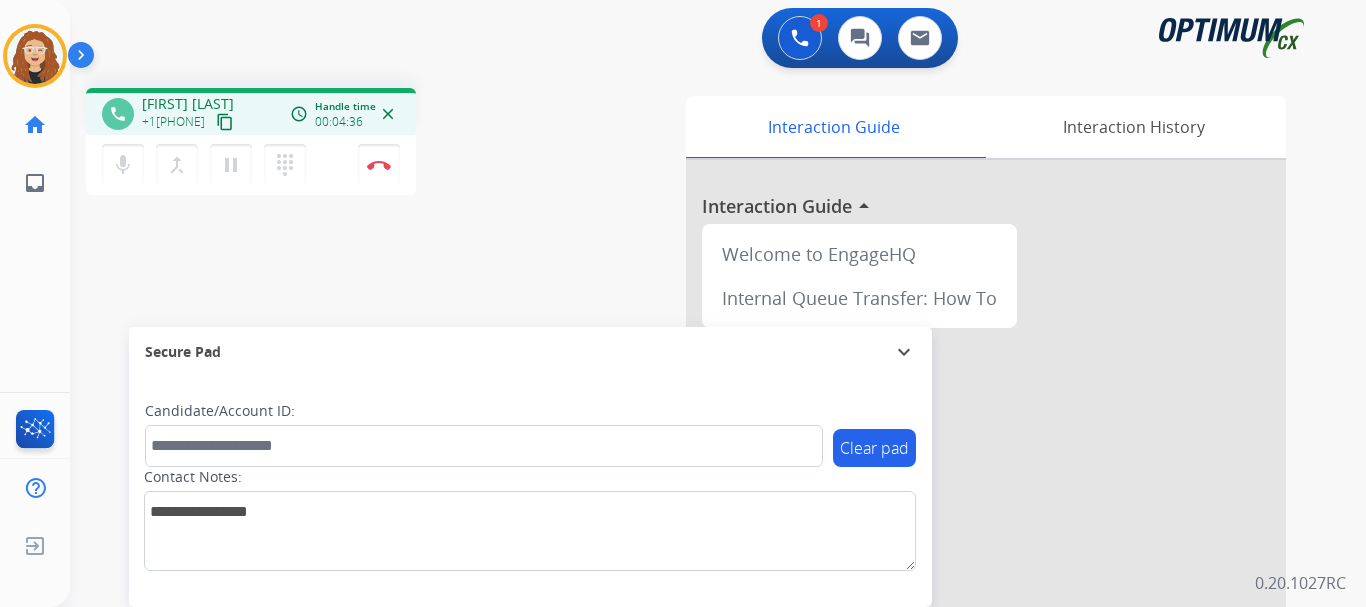 drag, startPoint x: 184, startPoint y: 120, endPoint x: 222, endPoint y: 118, distance: 38.052597 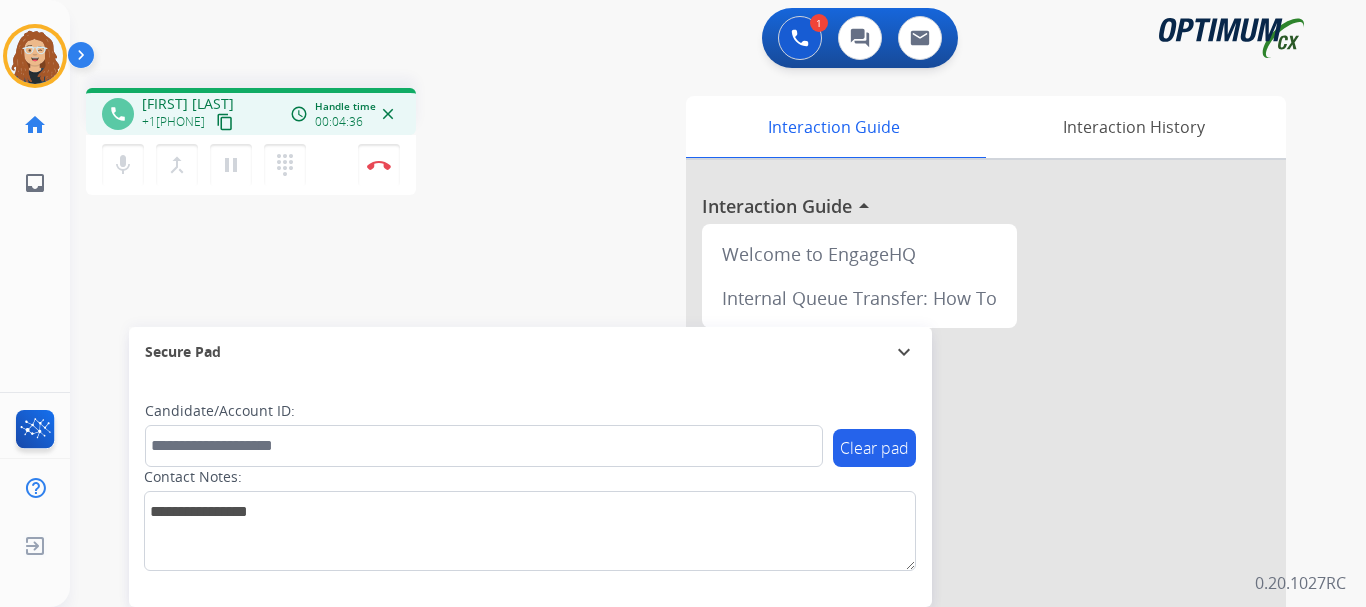 click on "+1[PHONE] content_copy" at bounding box center [189, 122] 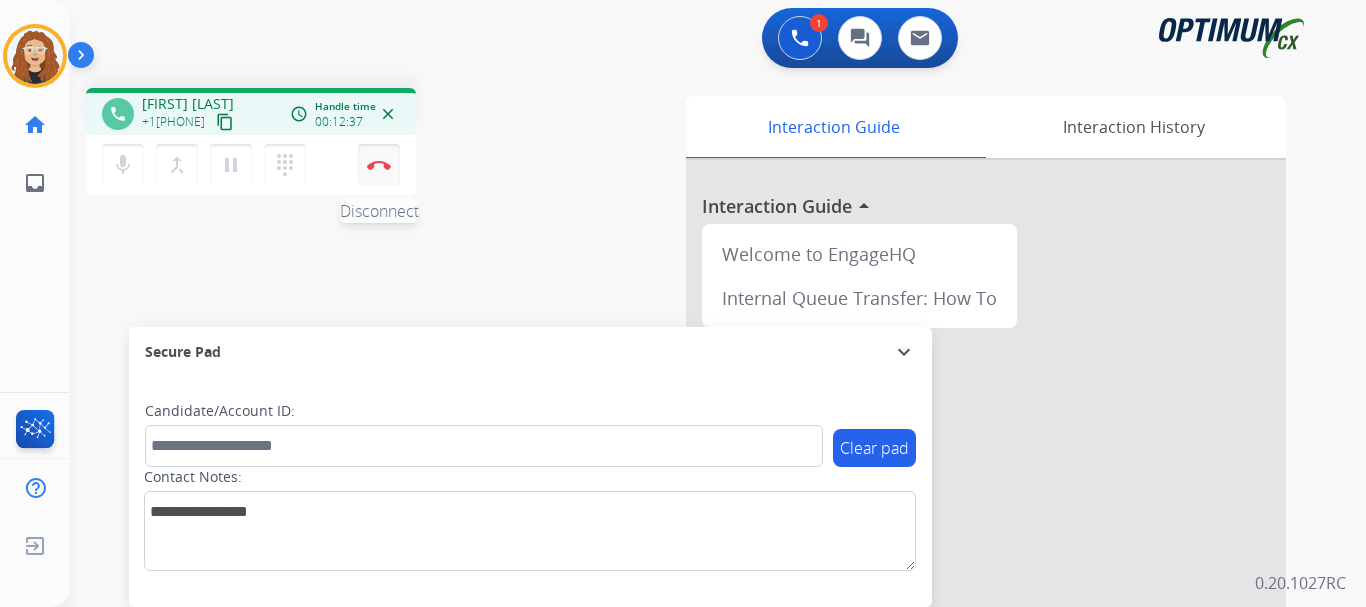 click on "Disconnect" at bounding box center [379, 165] 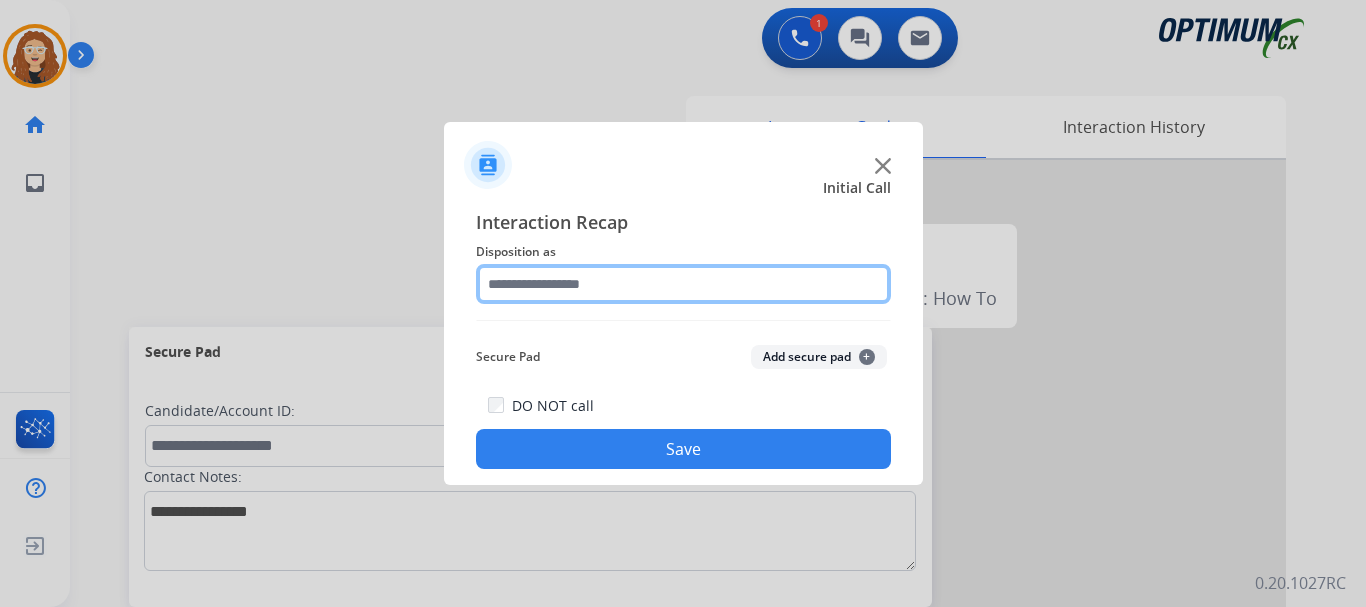 click 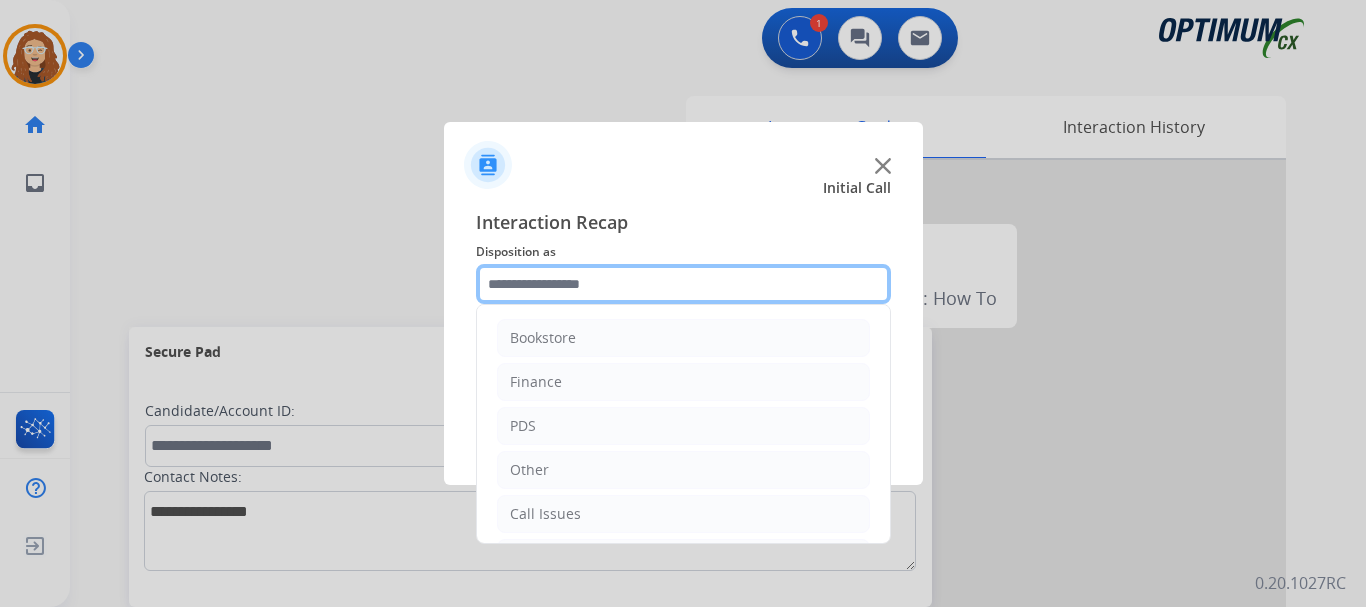 scroll, scrollTop: 136, scrollLeft: 0, axis: vertical 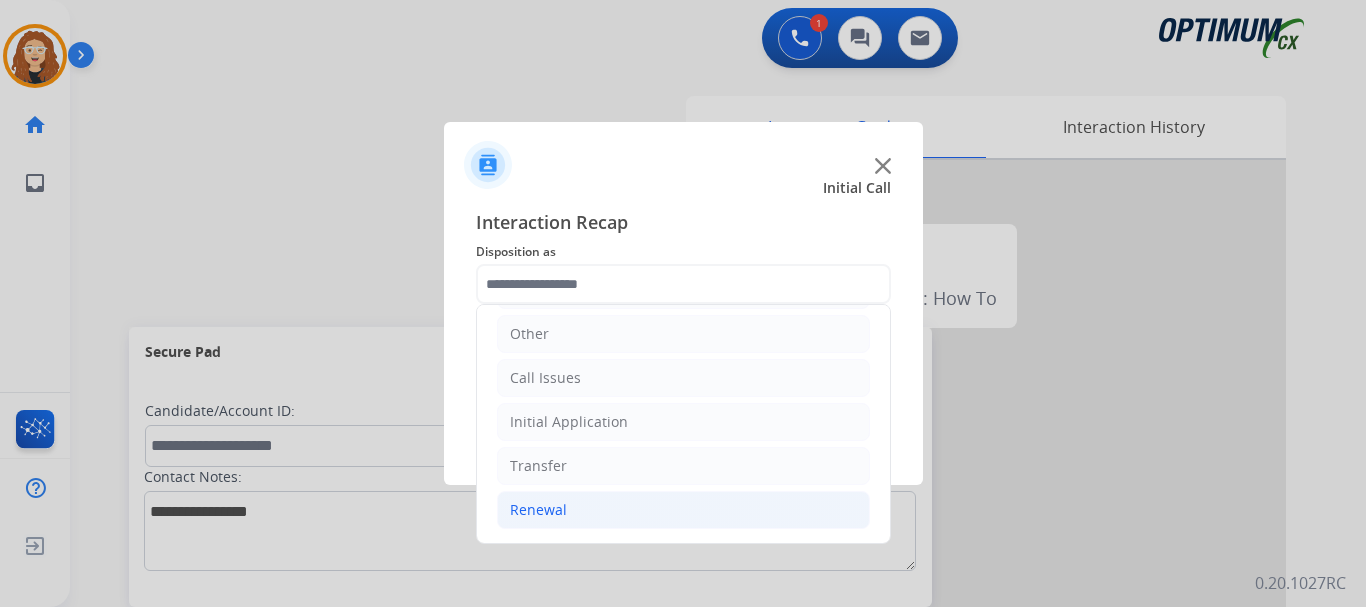 click on "Renewal" 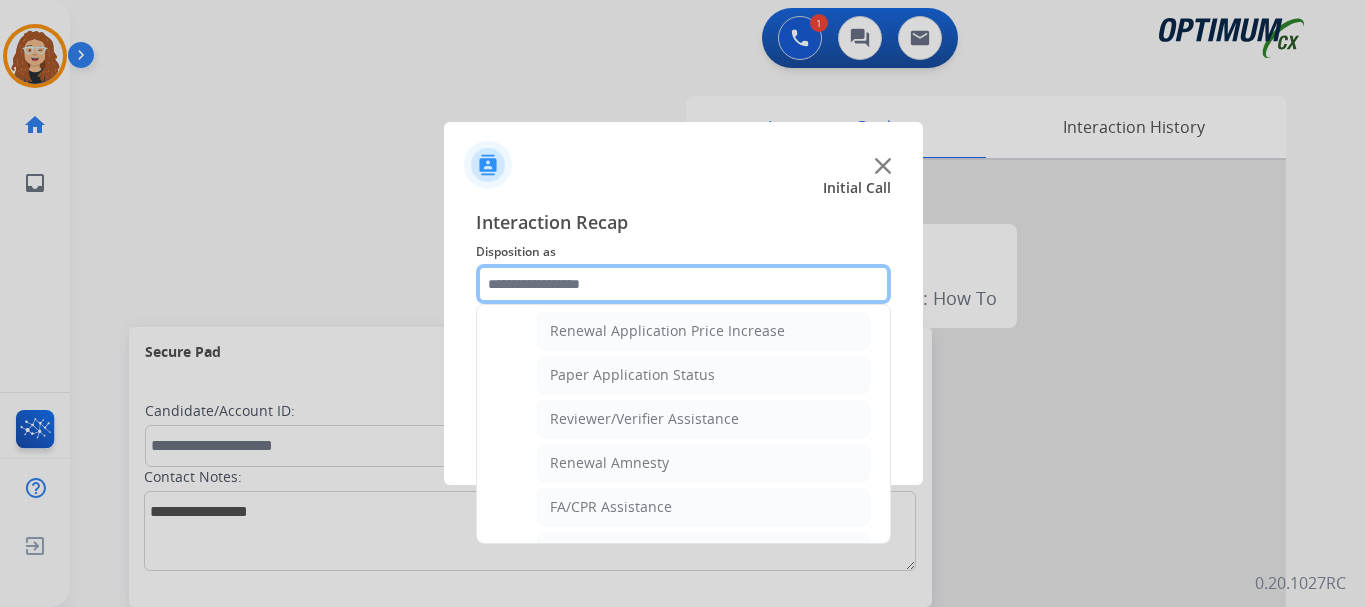 scroll, scrollTop: 717, scrollLeft: 0, axis: vertical 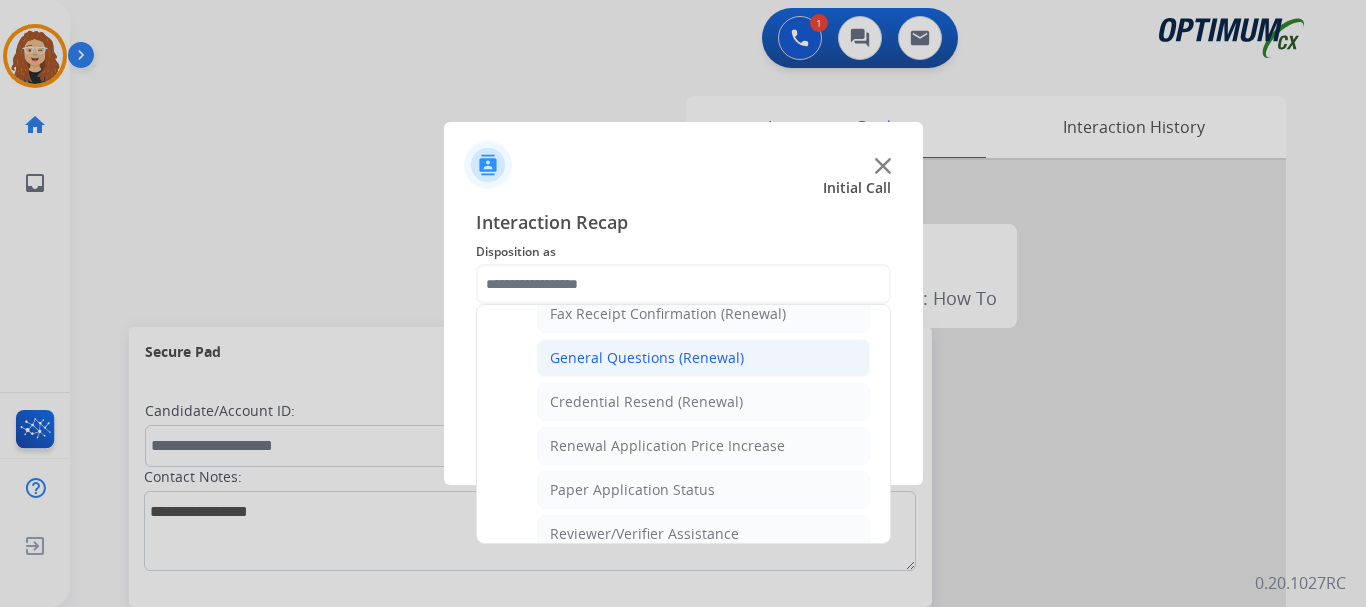 click on "General Questions (Renewal)" 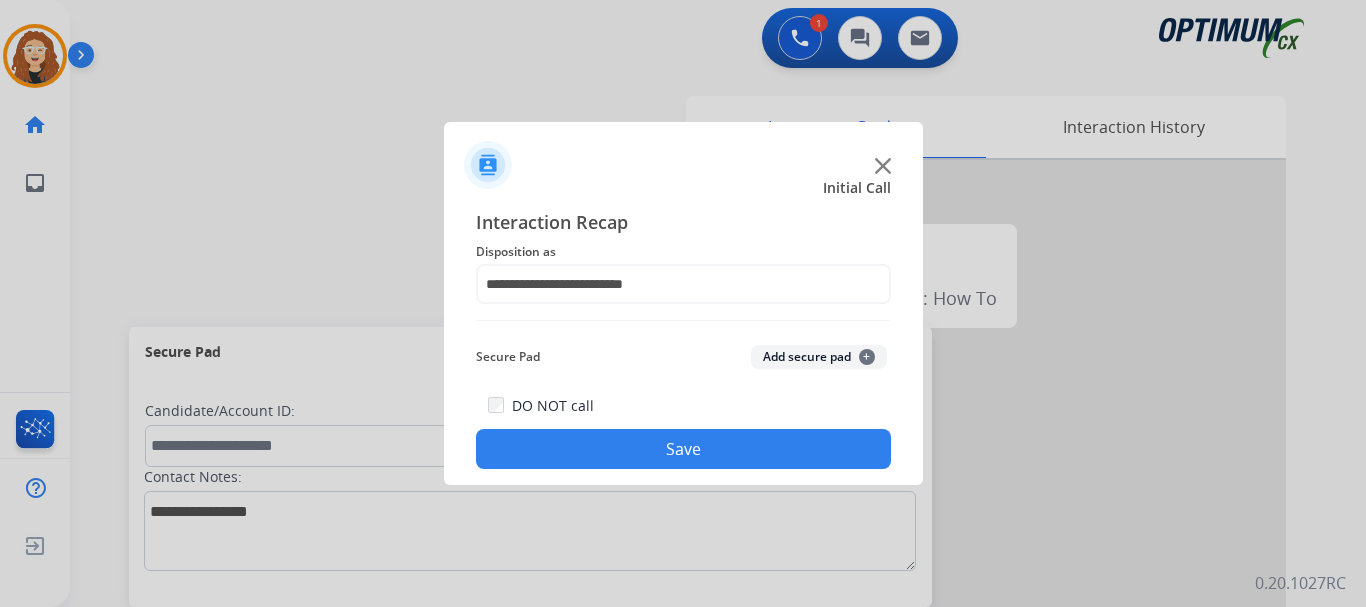 click on "Save" 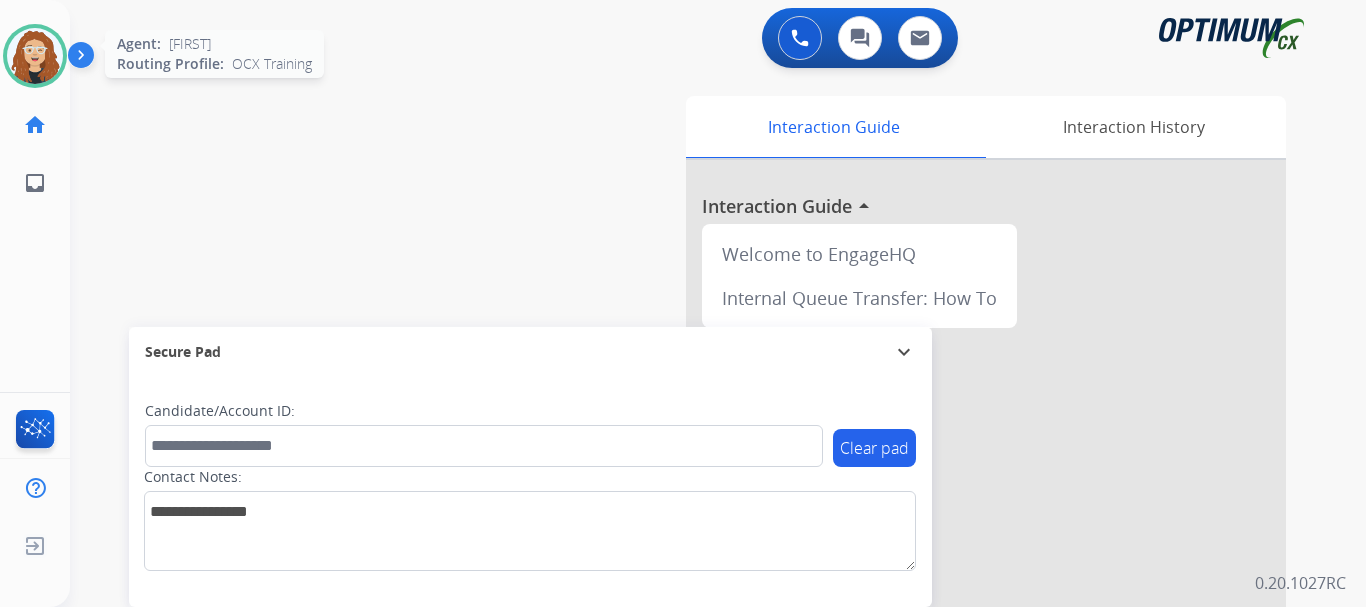 click at bounding box center [35, 56] 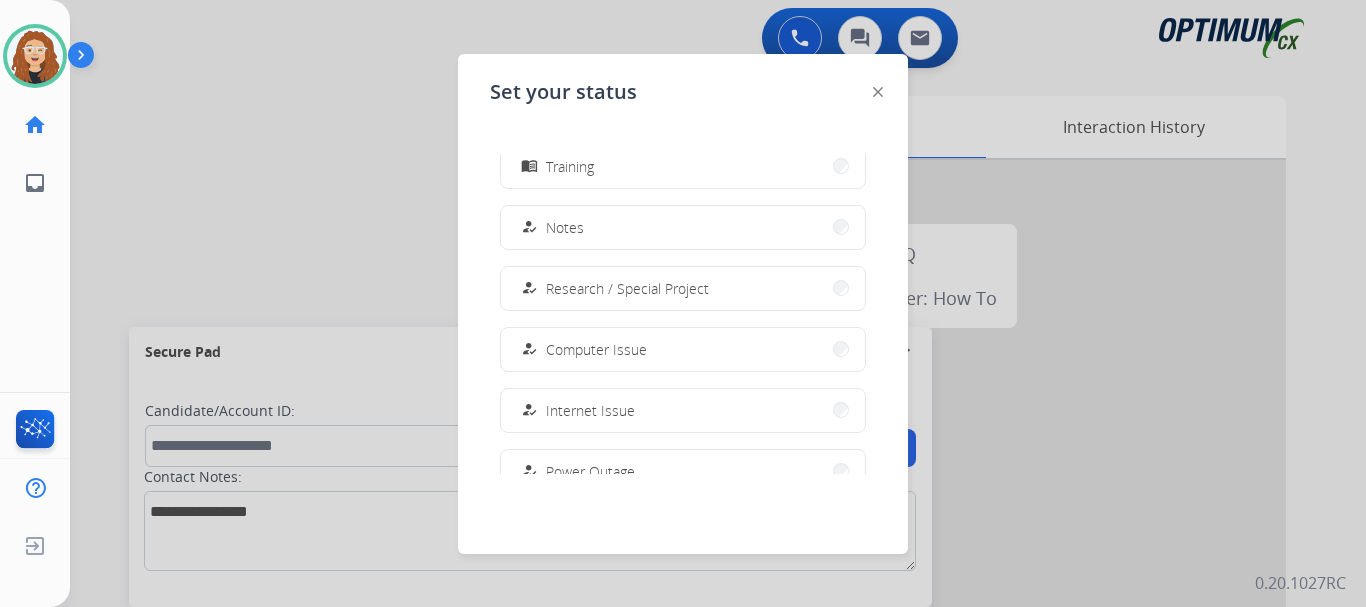 scroll, scrollTop: 499, scrollLeft: 0, axis: vertical 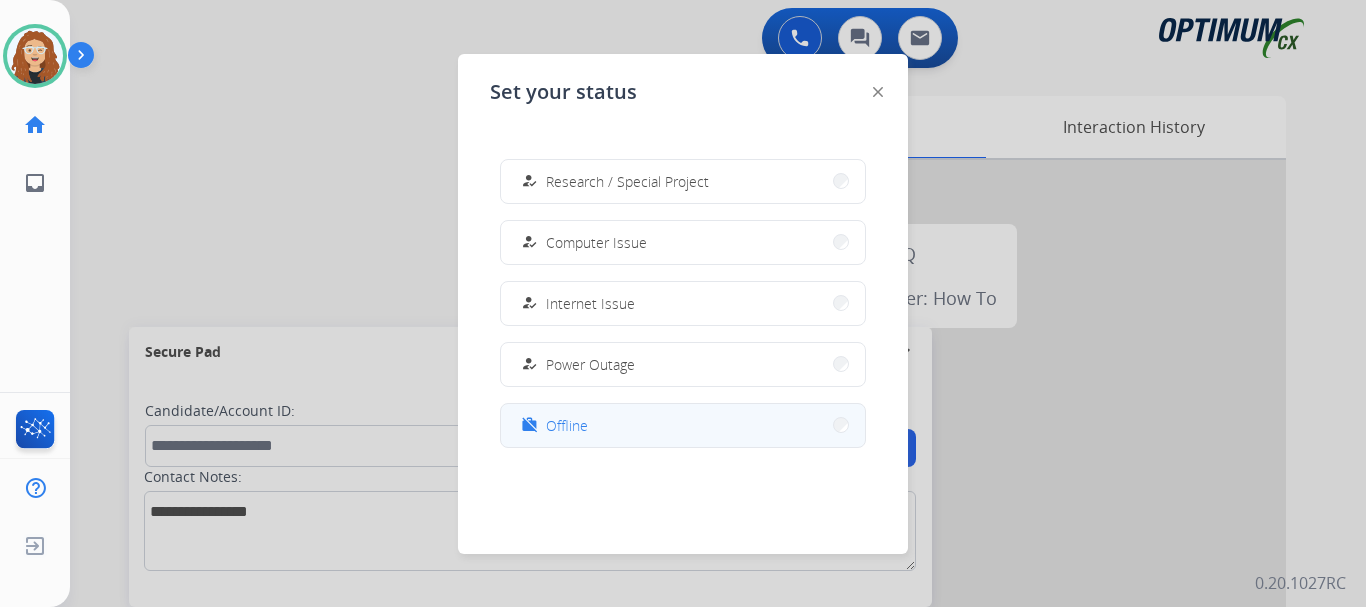 click on "work_off Offline" at bounding box center (683, 425) 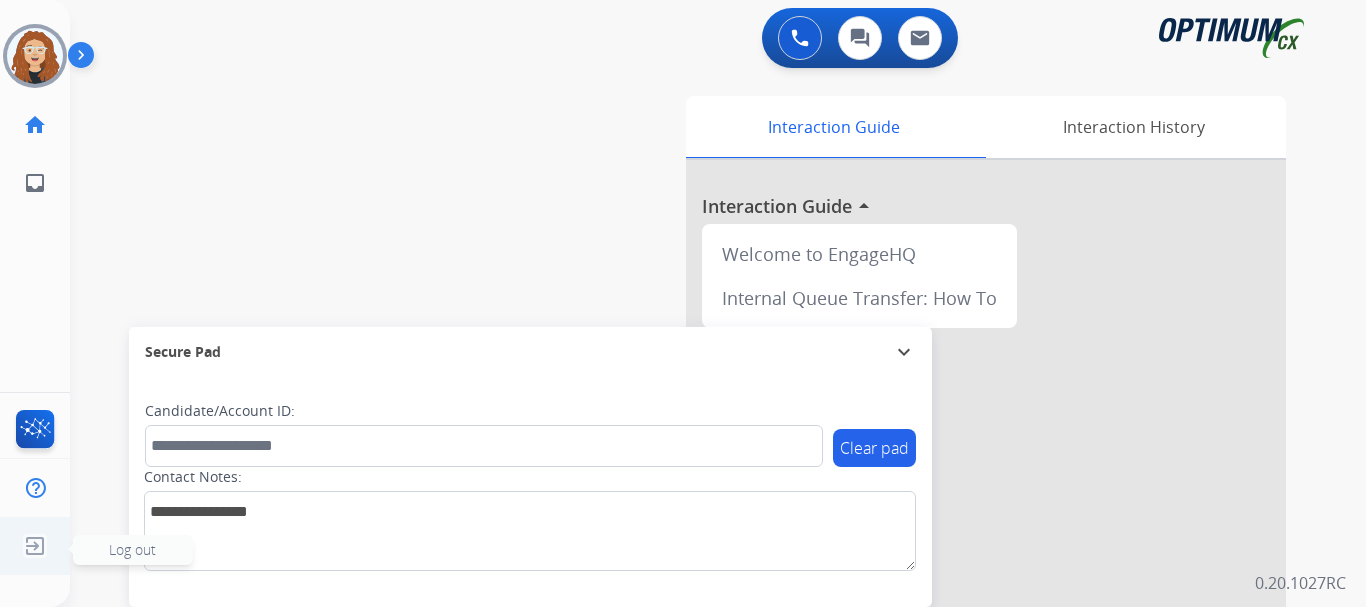 click 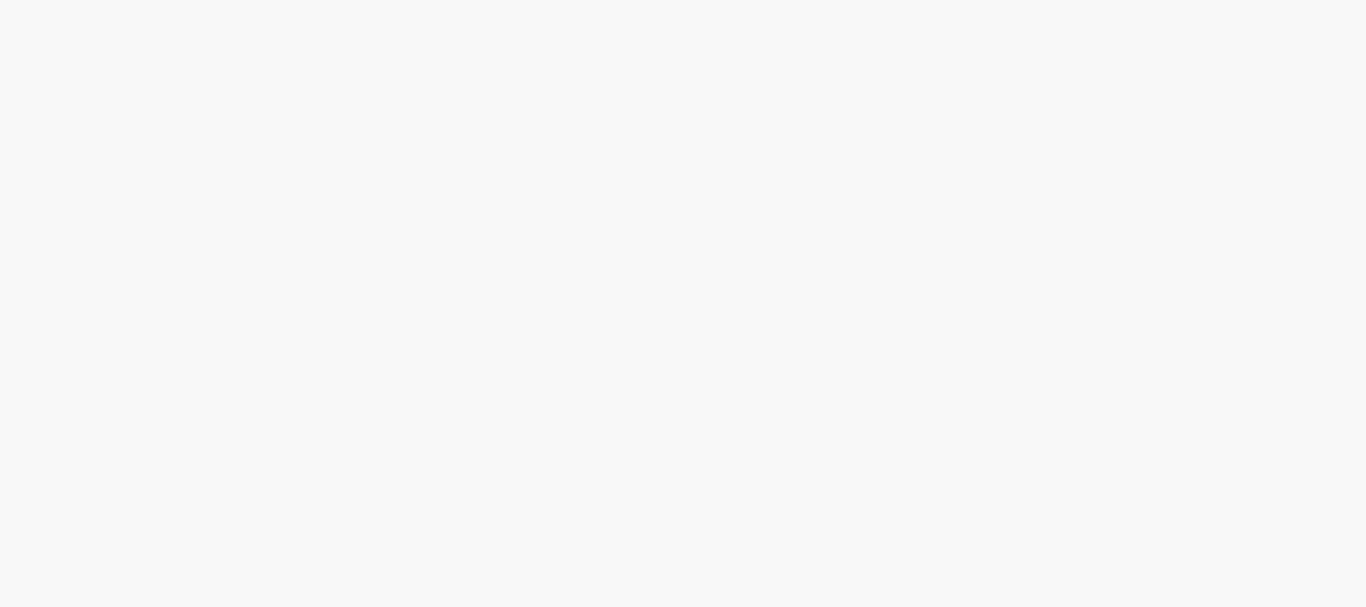 scroll, scrollTop: 0, scrollLeft: 0, axis: both 